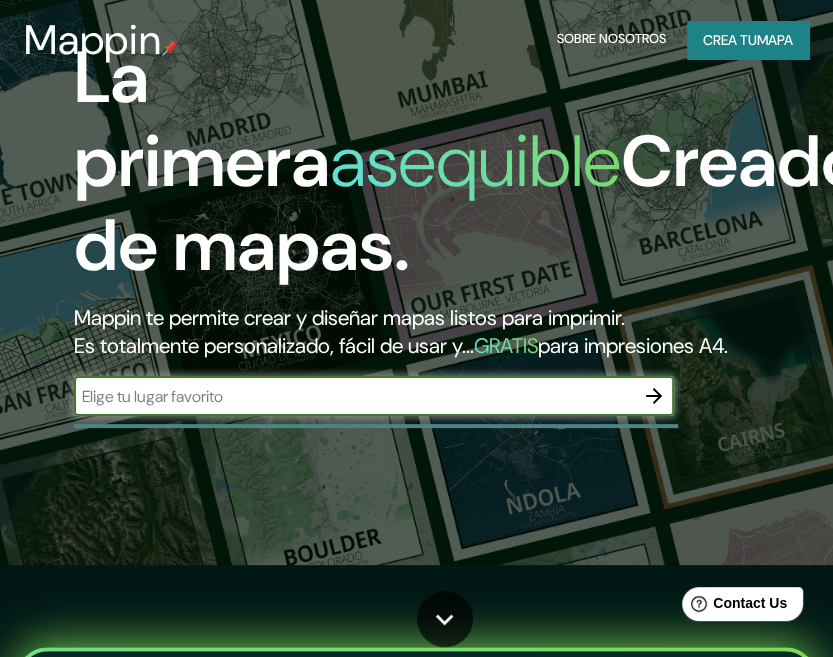 scroll, scrollTop: 100, scrollLeft: 0, axis: vertical 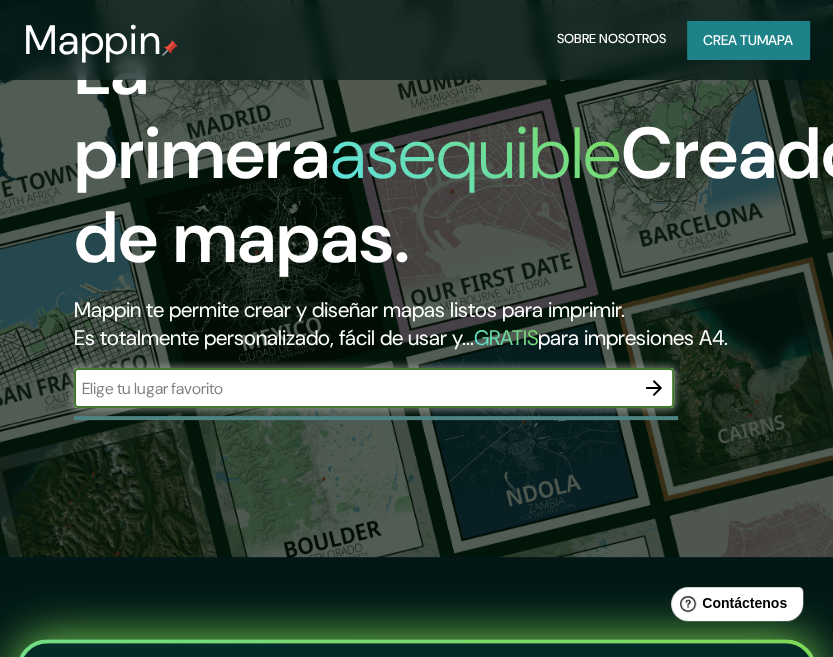 click on "​" at bounding box center (374, 388) 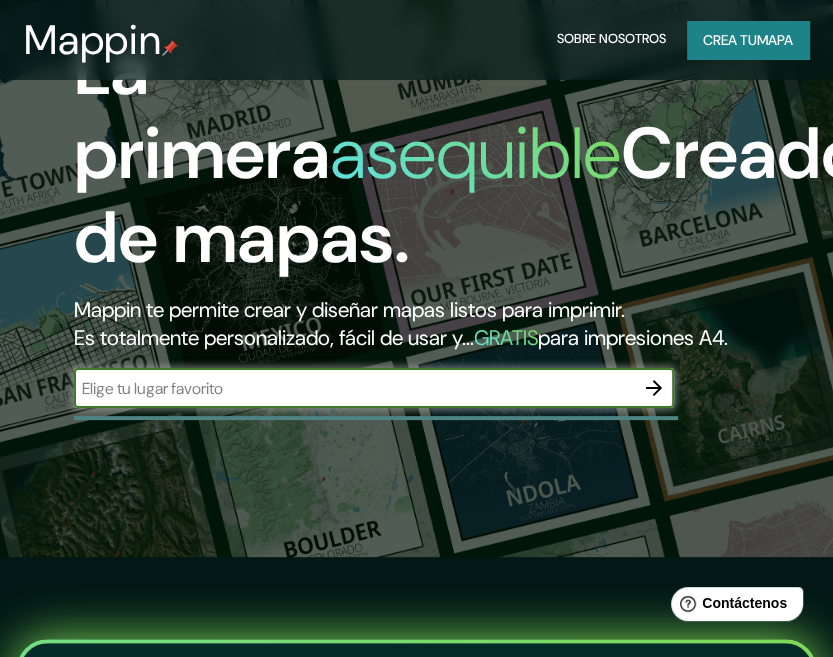 click 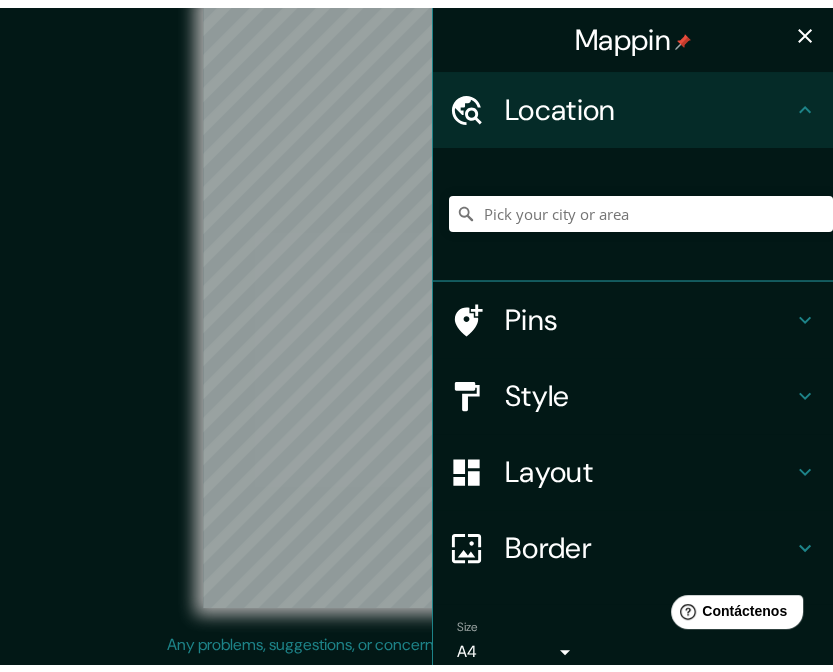 scroll, scrollTop: 0, scrollLeft: 0, axis: both 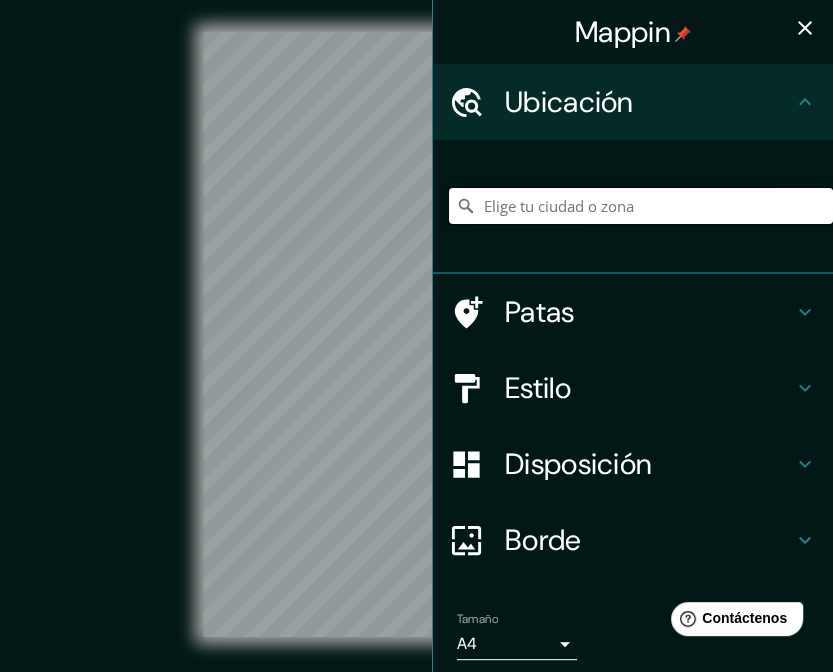 click at bounding box center [641, 206] 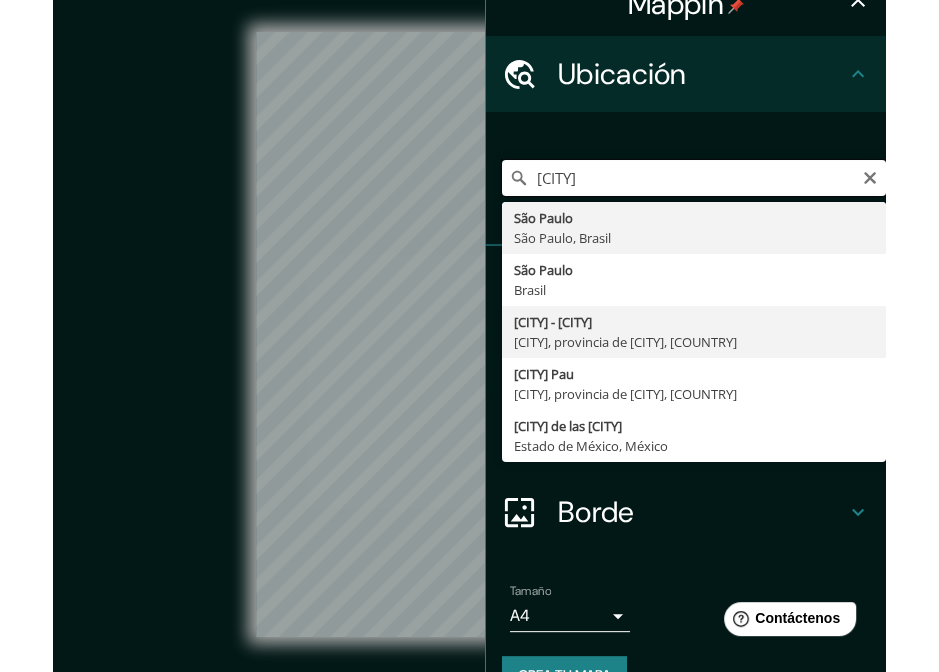 scroll, scrollTop: 72, scrollLeft: 0, axis: vertical 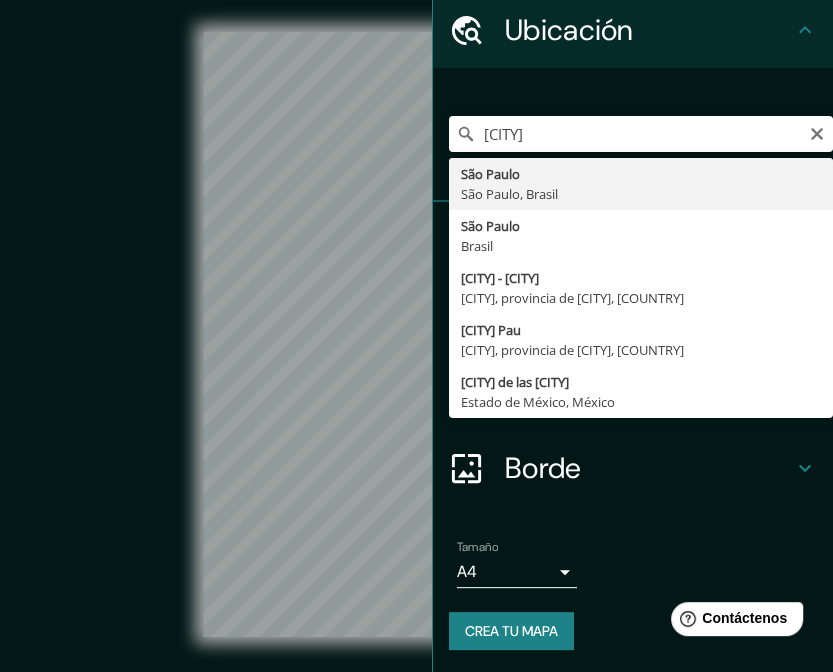 drag, startPoint x: 563, startPoint y: 170, endPoint x: 562, endPoint y: 182, distance: 12.0415945 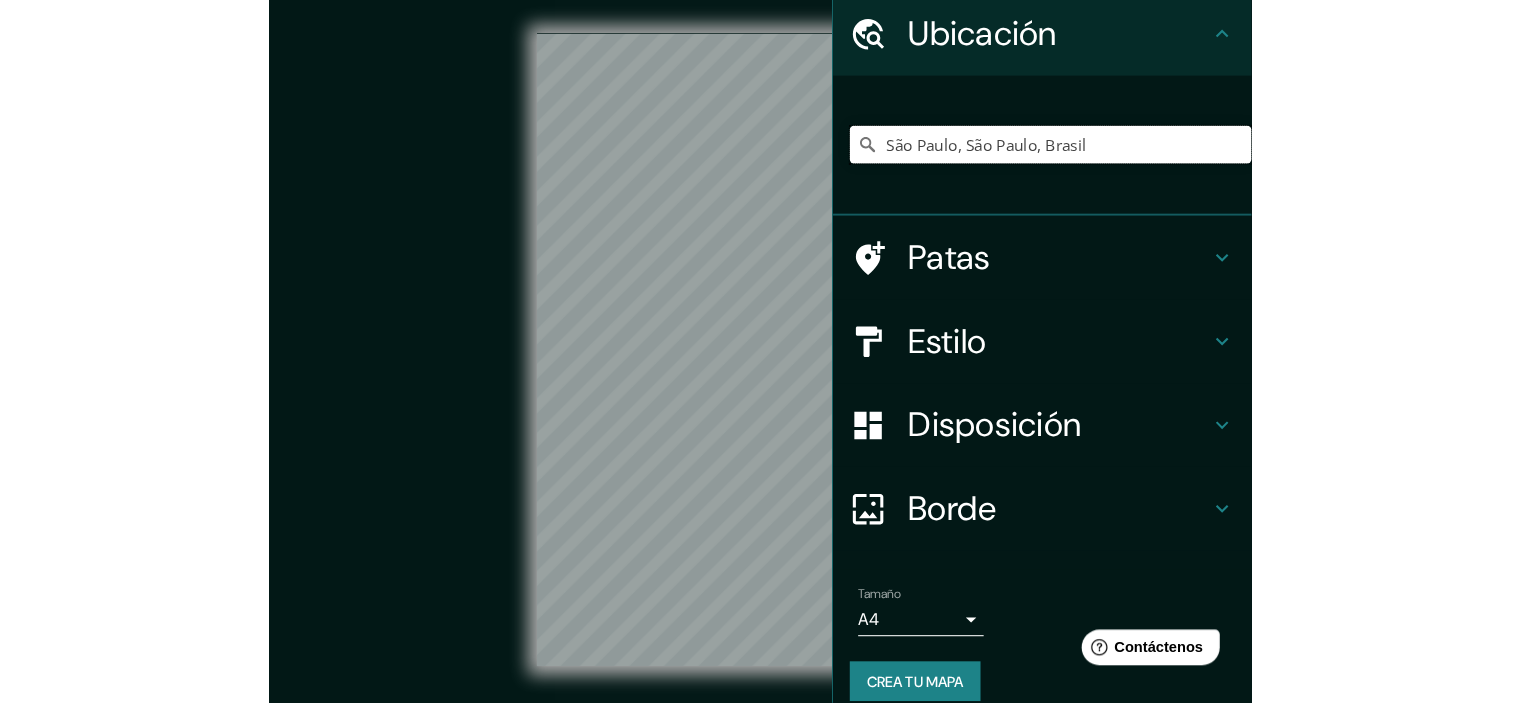 scroll, scrollTop: 74, scrollLeft: 0, axis: vertical 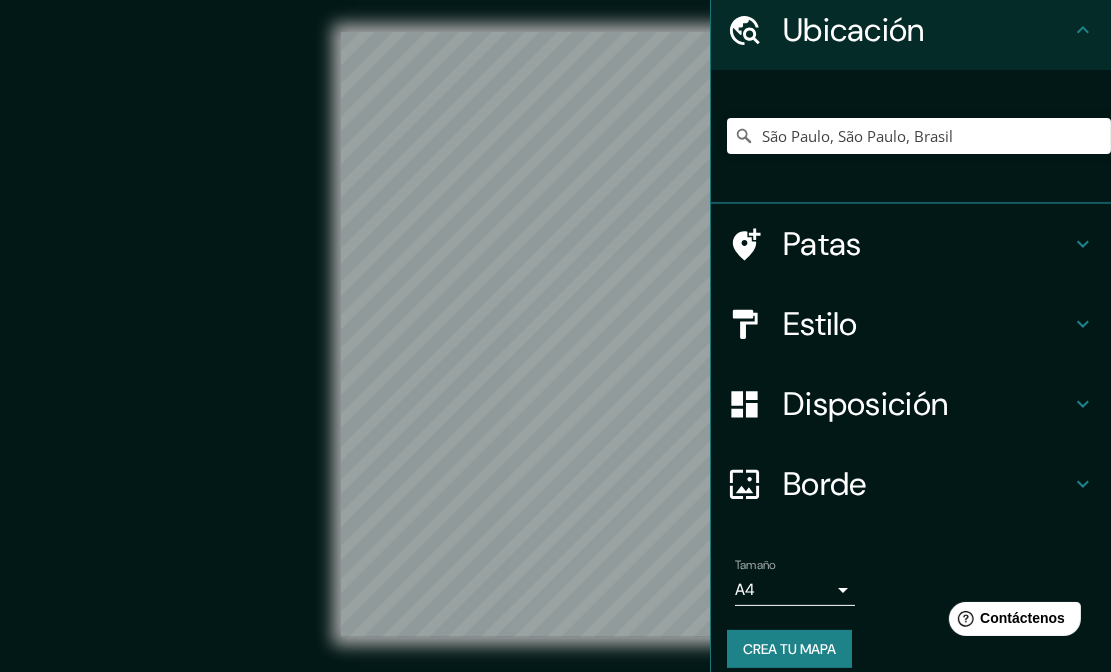 click on "© Mapbox   © OpenStreetMap   Improve this map" at bounding box center (556, 334) 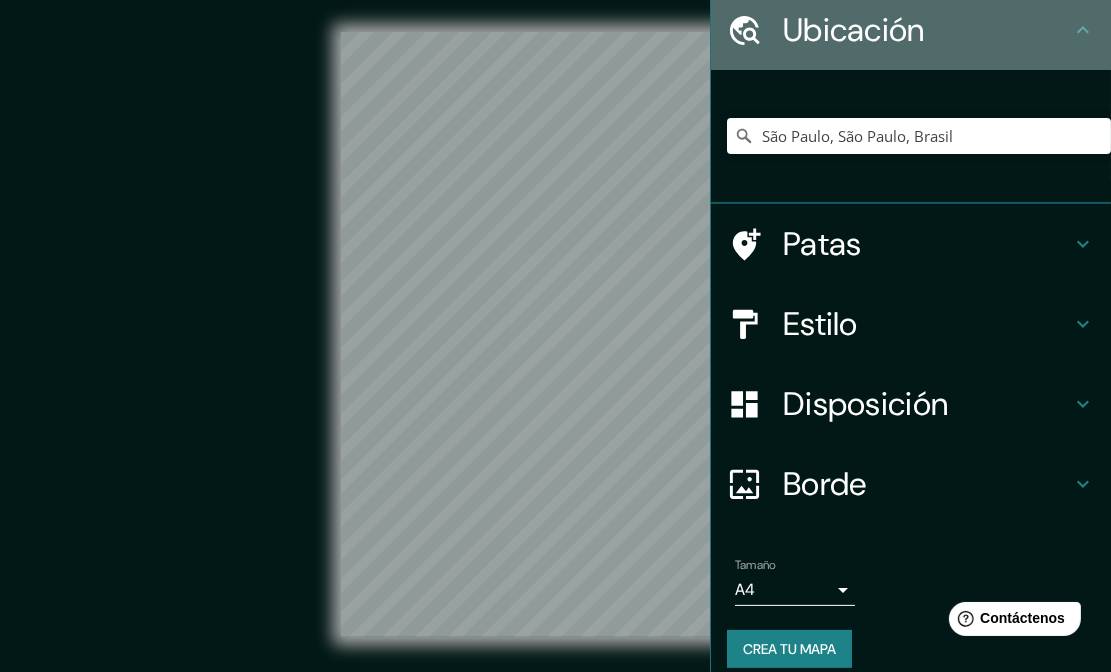 click 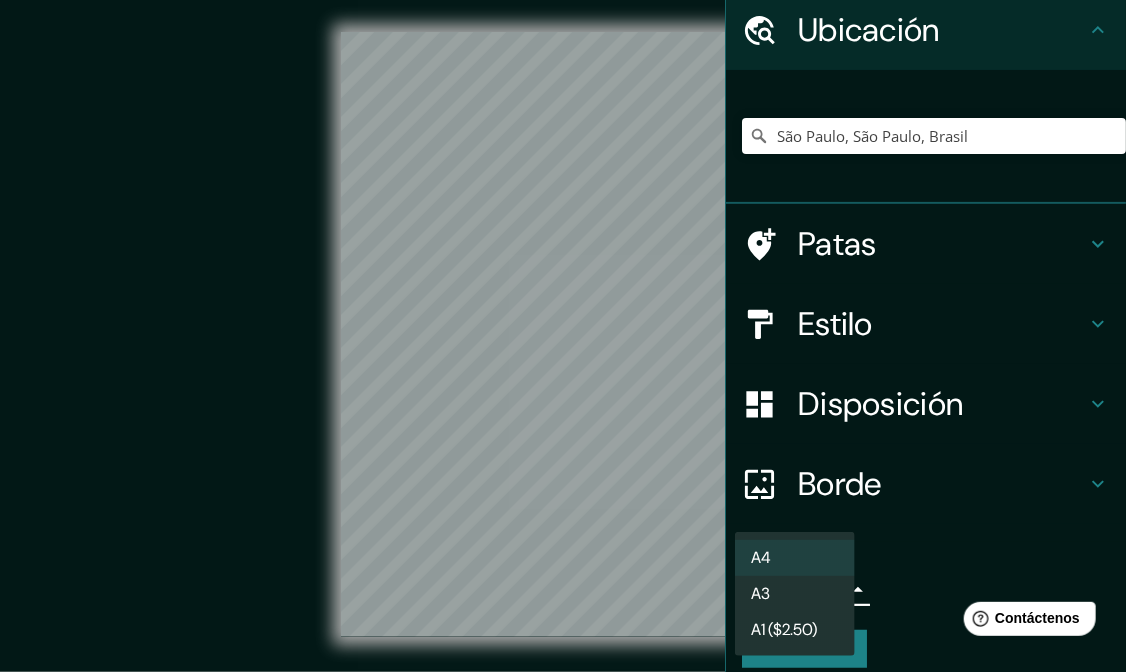 click on "Mappin Ubicación São Paulo, São Paulo, Brasil Patas Estilo Disposición Borde Elige un borde.  Consejo  : puedes opacar las capas del marco para crear efectos geniales. Ninguno Simple Transparente Elegante Tamaño A4 single Crea tu mapa © Mapbox   © OpenStreetMap   Improve this map Si tiene algún problema, sugerencia o inquietud, envíe un correo electrónico a  help@mappin.pro  .   . . Texto original Valora esta traducción Tu opinión servirá para ayudar a mejorar el Traductor de Google A4 A3 A1 ($2.50)" at bounding box center (563, 336) 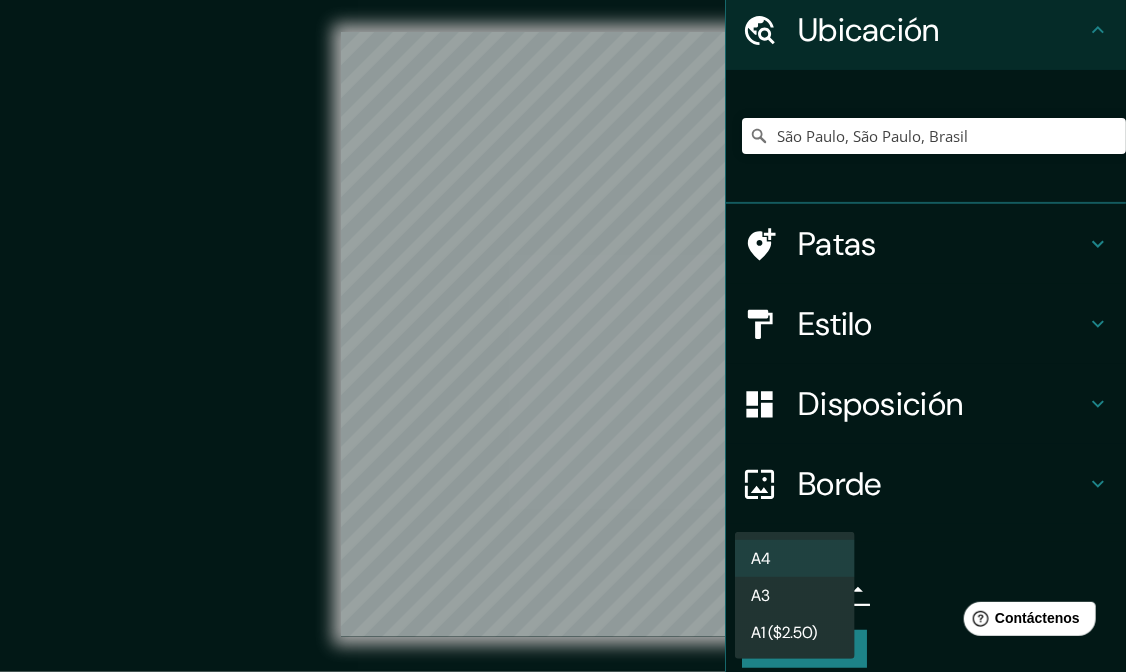 click on "A4" at bounding box center [795, 558] 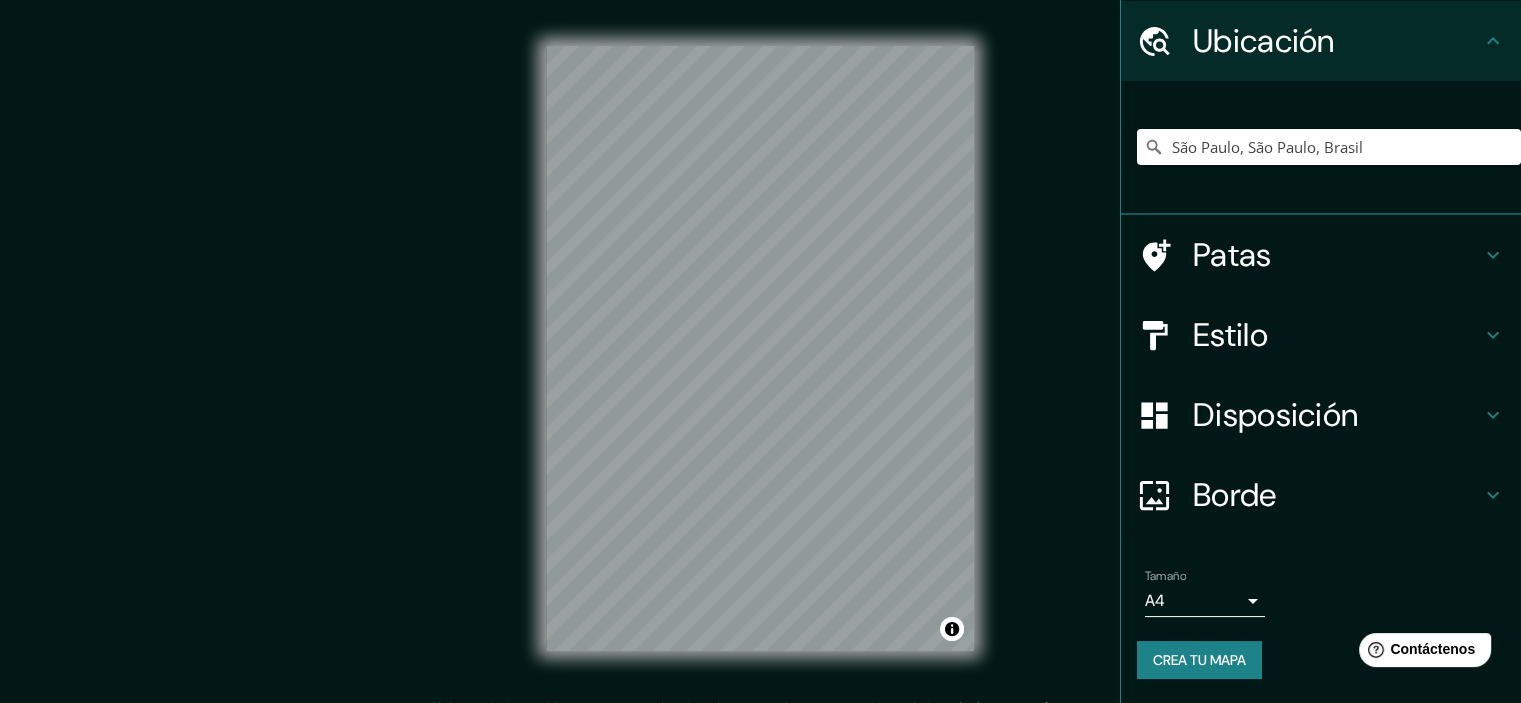 scroll, scrollTop: 61, scrollLeft: 0, axis: vertical 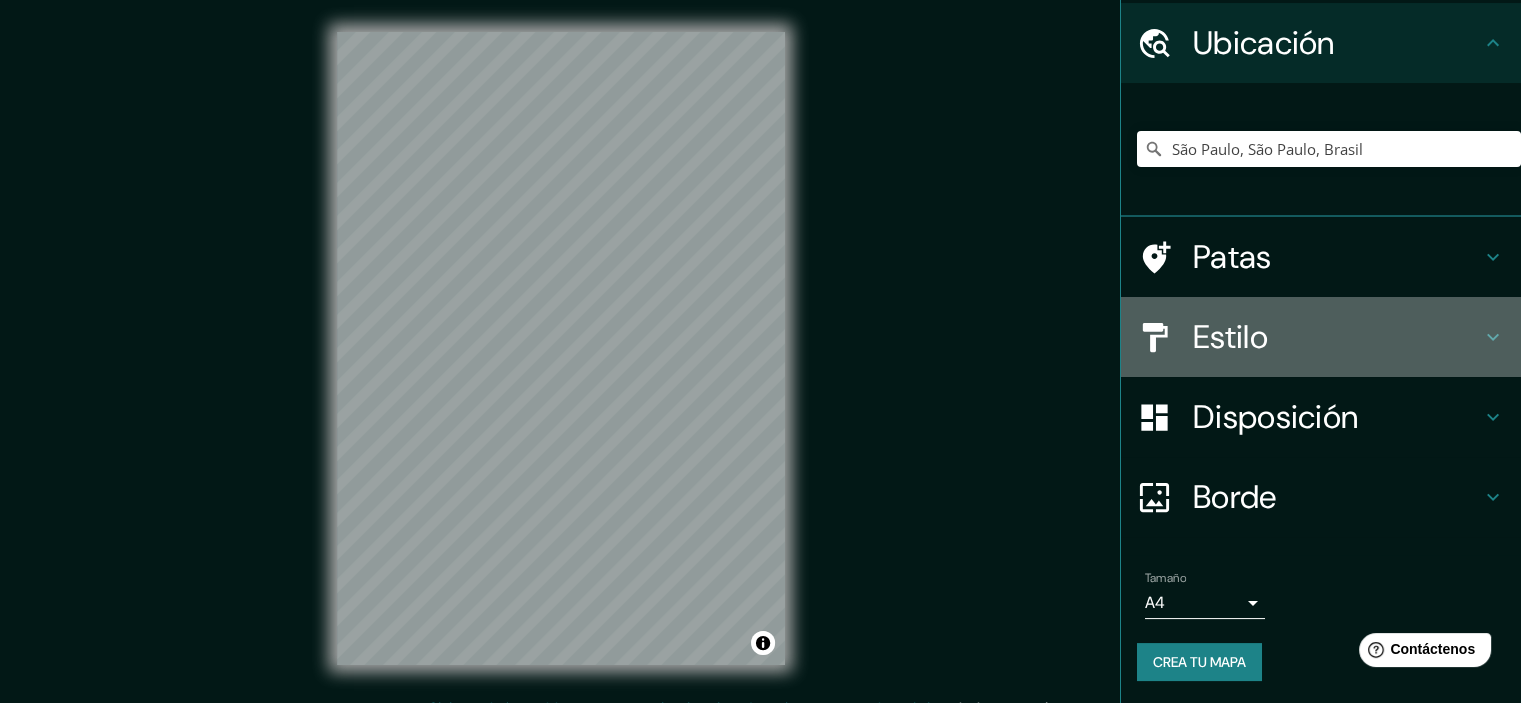 click on "Estilo" at bounding box center [1230, 337] 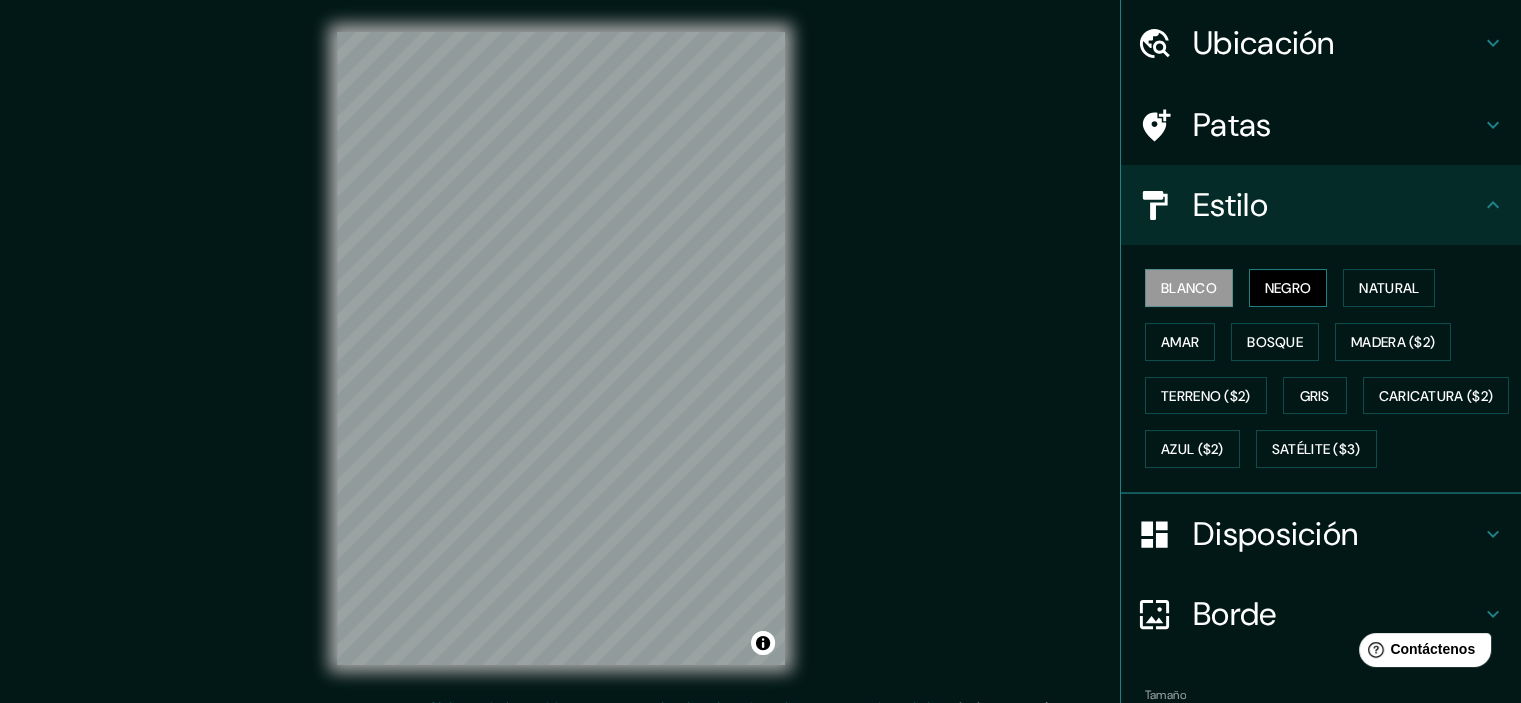 click on "Negro" at bounding box center [1288, 288] 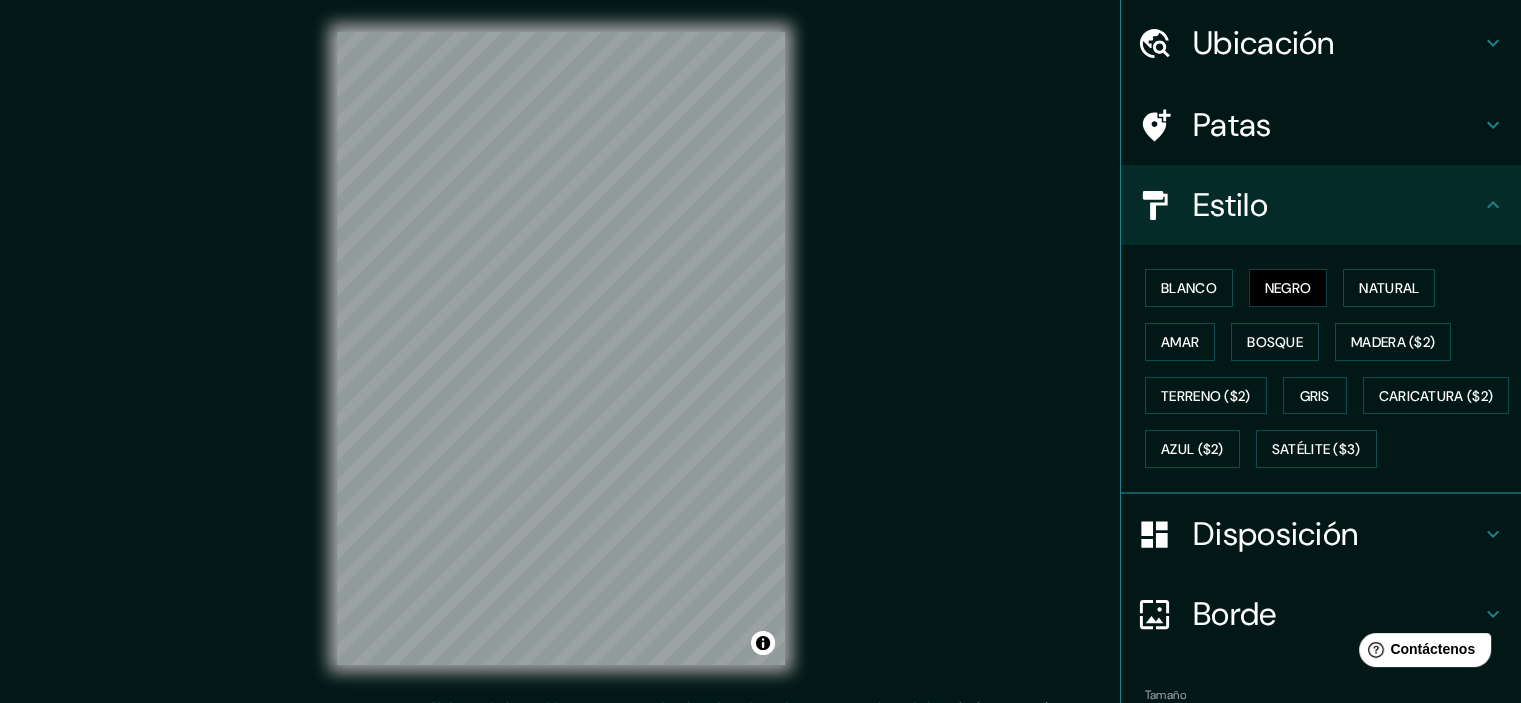 click on "Blanco Negro Natural Amar Bosque Madera ($2) Terreno ($2) Gris Caricatura ($2) Azul ($2) Satélite ($3)" at bounding box center (1329, 368) 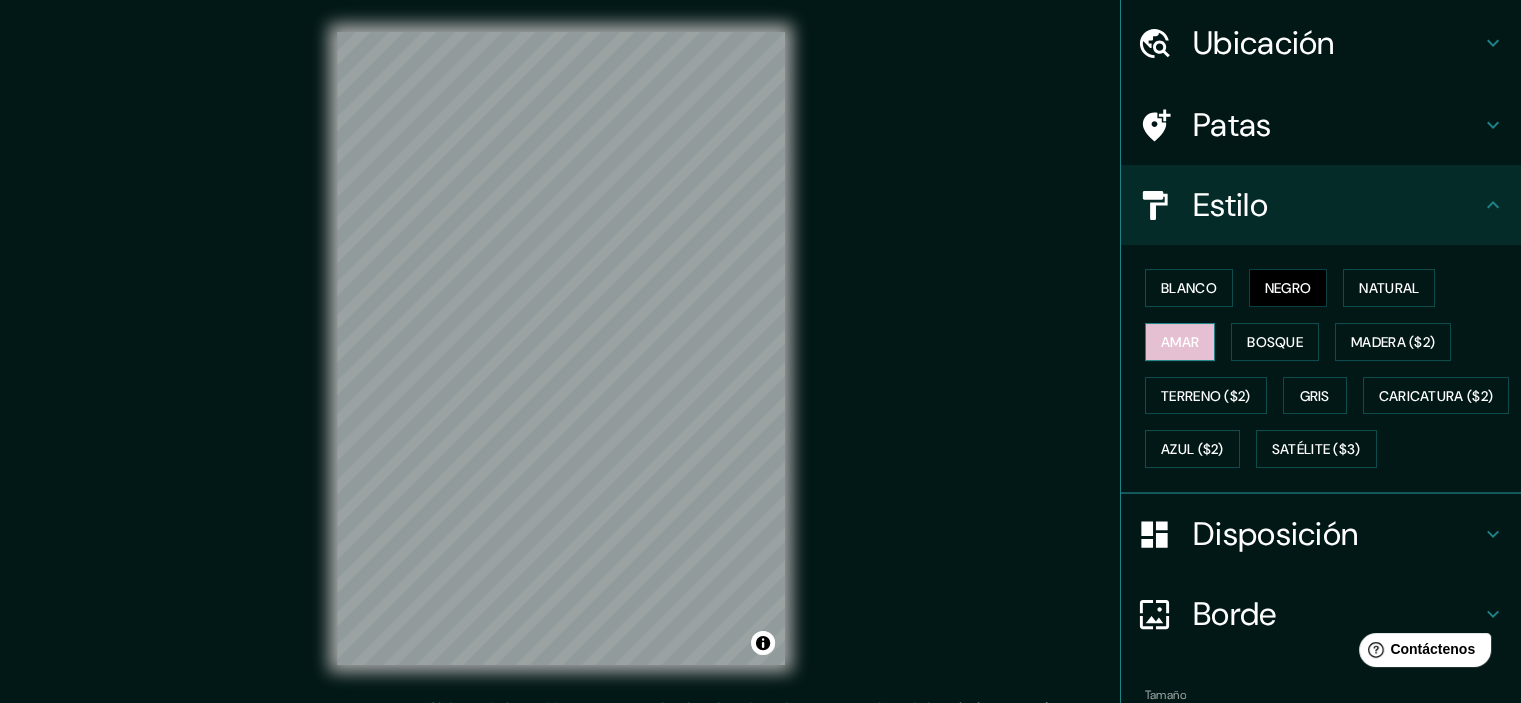 click on "Amar" at bounding box center [1180, 342] 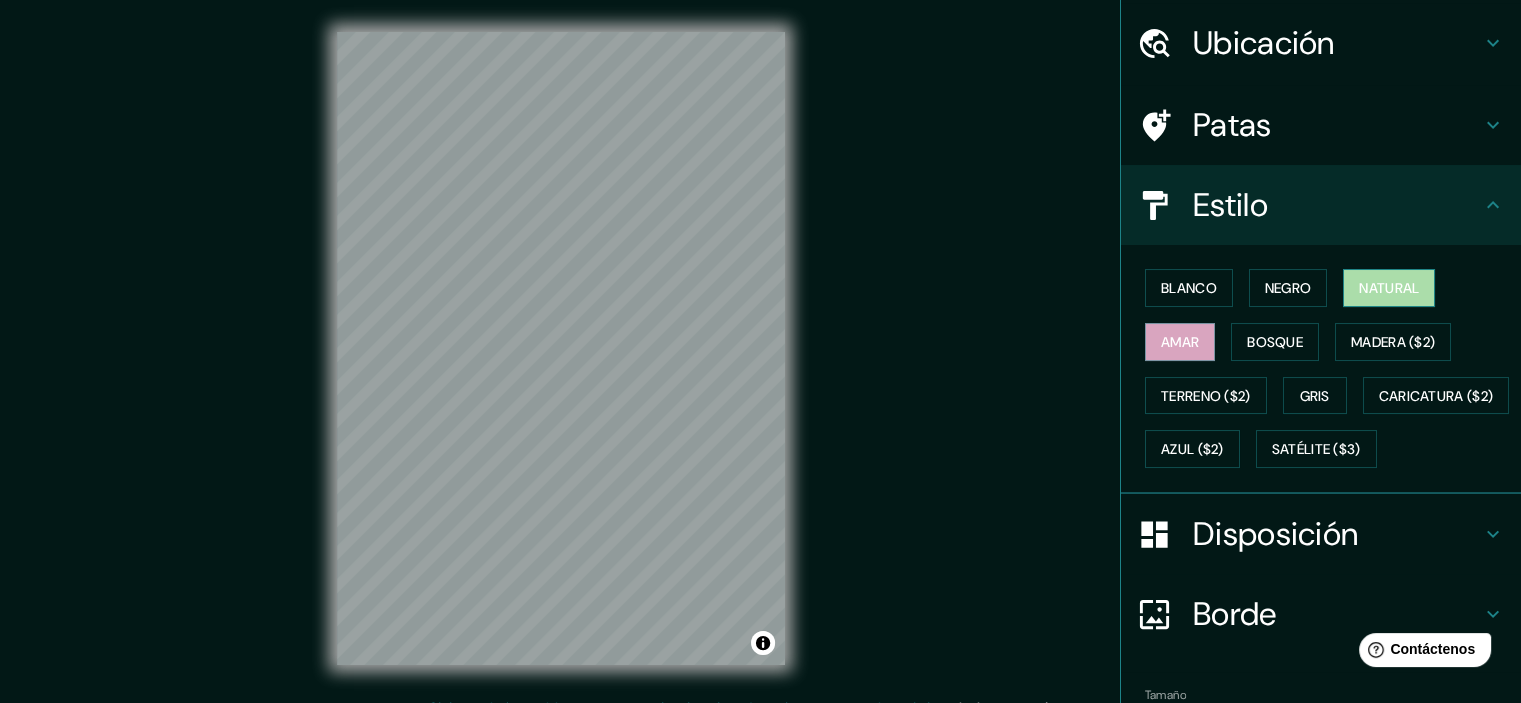 click on "Natural" at bounding box center (1389, 288) 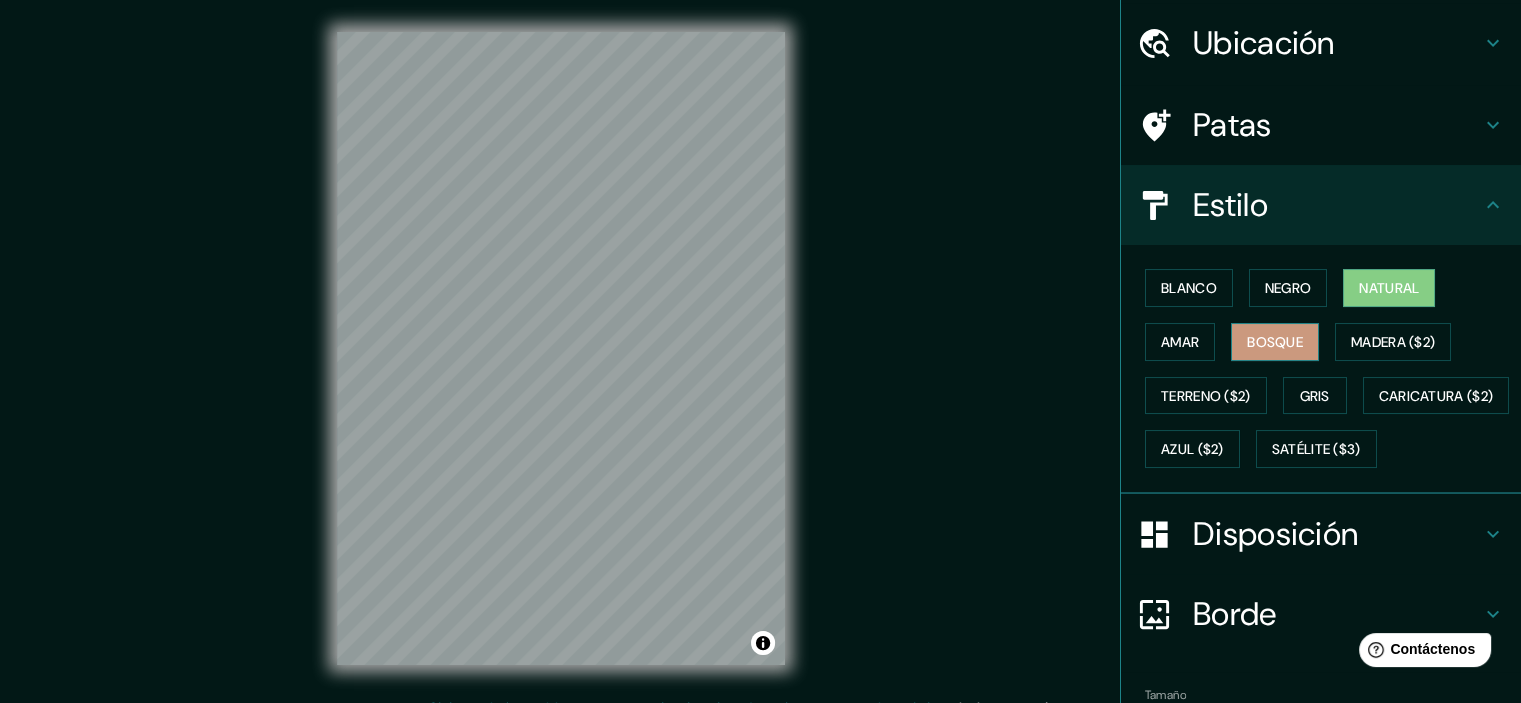 click on "Bosque" at bounding box center (1275, 342) 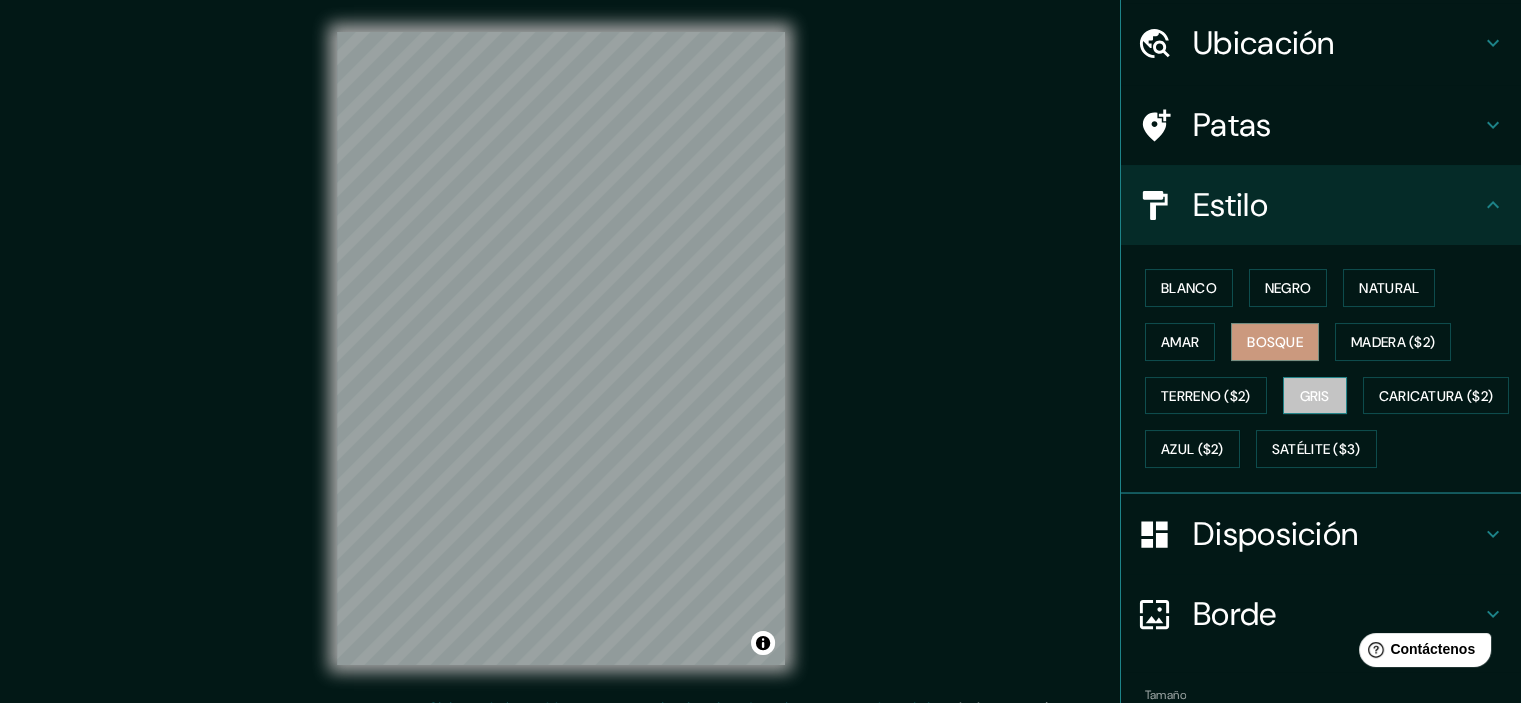 click on "Gris" at bounding box center [1315, 396] 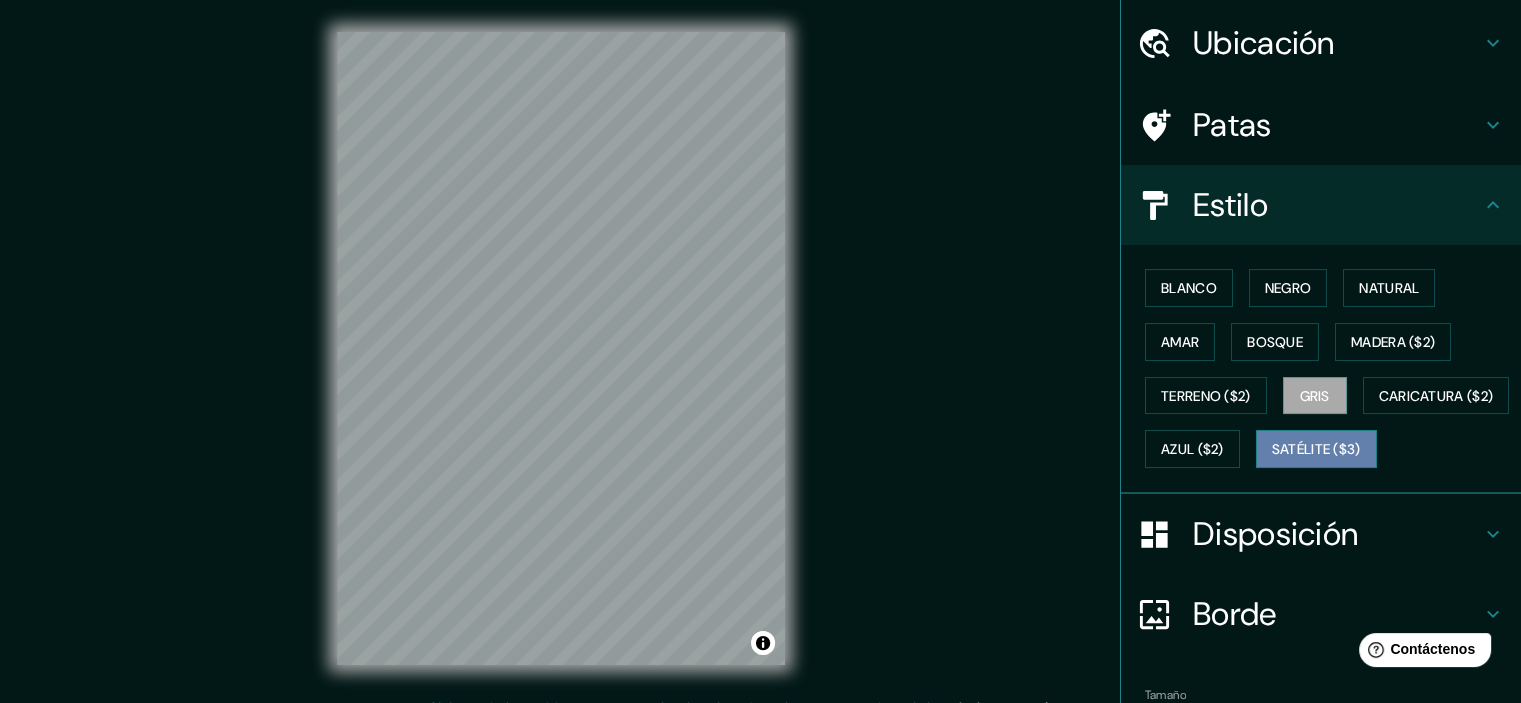 click on "Satélite ($3)" at bounding box center [1316, 450] 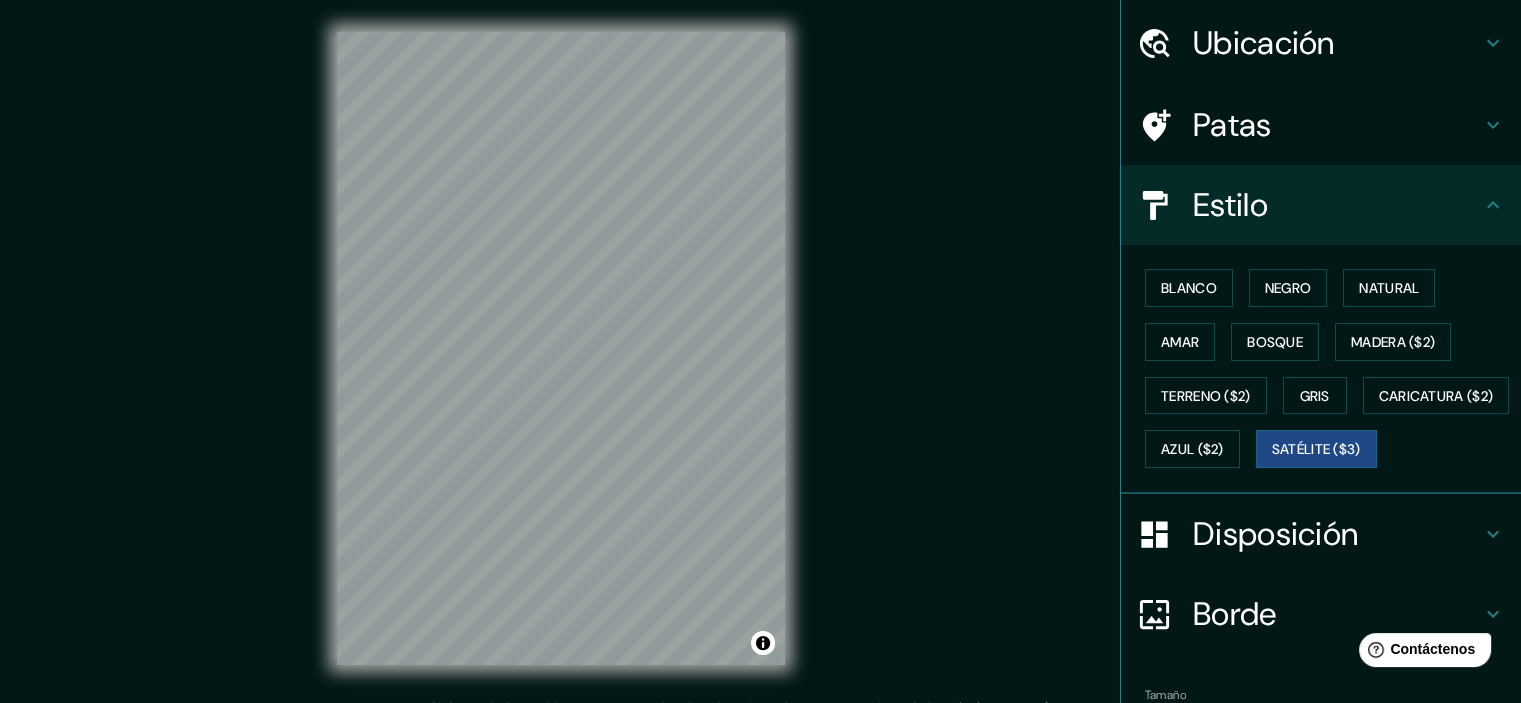 click on "Blanco Negro Natural Amar Bosque Madera ($2) Terreno ($2) Gris Caricatura ($2) Azul ($2) Satélite ($3)" at bounding box center [1329, 368] 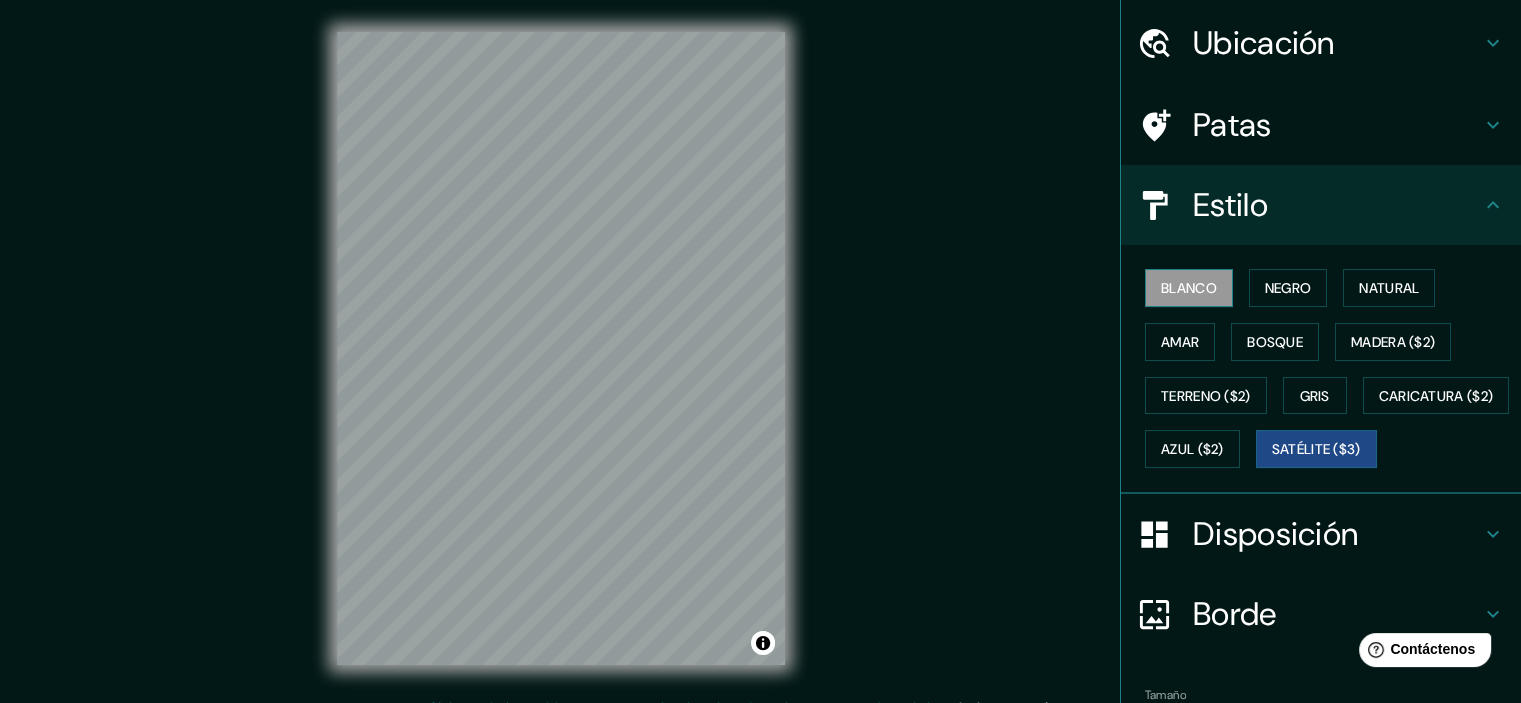 click on "Blanco" at bounding box center (1189, 288) 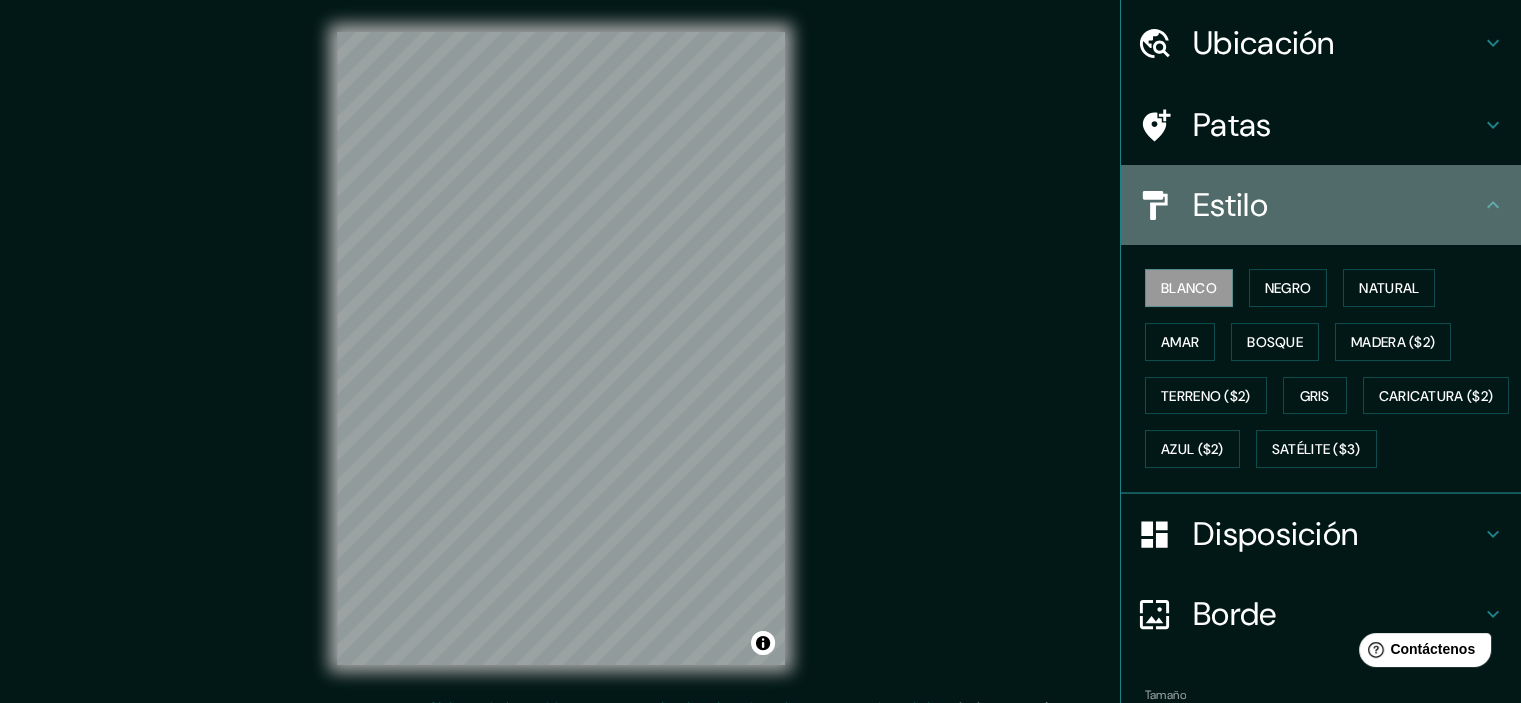 click on "Estilo" at bounding box center [1337, 205] 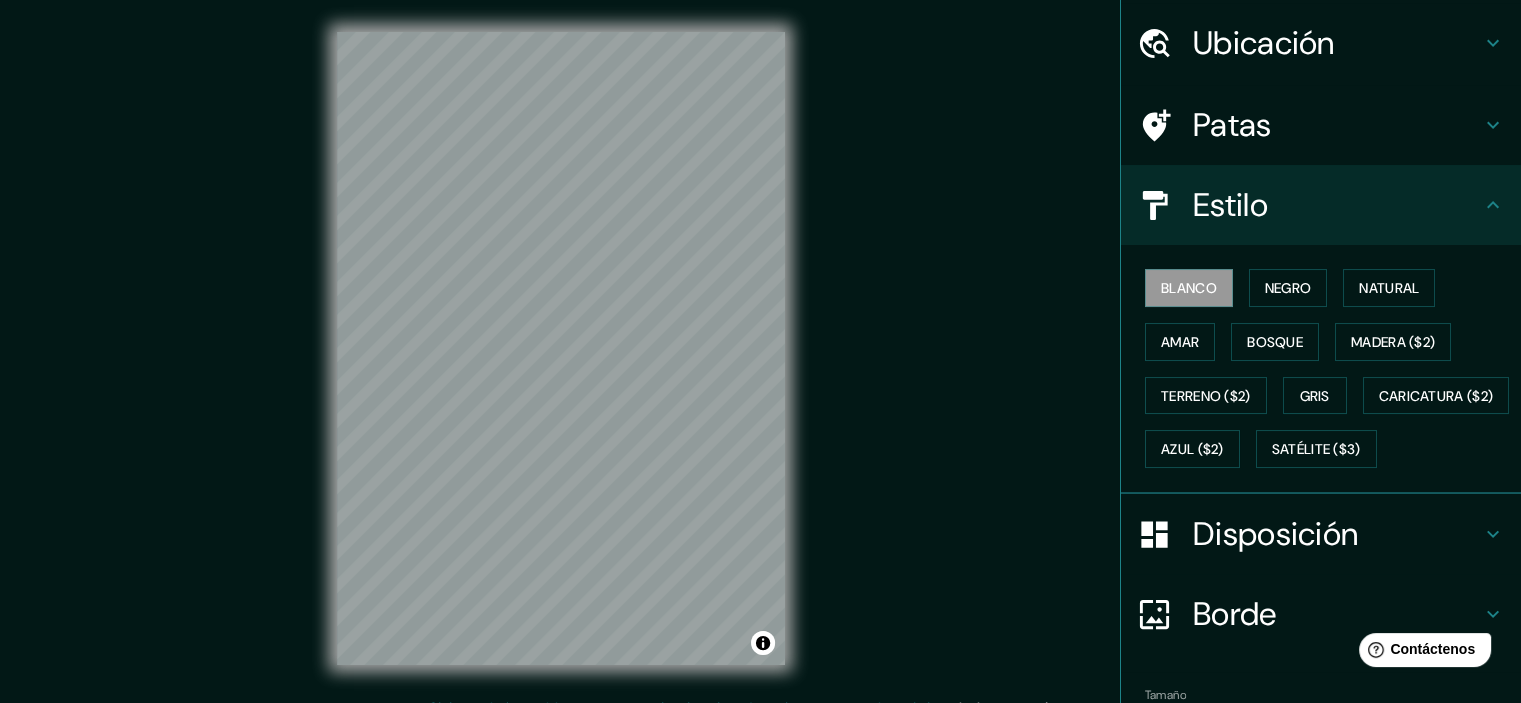 click on "Estilo" at bounding box center [1321, 205] 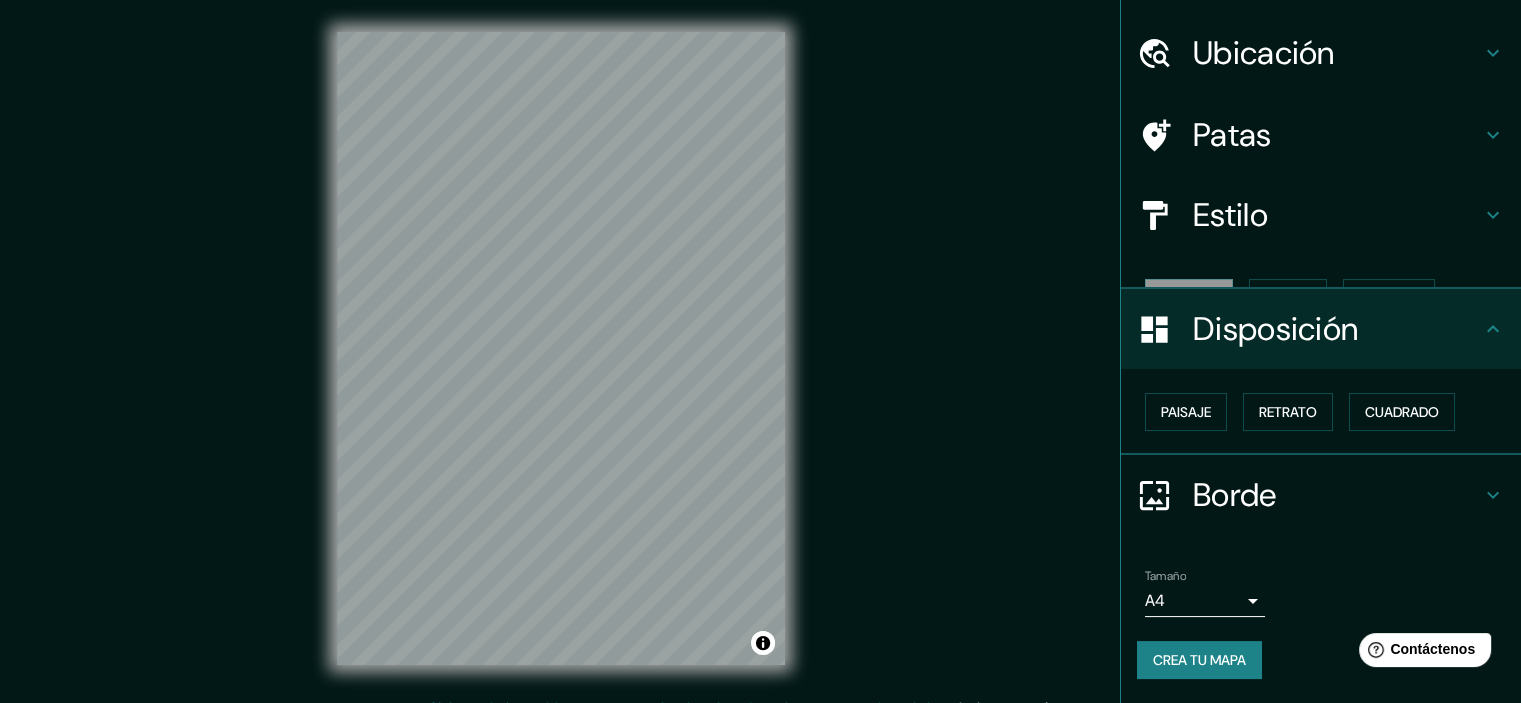 scroll, scrollTop: 16, scrollLeft: 0, axis: vertical 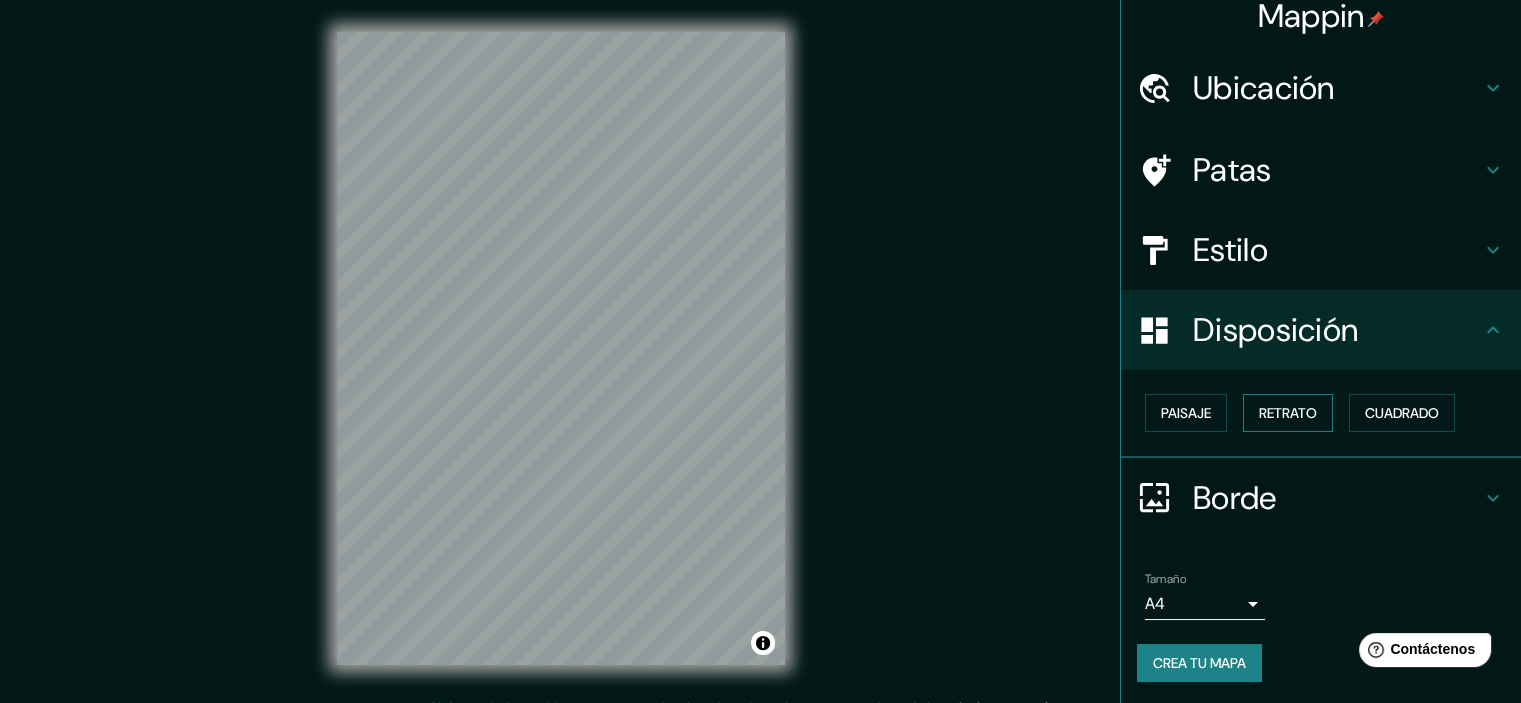 click on "Retrato" at bounding box center (1288, 413) 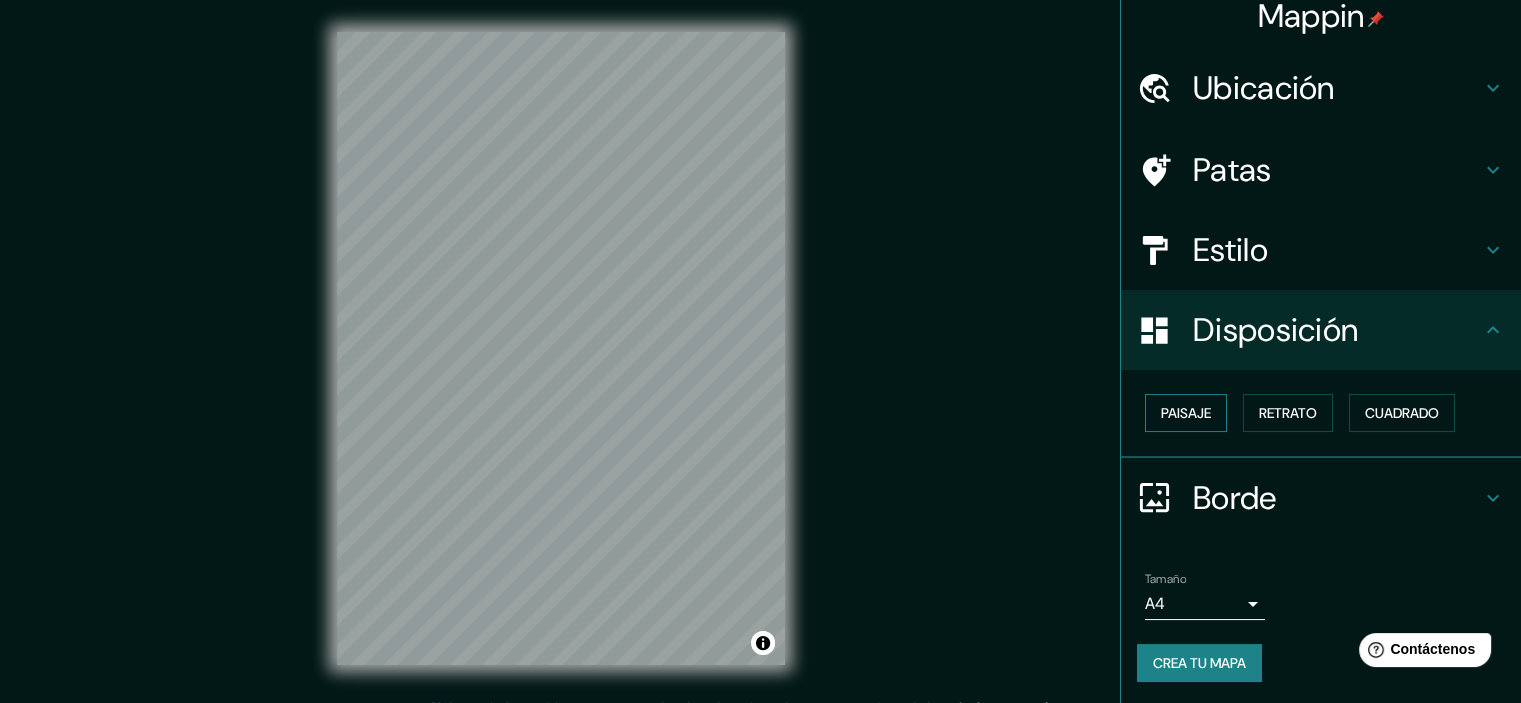 click on "Paisaje" at bounding box center (1186, 413) 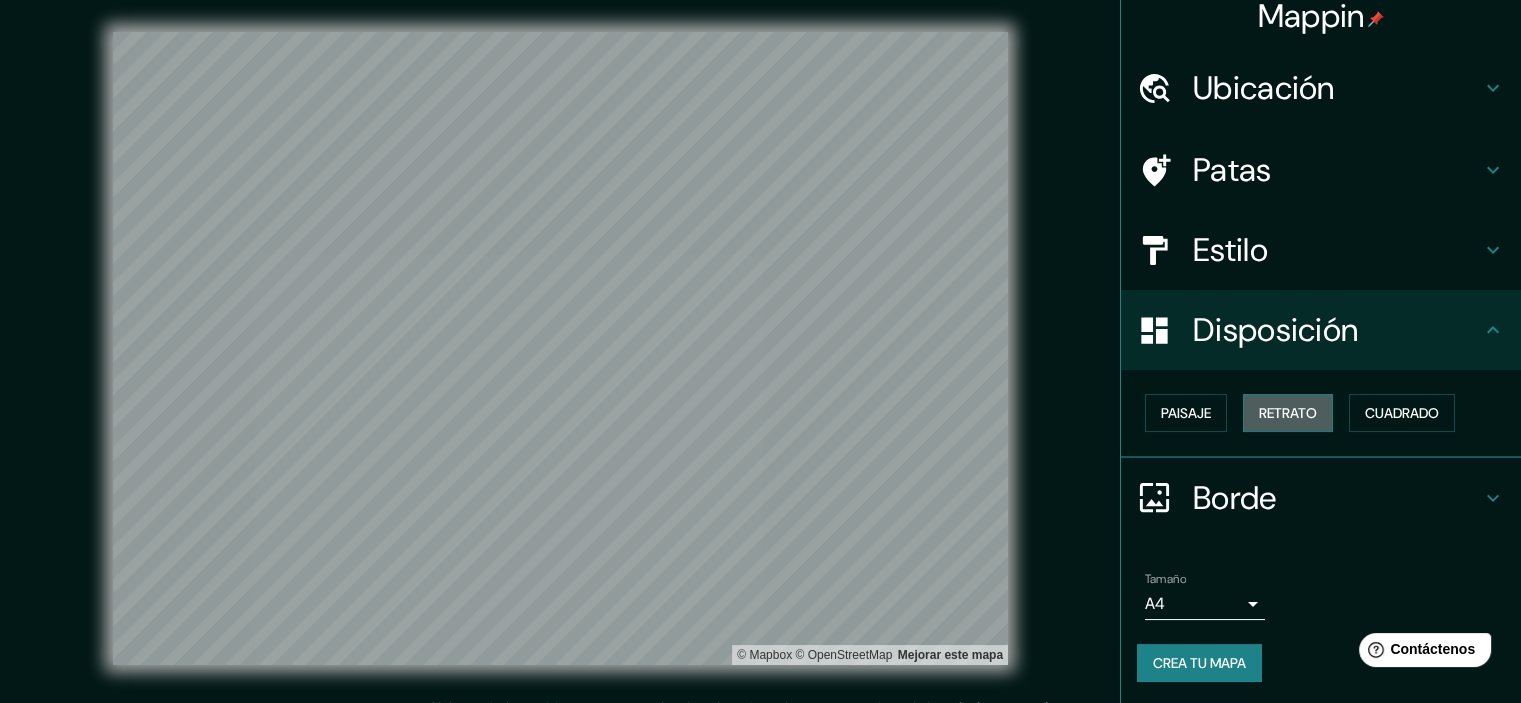 click on "Retrato" at bounding box center [1288, 413] 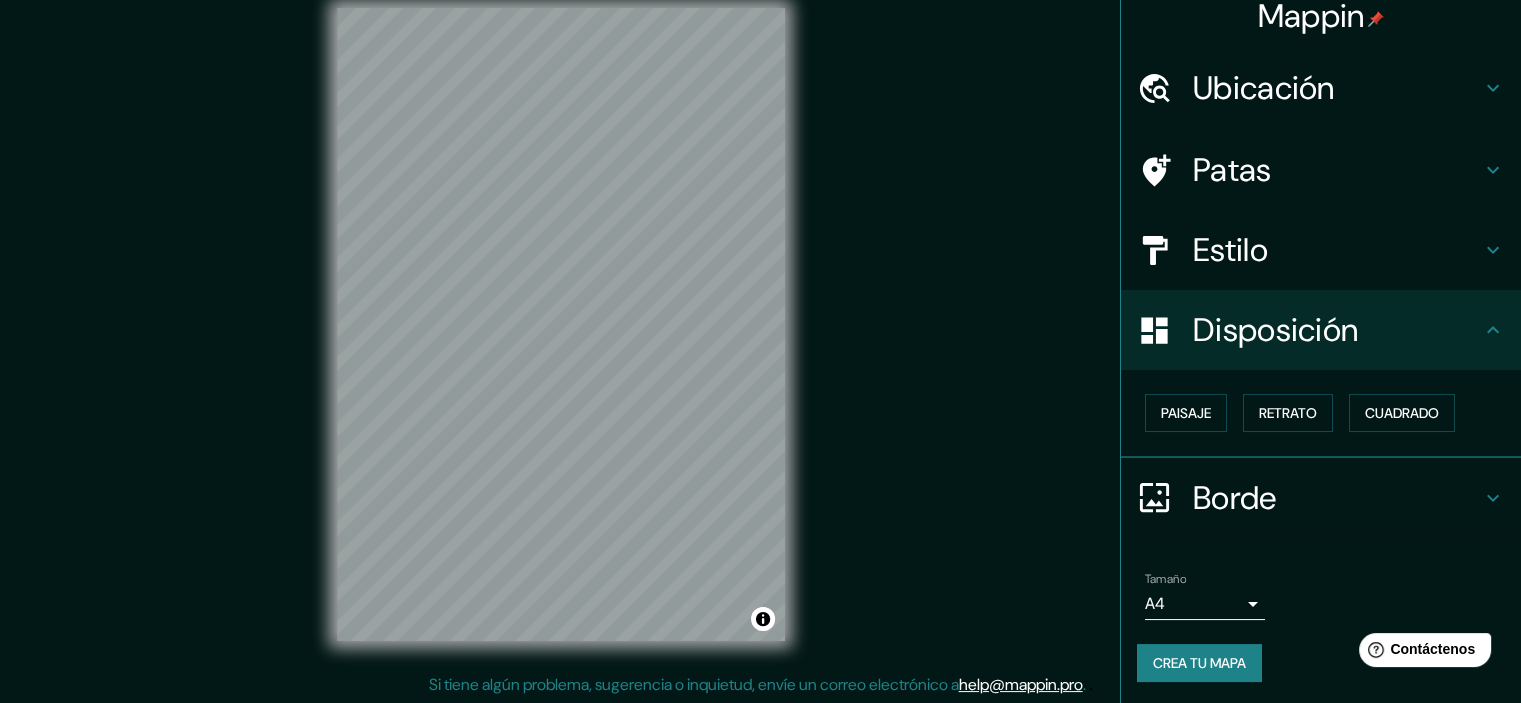 scroll, scrollTop: 25, scrollLeft: 0, axis: vertical 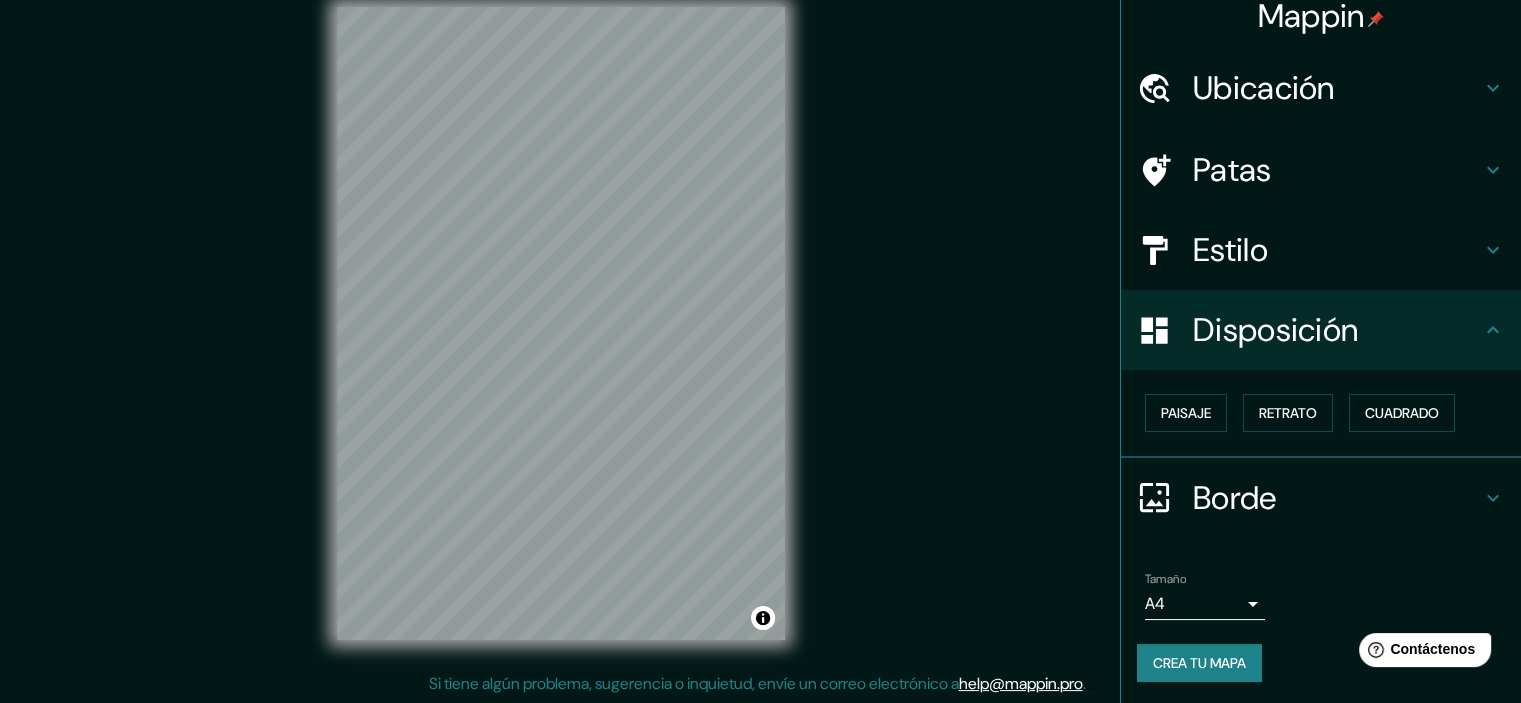 drag, startPoint x: 1504, startPoint y: 367, endPoint x: 1509, endPoint y: 322, distance: 45.276924 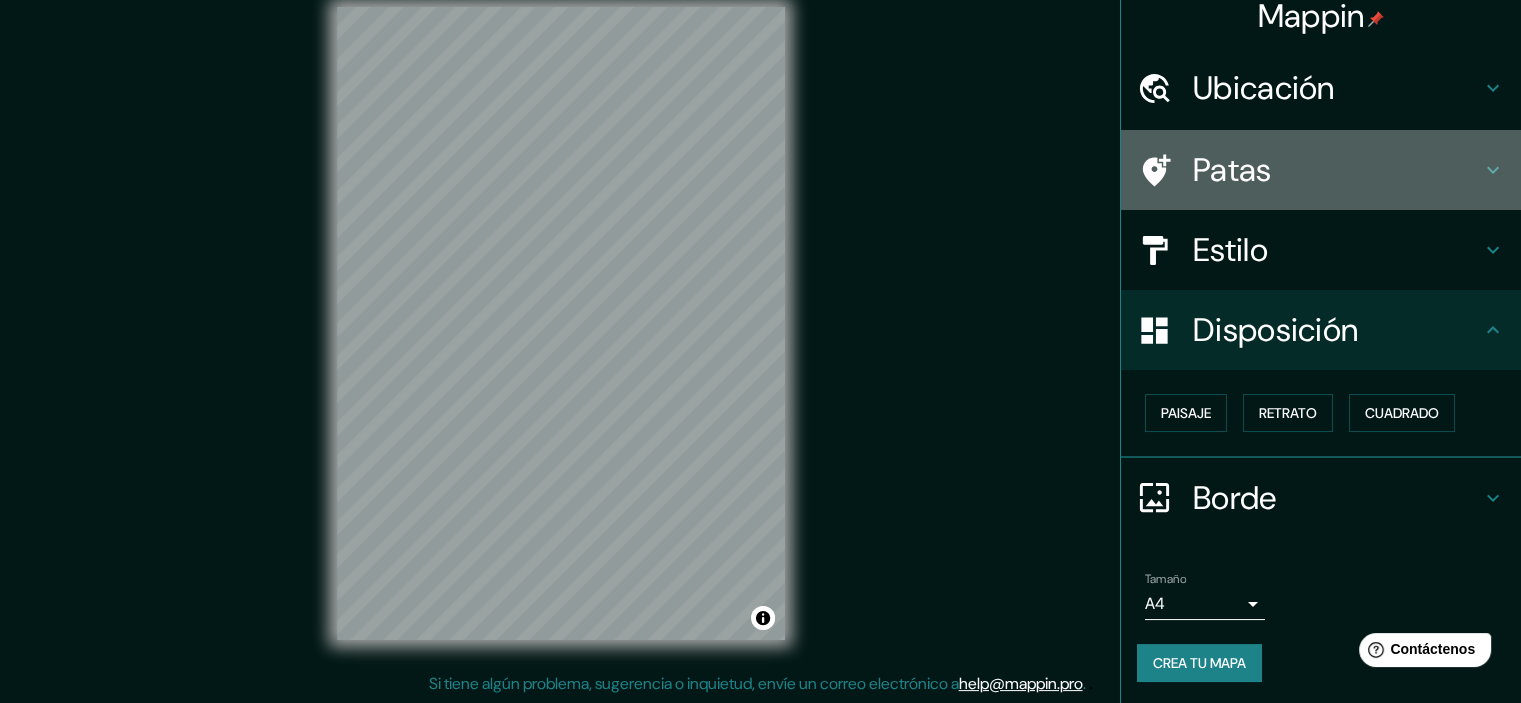 click on "Patas" at bounding box center (1337, 170) 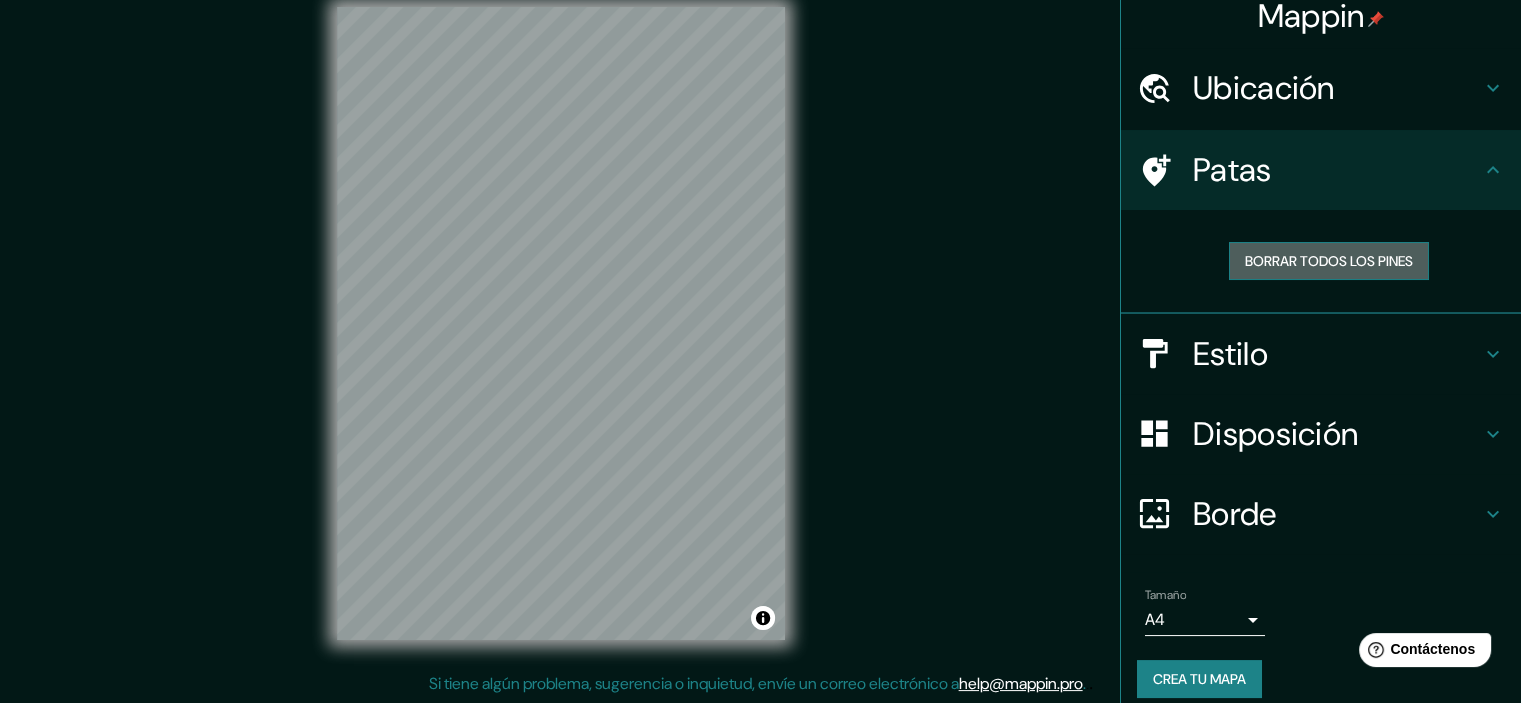 click on "Borrar todos los pines" at bounding box center [1329, 261] 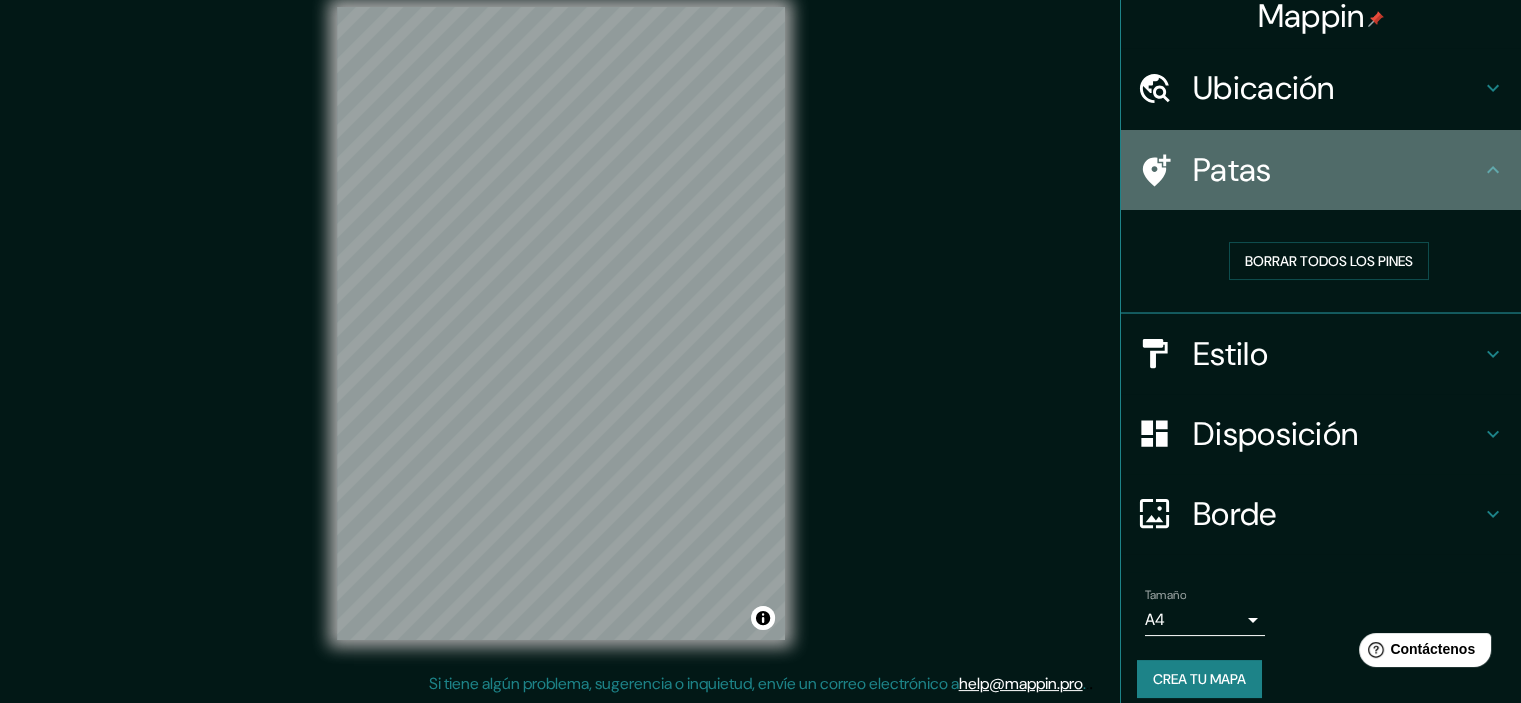 click on "Patas" at bounding box center (1337, 170) 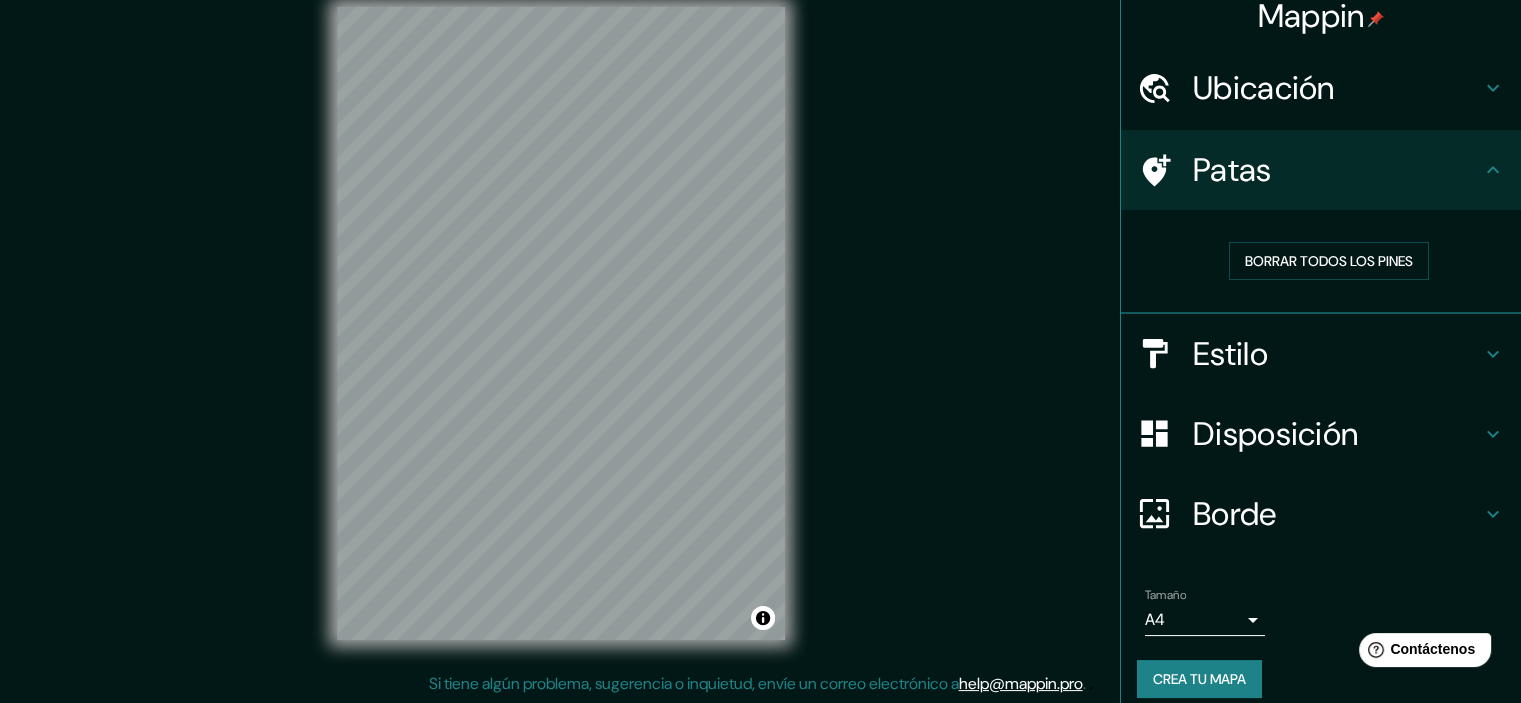 click 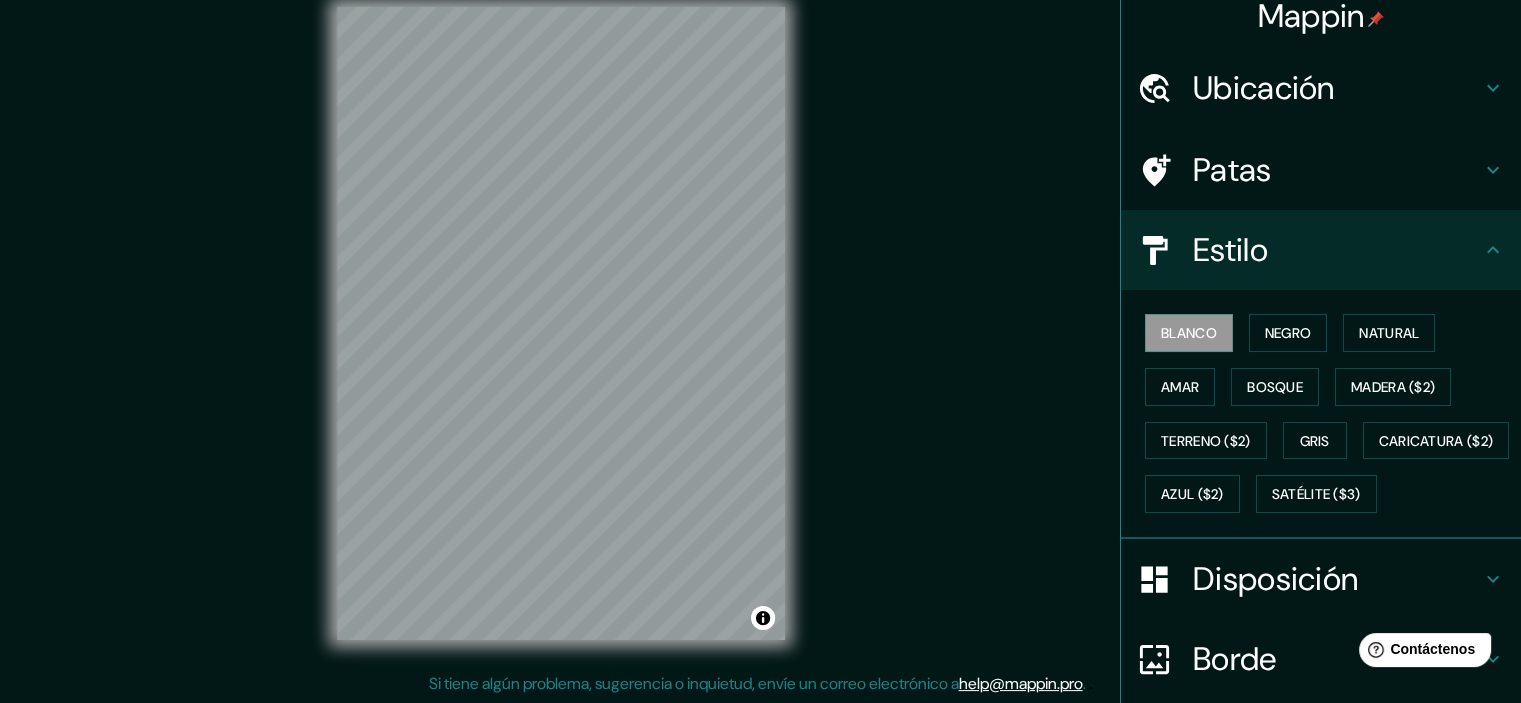click on "Blanco Negro Natural Amar Bosque Madera ($2) Terreno ($2) Gris Caricatura ($2) Azul ($2) Satélite ($3)" at bounding box center (1321, 414) 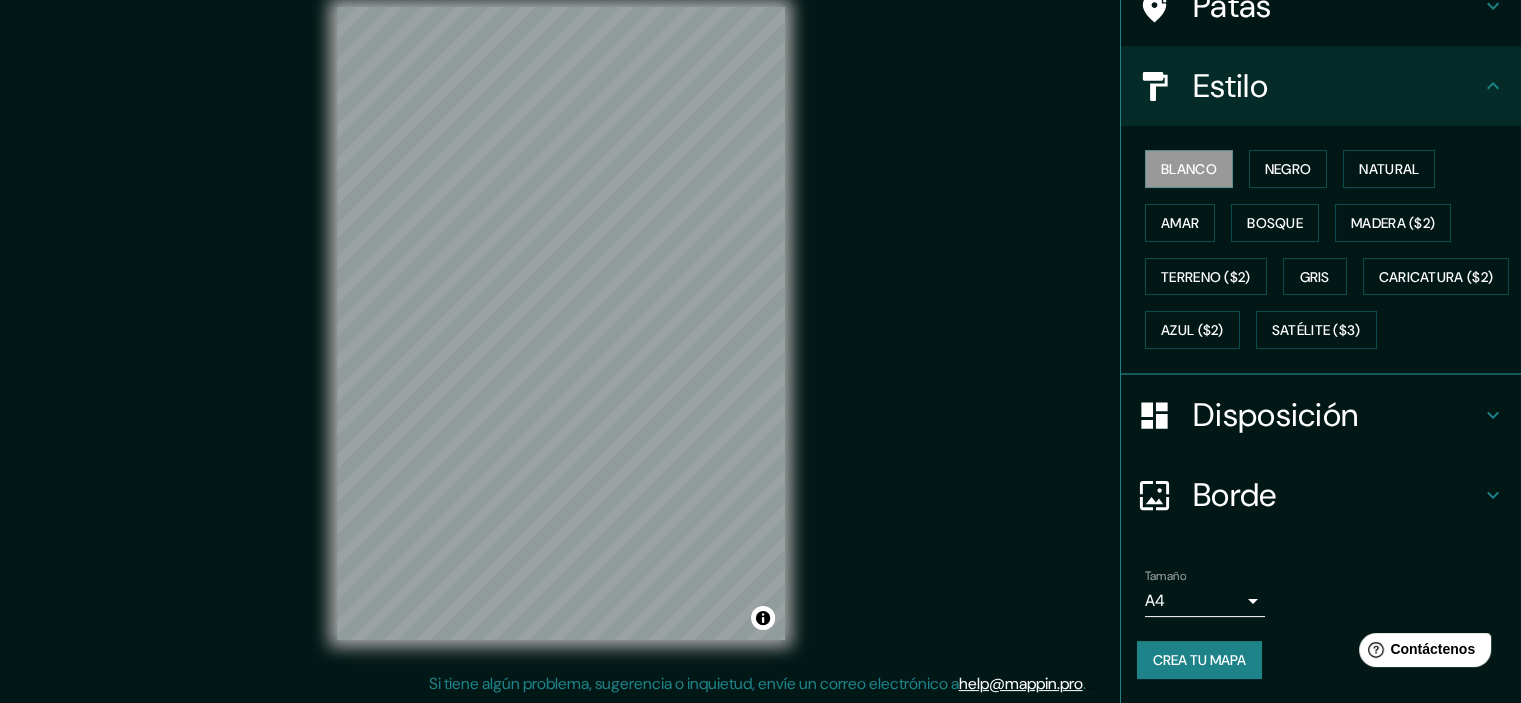 scroll, scrollTop: 228, scrollLeft: 0, axis: vertical 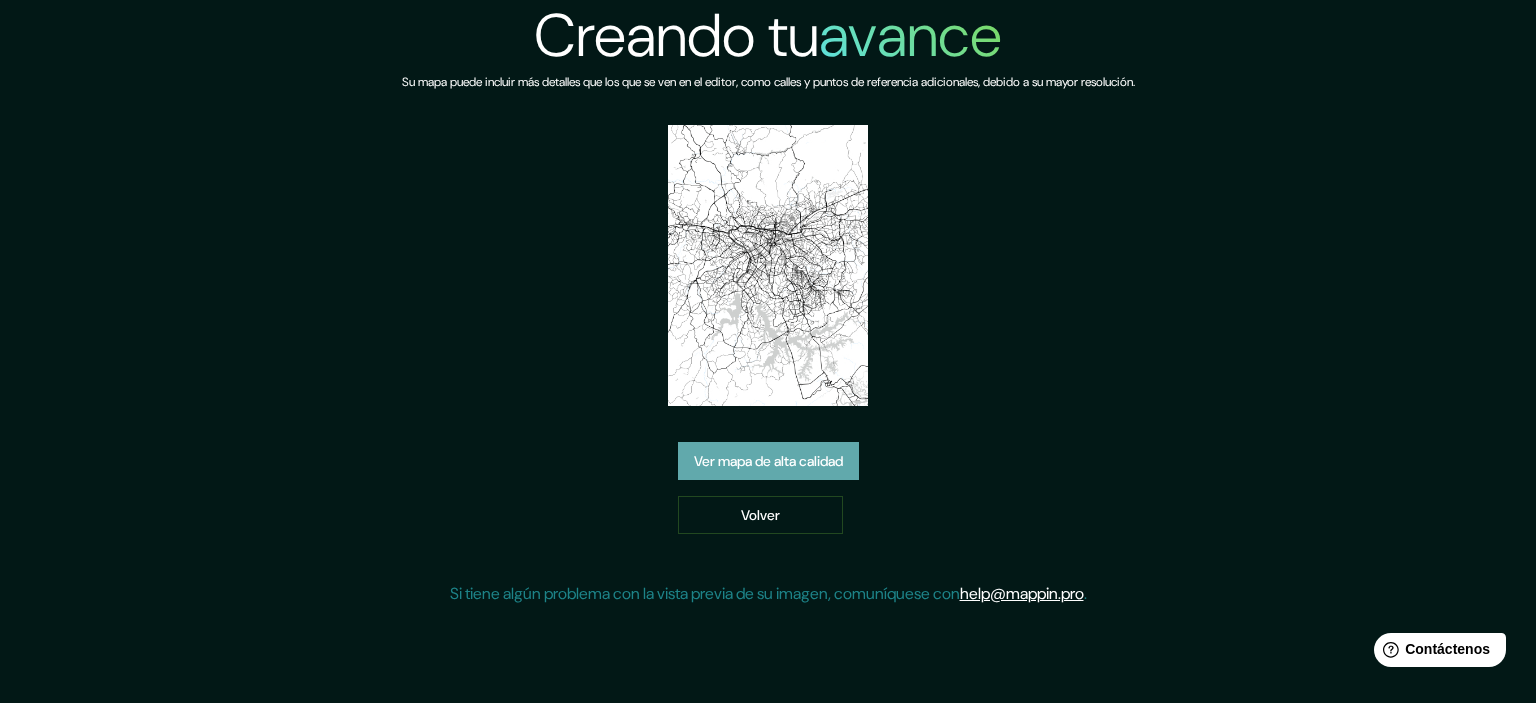 click on "Ver mapa de alta calidad" at bounding box center [768, 461] 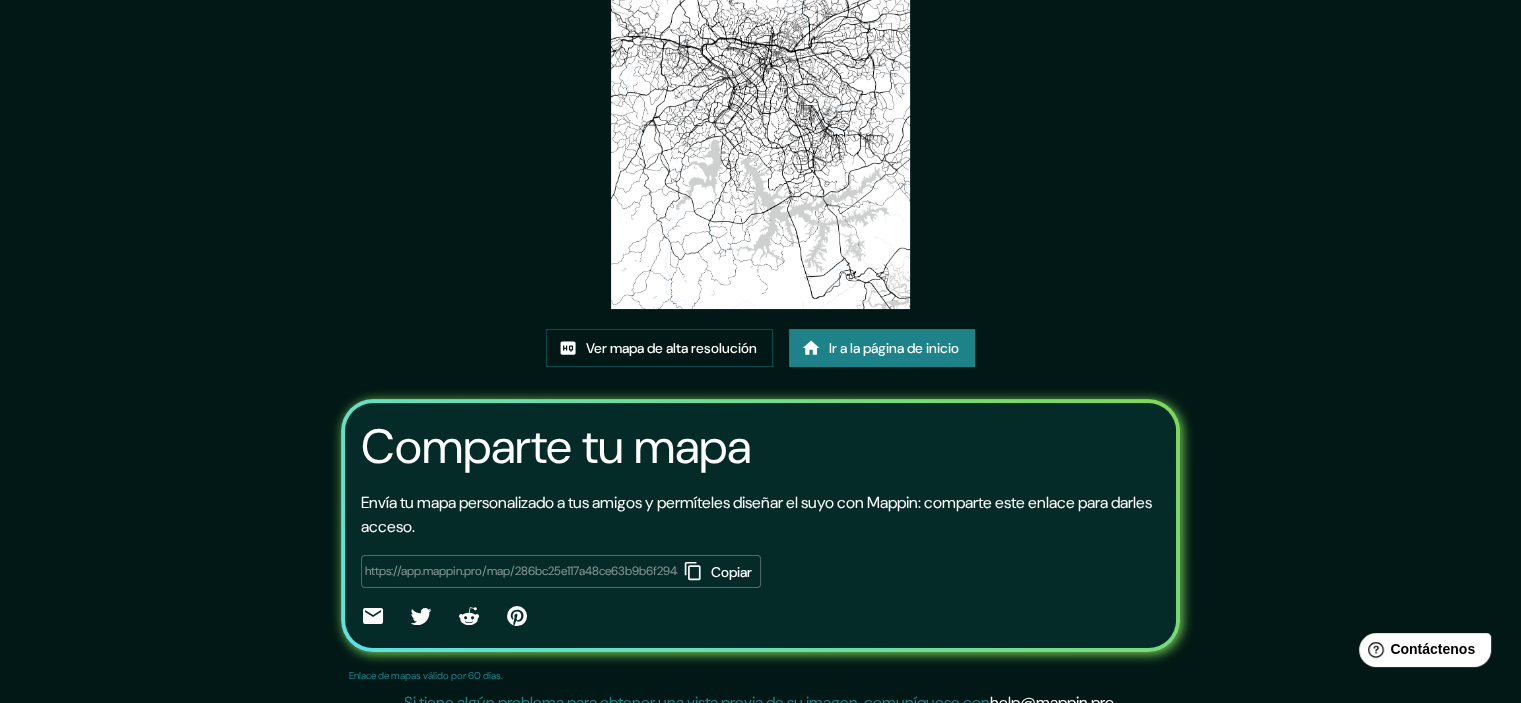 scroll, scrollTop: 220, scrollLeft: 0, axis: vertical 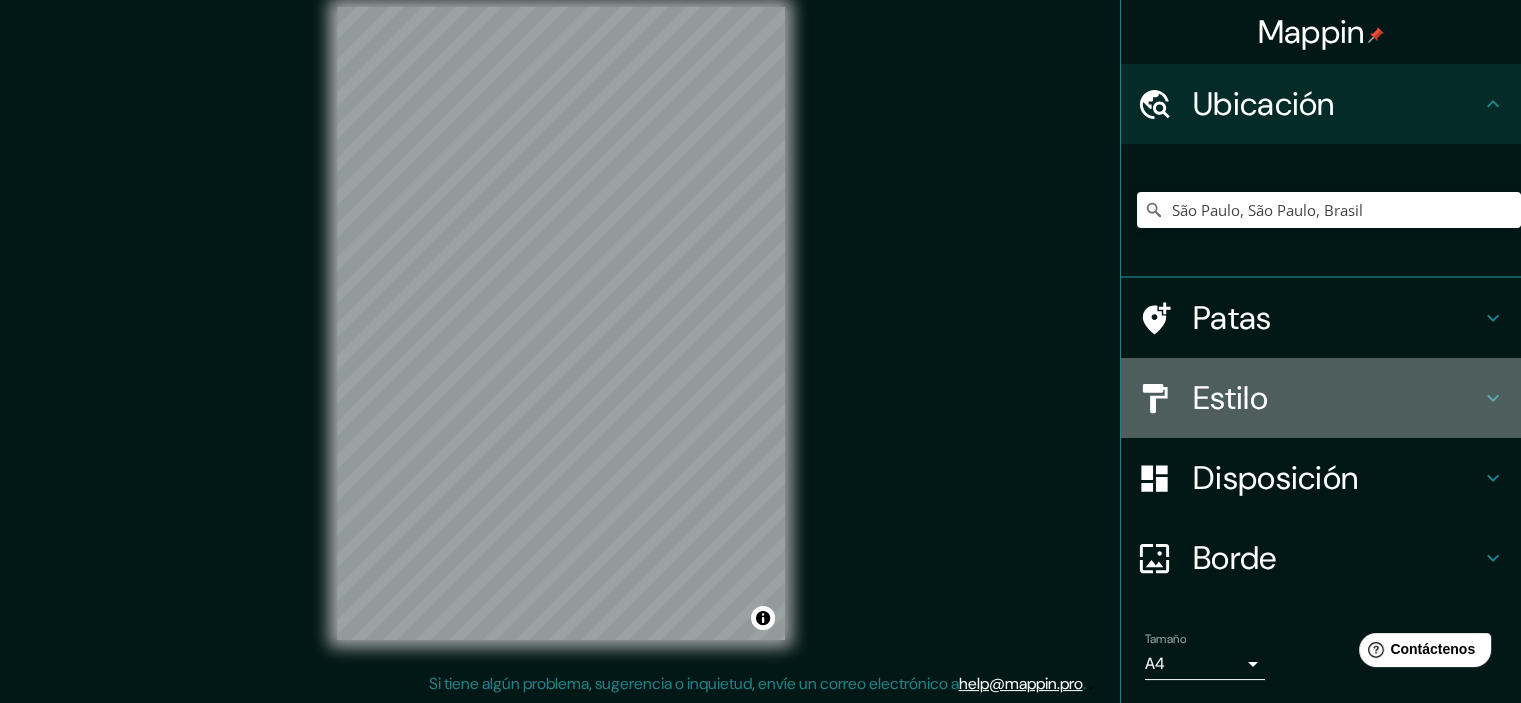 click on "Estilo" at bounding box center [1337, 398] 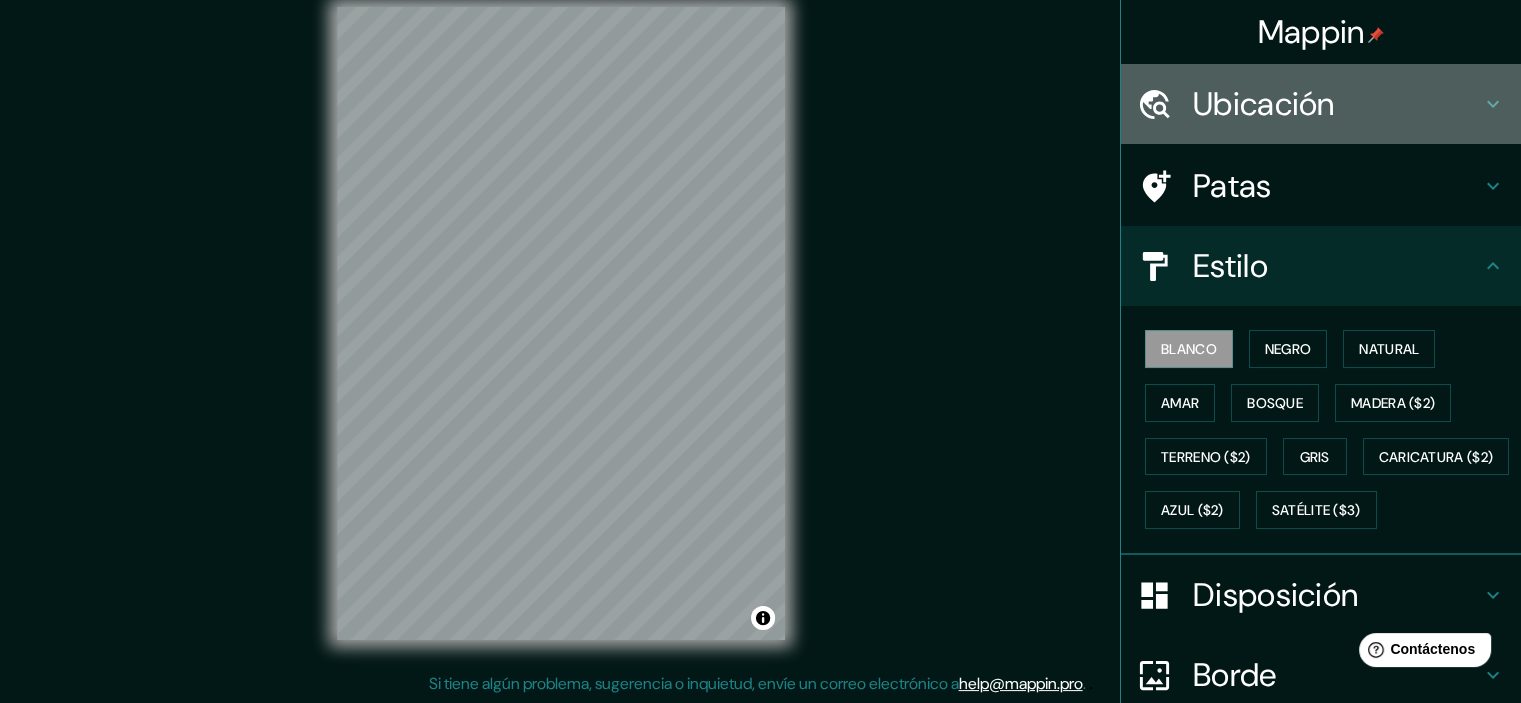 click on "Ubicación" at bounding box center [1264, 104] 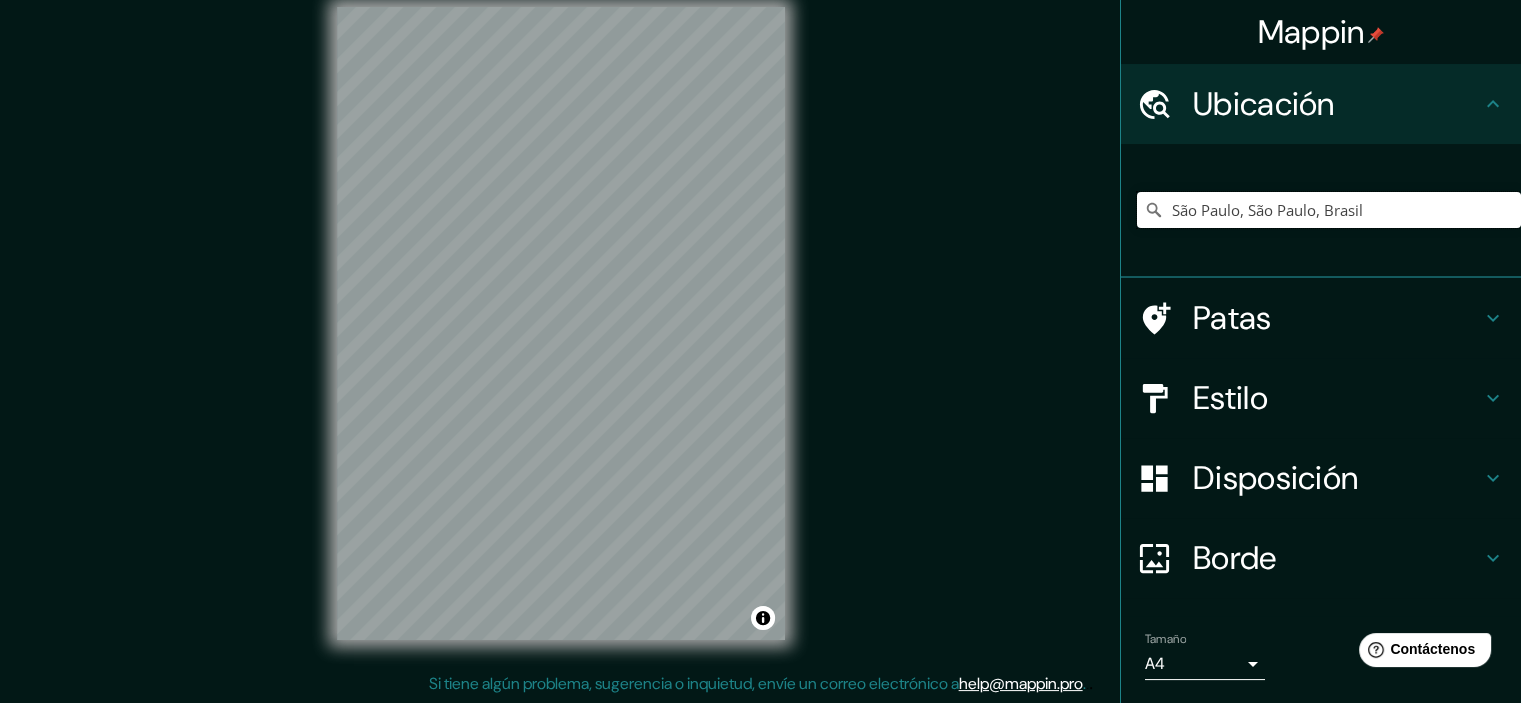 click on "São Paulo, São Paulo, Brasil" at bounding box center [1329, 210] 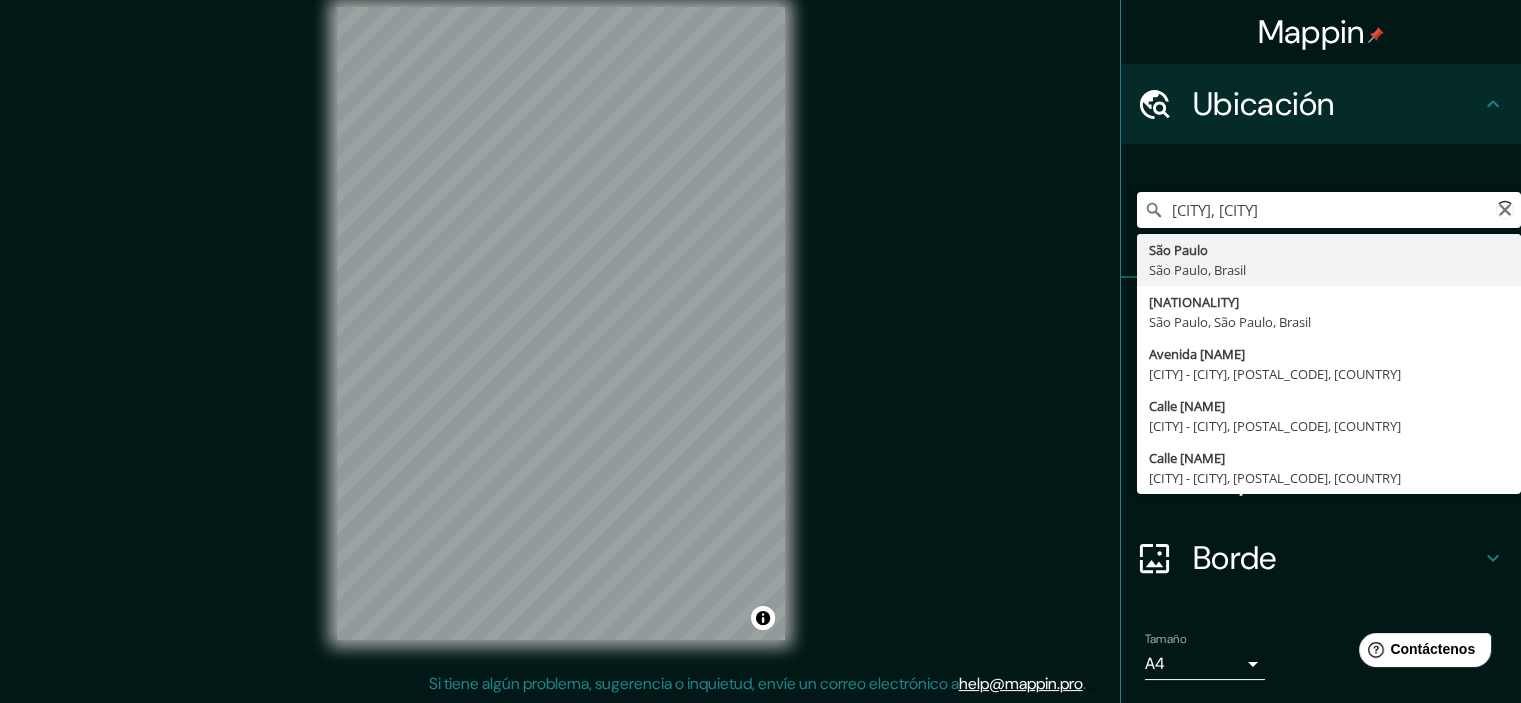 type on "São Paulo, São Paulo, Brasil" 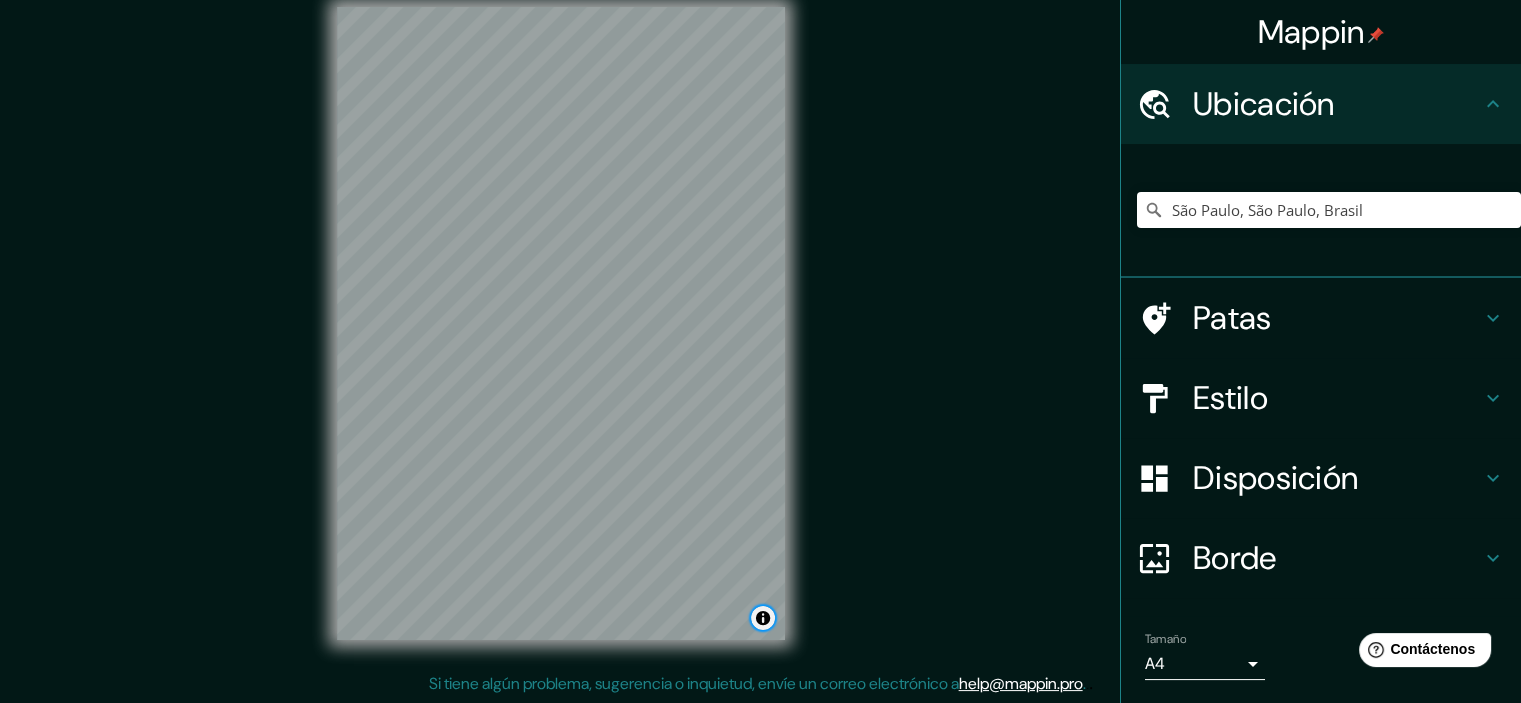 click at bounding box center (763, 618) 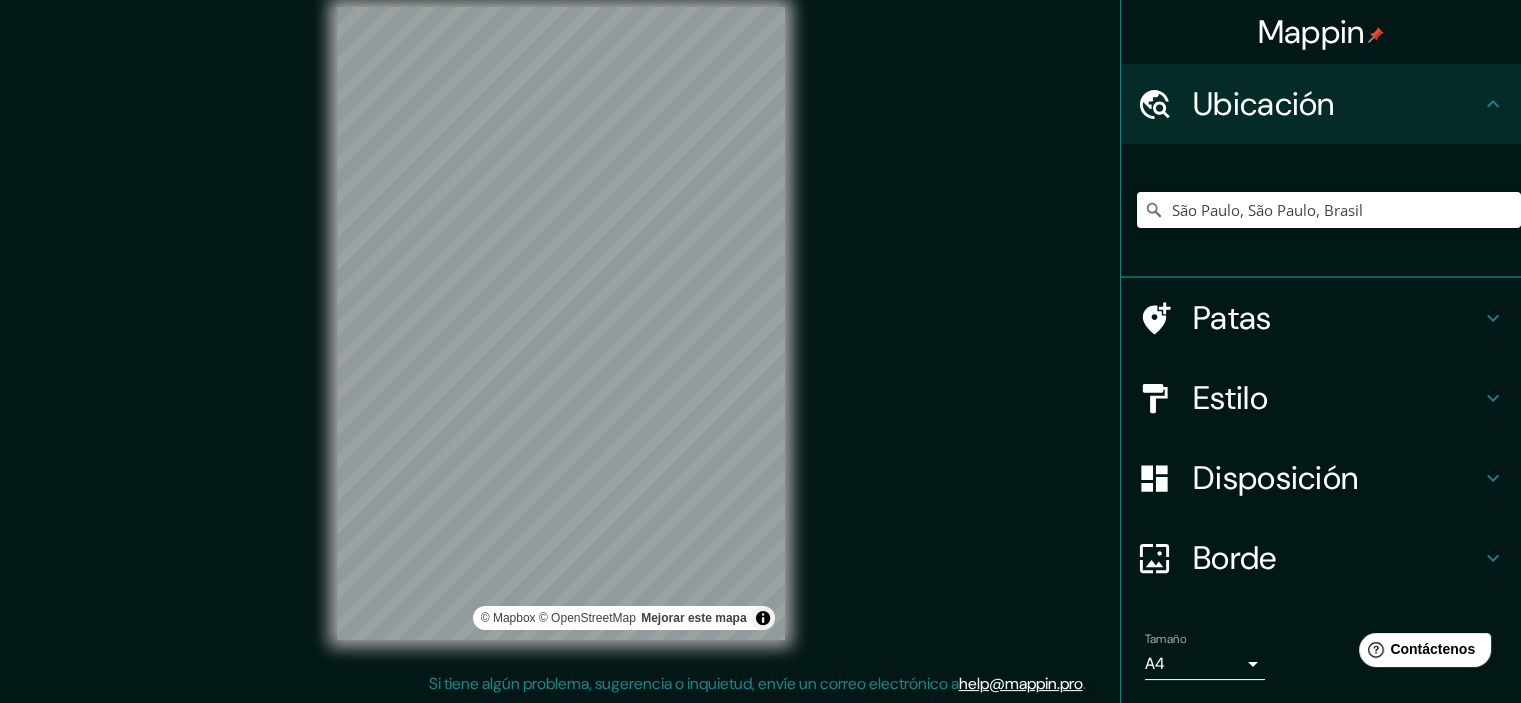 click on "Disposición" at bounding box center [1275, 478] 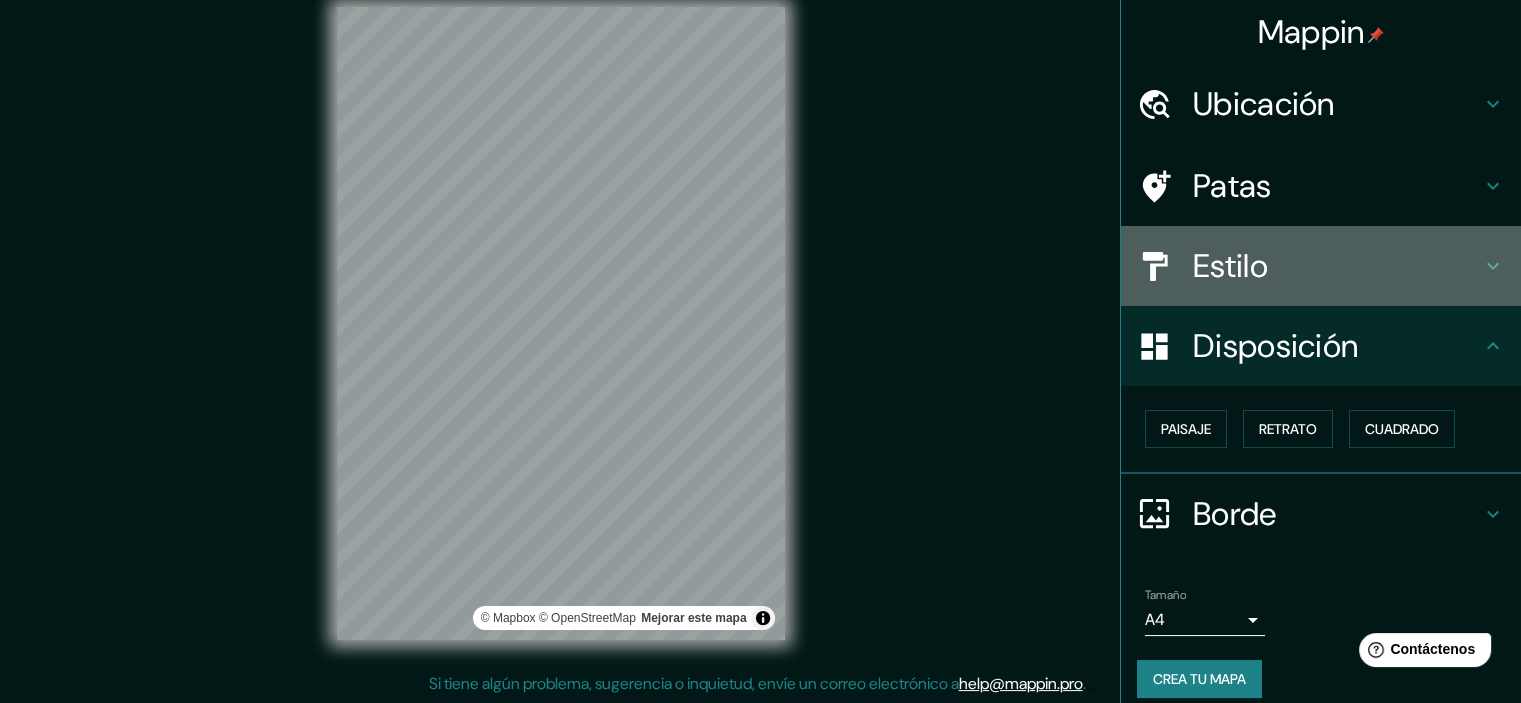 click on "Estilo" at bounding box center (1230, 266) 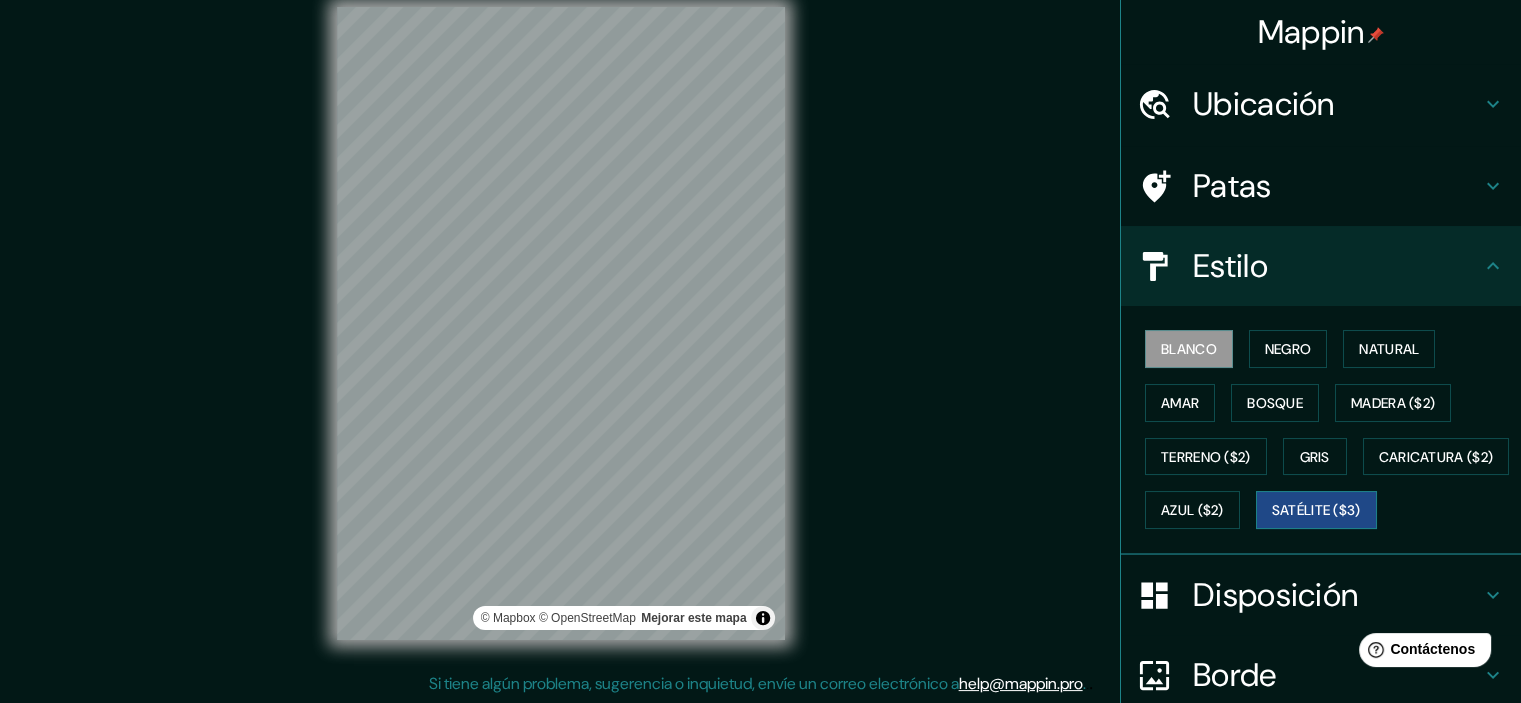 click on "Satélite ($3)" at bounding box center (1316, 511) 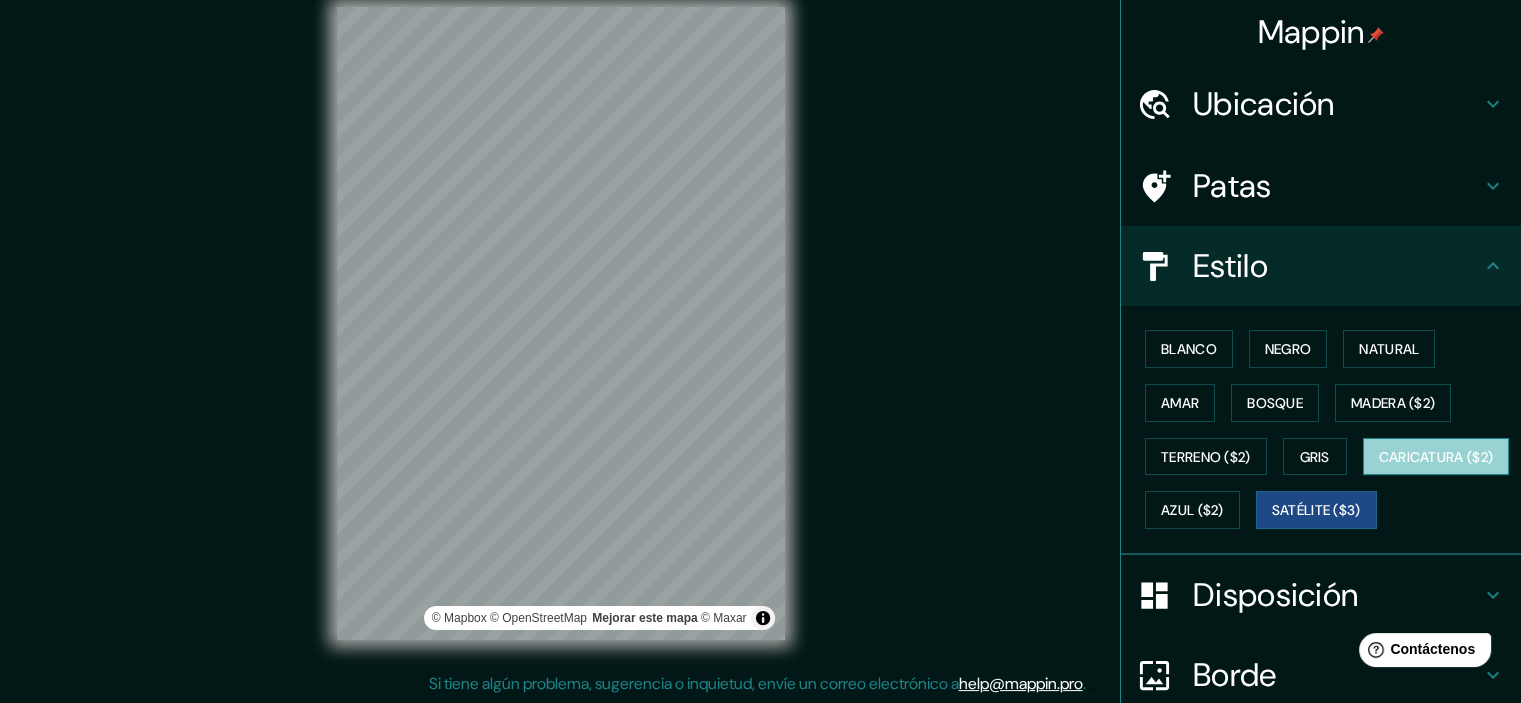 click on "Caricatura ($2)" at bounding box center [1436, 457] 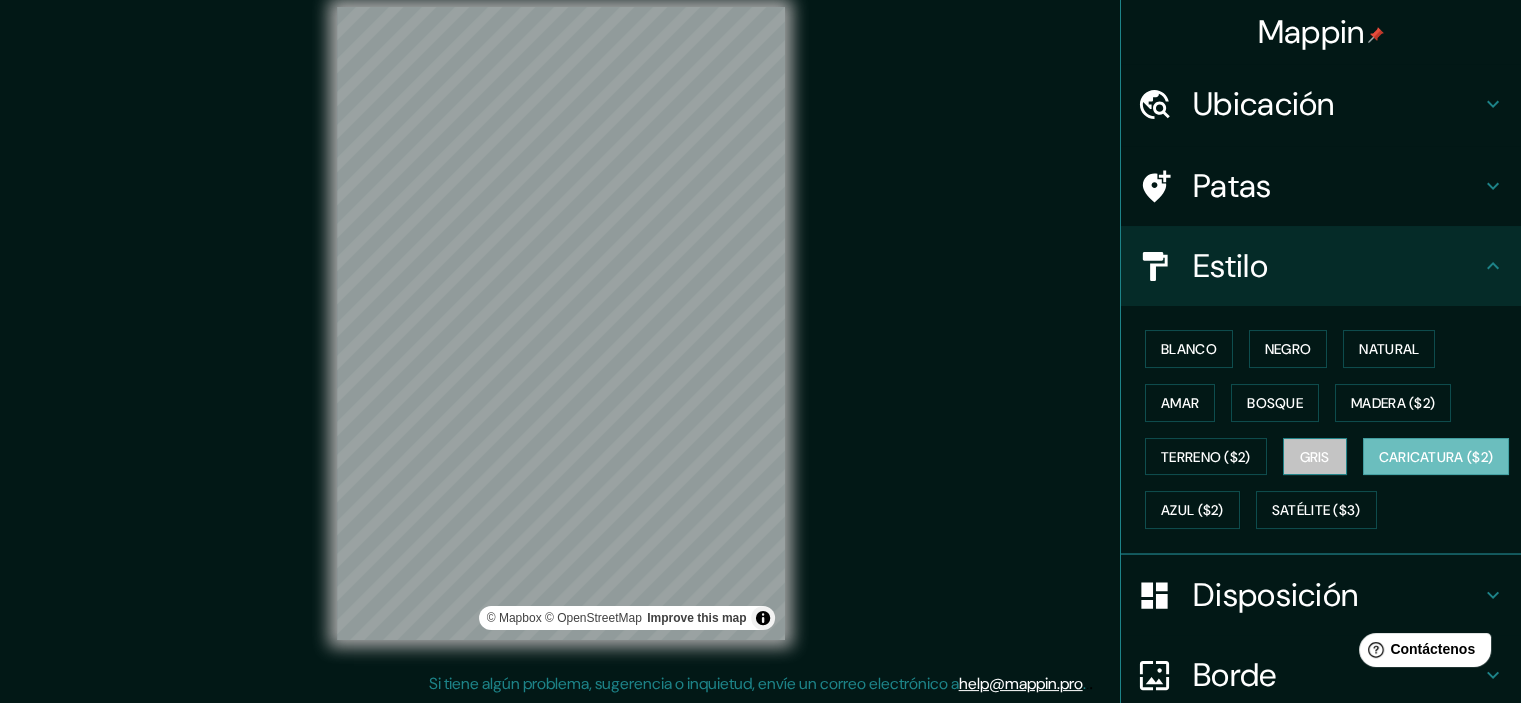 click on "Gris" at bounding box center [1315, 457] 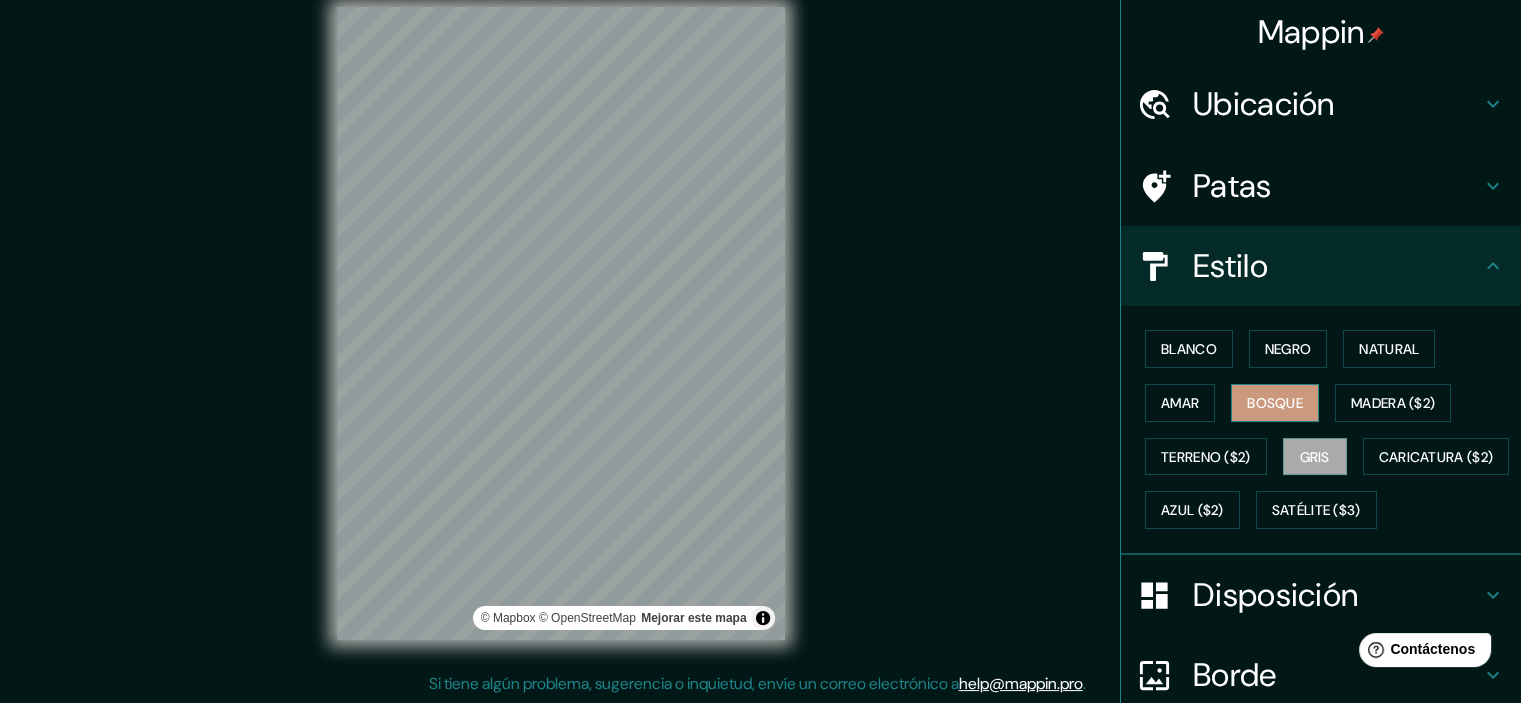 click on "Bosque" at bounding box center [1275, 403] 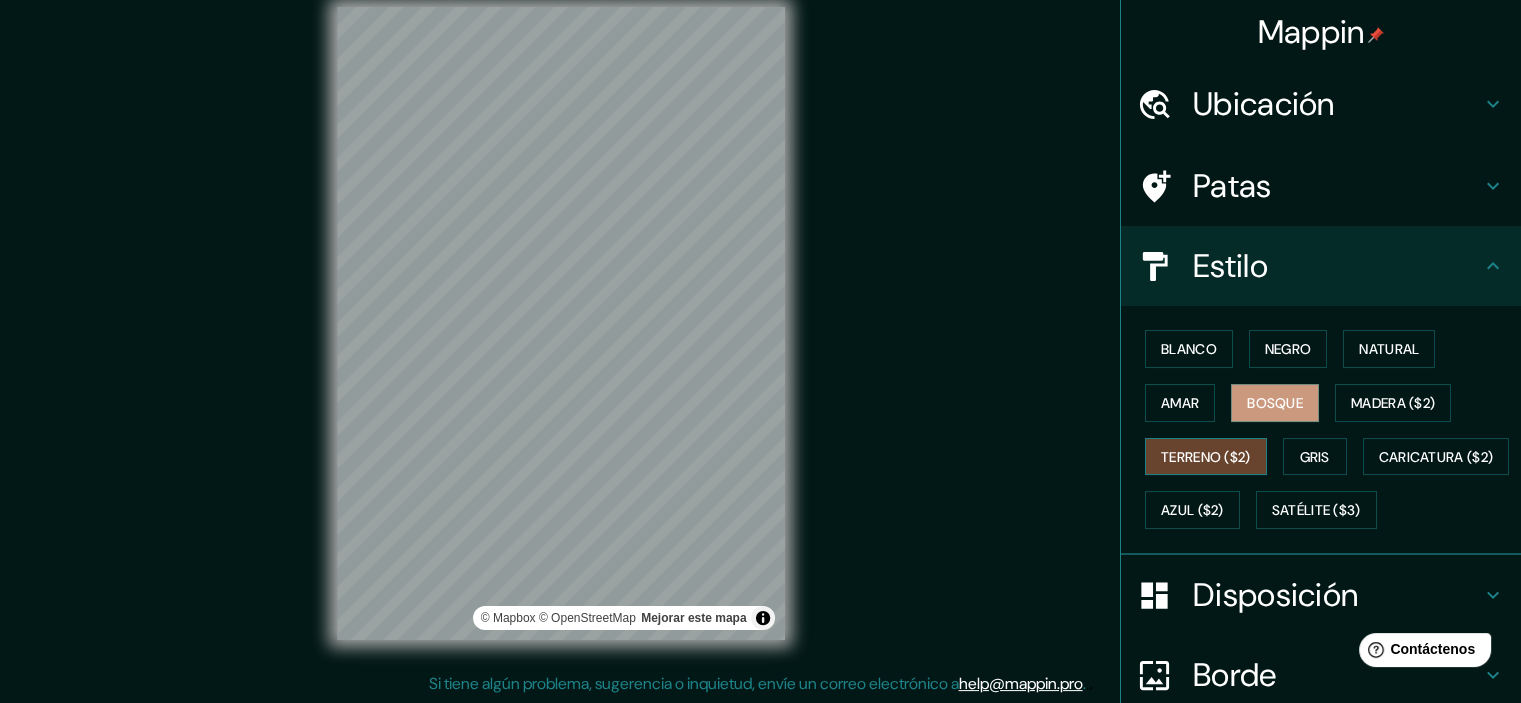 click on "Terreno ($2)" at bounding box center [1206, 457] 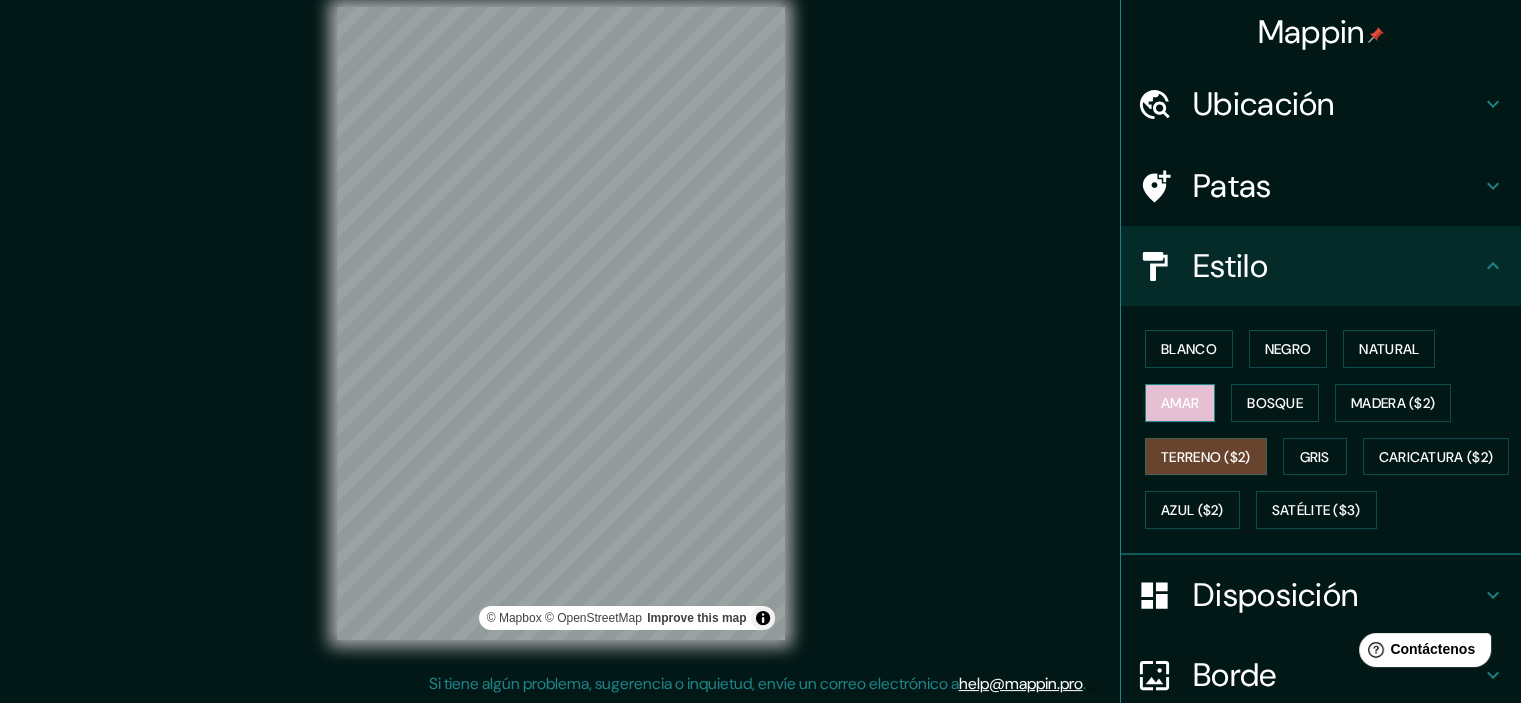 click on "Amar" at bounding box center [1180, 403] 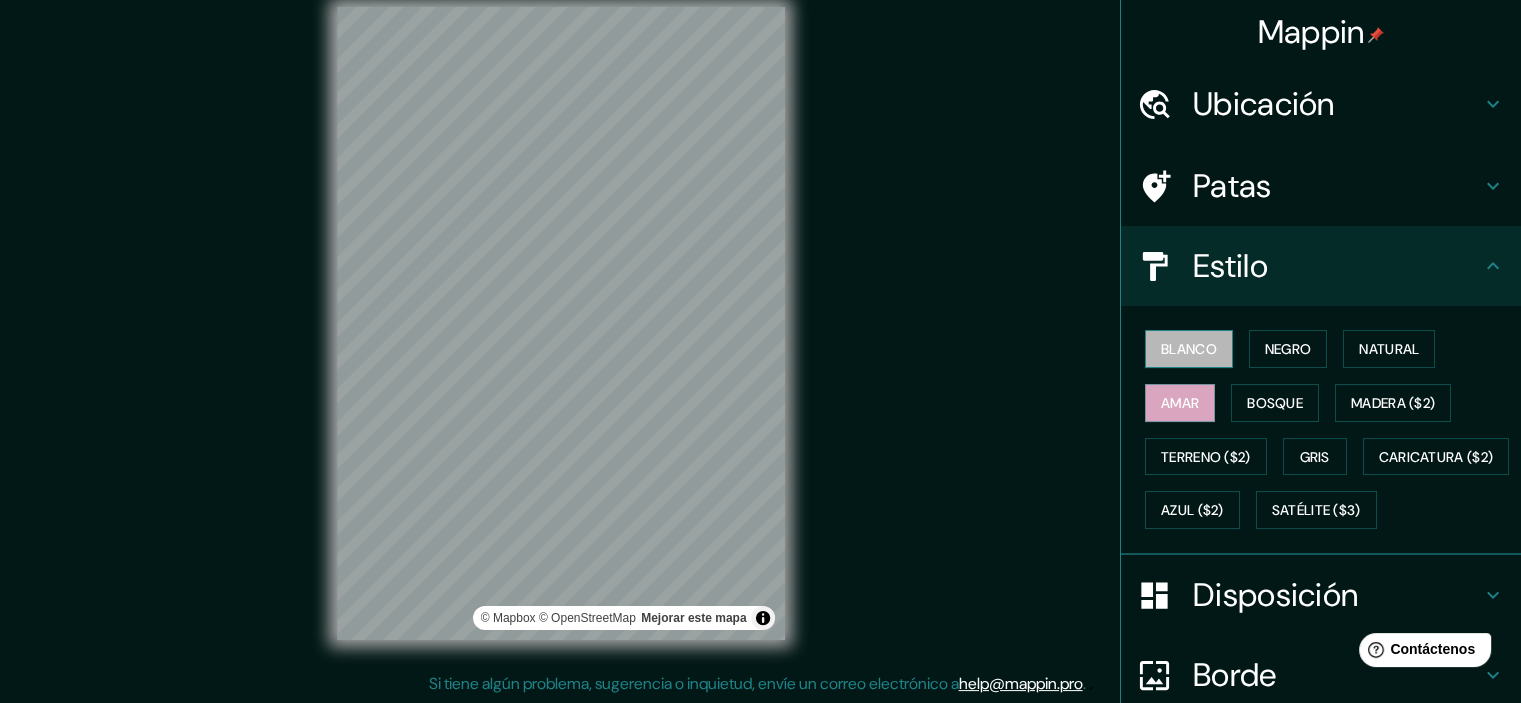 click on "Blanco" at bounding box center [1189, 349] 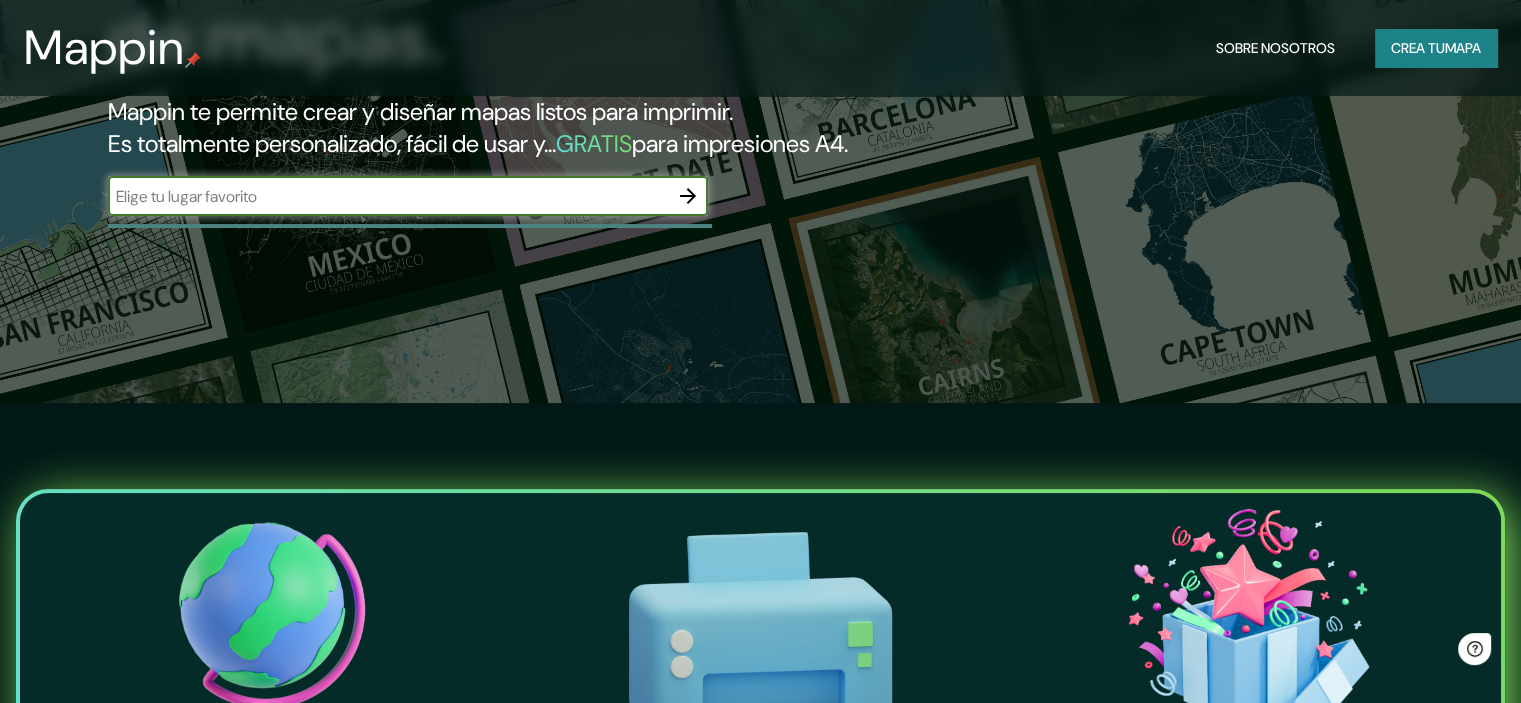 scroll, scrollTop: 0, scrollLeft: 0, axis: both 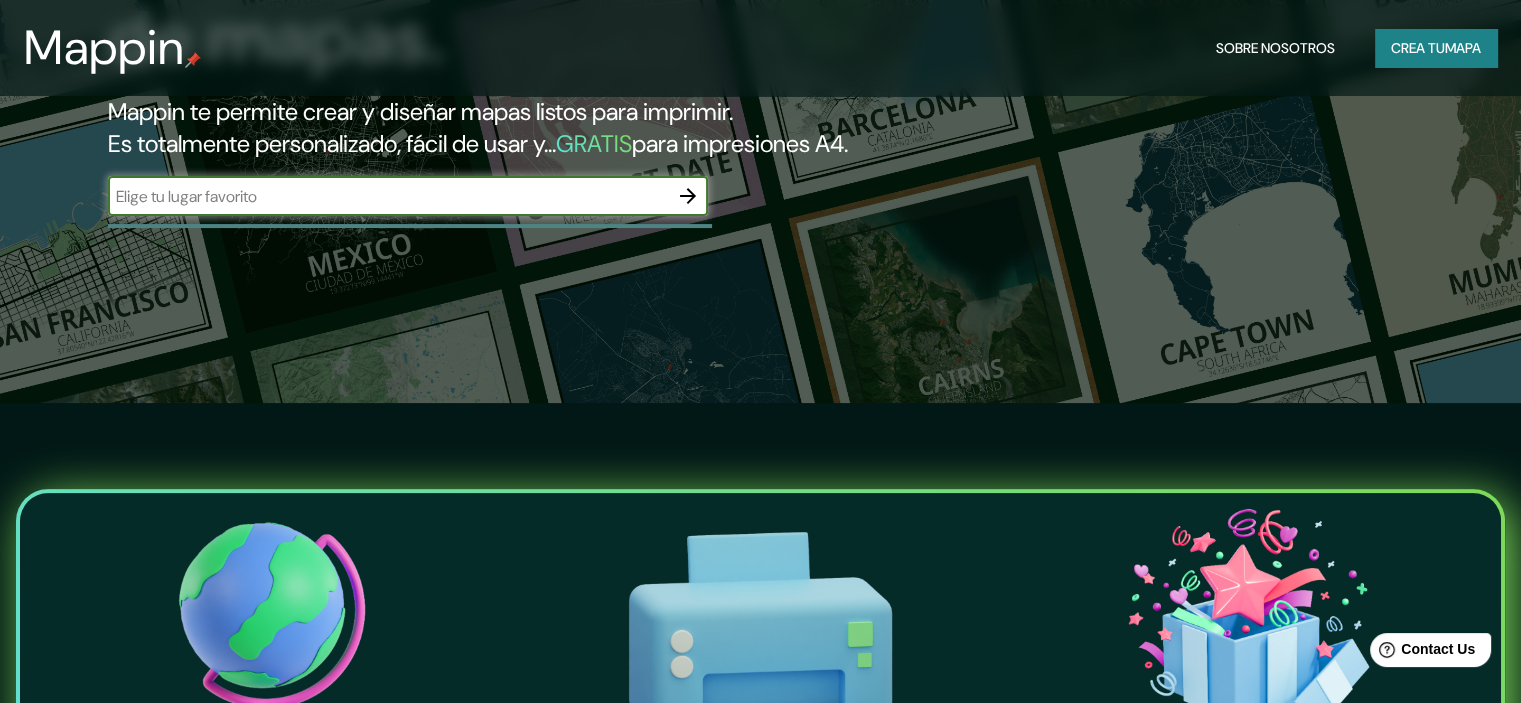 click at bounding box center [388, 196] 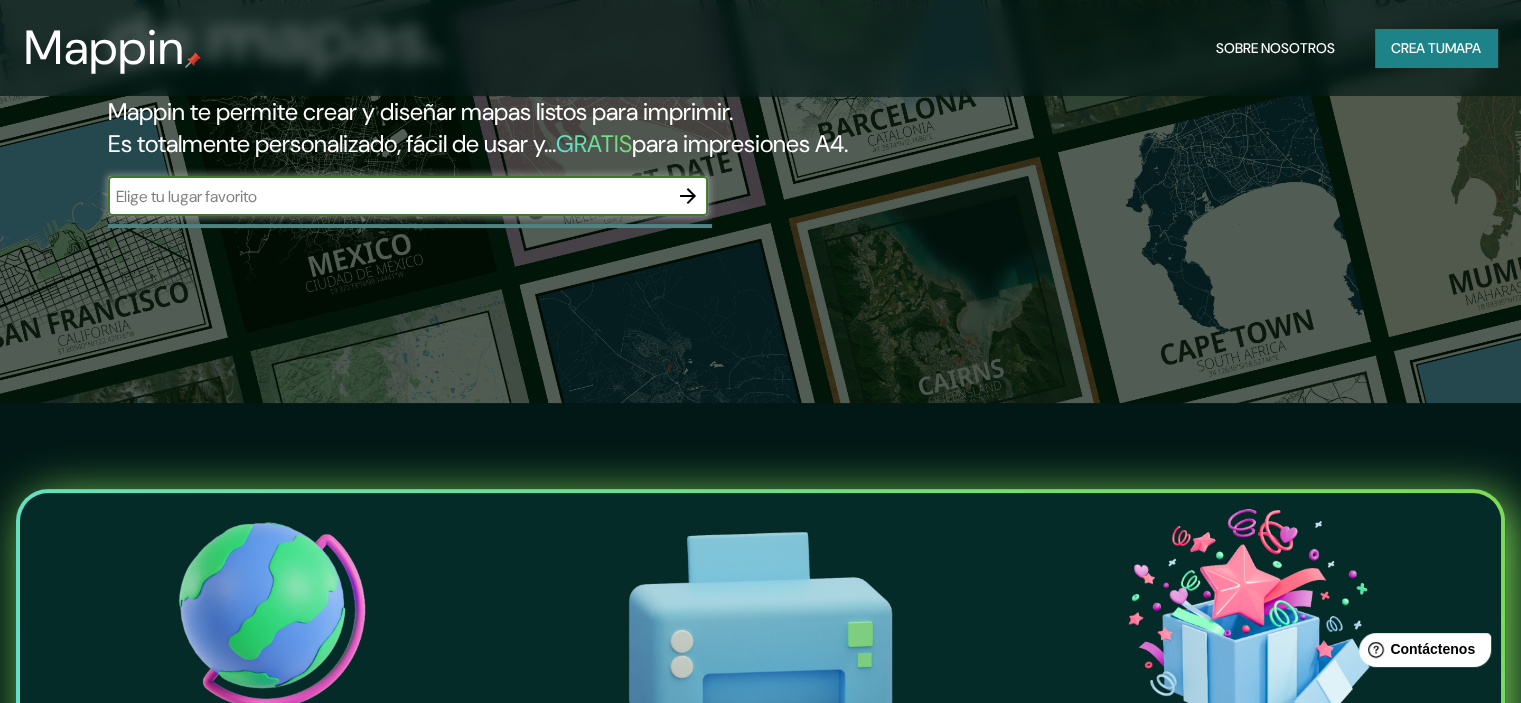 click on "Crea tu  mapa" at bounding box center (1436, 48) 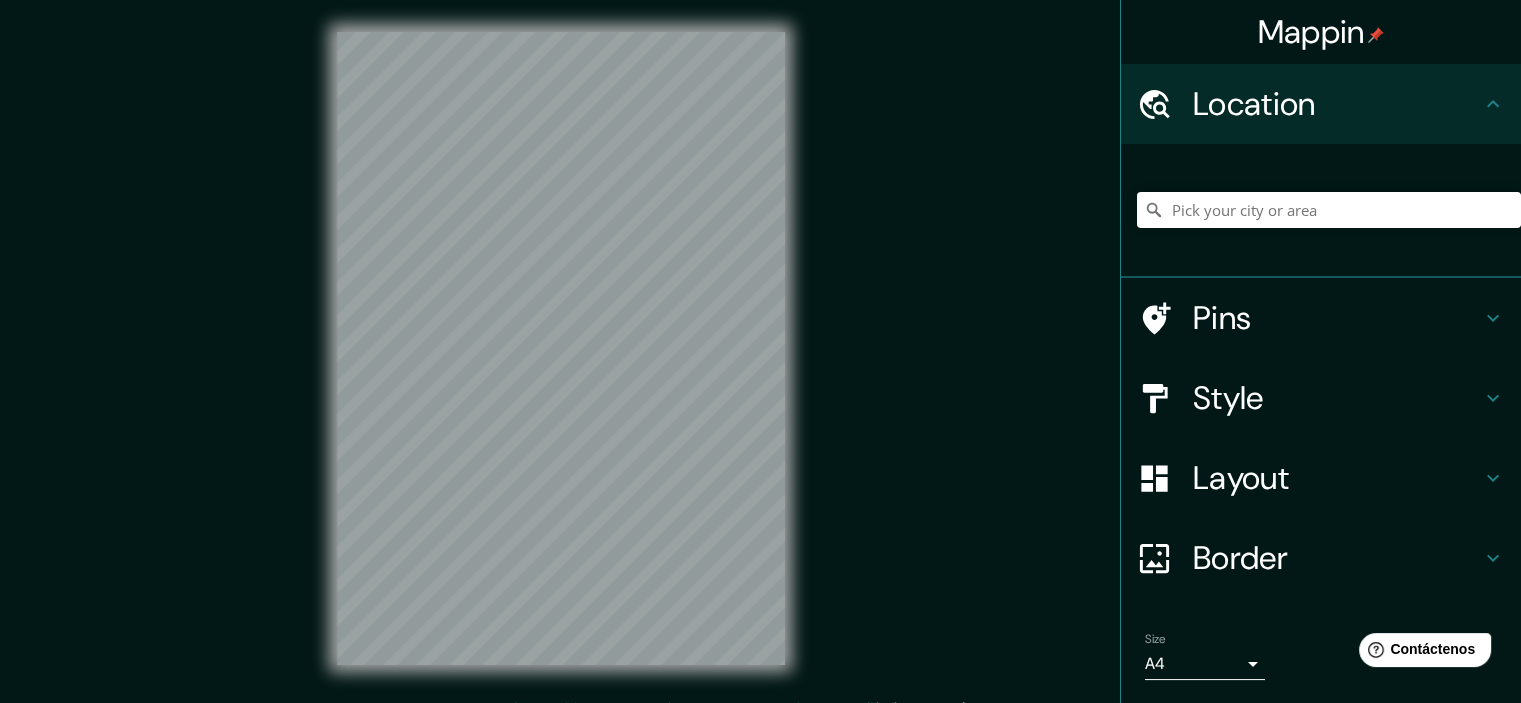 scroll, scrollTop: 0, scrollLeft: 0, axis: both 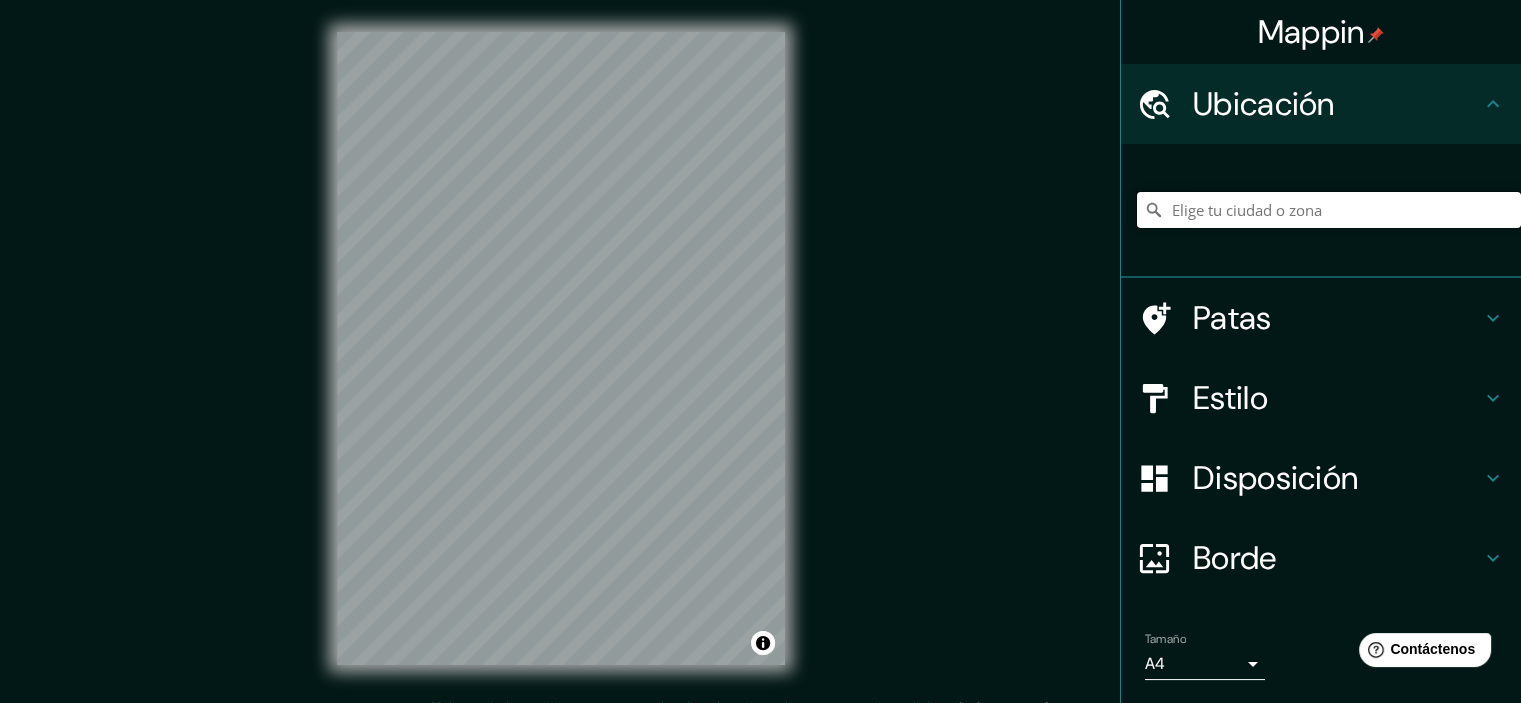 click at bounding box center [1329, 210] 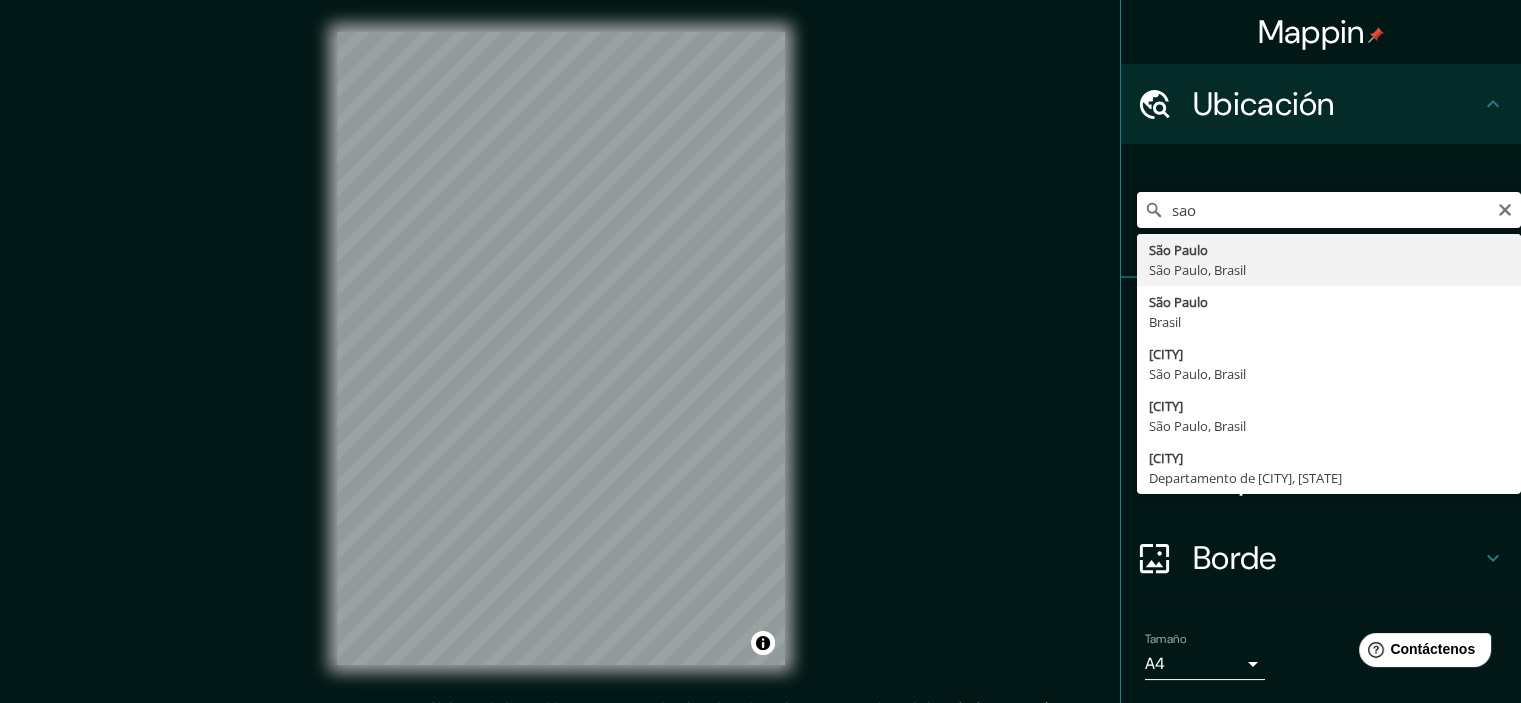 type on "São Paulo, São Paulo, Brasil" 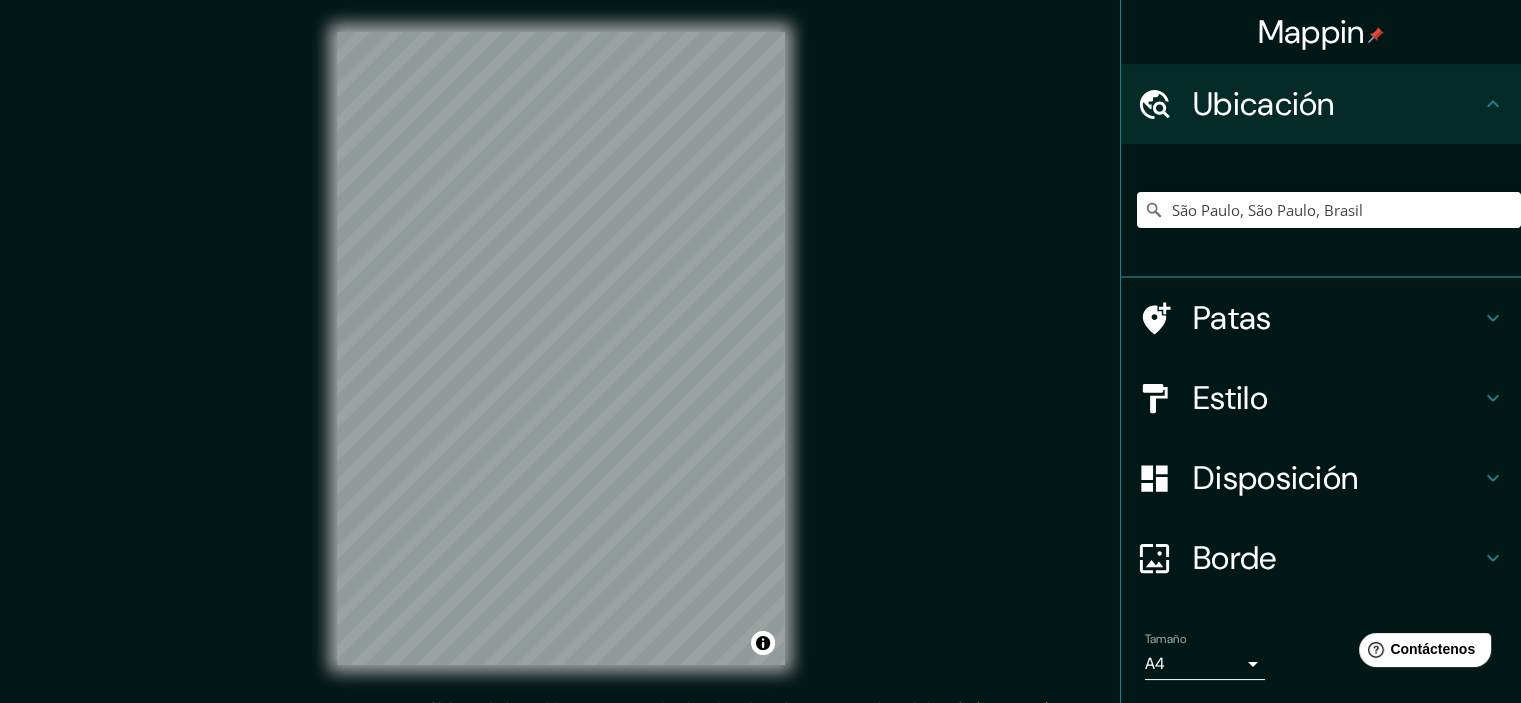 click on "Estilo" at bounding box center (1337, 398) 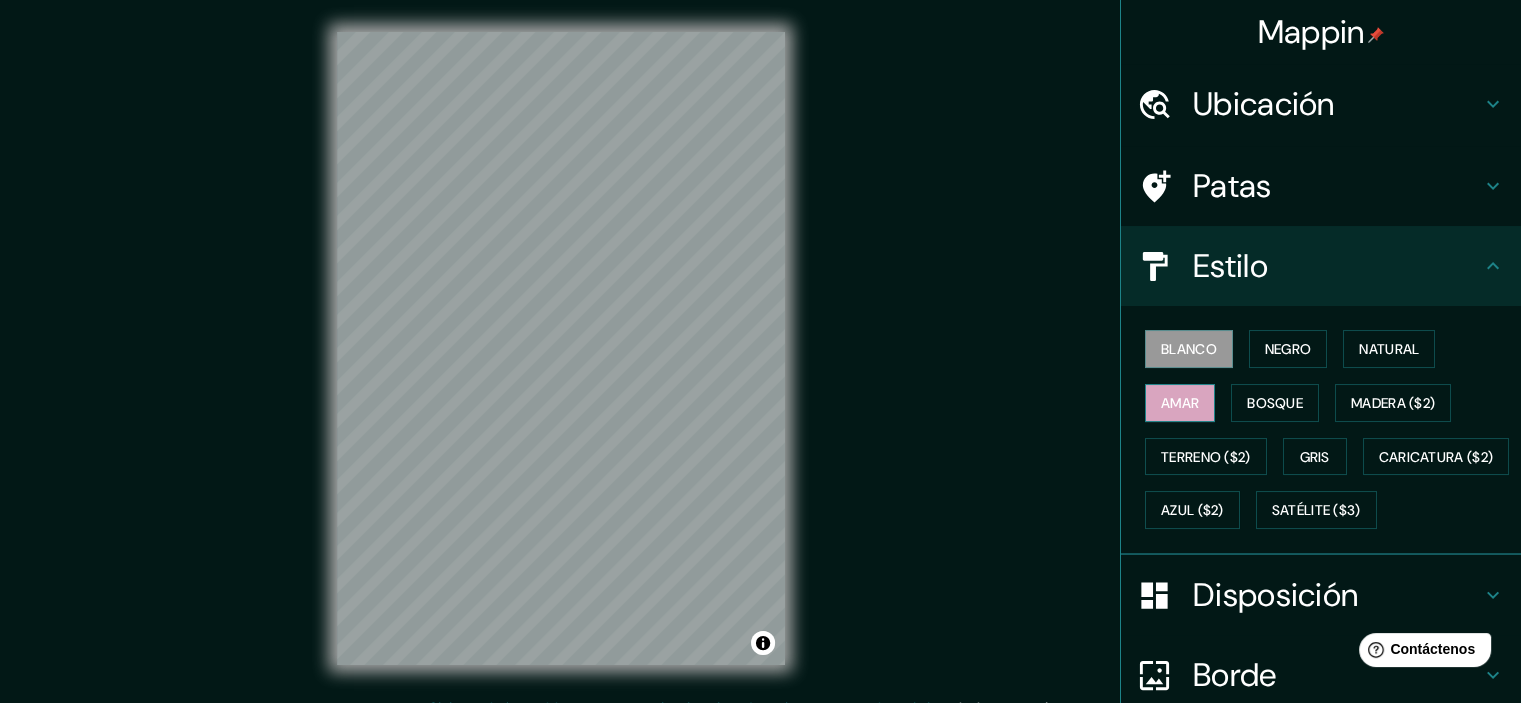 click on "Amar" at bounding box center [1180, 403] 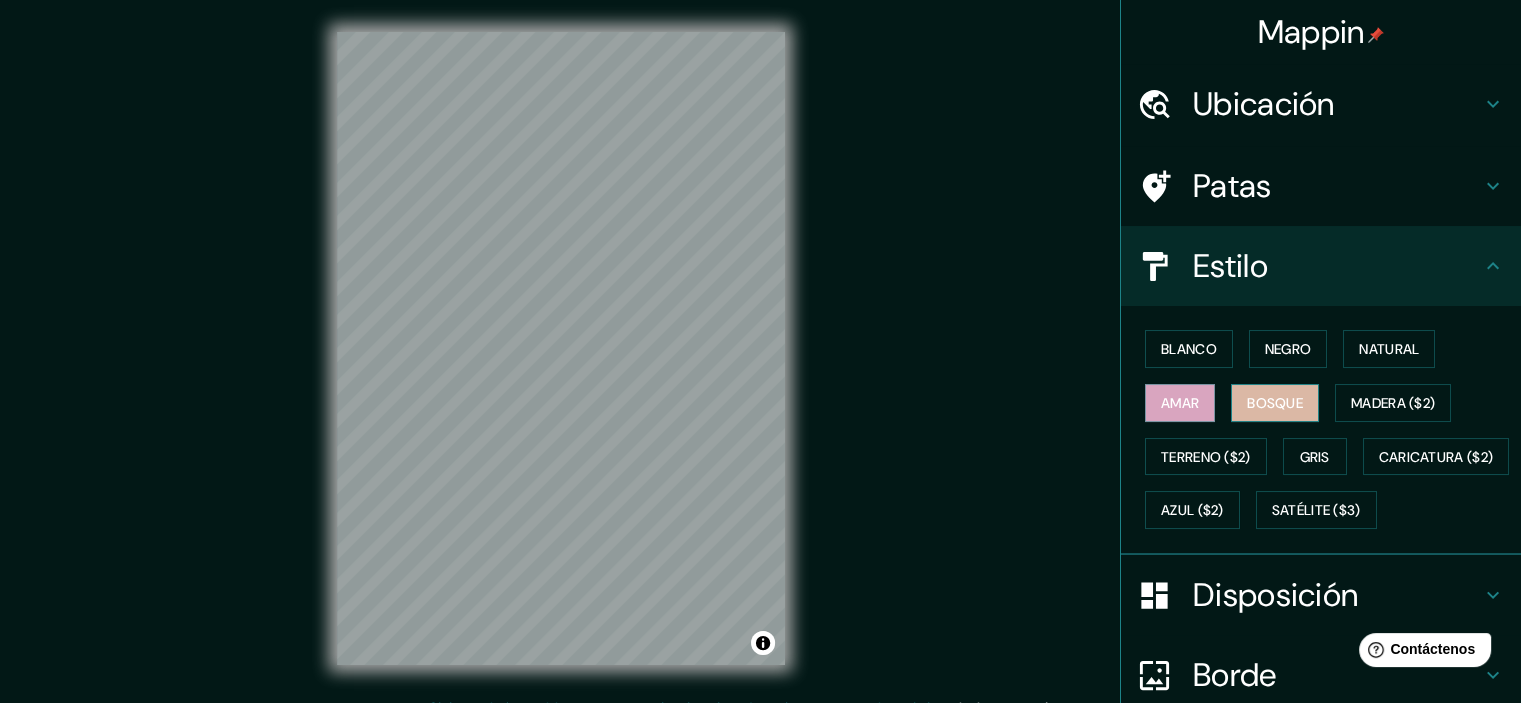 click on "Bosque" at bounding box center [1275, 403] 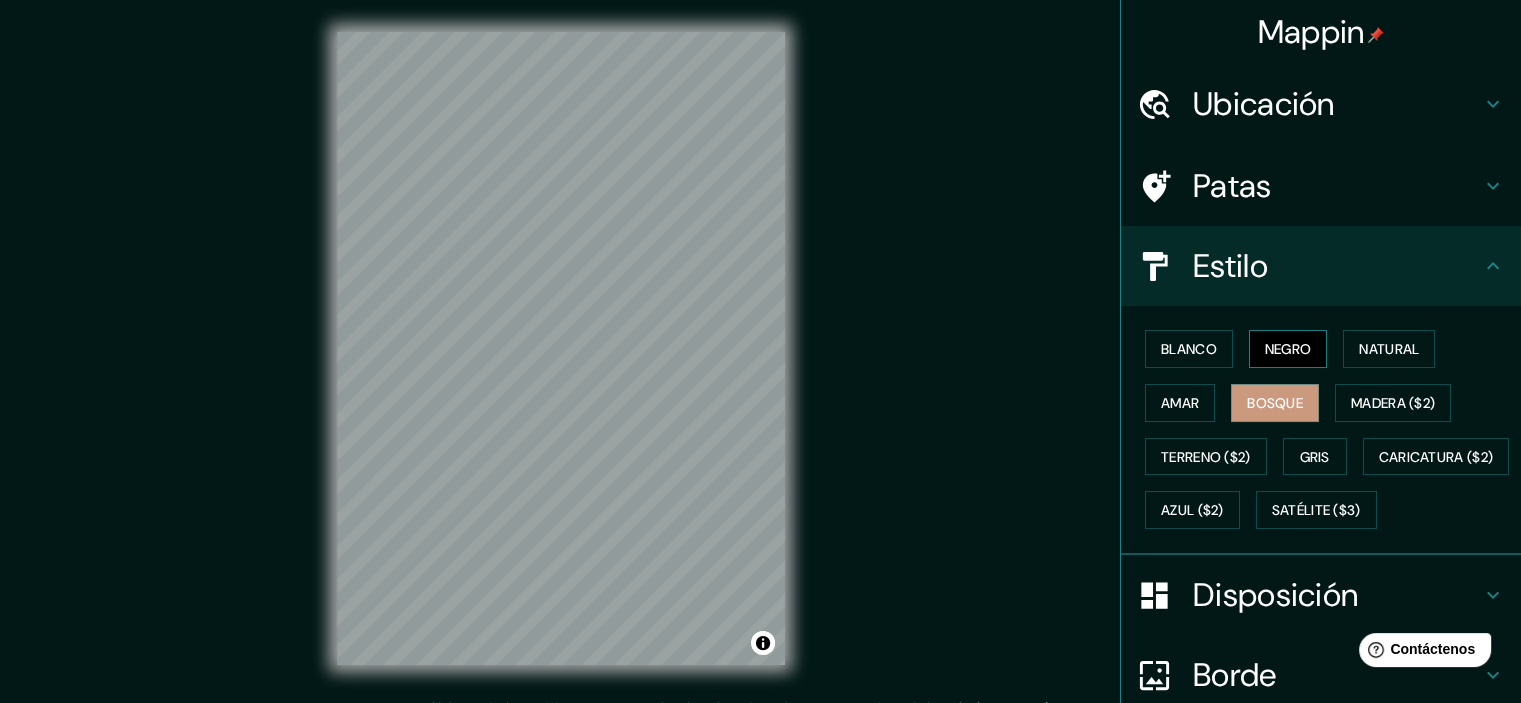 click on "Negro" at bounding box center (1288, 349) 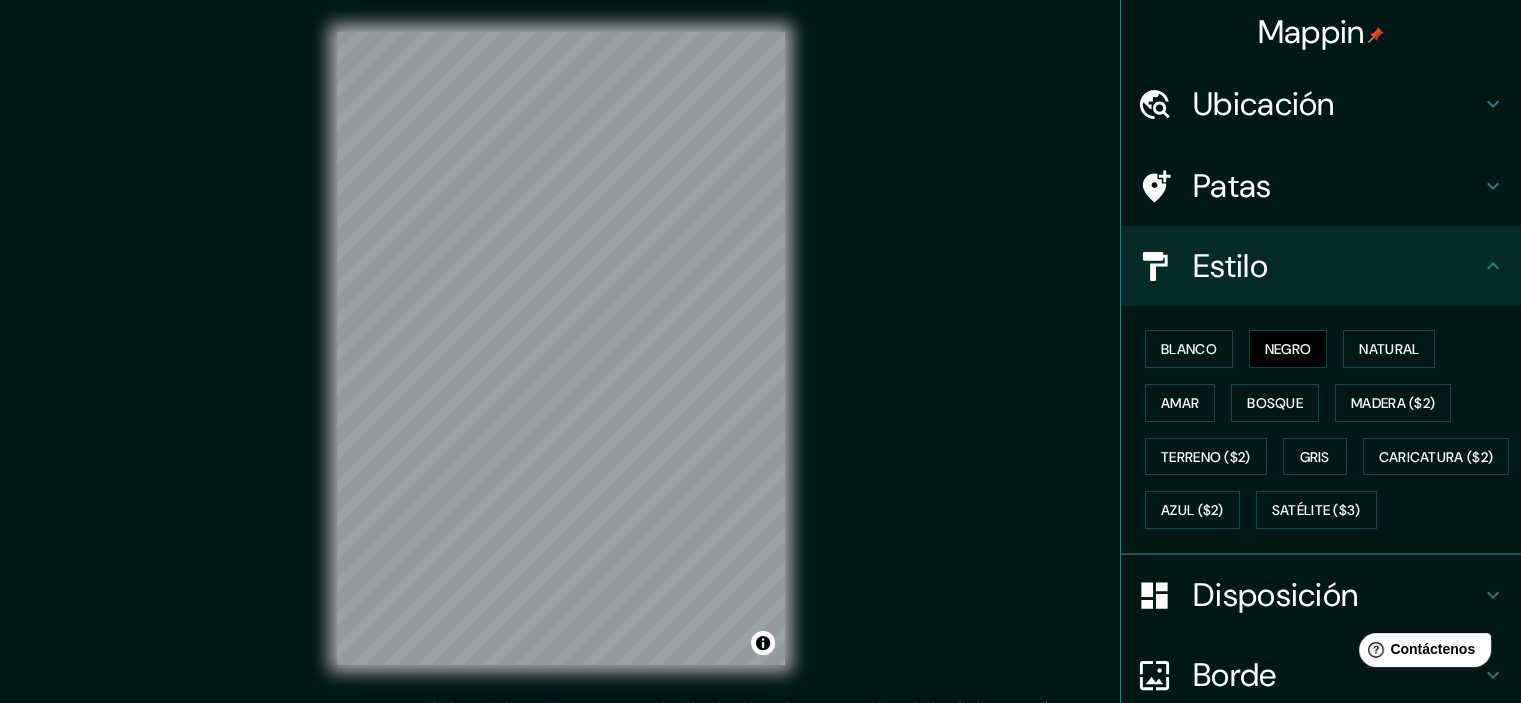 click on "Blanco Negro Natural Amar Bosque Madera ($2) Terreno ($2) Gris Caricatura ($2) Azul ($2) Satélite ($3)" at bounding box center (1329, 429) 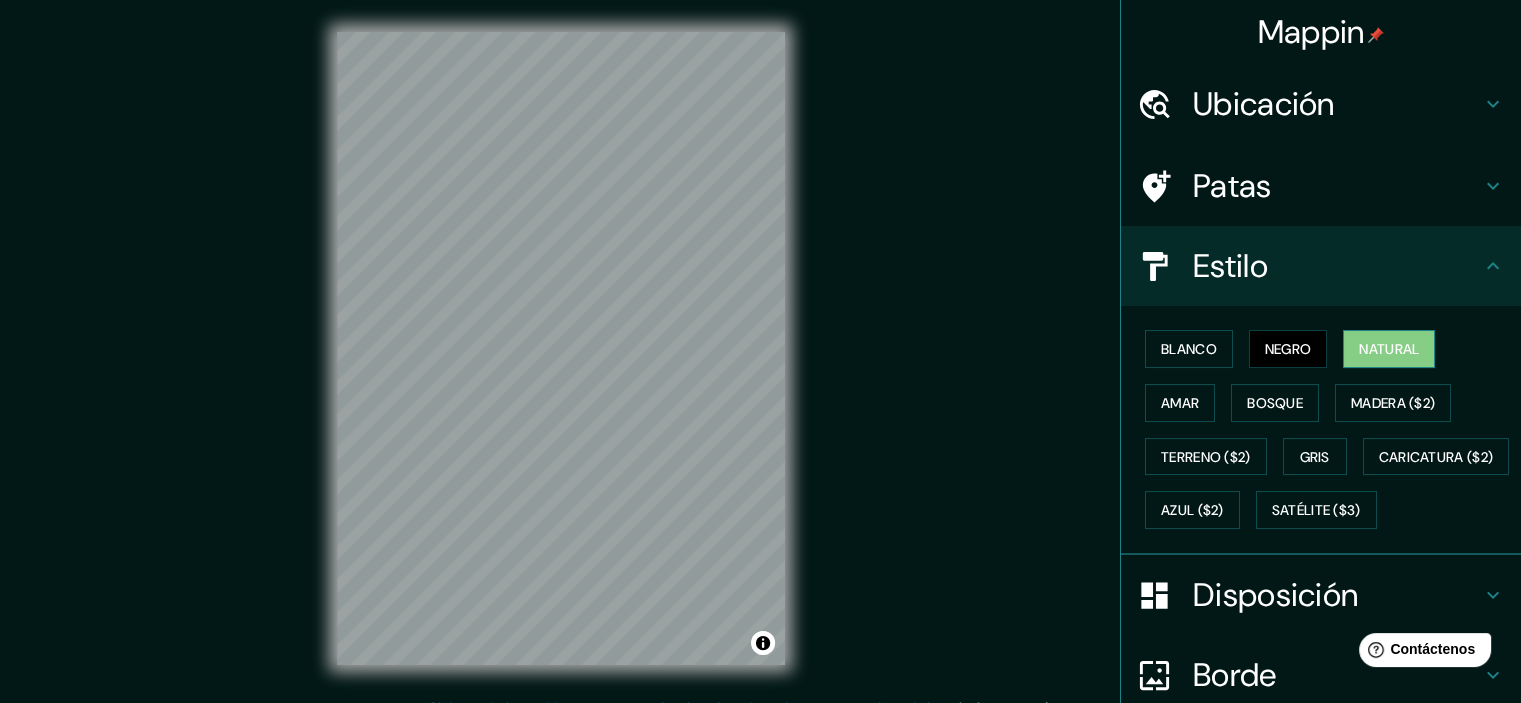 click on "Natural" at bounding box center [1389, 349] 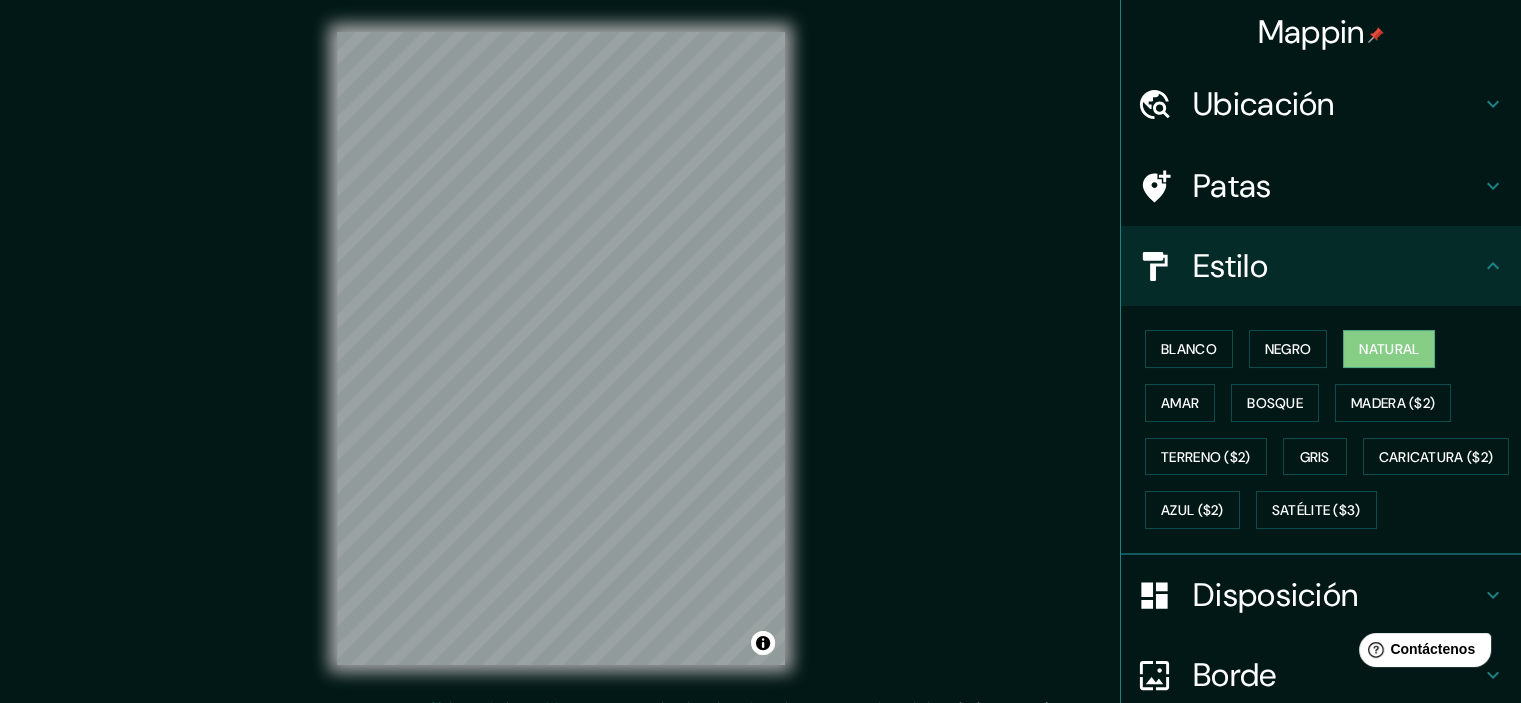 click on "Blanco Negro Natural Amar Bosque Madera ($2) Terreno ($2) Gris Caricatura ($2) Azul ($2) Satélite ($3)" at bounding box center [1329, 429] 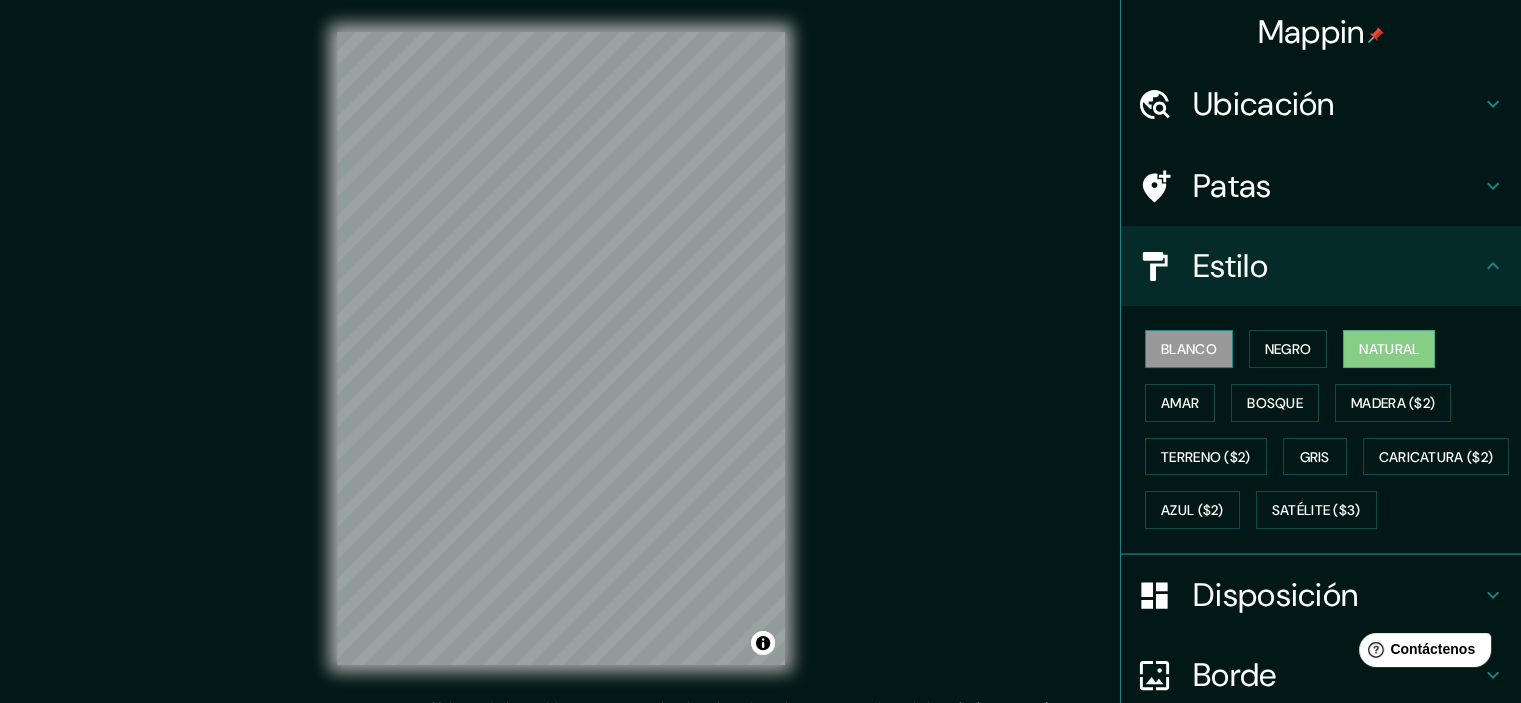 click on "Blanco" at bounding box center [1189, 349] 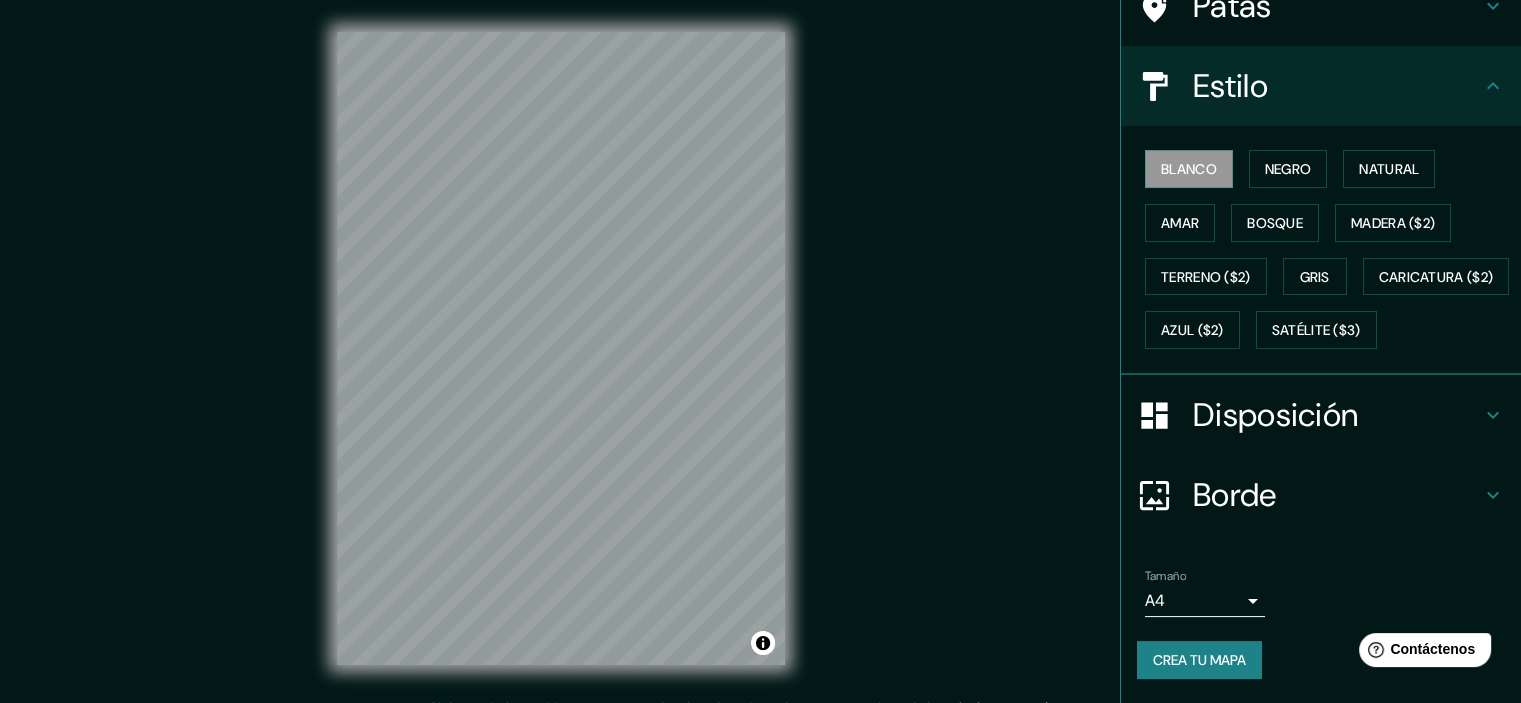 scroll, scrollTop: 228, scrollLeft: 0, axis: vertical 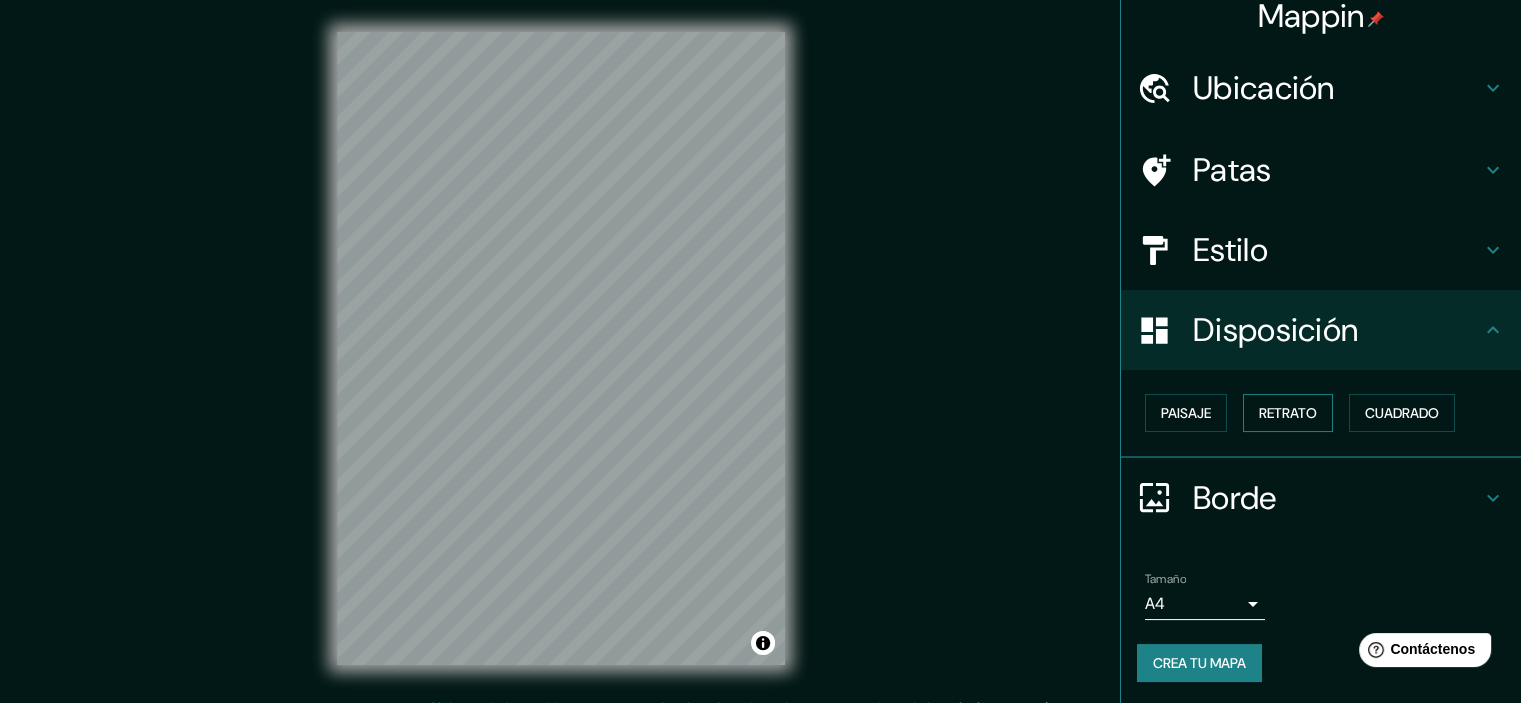 click on "Retrato" at bounding box center [1288, 413] 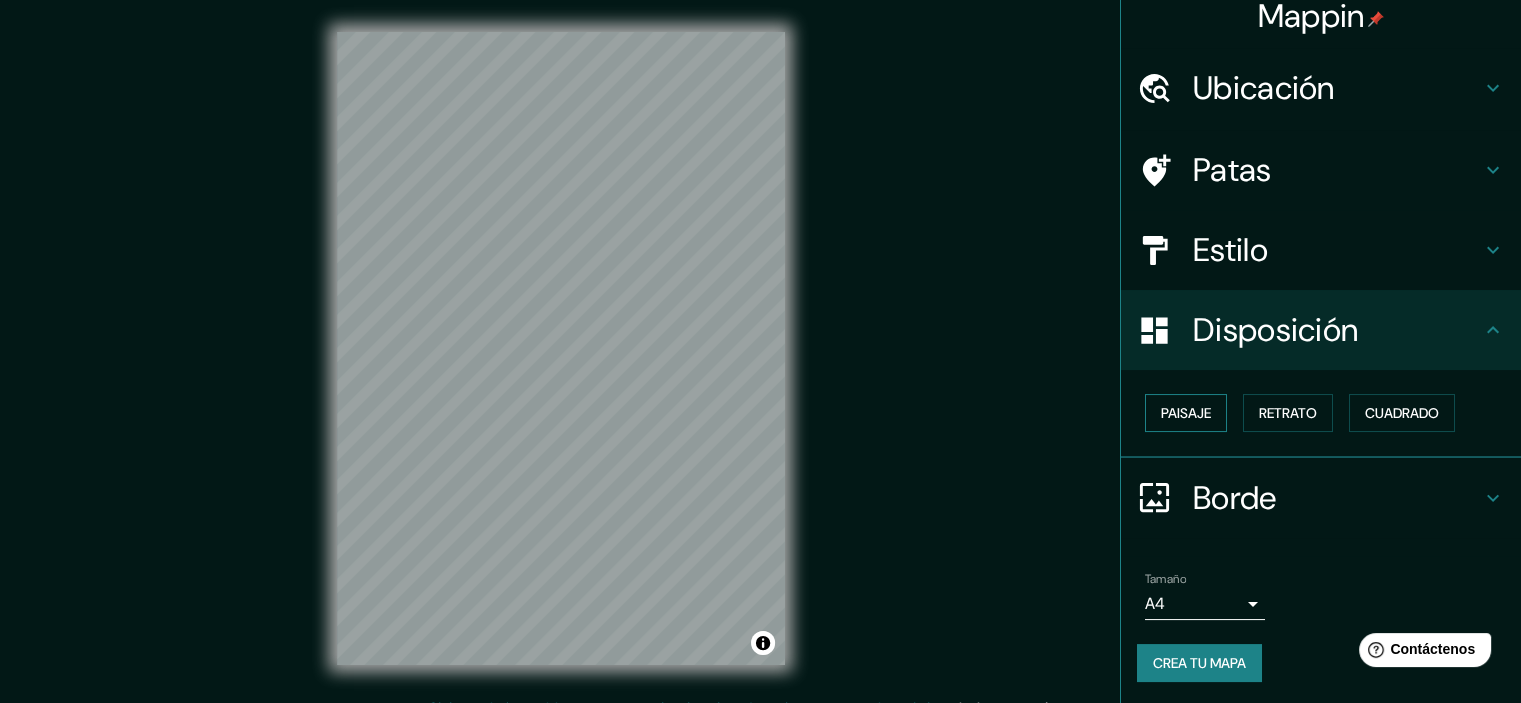 click on "Paisaje" at bounding box center (1186, 413) 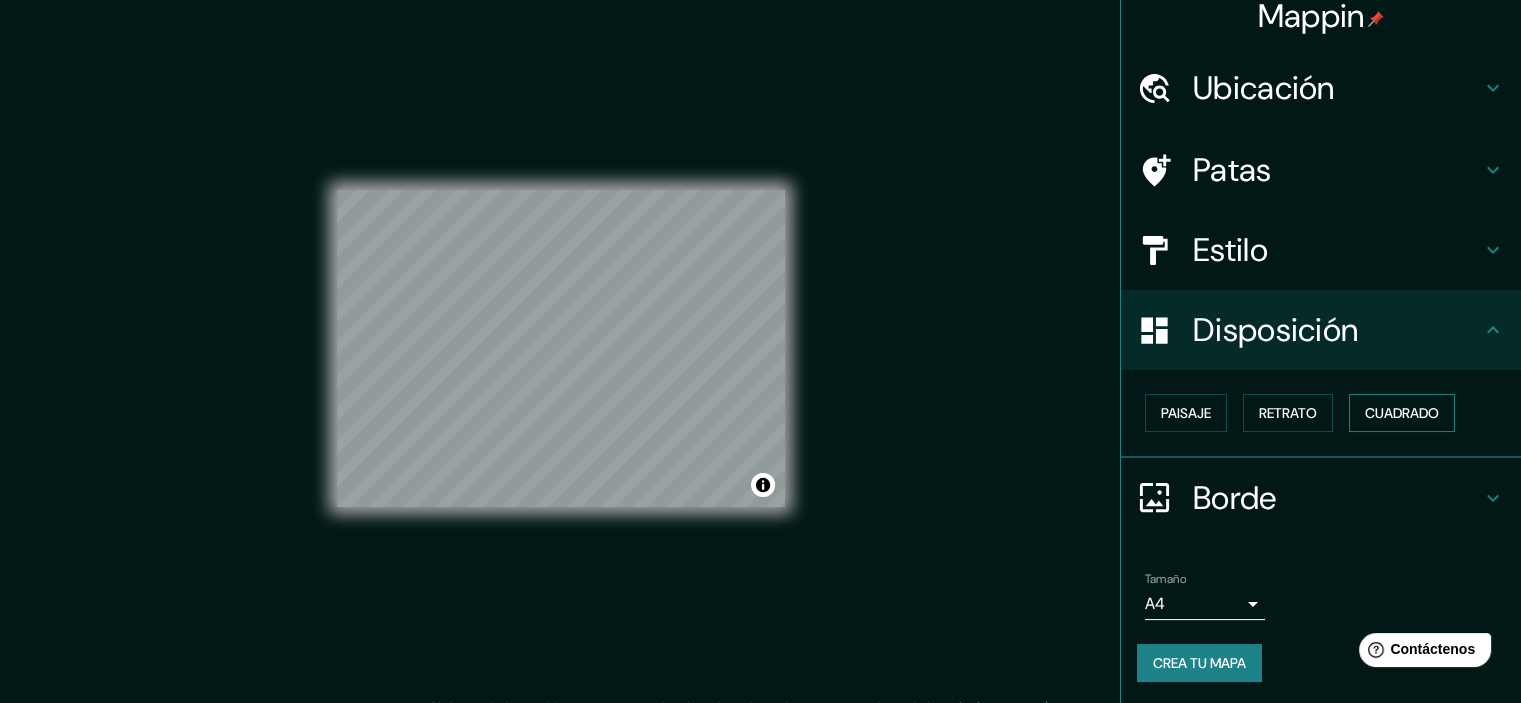 drag, startPoint x: 1334, startPoint y: 413, endPoint x: 1360, endPoint y: 413, distance: 26 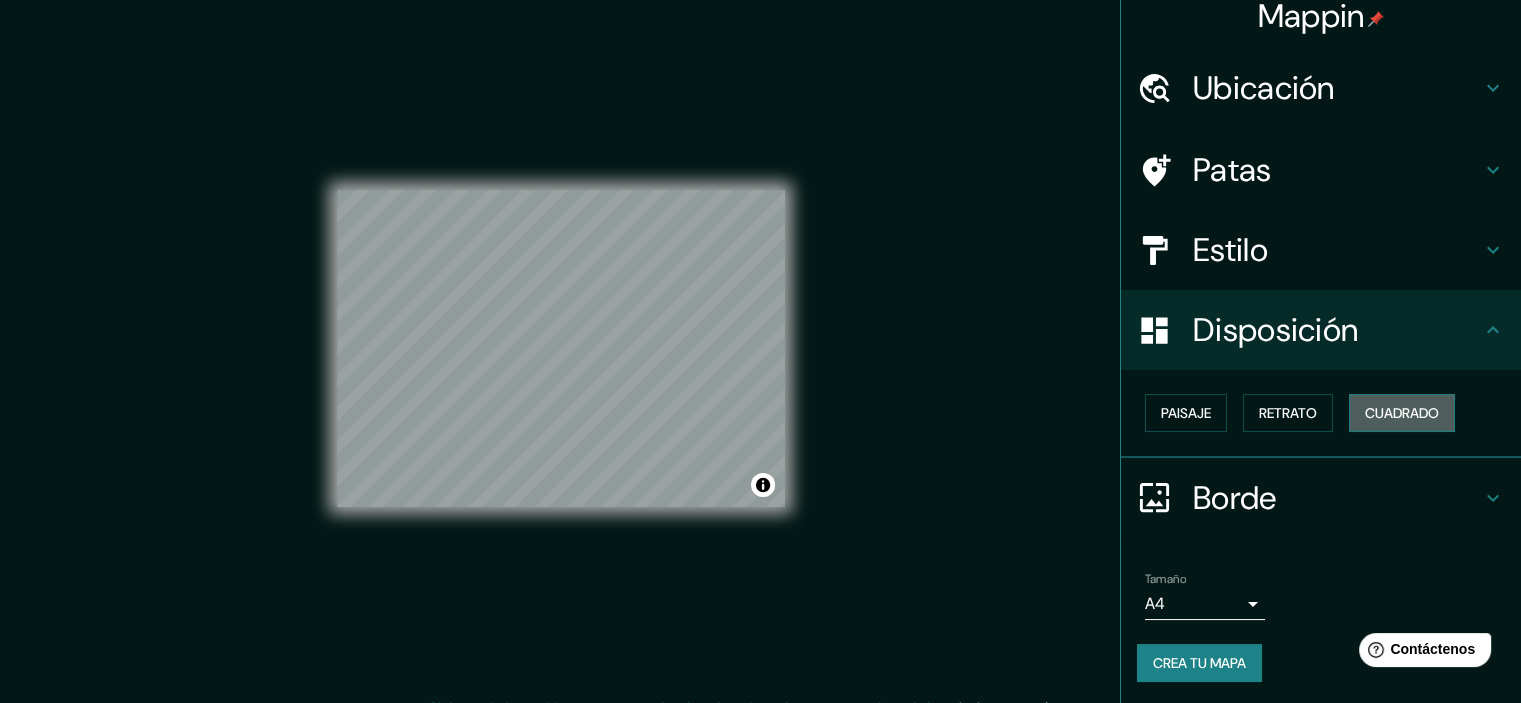 click on "Cuadrado" at bounding box center (1402, 413) 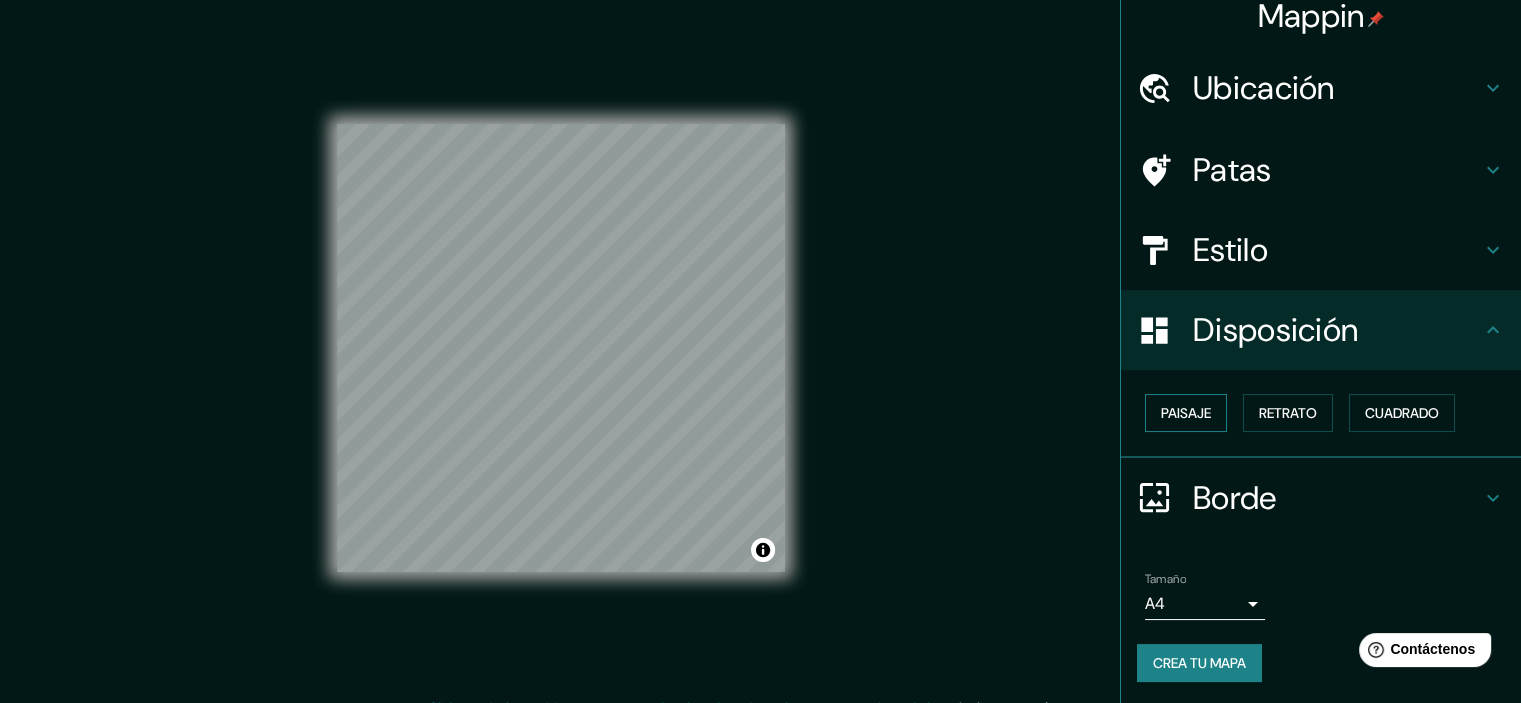 click on "Paisaje" at bounding box center (1186, 413) 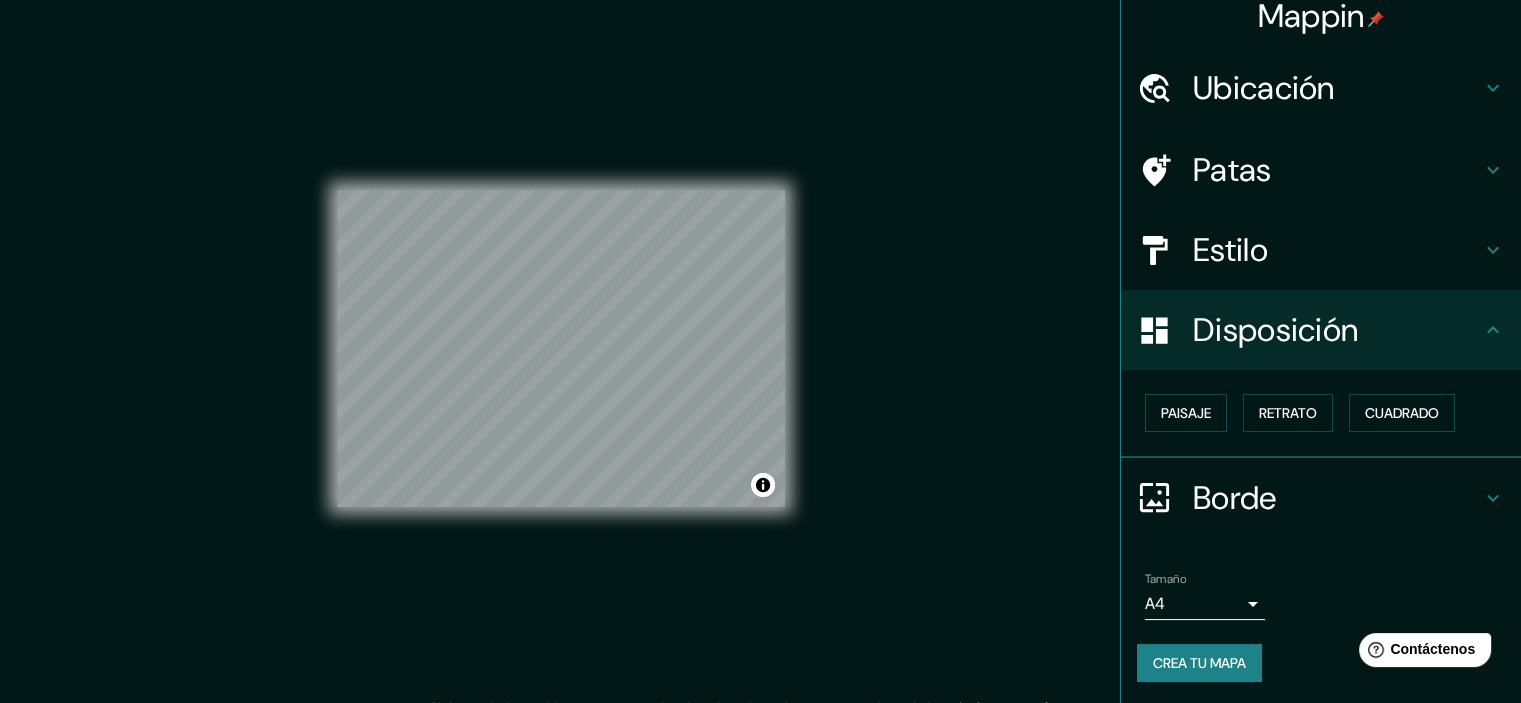click on "Borde" at bounding box center [1235, 498] 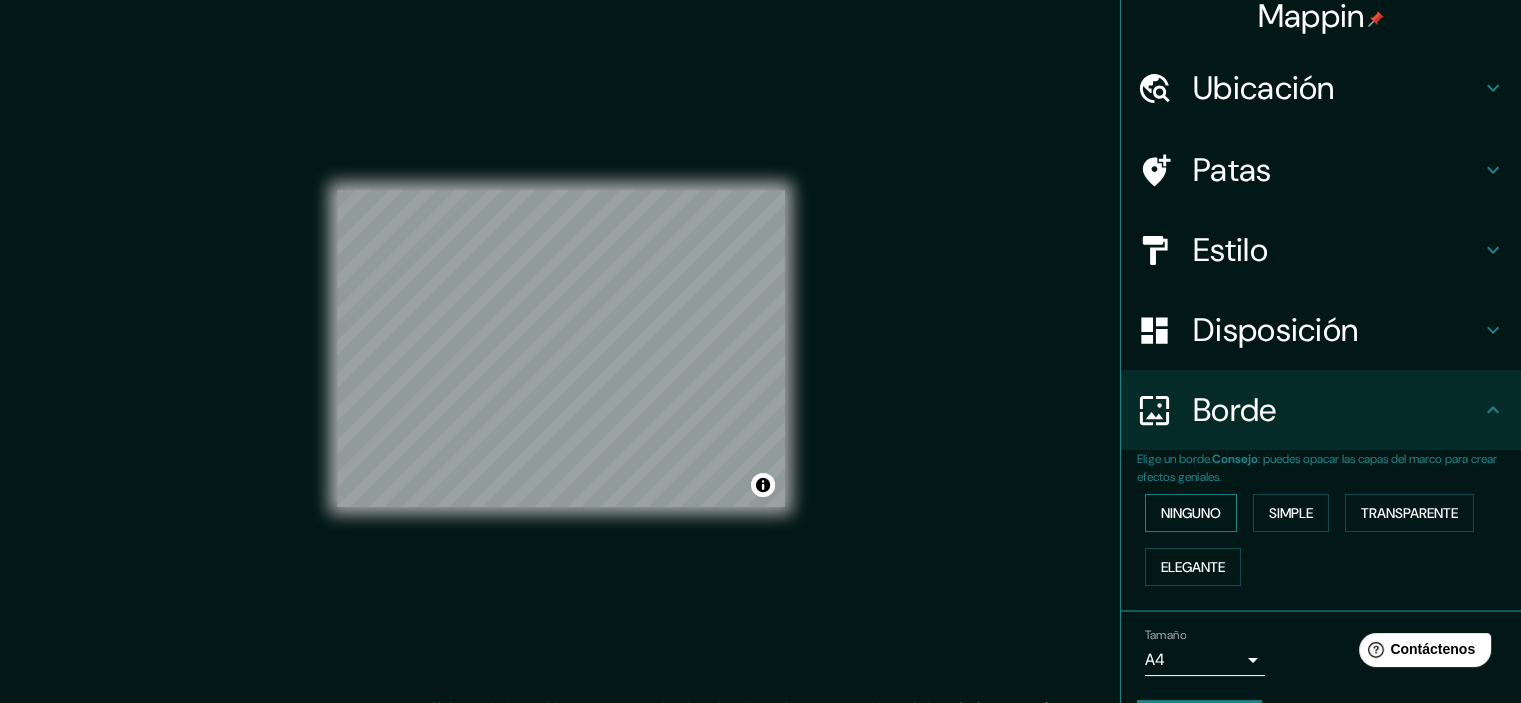 click on "Ninguno" at bounding box center [1191, 513] 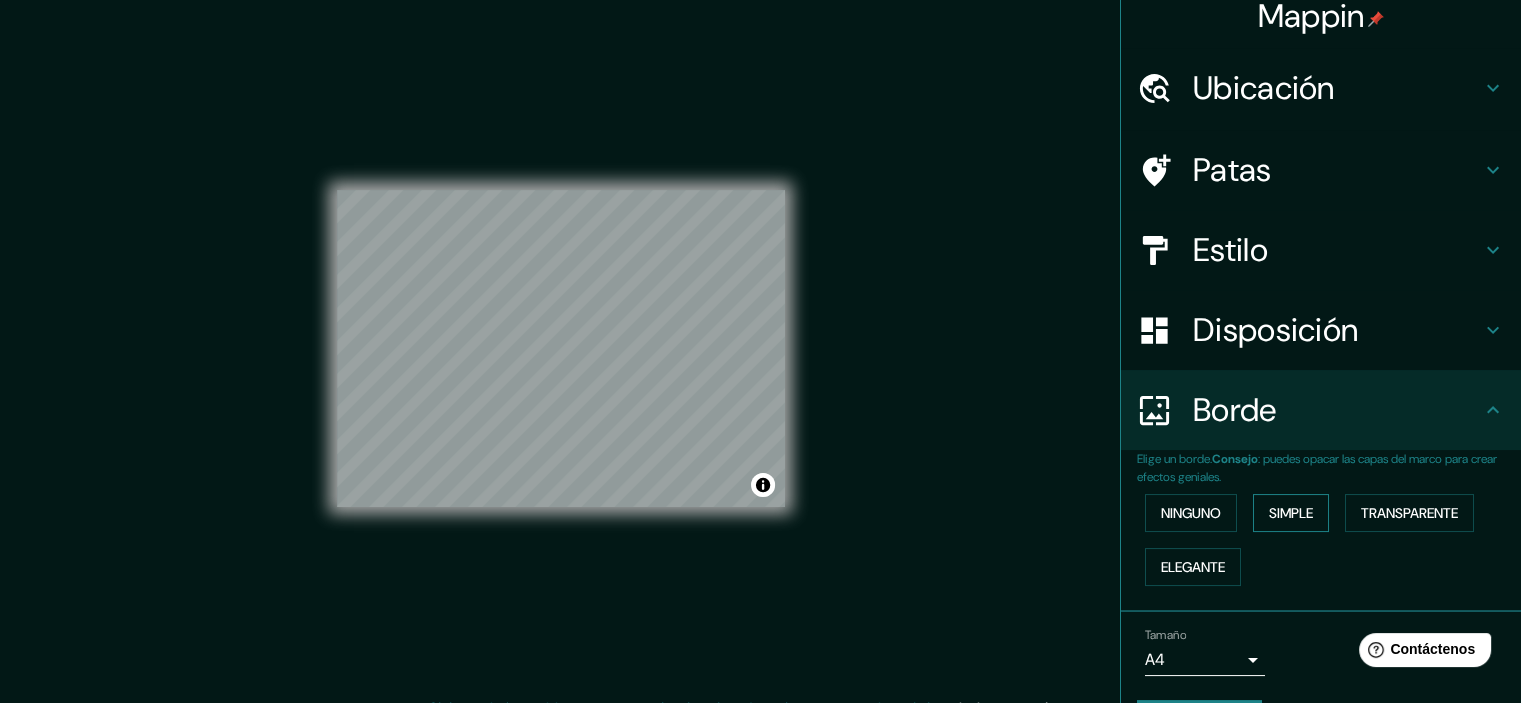 click on "Simple" at bounding box center (1291, 513) 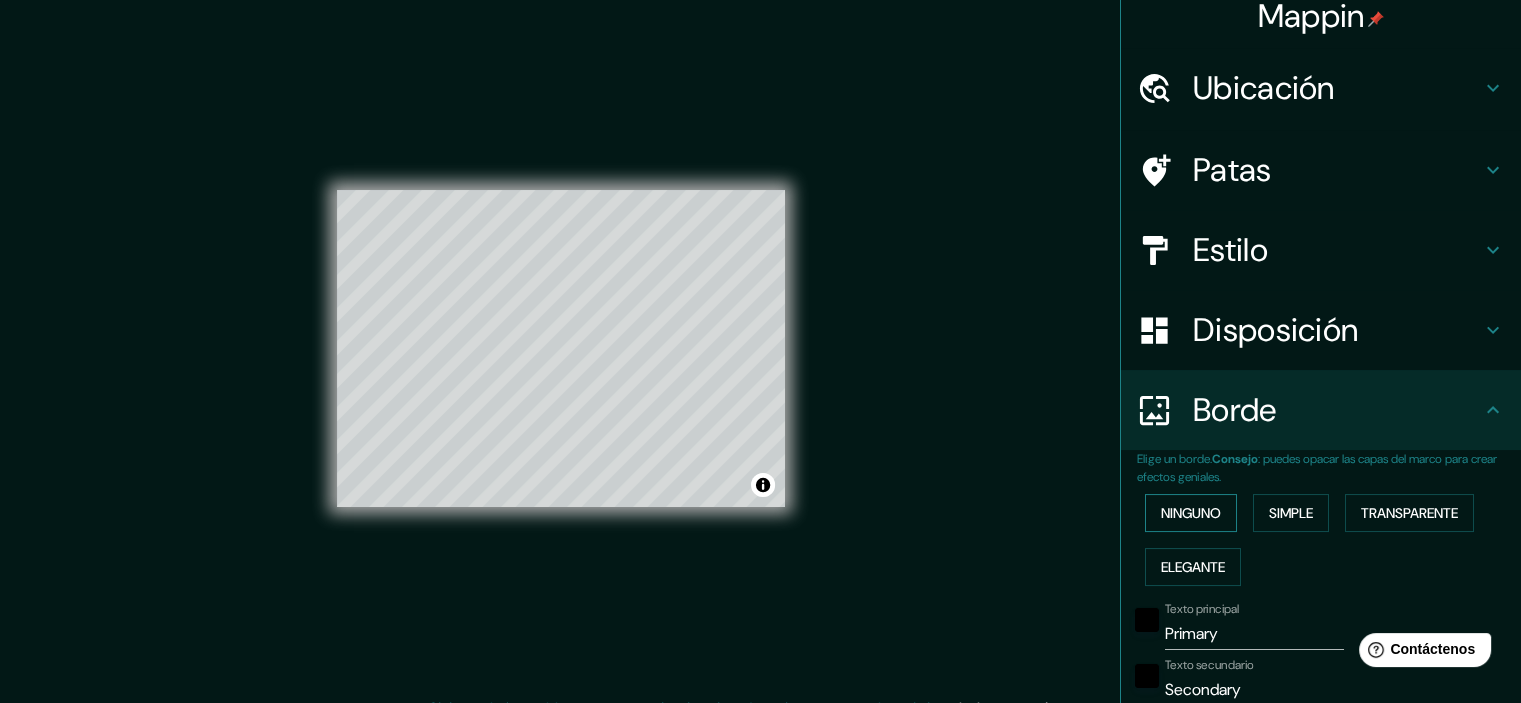 click on "Ninguno" at bounding box center (1191, 513) 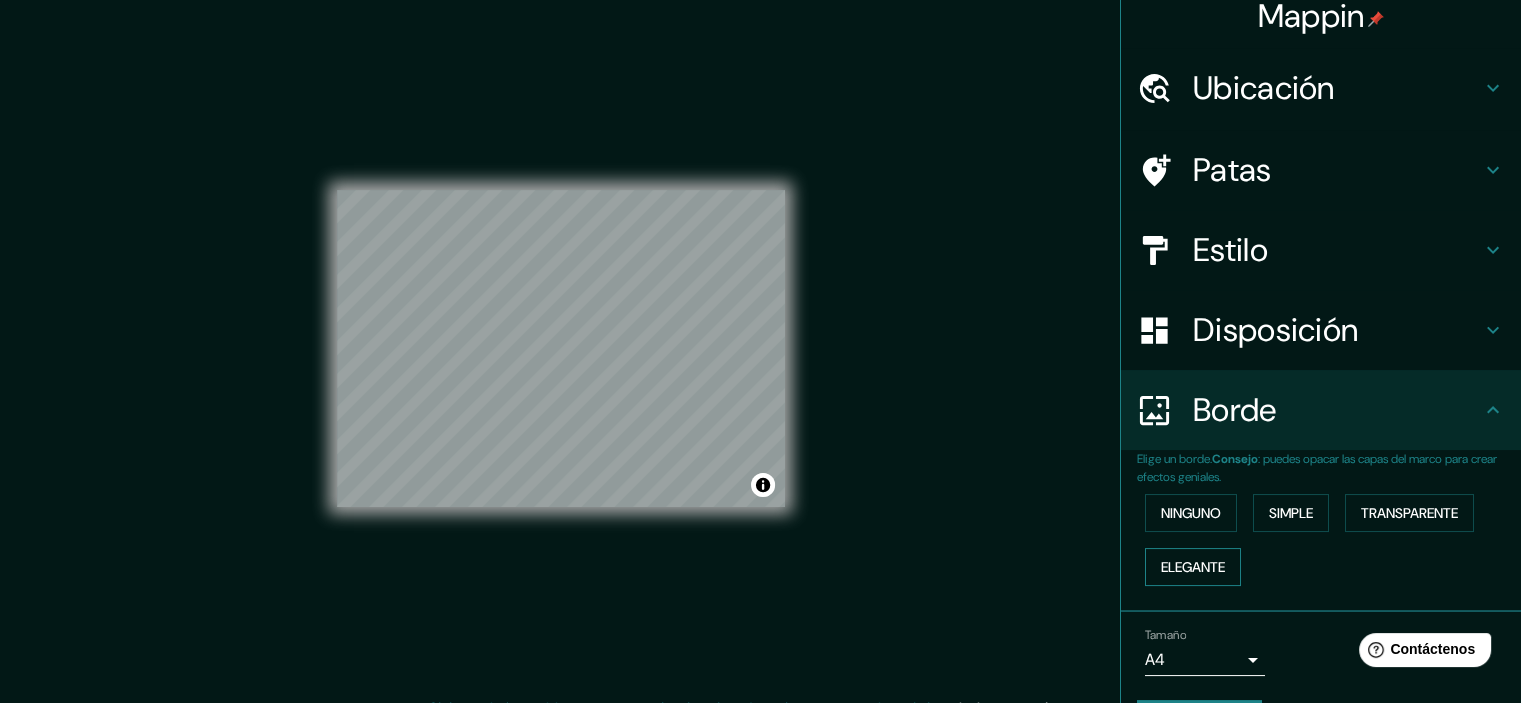 click on "Elegante" at bounding box center (1193, 567) 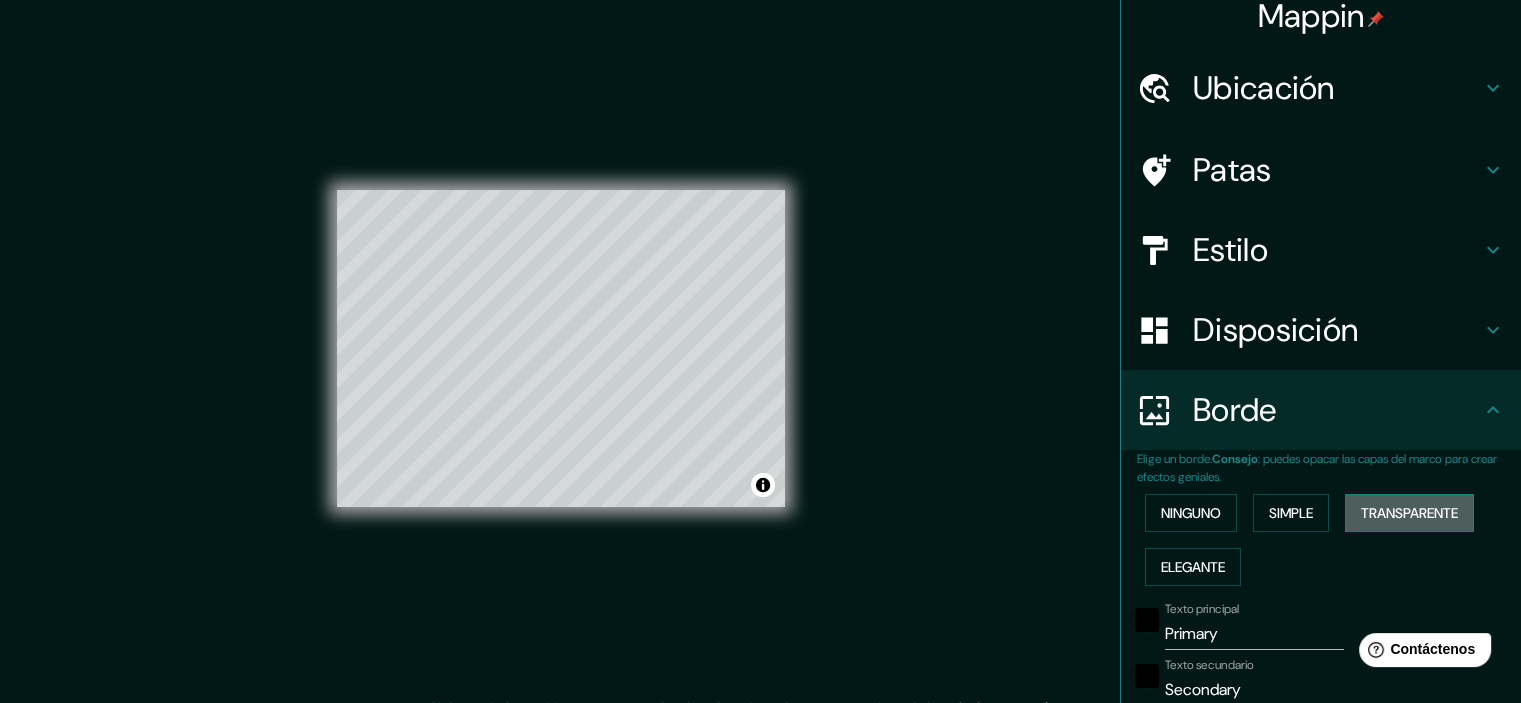 click on "Transparente" at bounding box center [1409, 513] 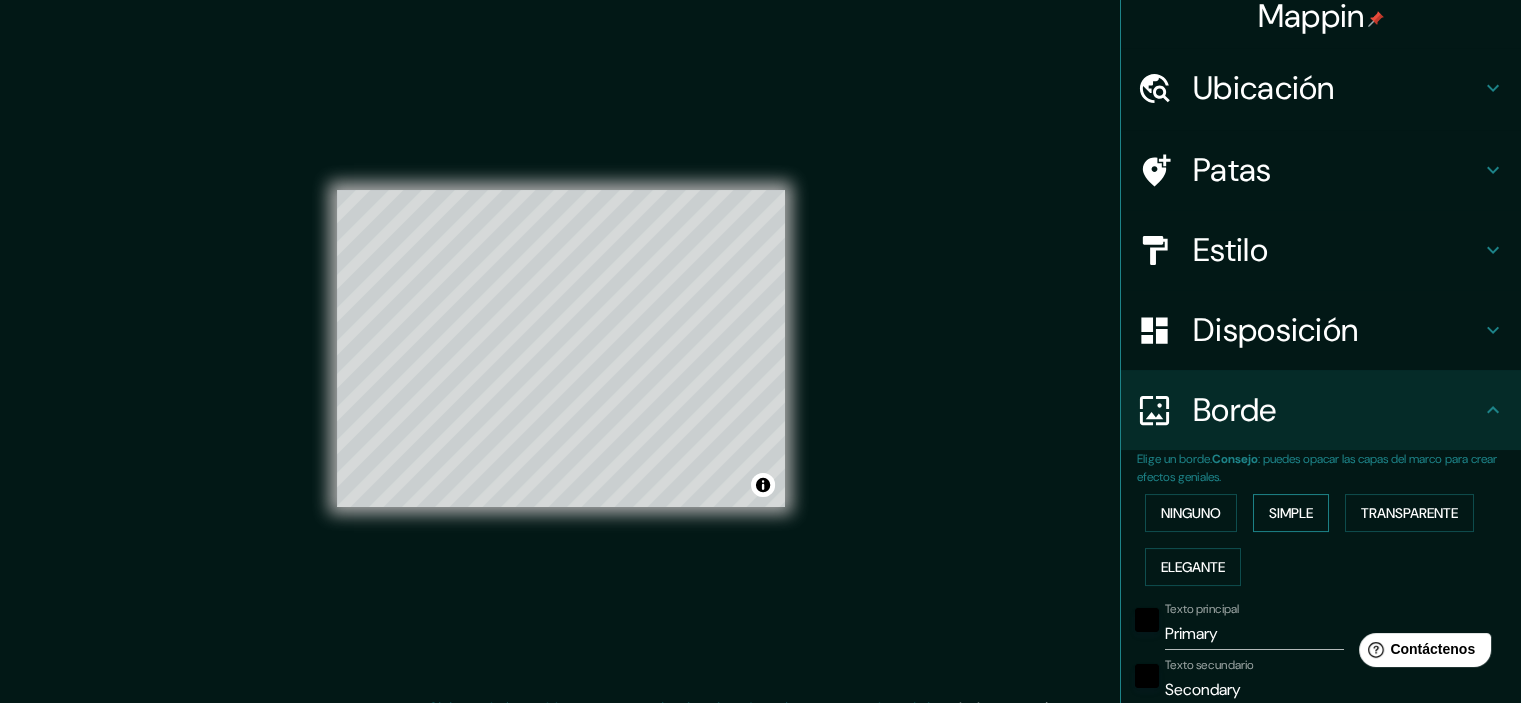 click on "Simple" at bounding box center [1291, 513] 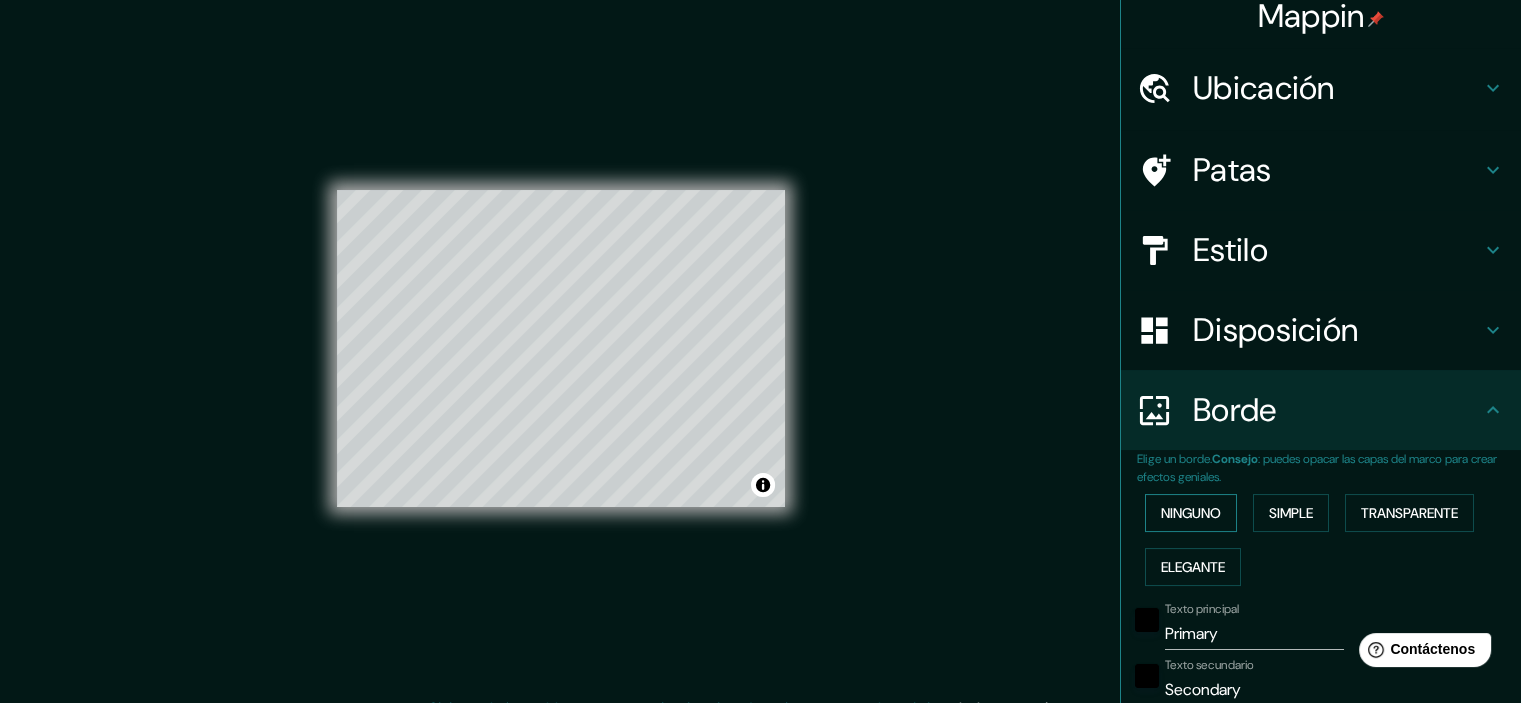 click on "Ninguno" at bounding box center (1191, 513) 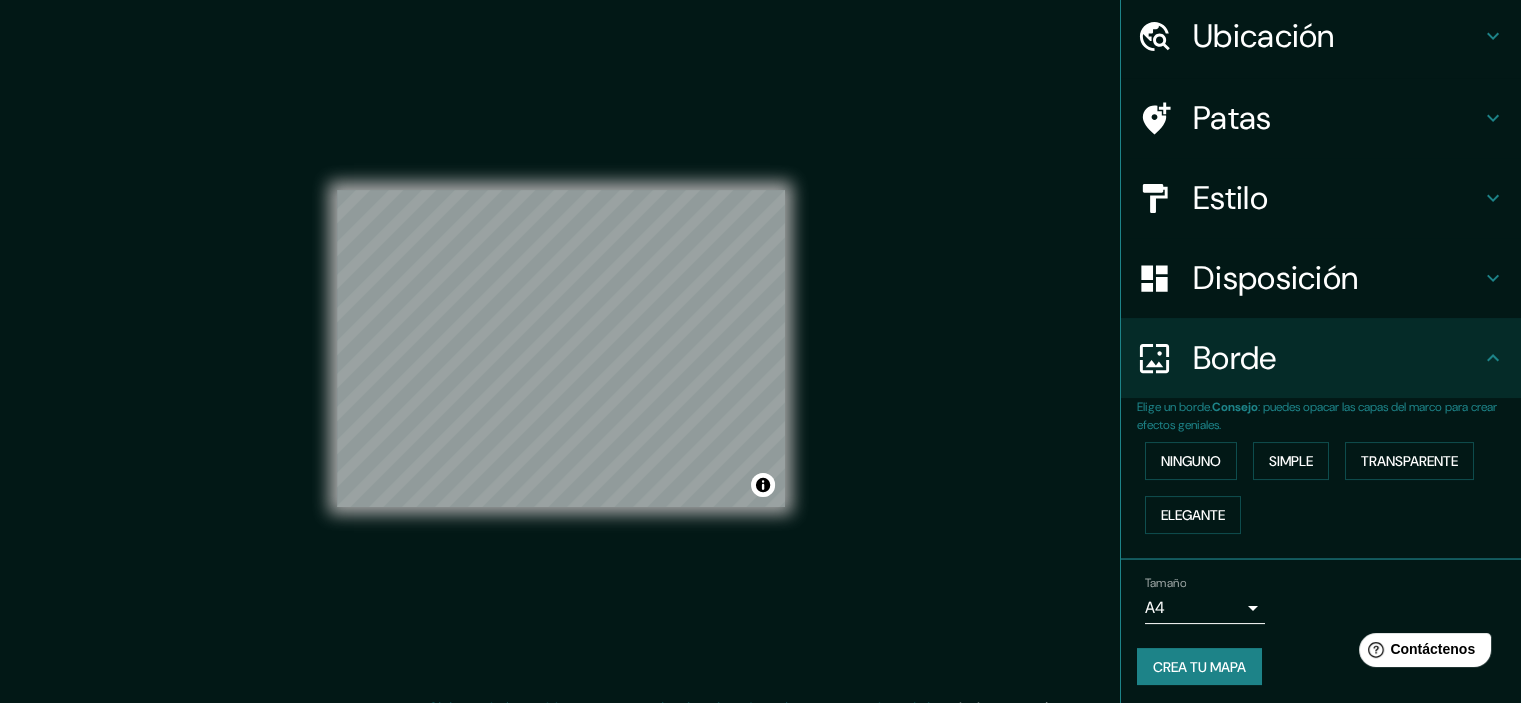 scroll, scrollTop: 72, scrollLeft: 0, axis: vertical 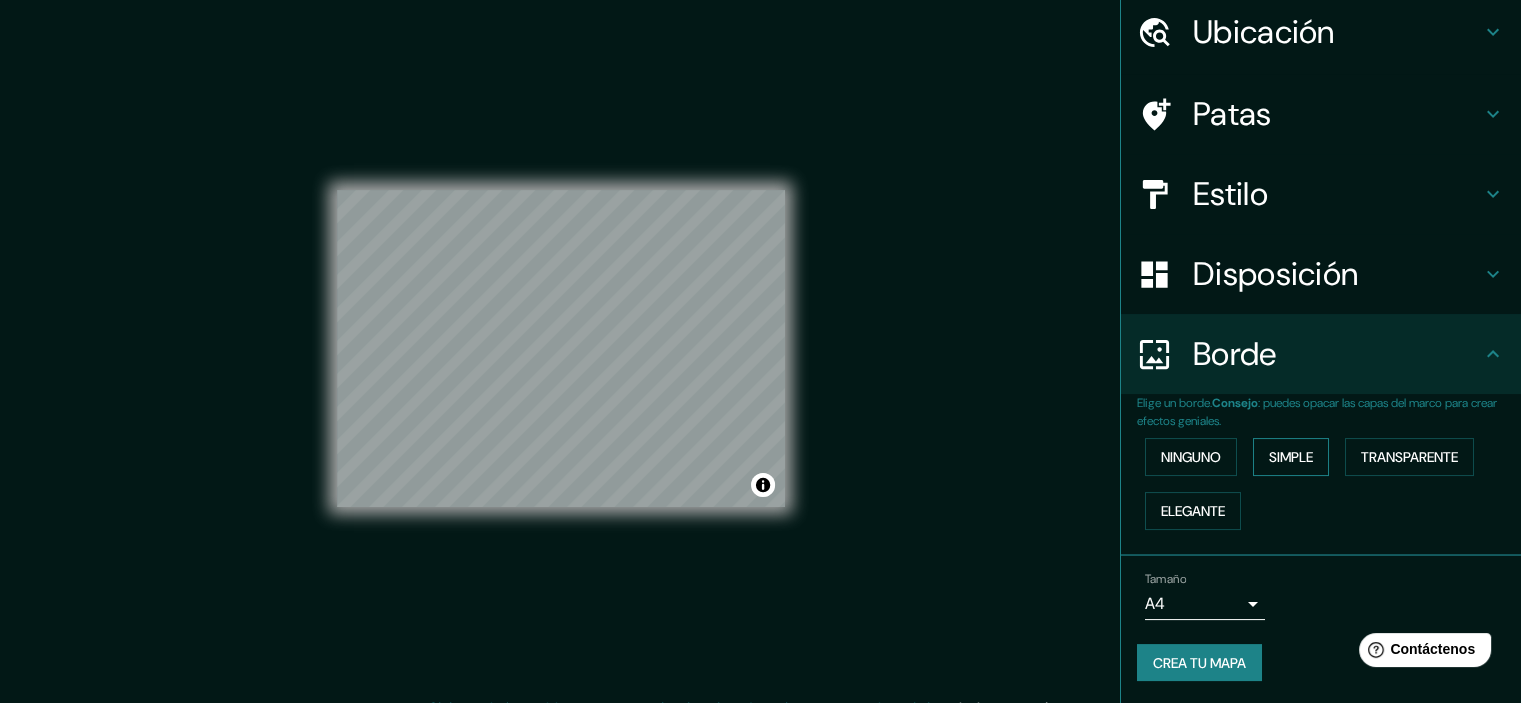 click on "Simple" at bounding box center [1291, 457] 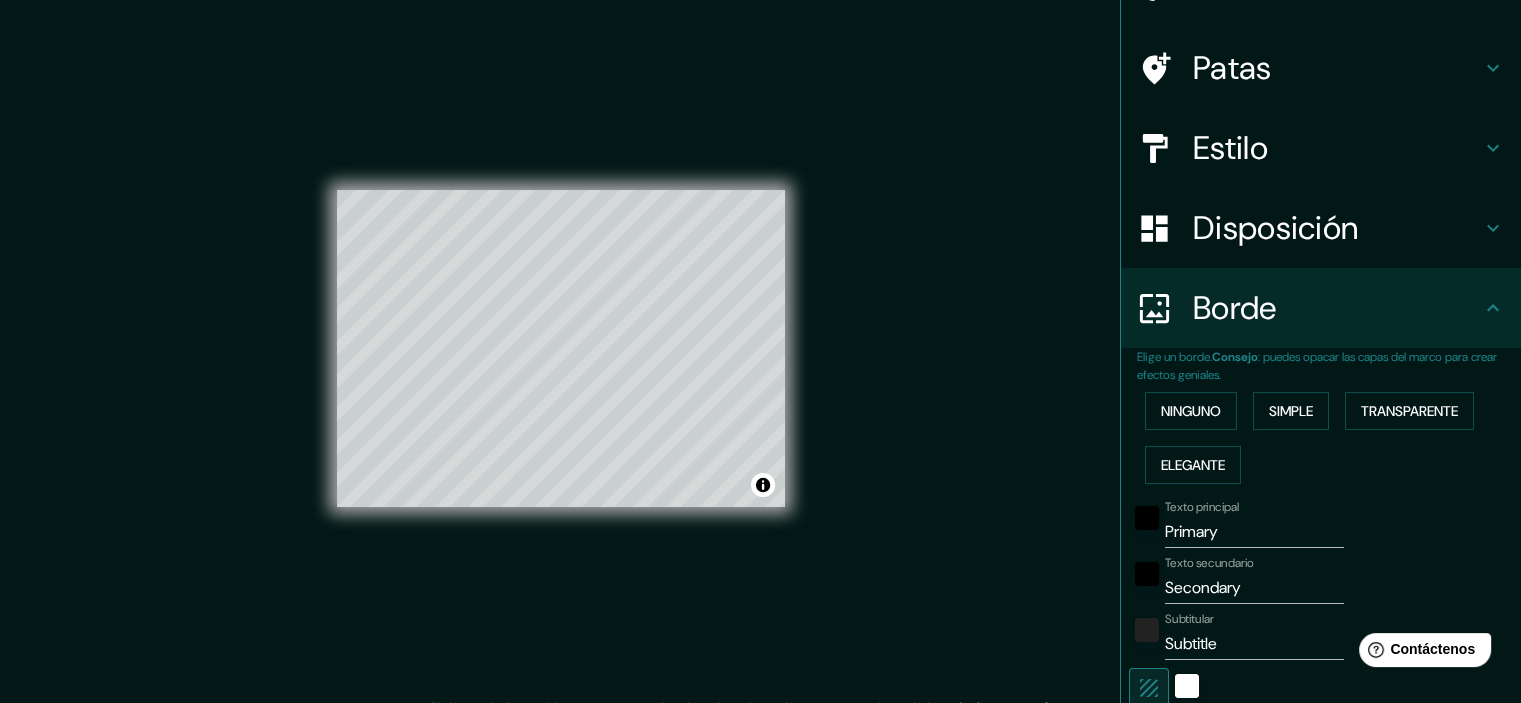 scroll, scrollTop: 272, scrollLeft: 0, axis: vertical 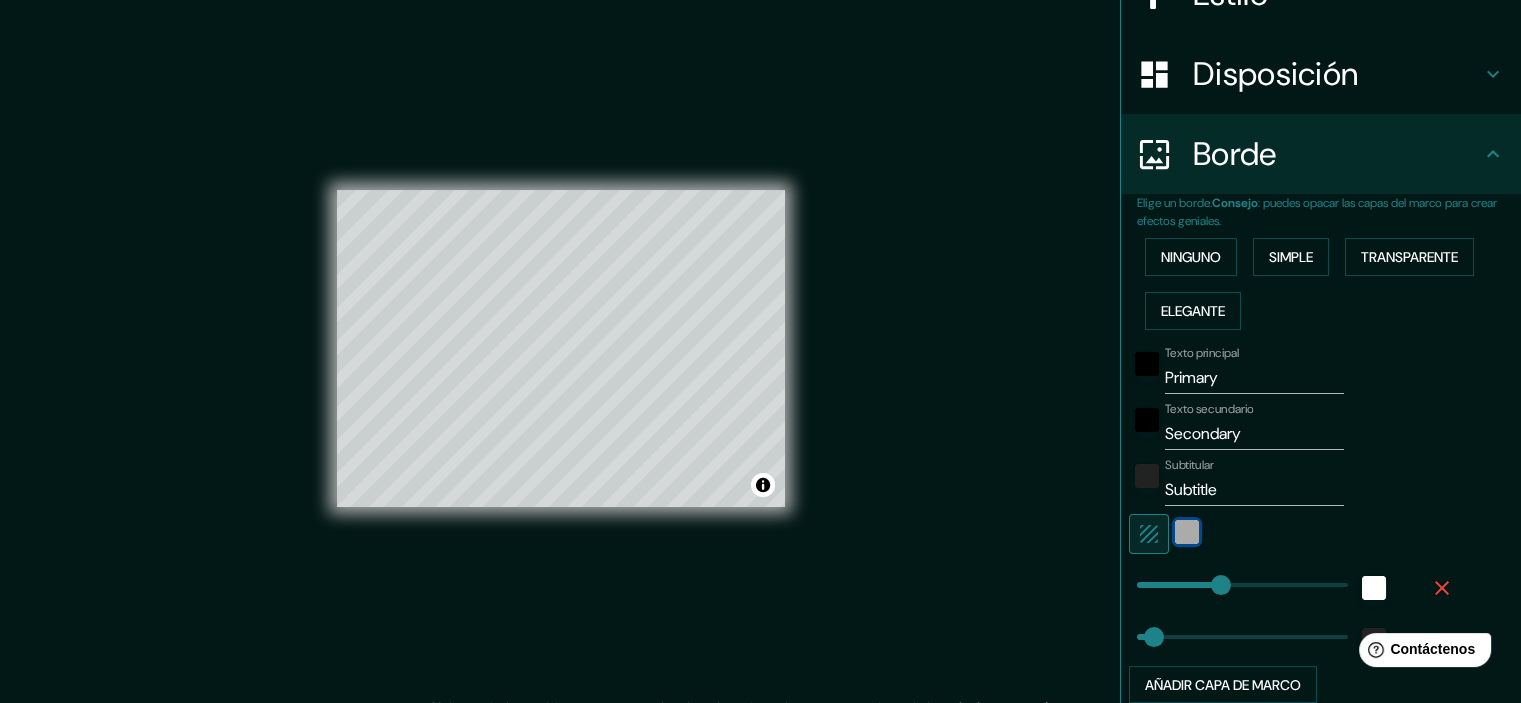 click at bounding box center (1187, 532) 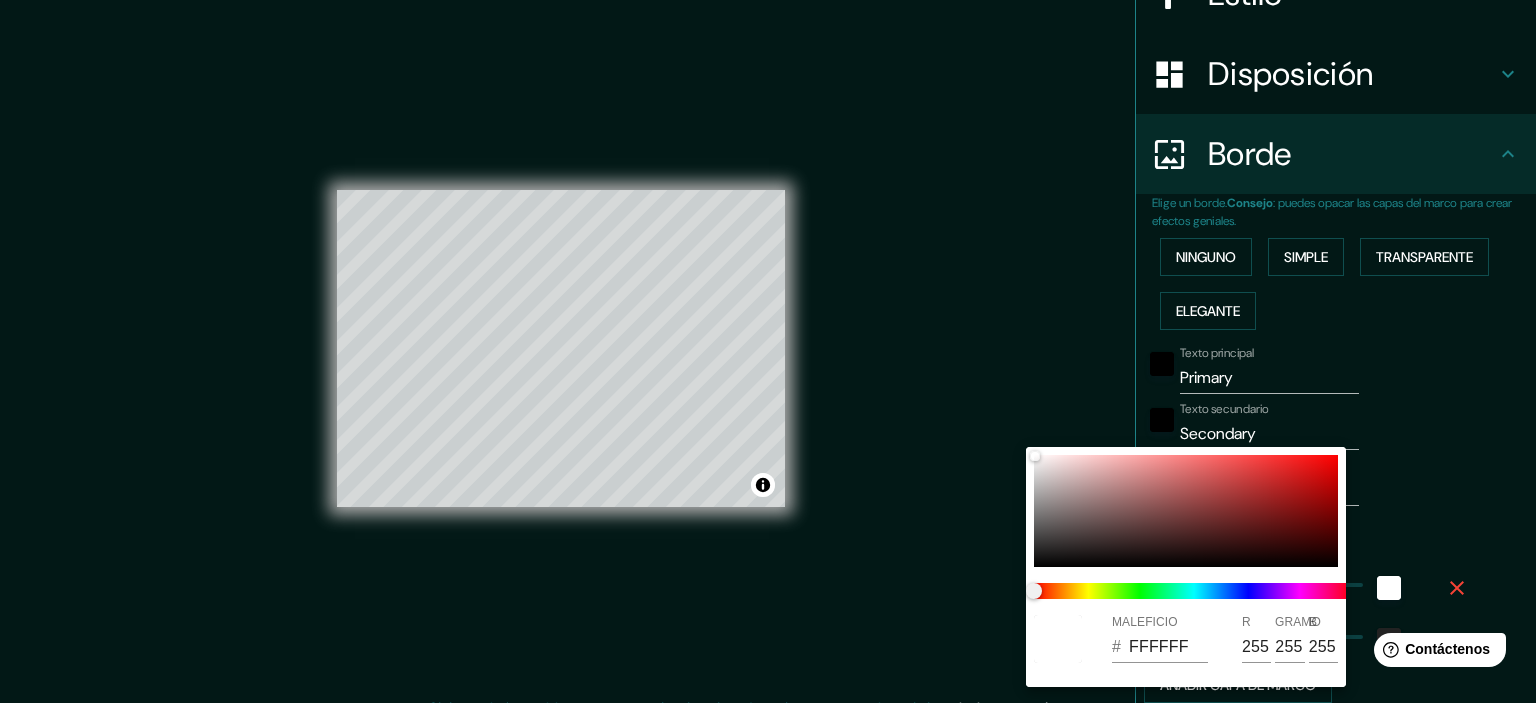 click at bounding box center [768, 351] 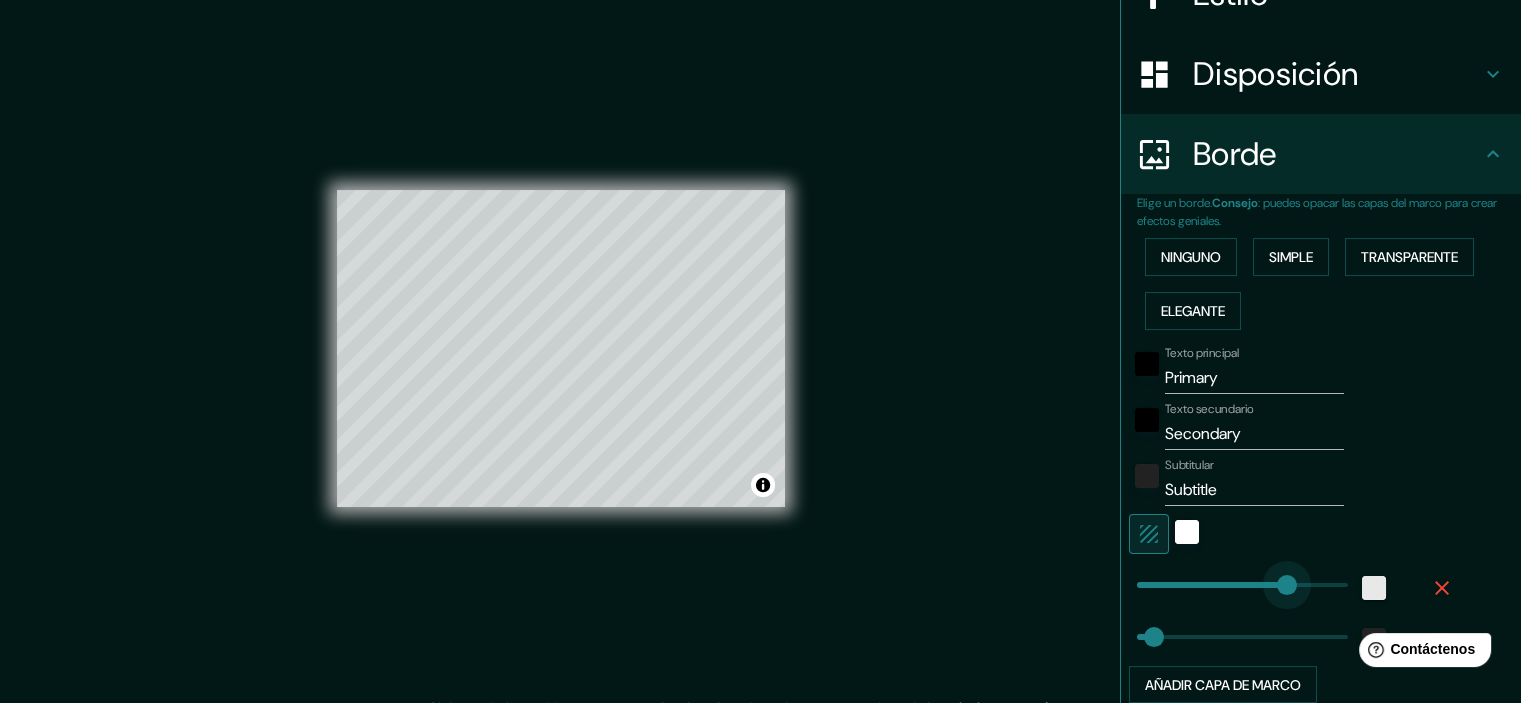 type on "448" 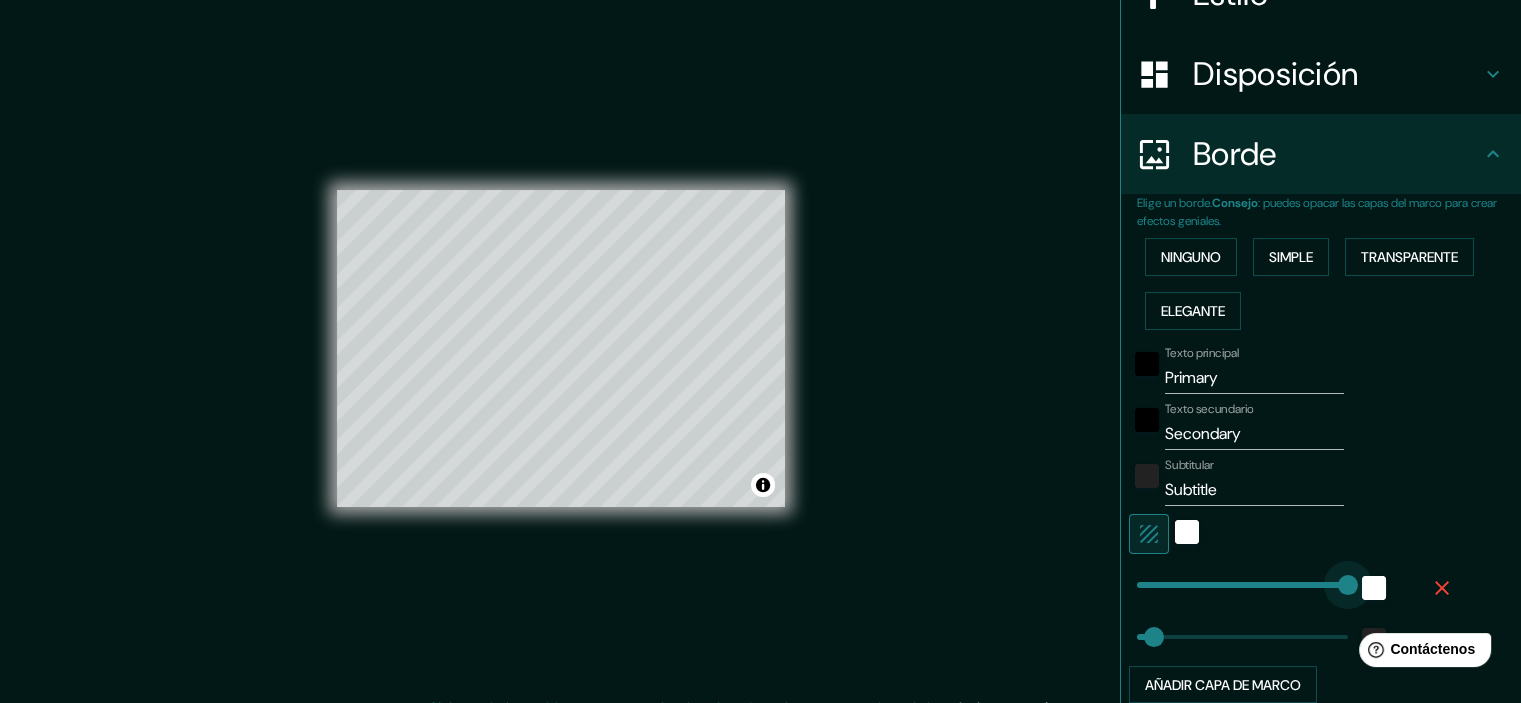 drag, startPoint x: 1272, startPoint y: 579, endPoint x: 1387, endPoint y: 589, distance: 115.43397 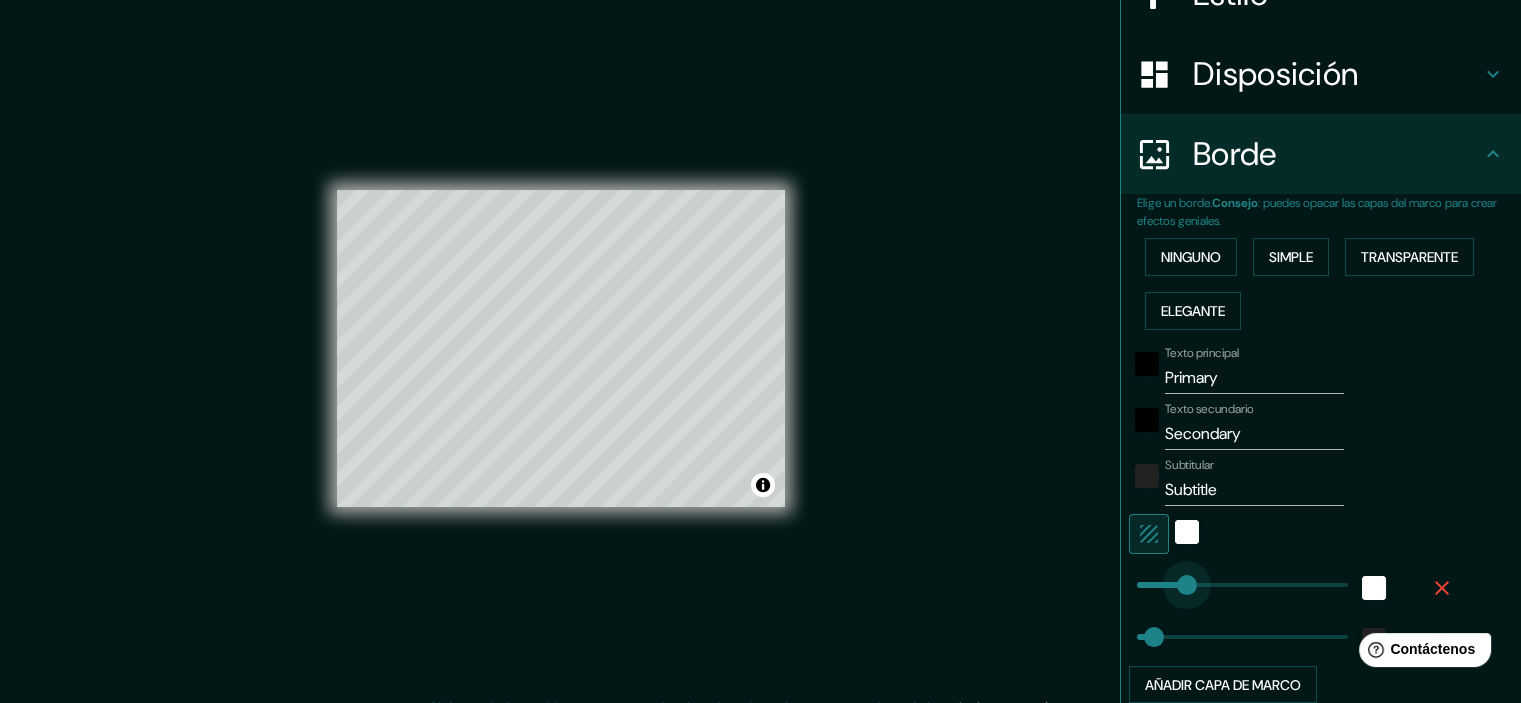 type on "0" 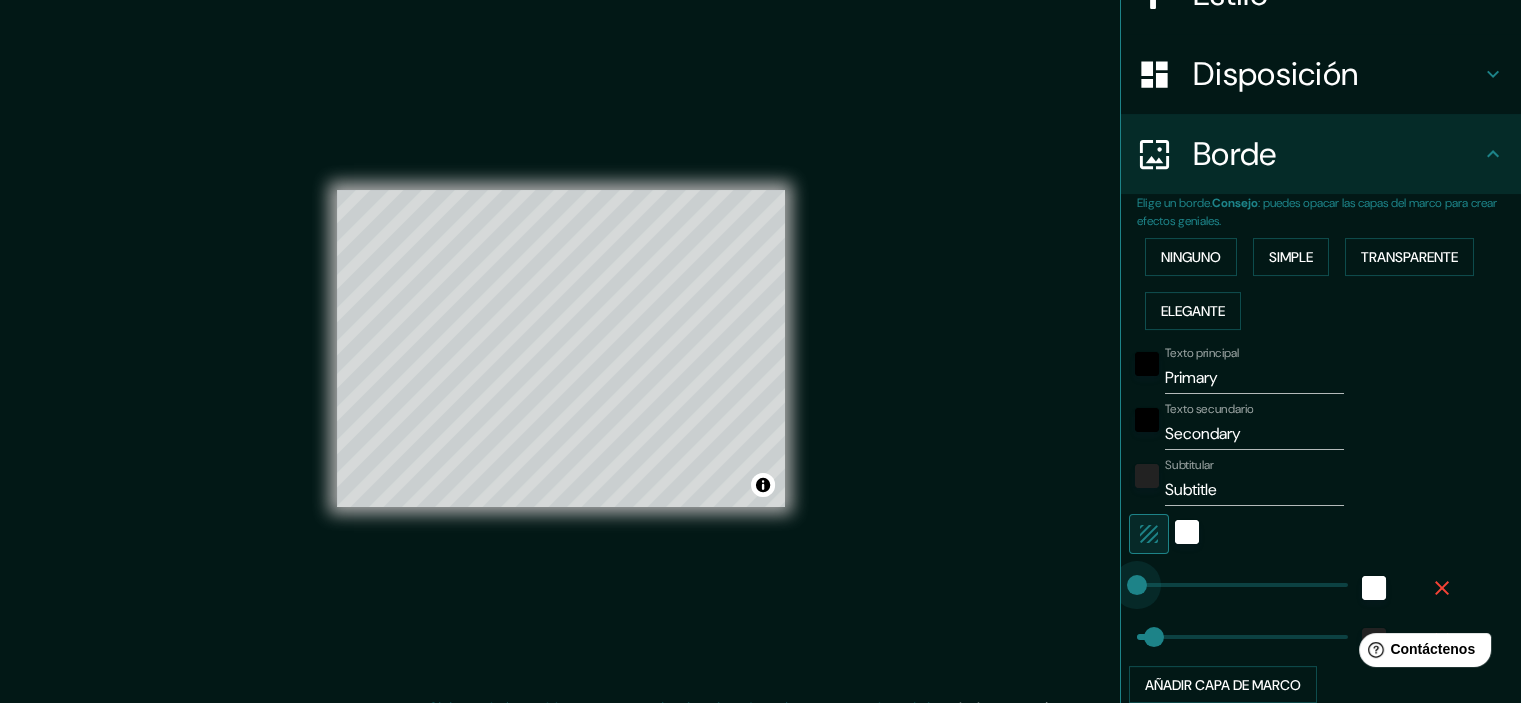 drag, startPoint x: 1339, startPoint y: 575, endPoint x: 1045, endPoint y: 555, distance: 294.67947 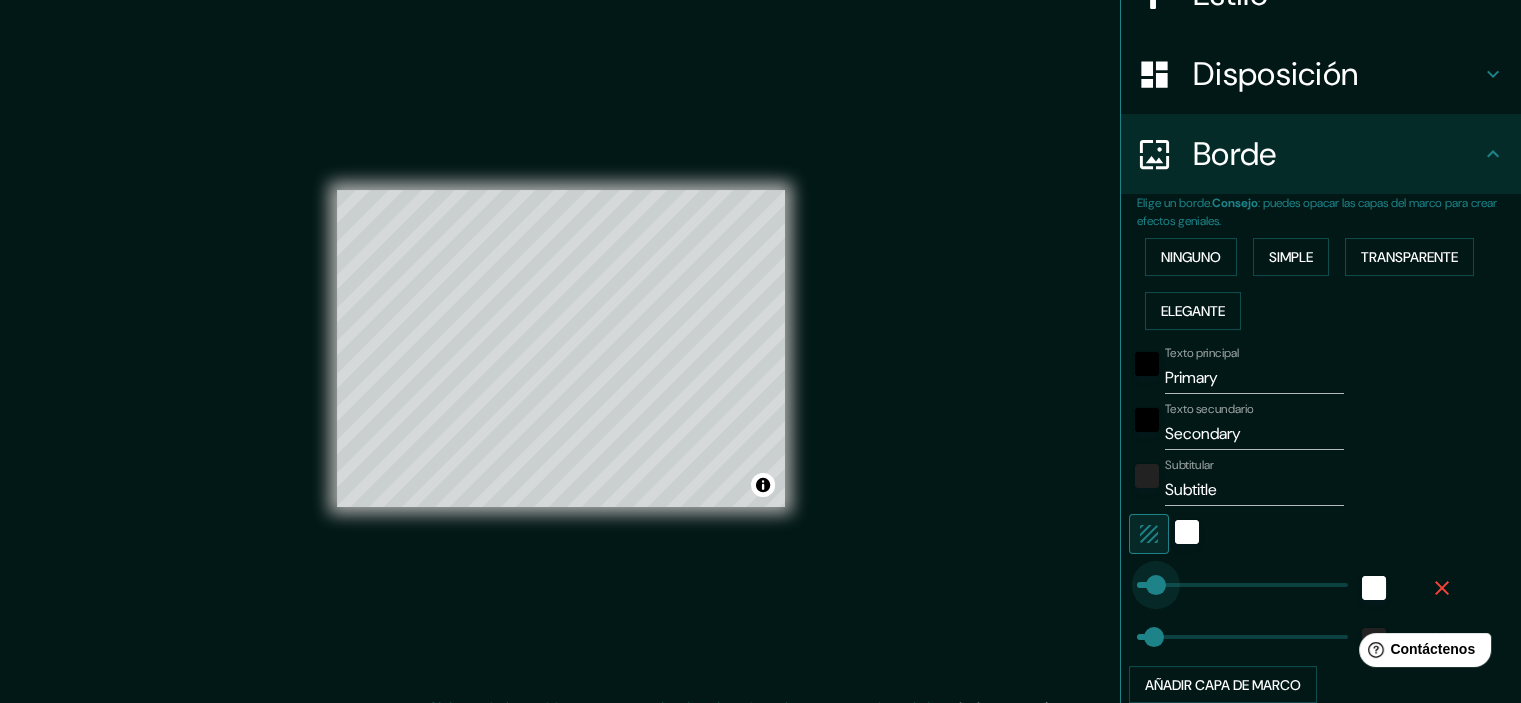 type on "65" 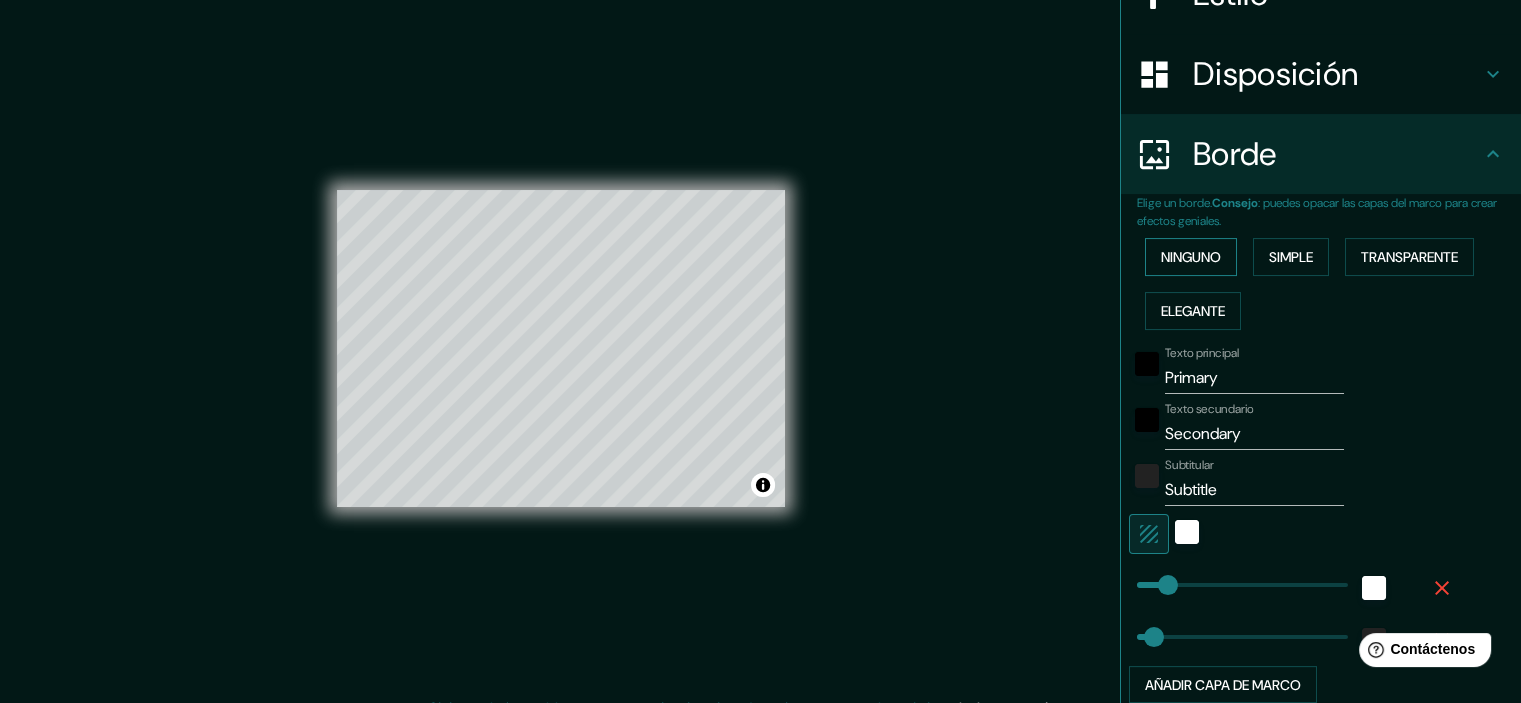 click on "Ninguno" at bounding box center [1191, 257] 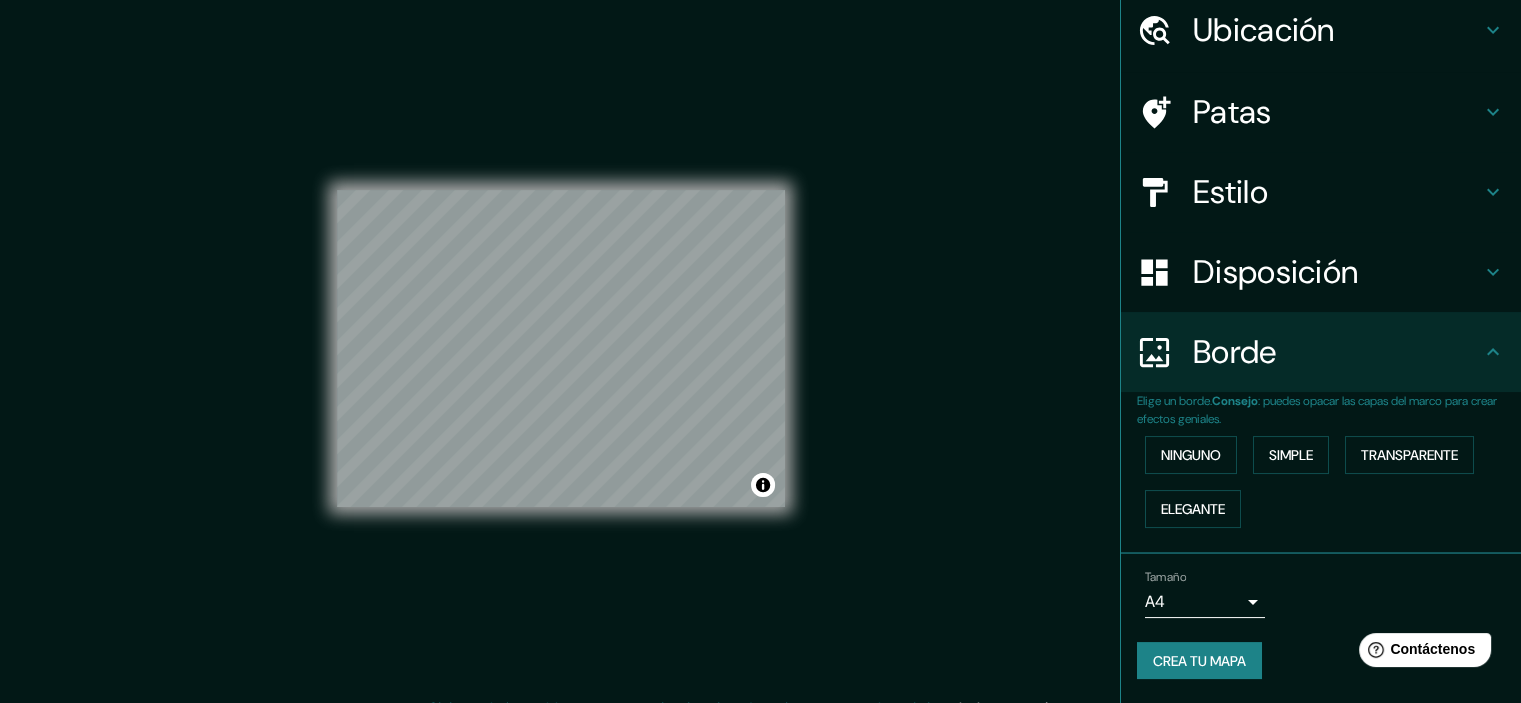 scroll, scrollTop: 72, scrollLeft: 0, axis: vertical 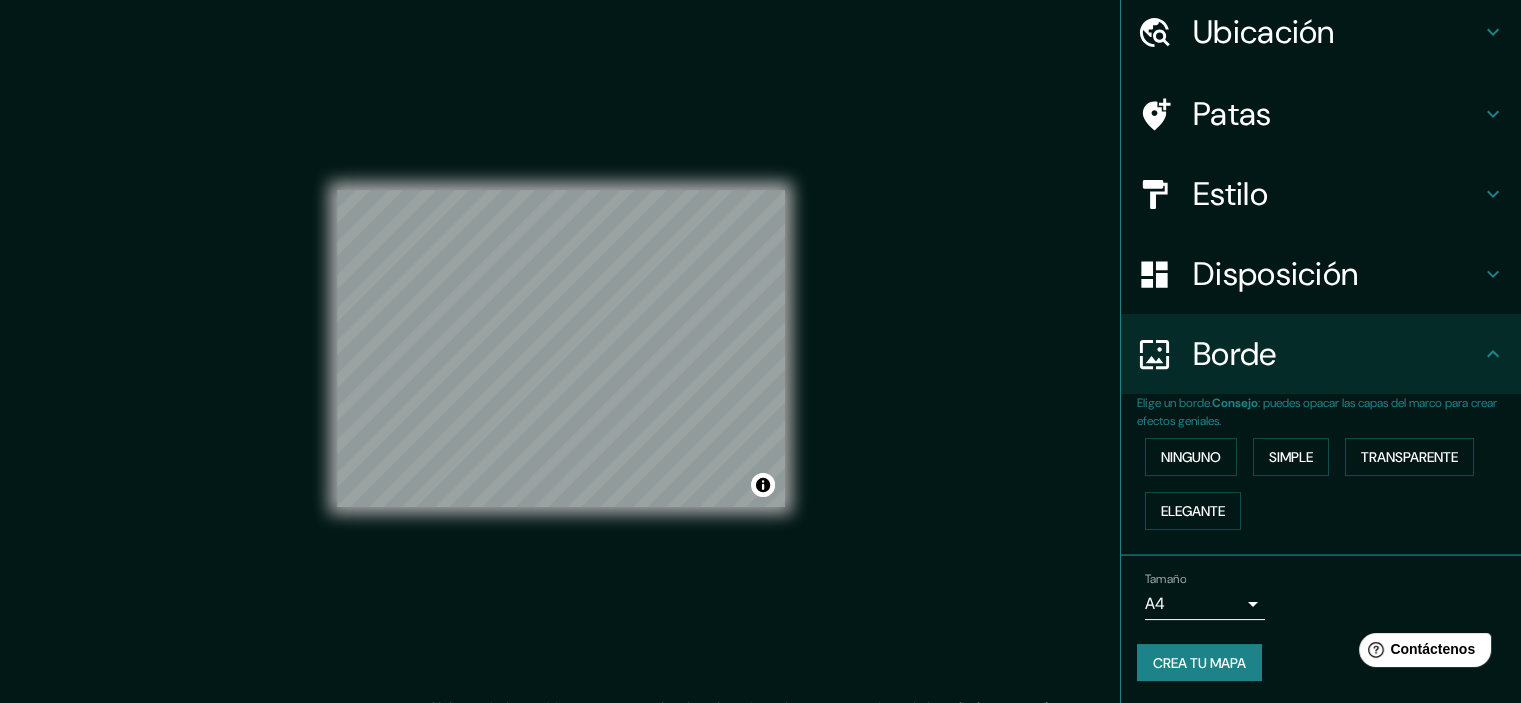 click on "Disposición" at bounding box center (1321, 274) 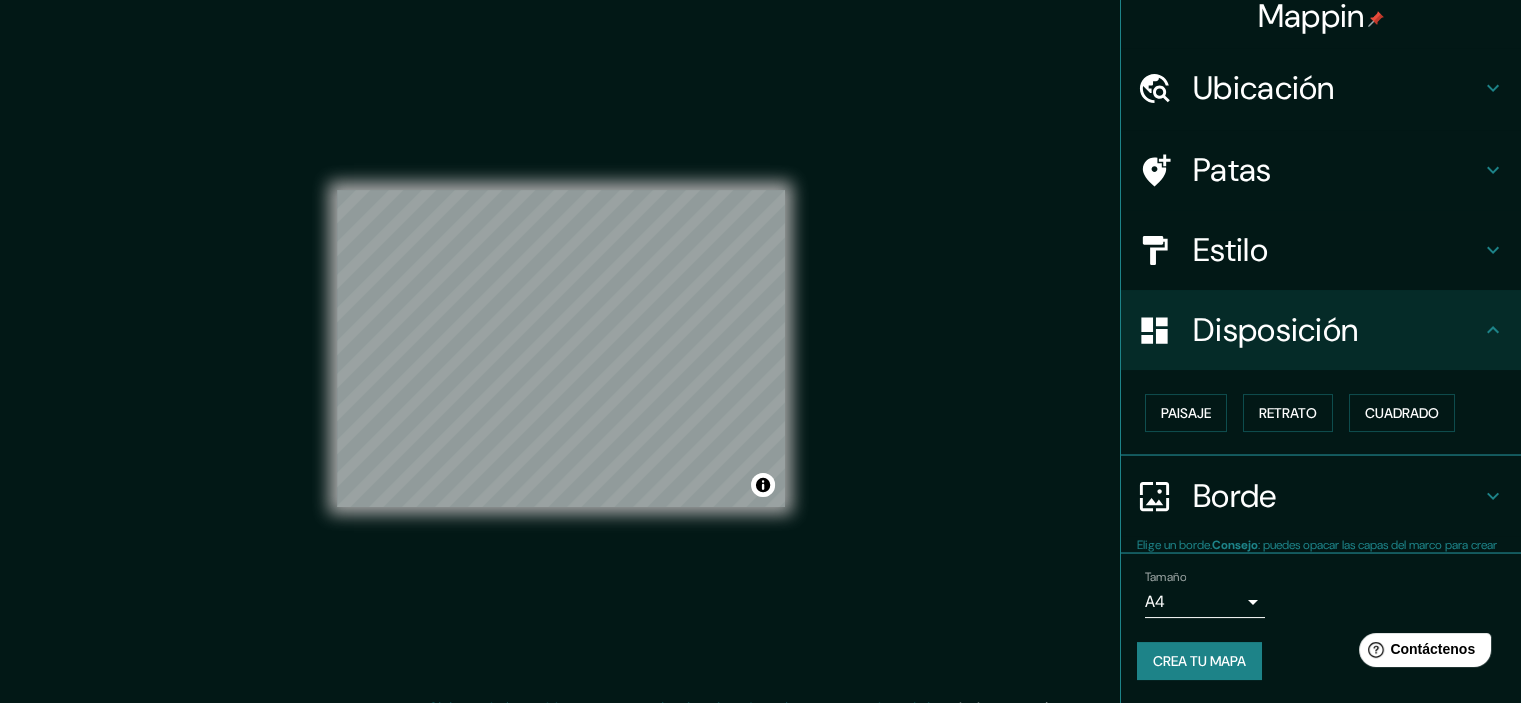 scroll, scrollTop: 16, scrollLeft: 0, axis: vertical 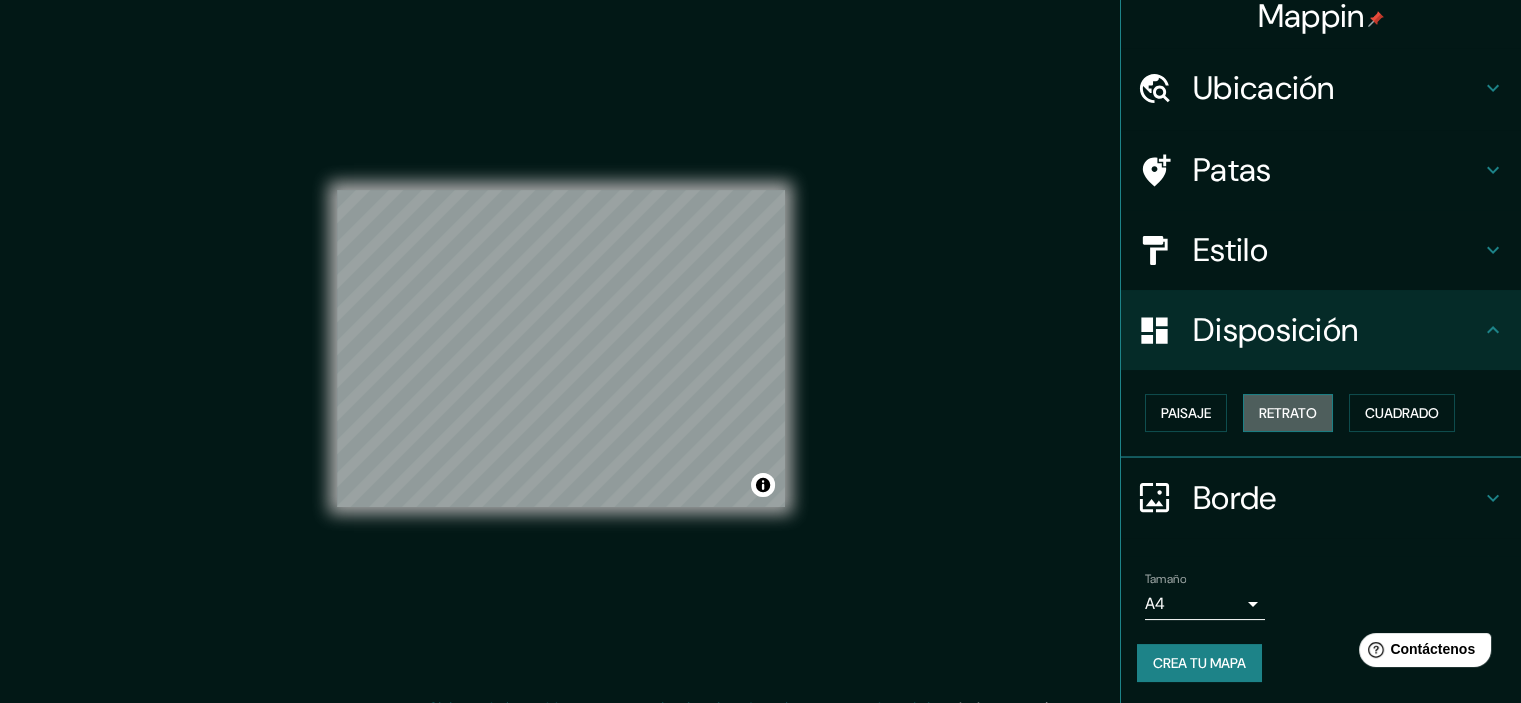 click on "Retrato" at bounding box center [1288, 413] 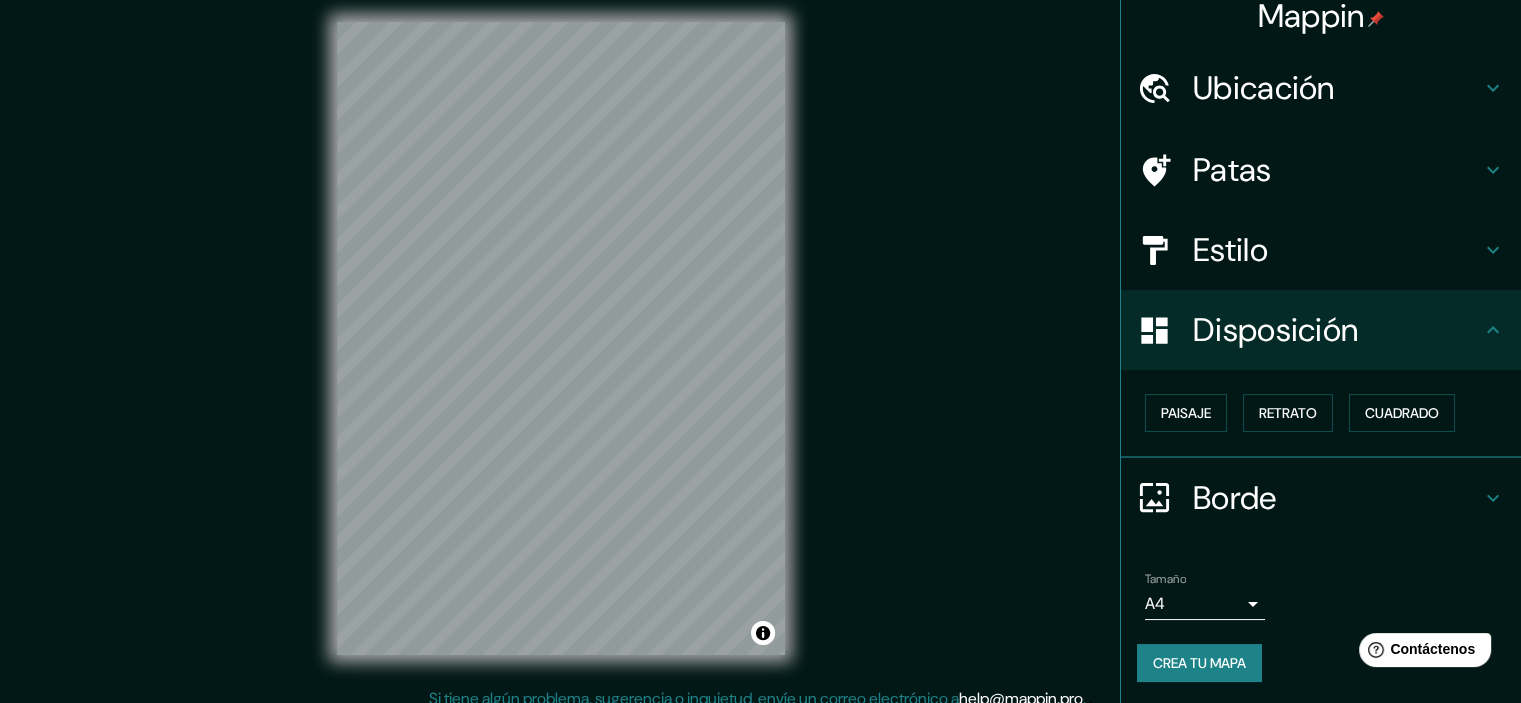 scroll, scrollTop: 25, scrollLeft: 0, axis: vertical 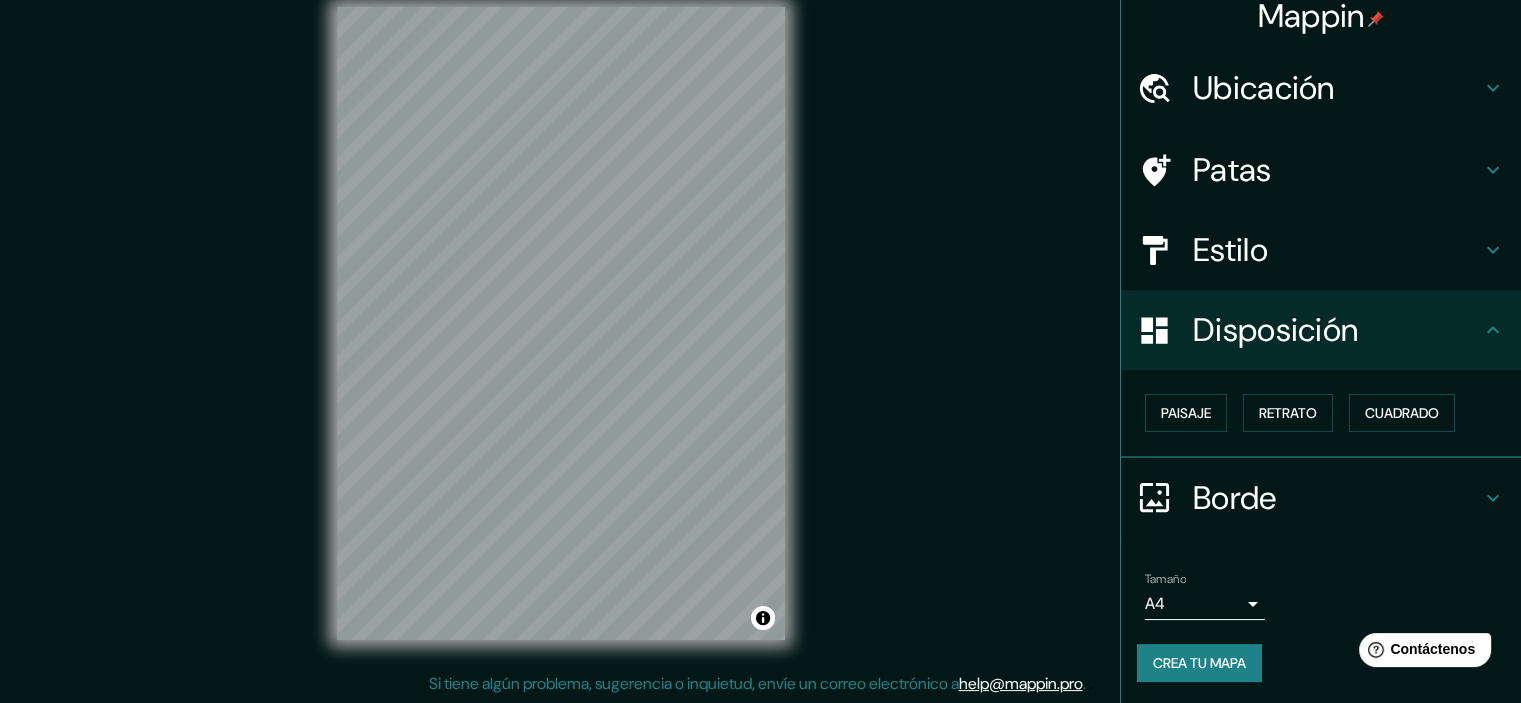 click on "Estilo" at bounding box center [1337, 250] 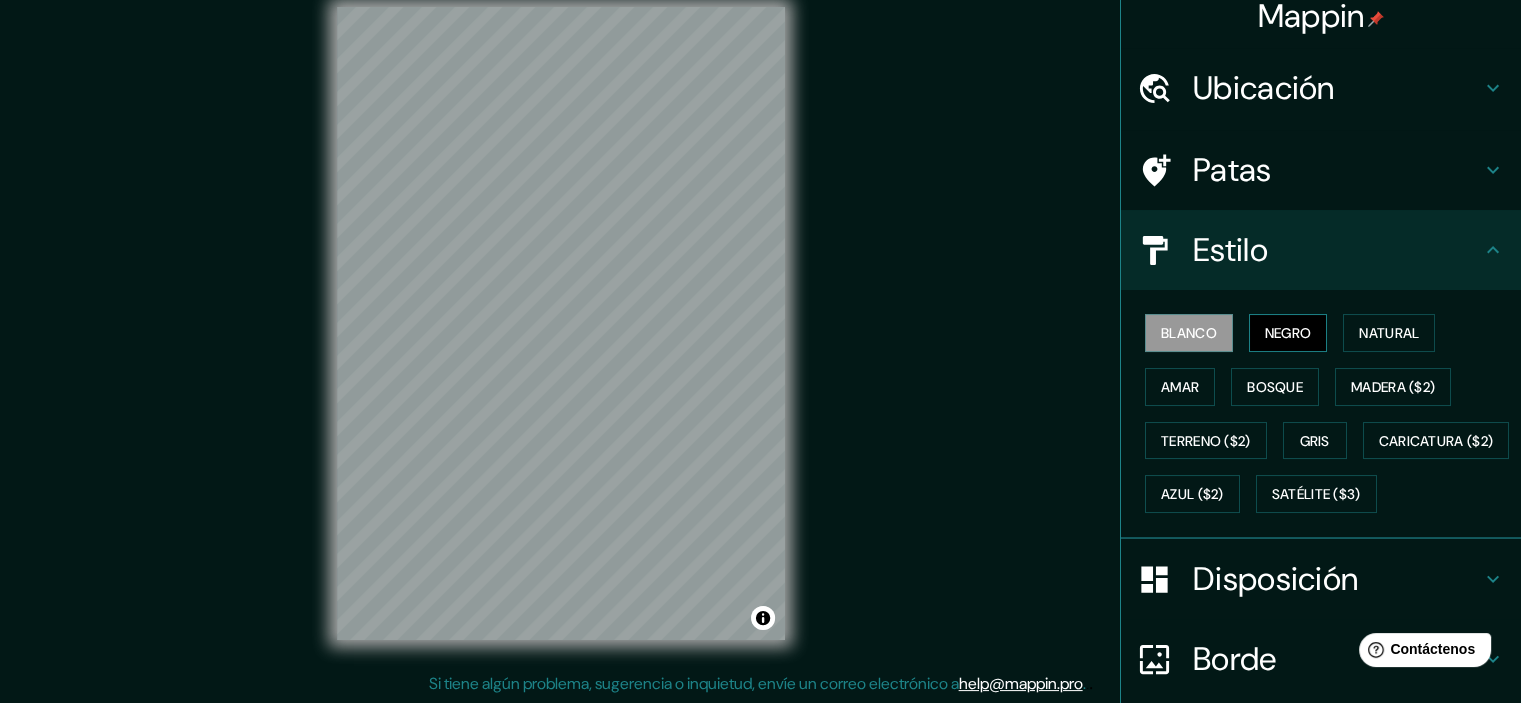click on "Negro" at bounding box center (1288, 333) 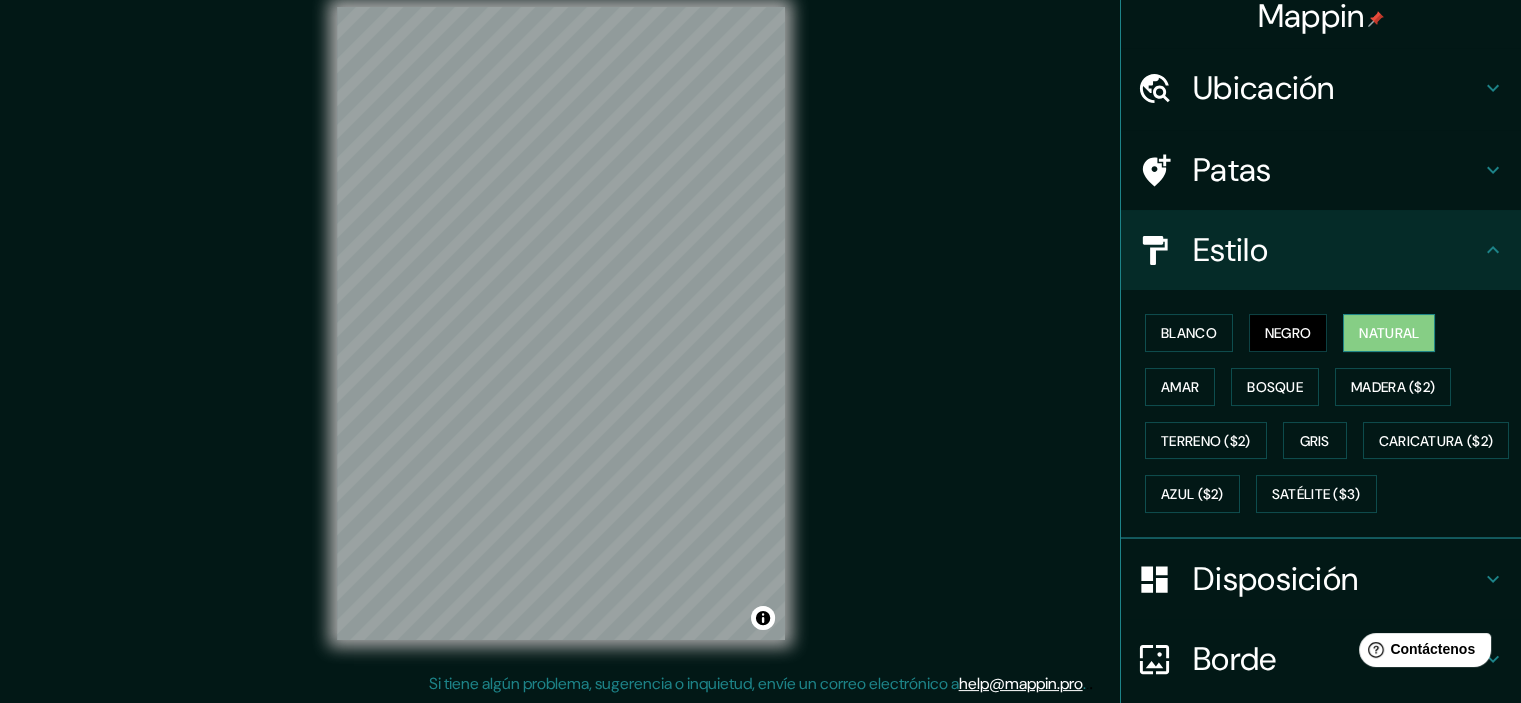 click on "Natural" at bounding box center [1389, 333] 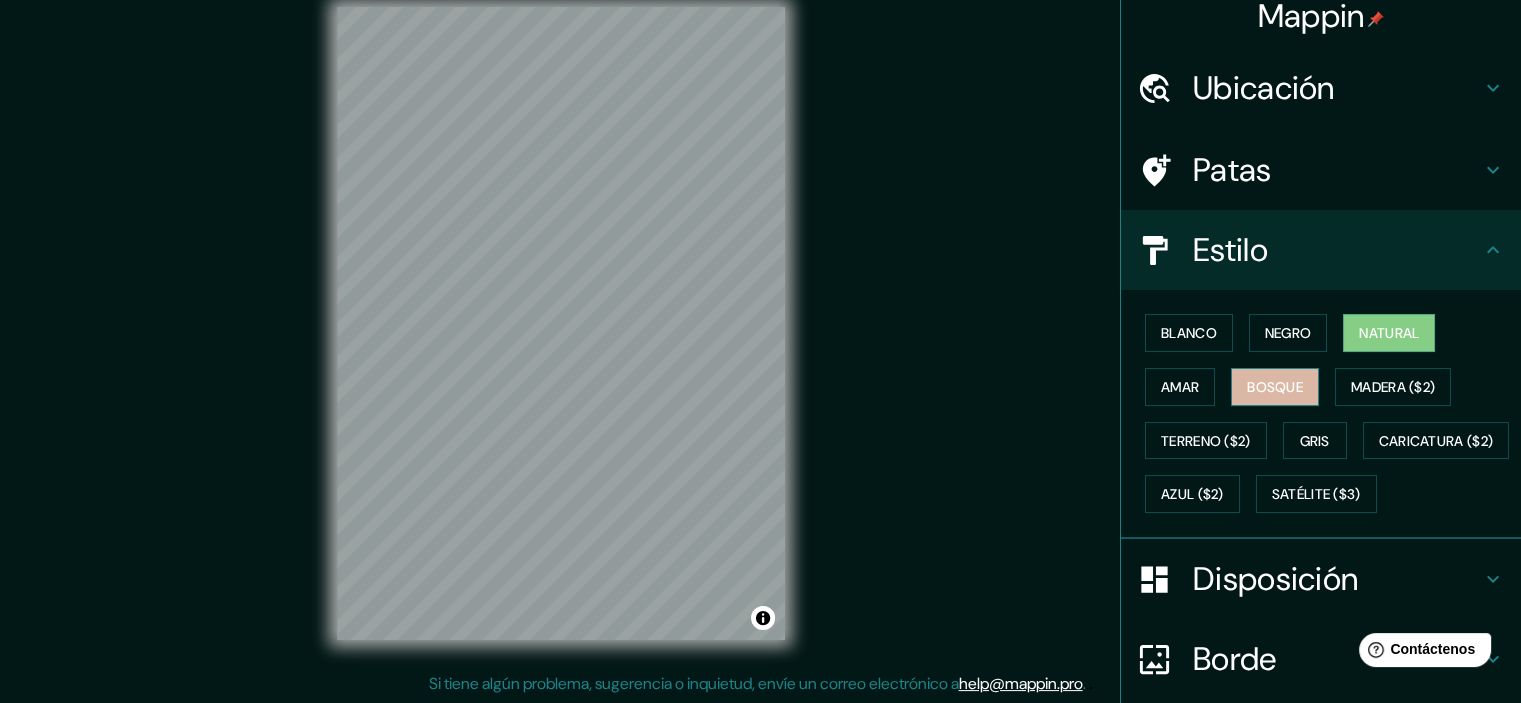 click on "Bosque" at bounding box center [1275, 387] 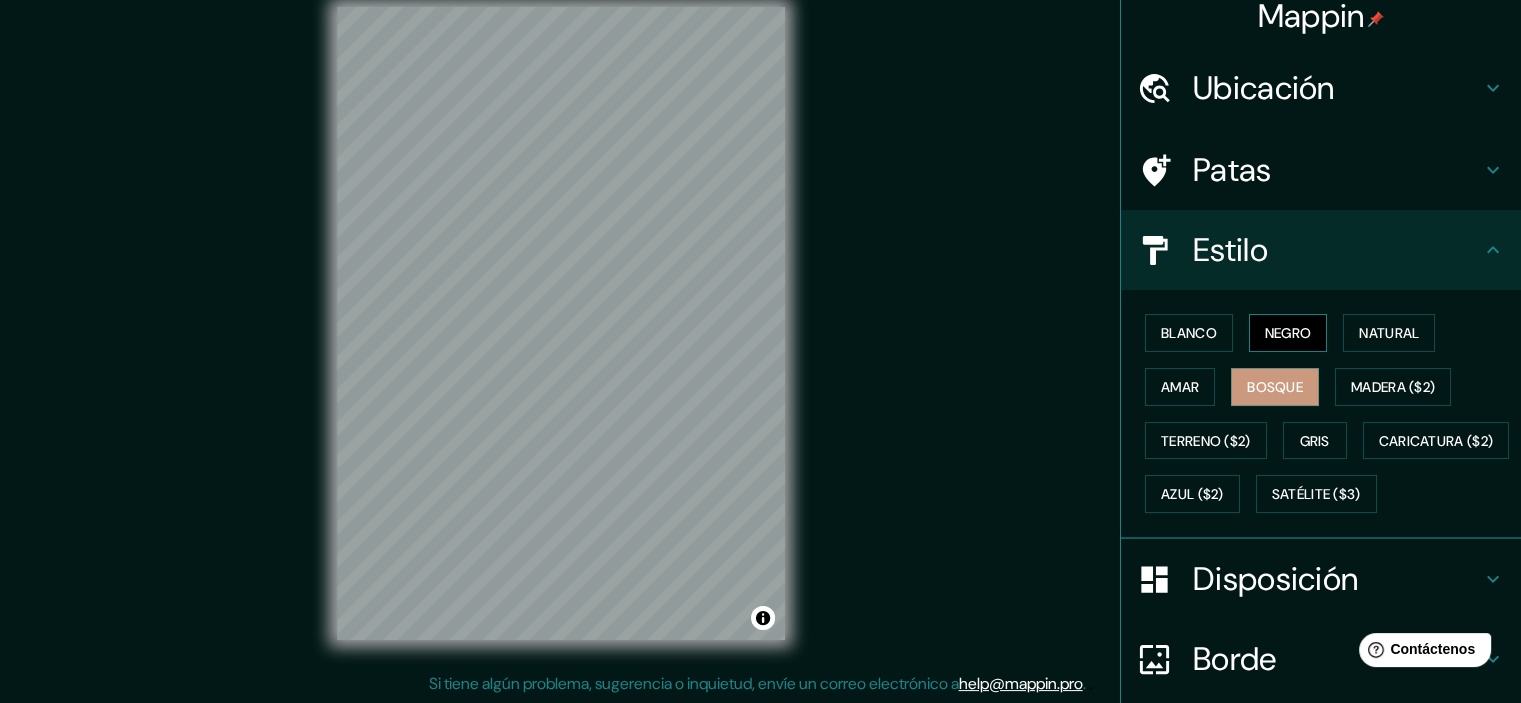 click on "Negro" at bounding box center [1288, 333] 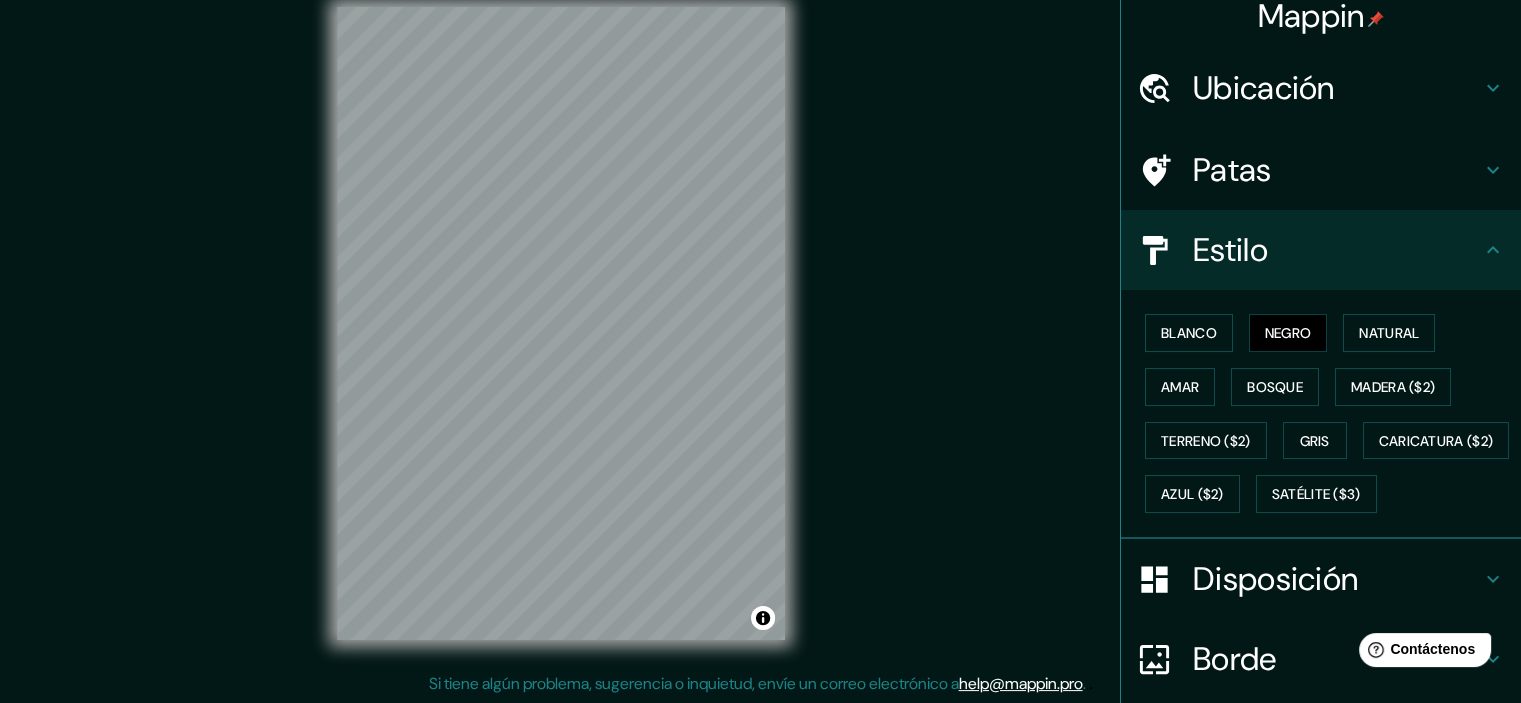 drag, startPoint x: 787, startPoint y: 82, endPoint x: 868, endPoint y: 247, distance: 183.80968 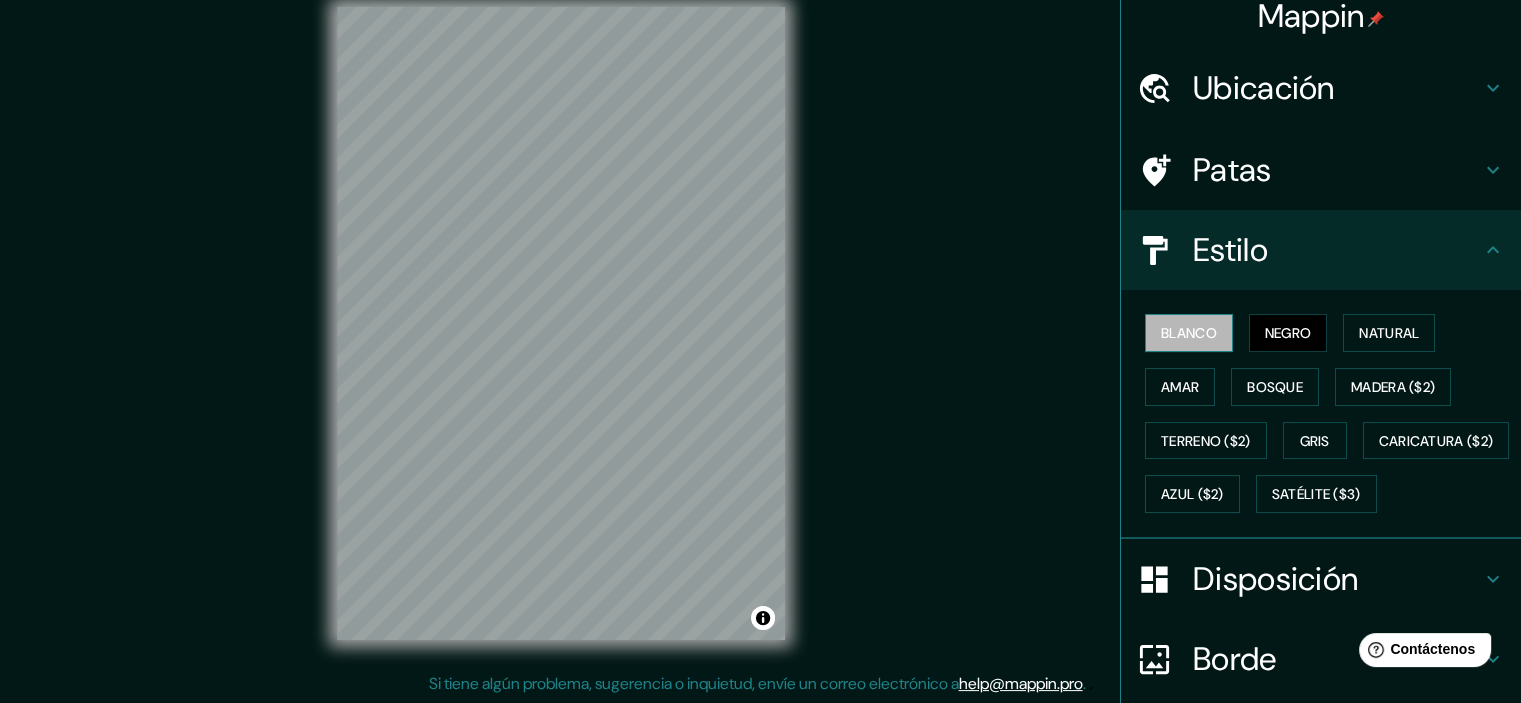 click on "Blanco" at bounding box center (1189, 333) 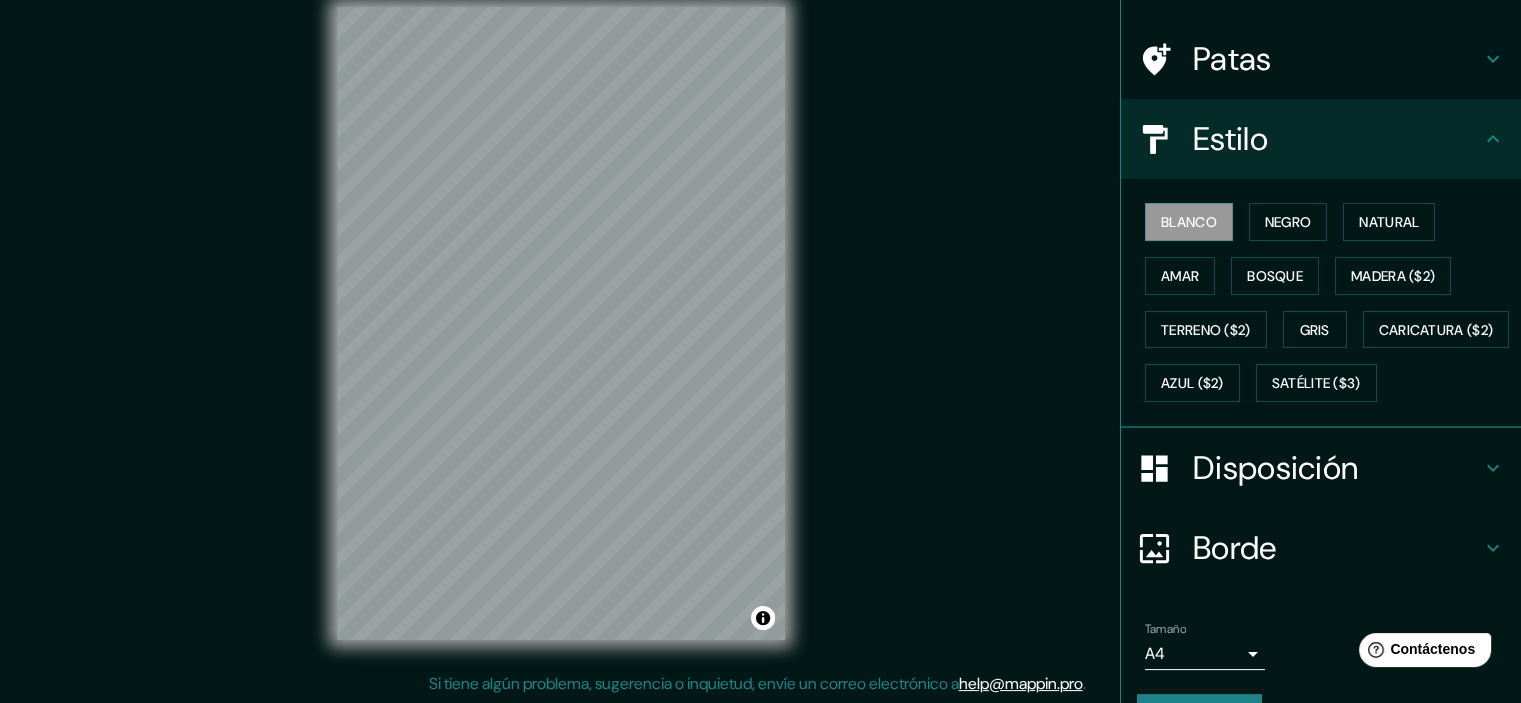 scroll, scrollTop: 228, scrollLeft: 0, axis: vertical 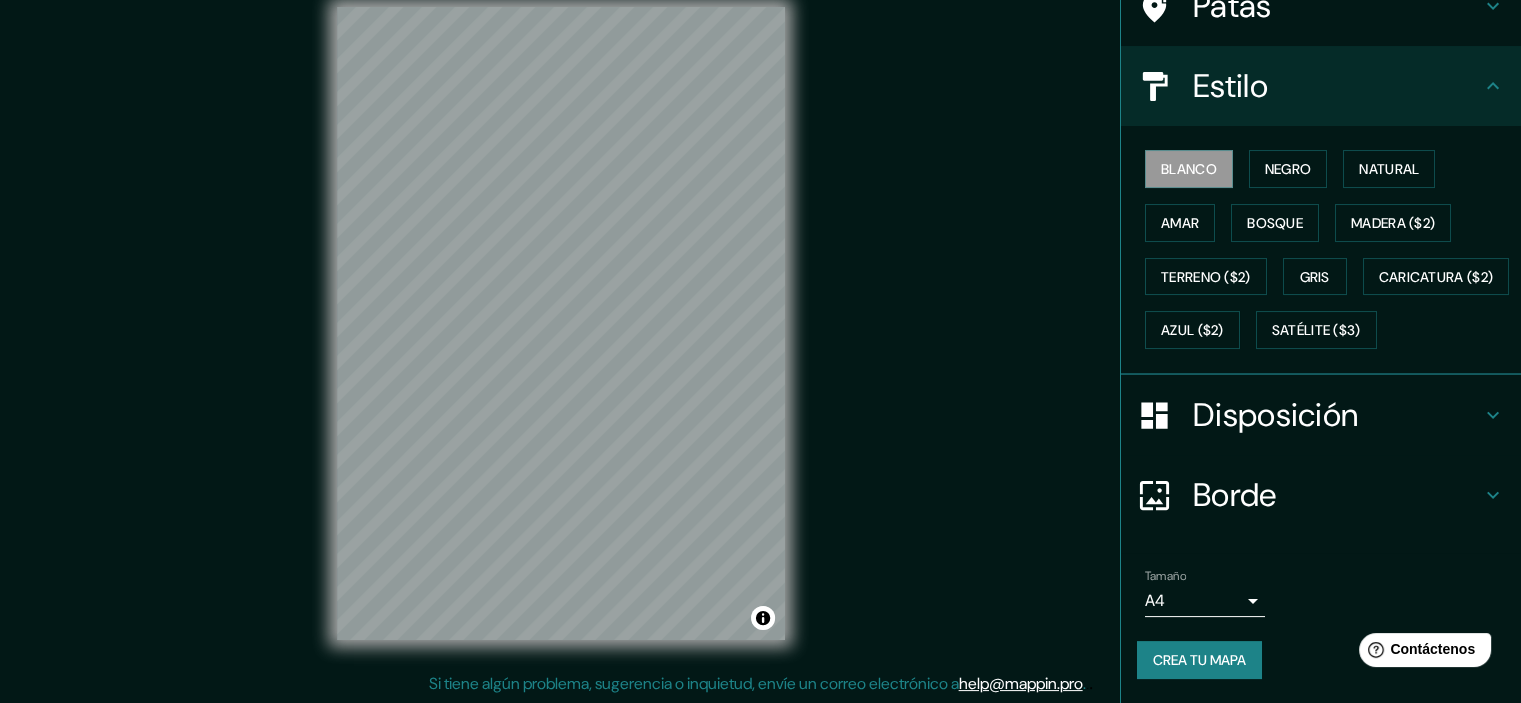 click on "Crea tu mapa" at bounding box center (1199, 660) 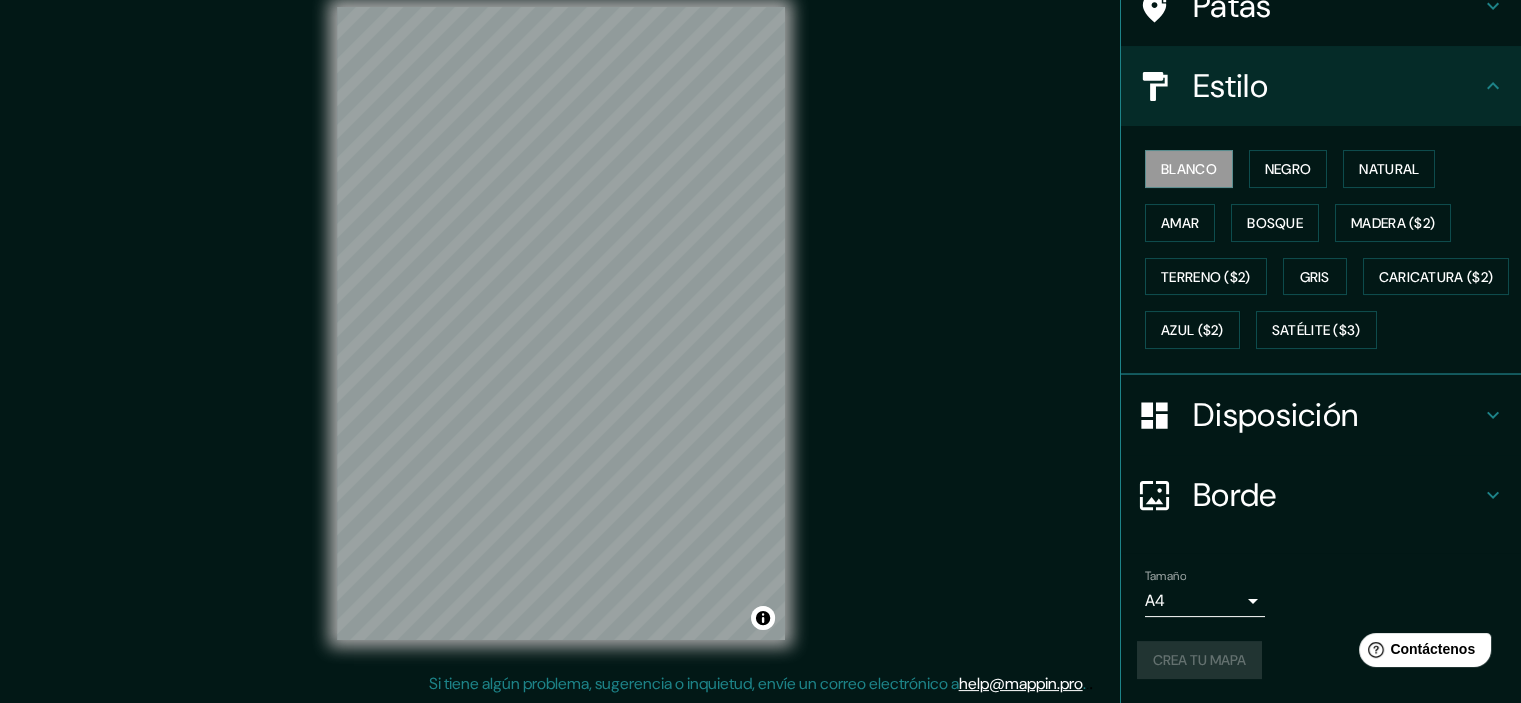 scroll, scrollTop: 228, scrollLeft: 0, axis: vertical 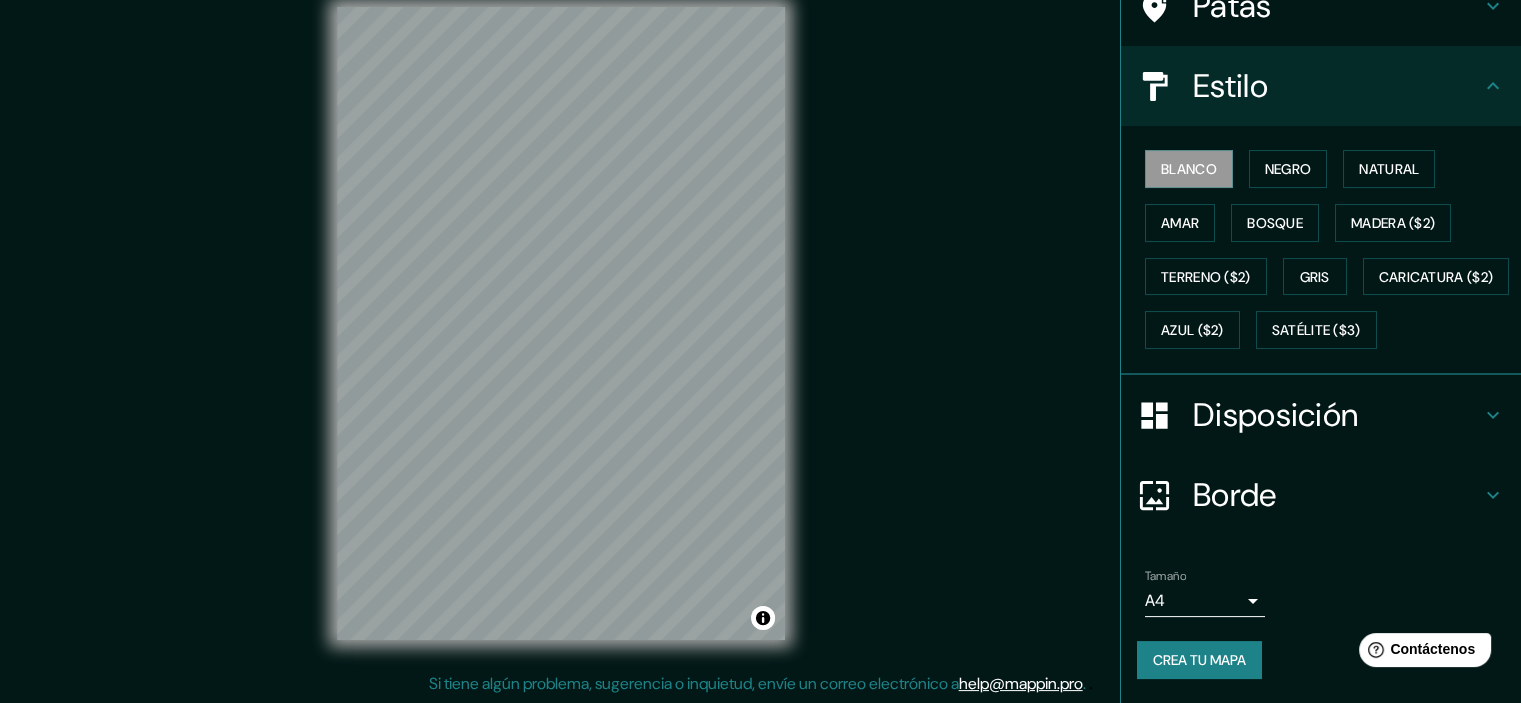 click on "Crea tu mapa" at bounding box center (1199, 660) 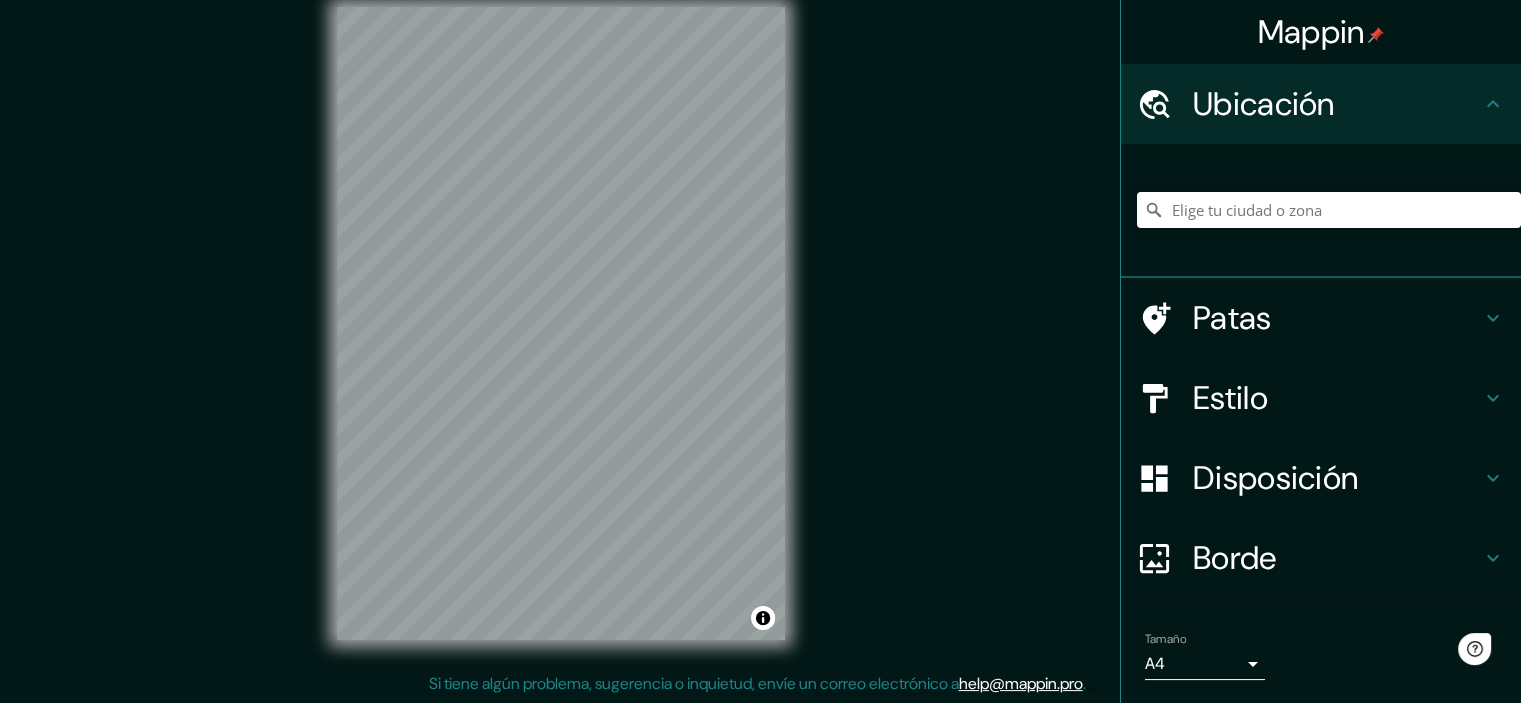 scroll, scrollTop: 0, scrollLeft: 0, axis: both 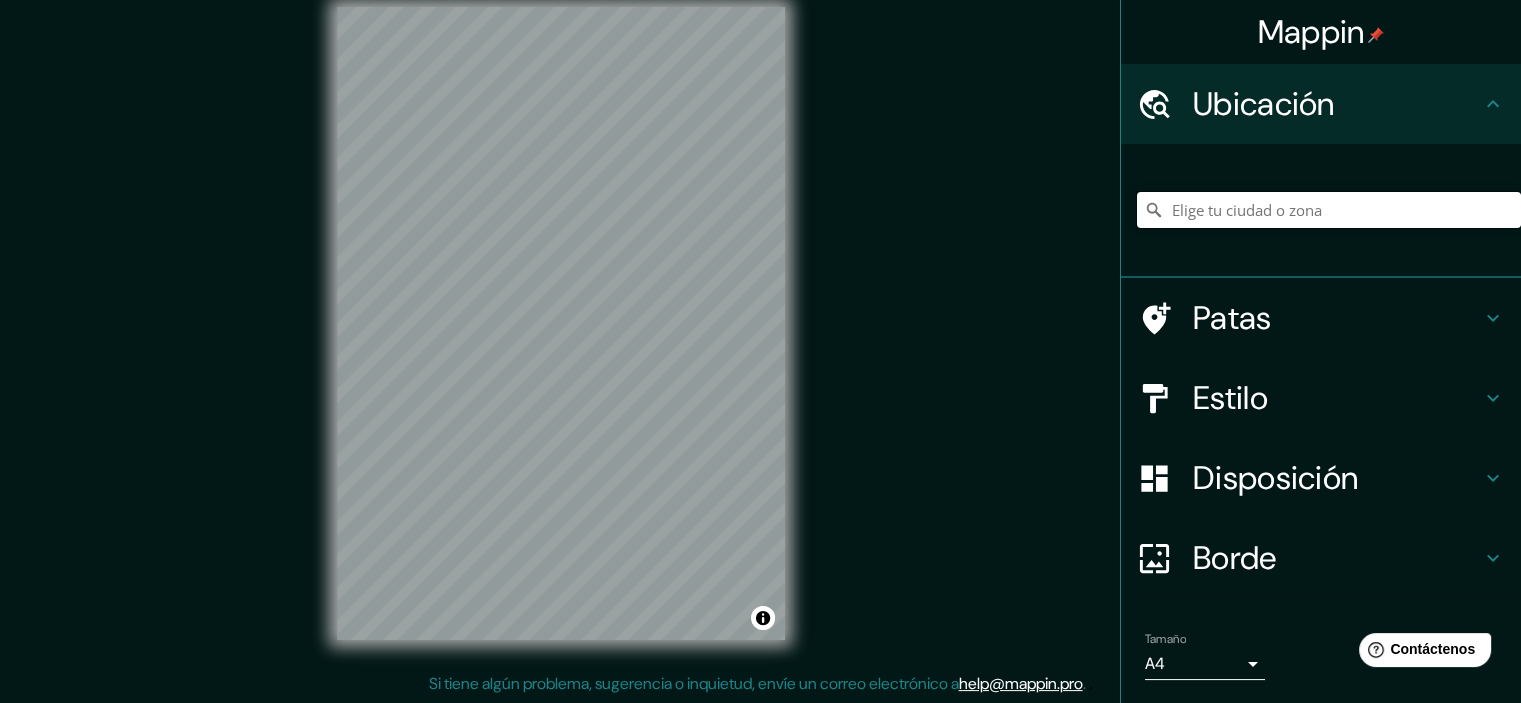 click at bounding box center [1329, 210] 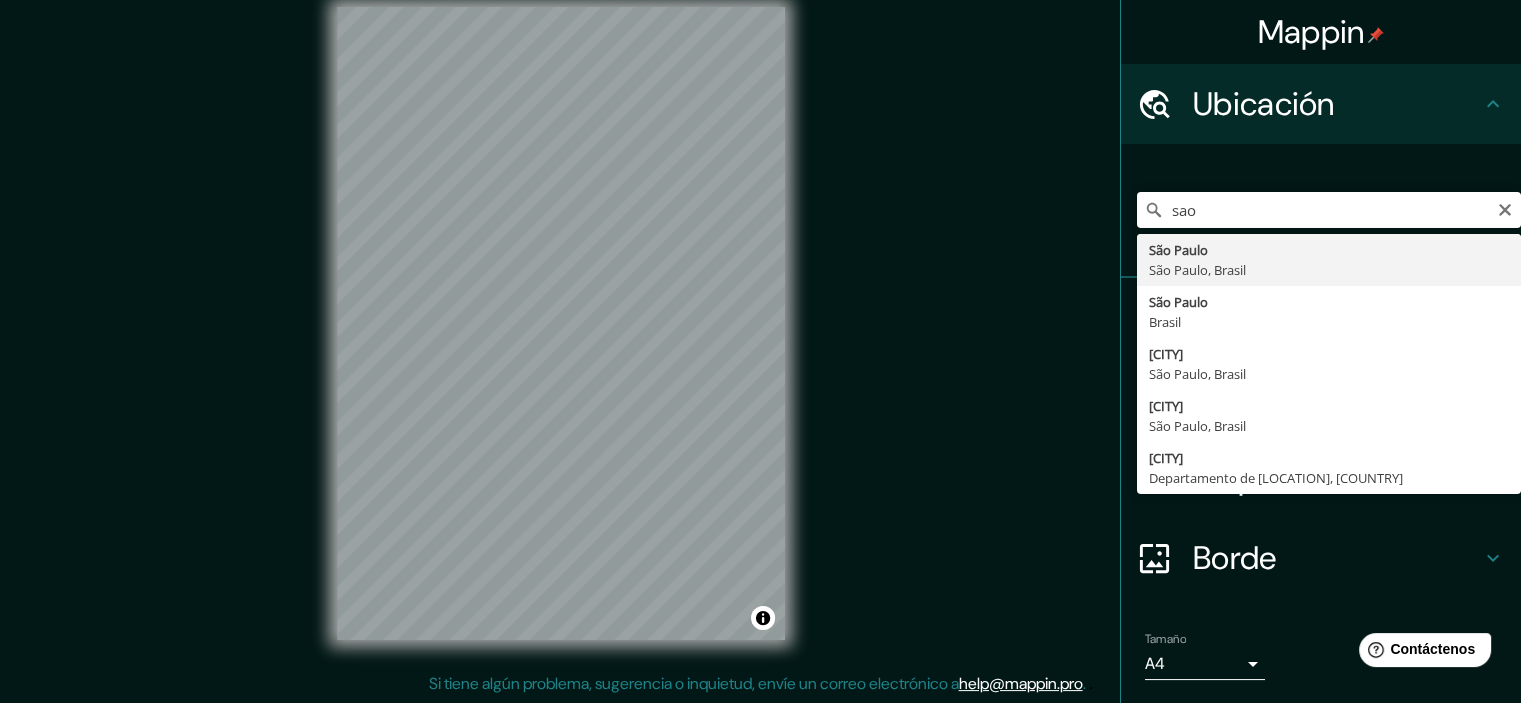 type on "São Paulo, São Paulo, Brasil" 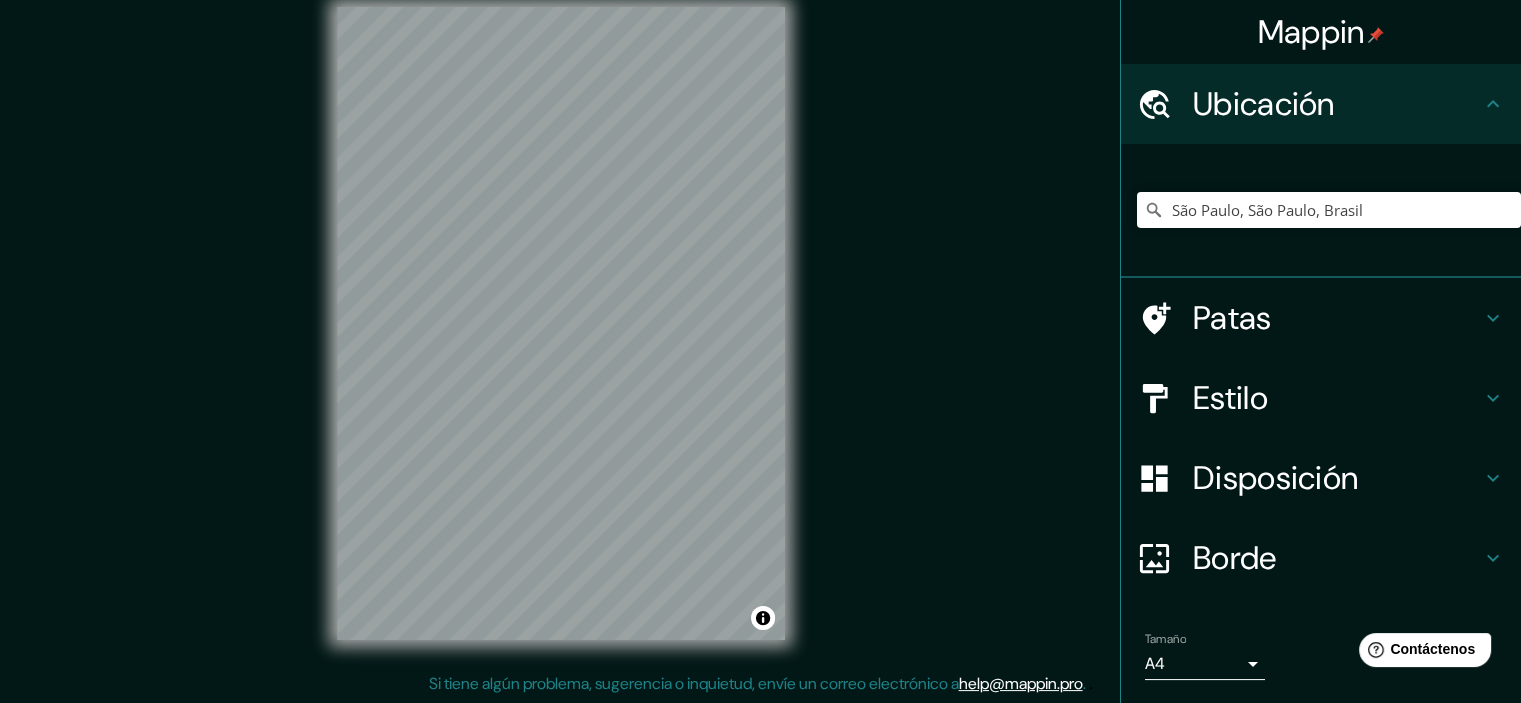 click on "Estilo" at bounding box center (1230, 398) 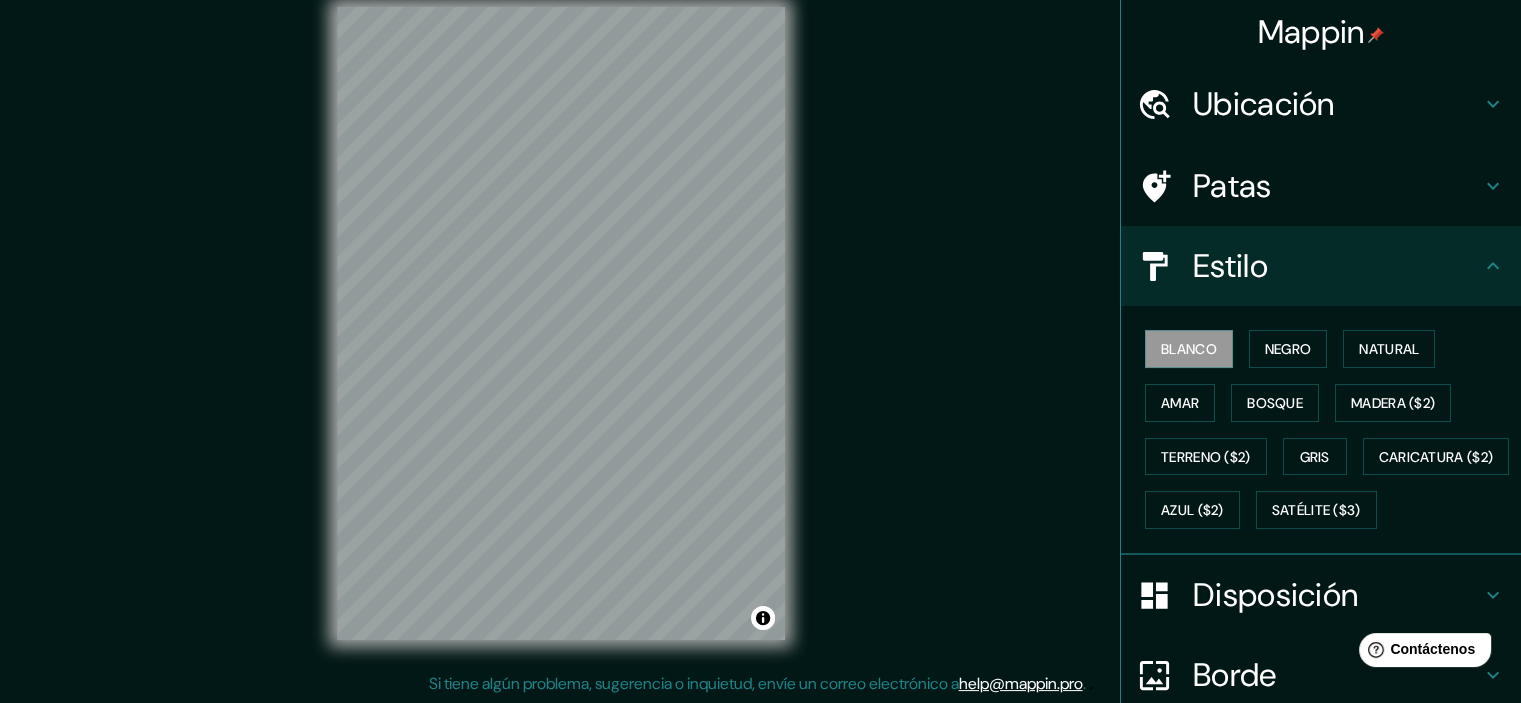 click on "Estilo" at bounding box center [1337, 266] 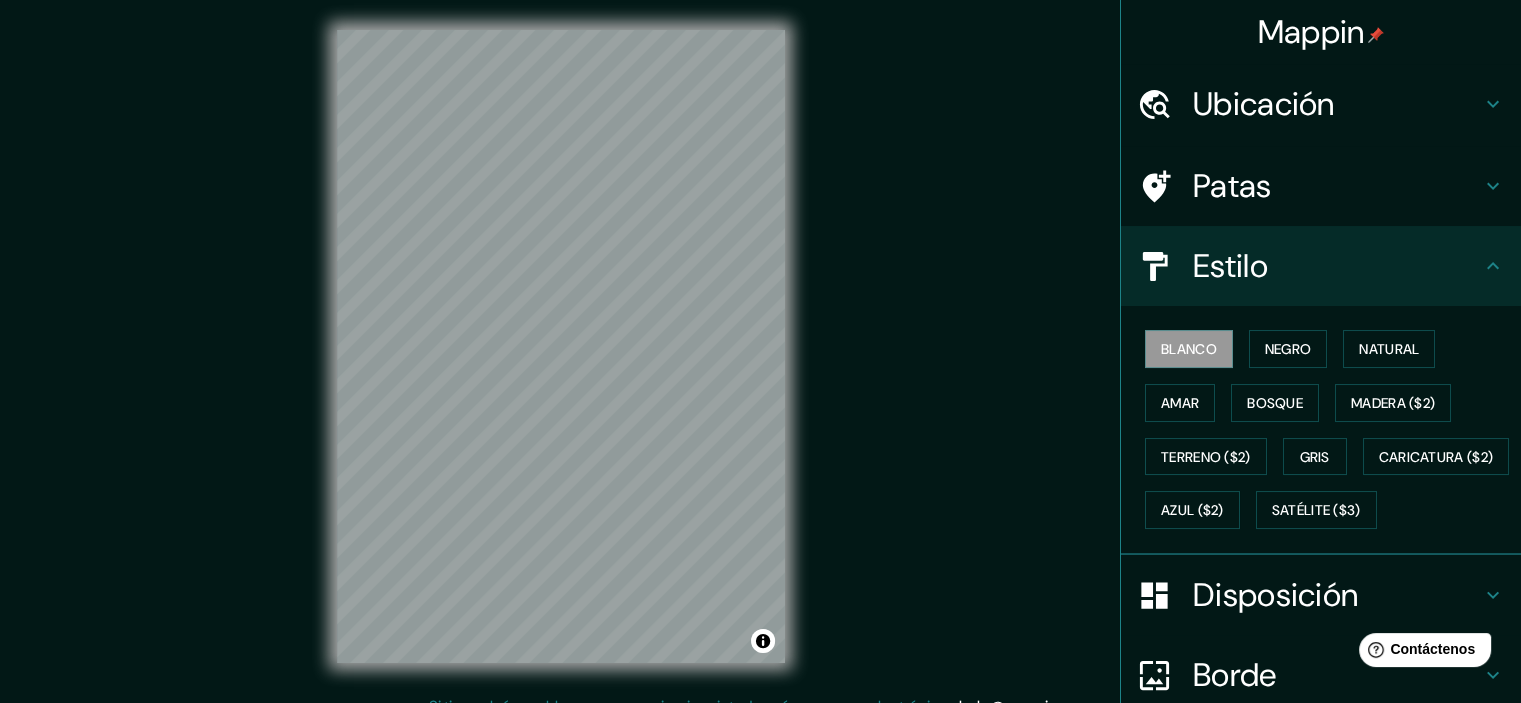scroll, scrollTop: 25, scrollLeft: 0, axis: vertical 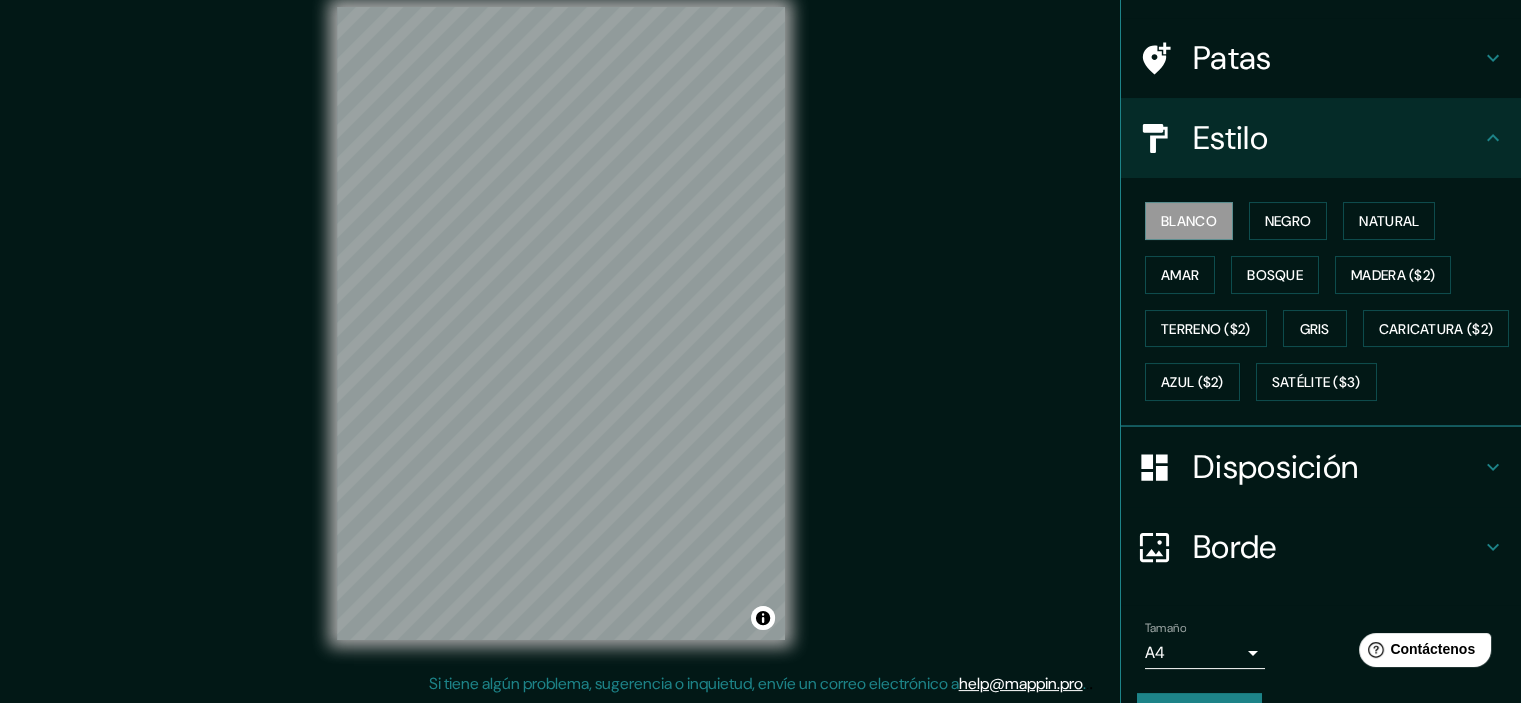 click on "Disposición" at bounding box center [1275, 467] 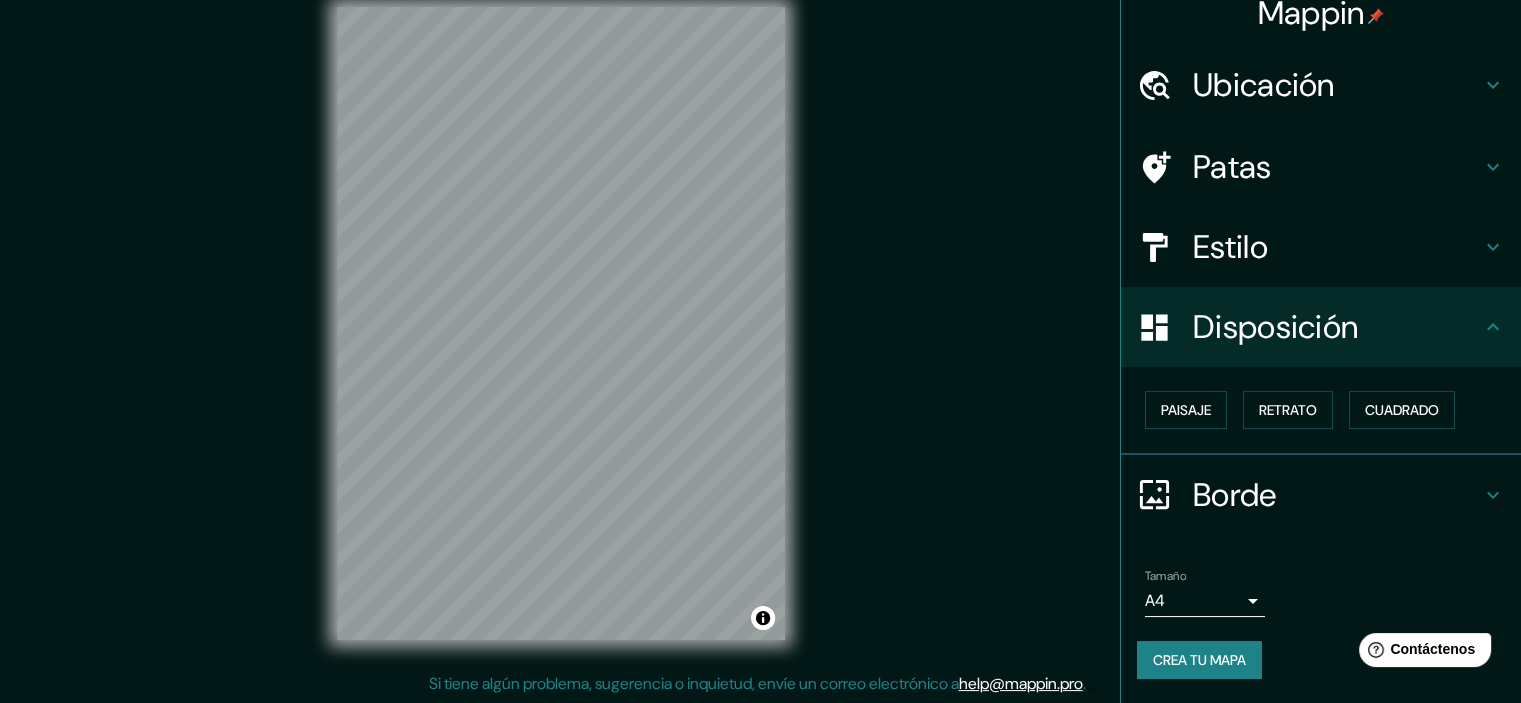 scroll, scrollTop: 16, scrollLeft: 0, axis: vertical 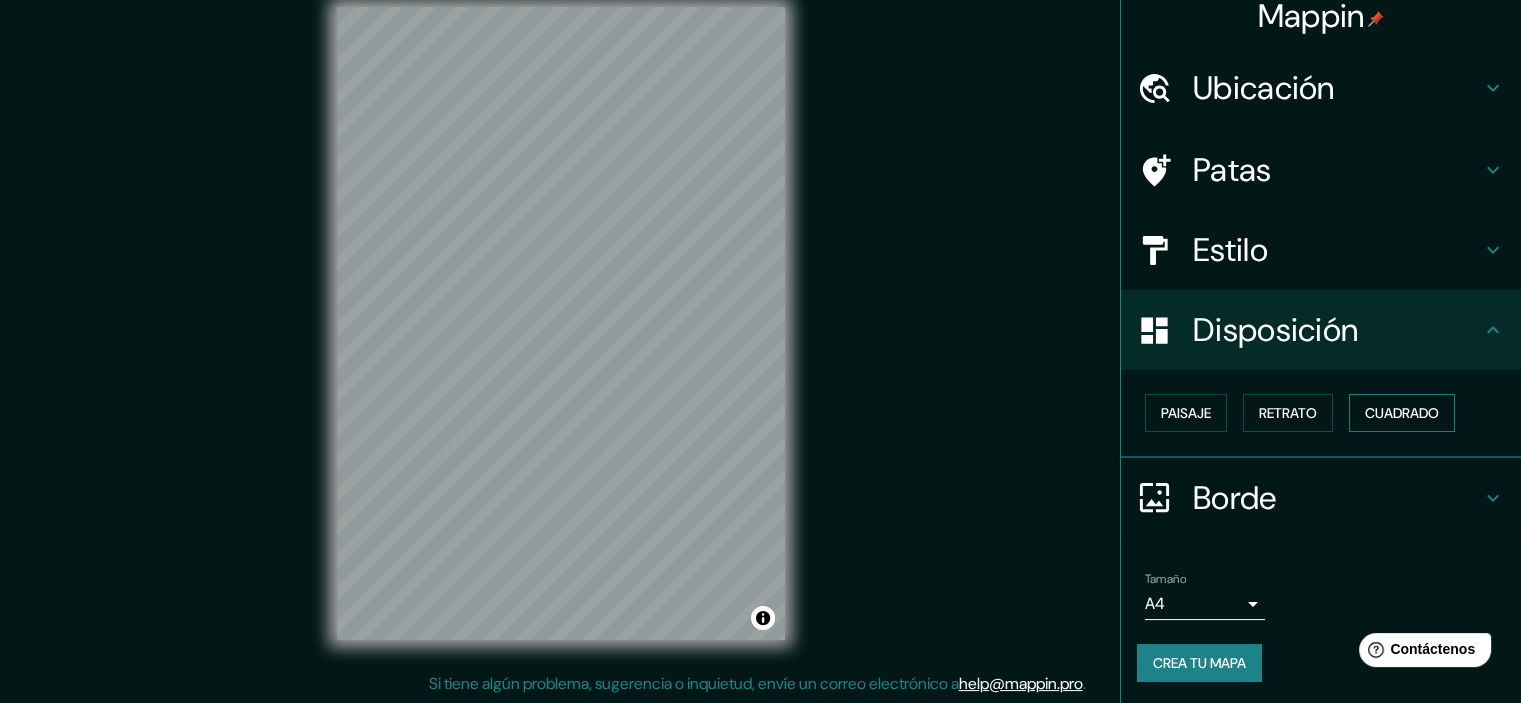 click on "Cuadrado" at bounding box center (1402, 413) 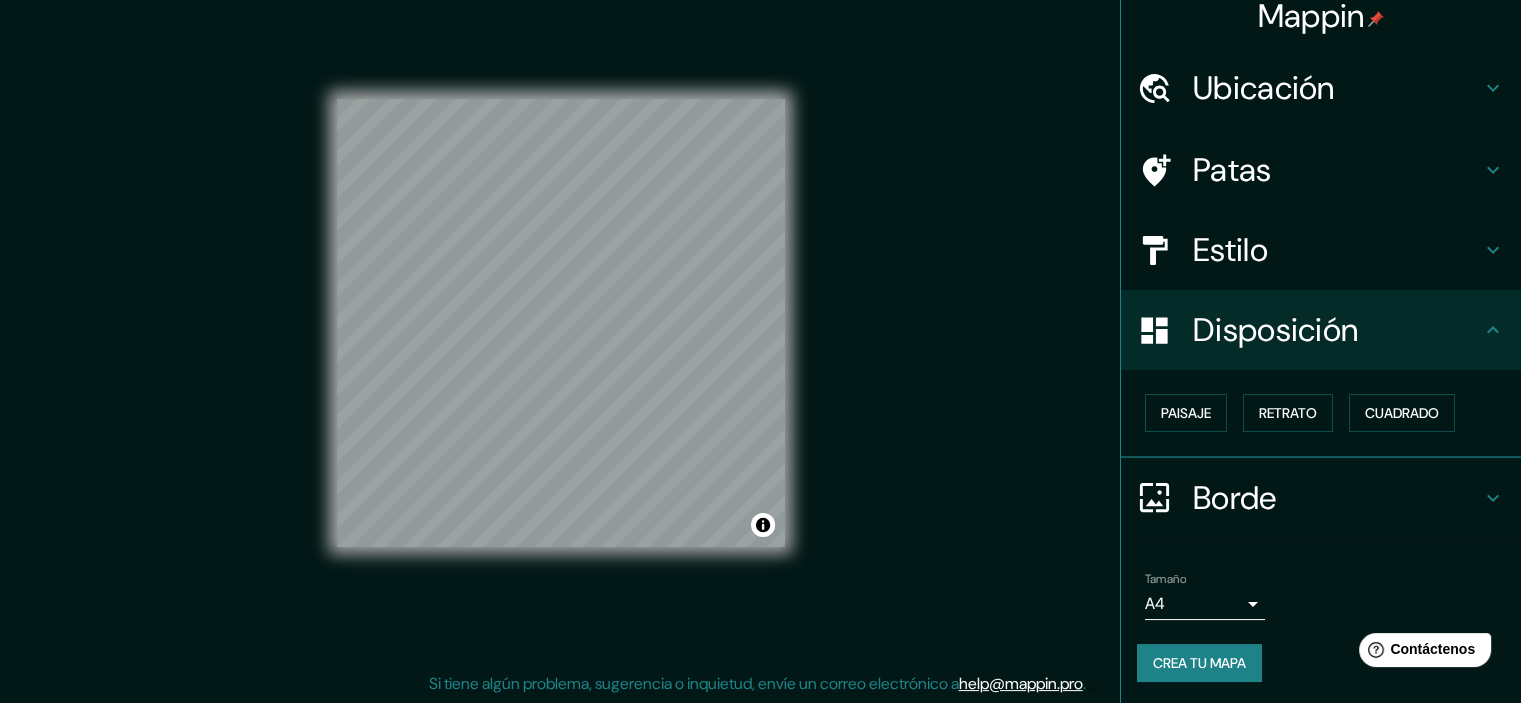 click on "Mappin Ubicación [CITY], [STATE], [COUNTRY] Patas Estilo Disposición Paisaje Retrato Cuadrado Borde Elige un borde.  Consejo  : puedes opacar las capas del marco para crear efectos geniales. Ninguno Simple Transparente Elegante Tamaño A4 single Crea tu mapa © Mapbox    © OpenStreetMap    Mejorar este mapa Si tiene algún problema, sugerencia o inquietud, envíe un correo electrónico a  [EMAIL]  .   . ." at bounding box center [760, 339] 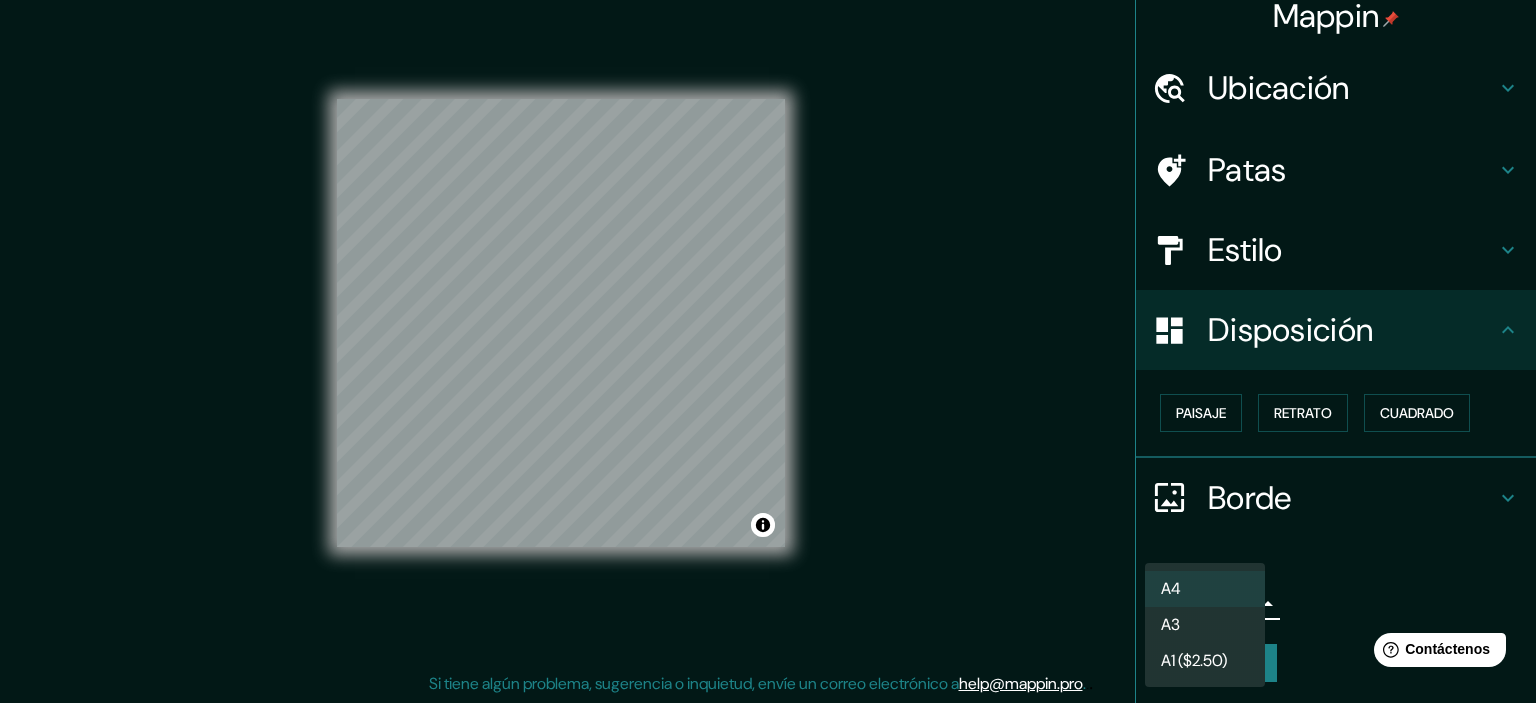 click on "Mappin Ubicación [CITY], [STATE], [COUNTRY] Patas Estilo Disposición Paisaje Retrato Cuadrado Borde Elige un borde.  Consejo  : puedes opacar las capas del marco para crear efectos geniales. Ninguno Simple Transparente Elegante Tamaño A4 single Crea tu mapa © Mapbox    © OpenStreetMap    Mejorar este mapa Si tiene algún problema, sugerencia o inquietud, envíe un correo electrónico a  [EMAIL]  .   . . Texto original Valora esta traducción Tu opinión servirá para ayudar a mejorar el Traductor de Google A4 A3 A1 ($2.50)" at bounding box center [768, 326] 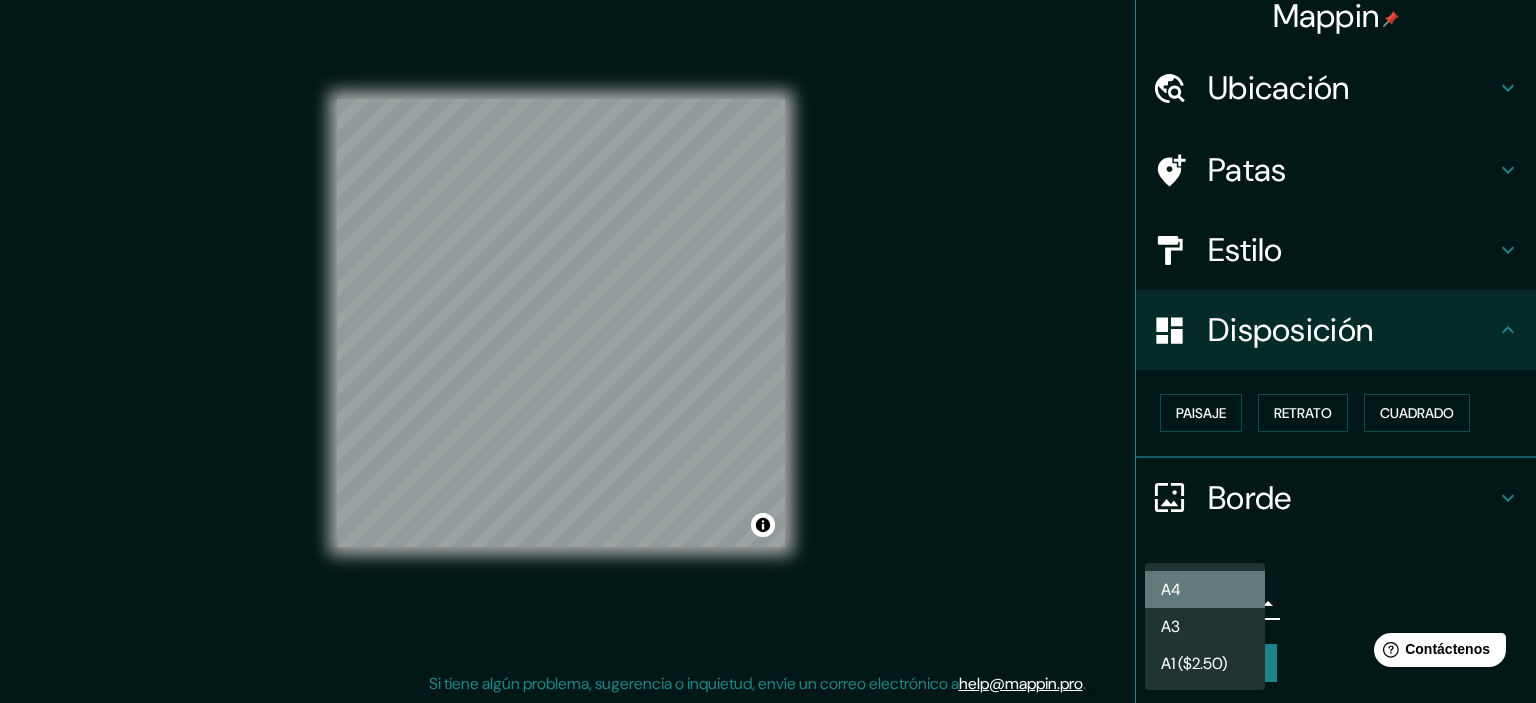 click on "A4" at bounding box center [1205, 589] 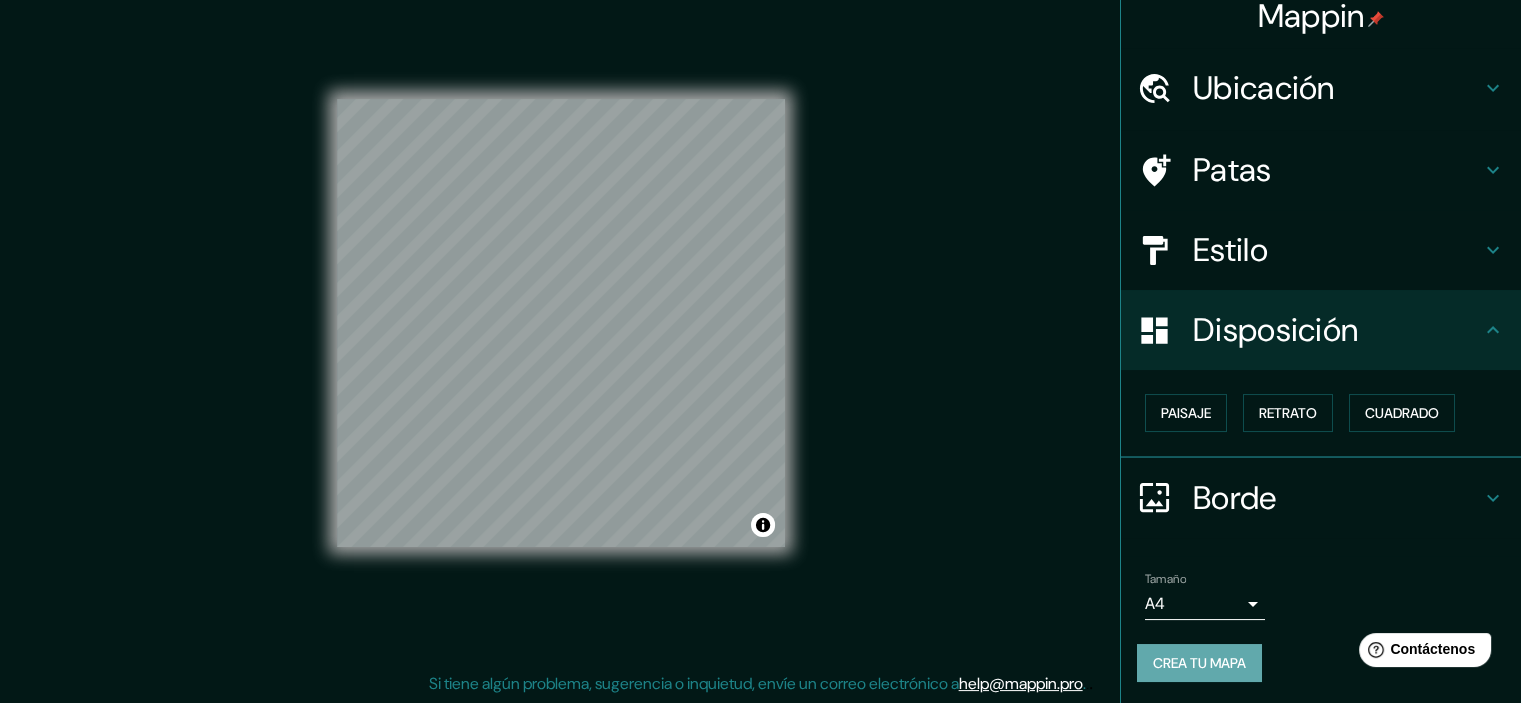 click on "Crea tu mapa" at bounding box center [1199, 663] 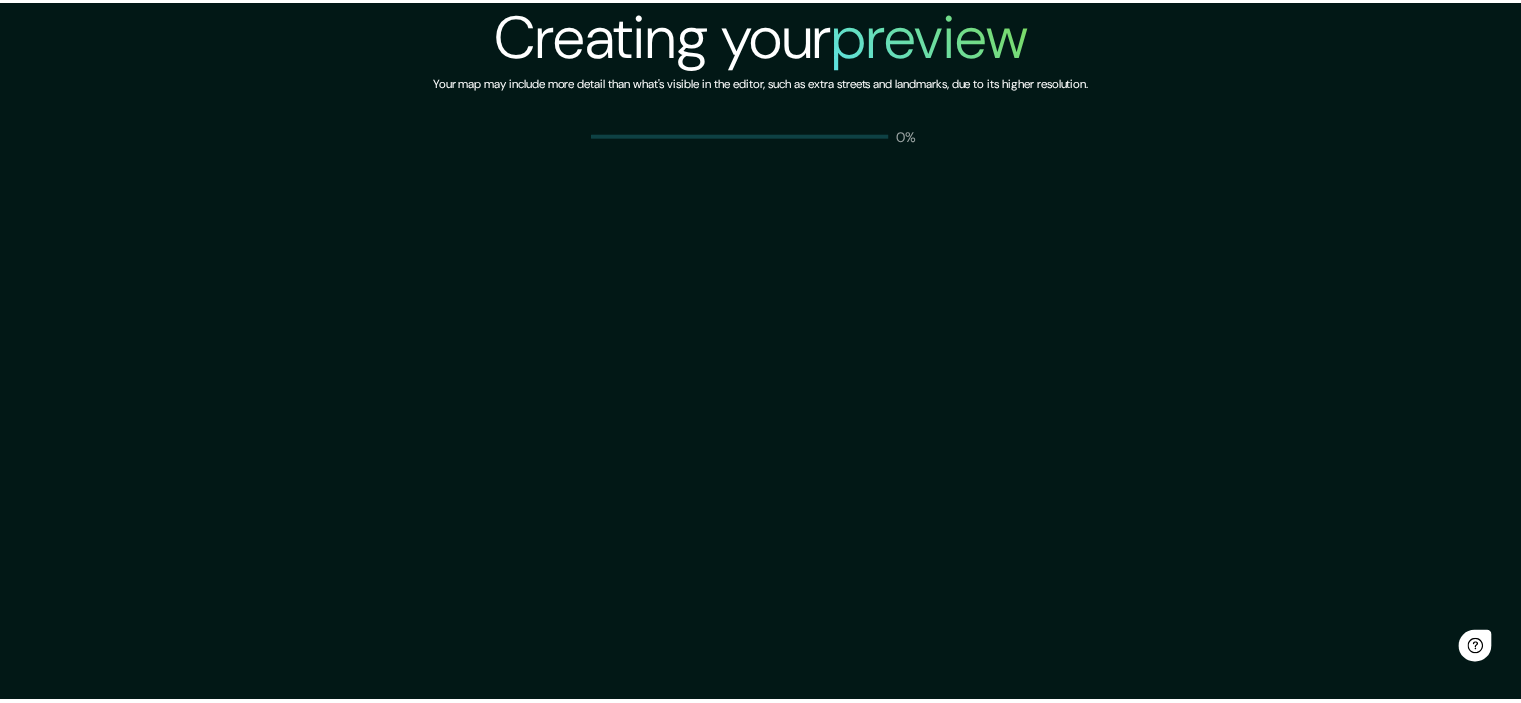 scroll, scrollTop: 0, scrollLeft: 0, axis: both 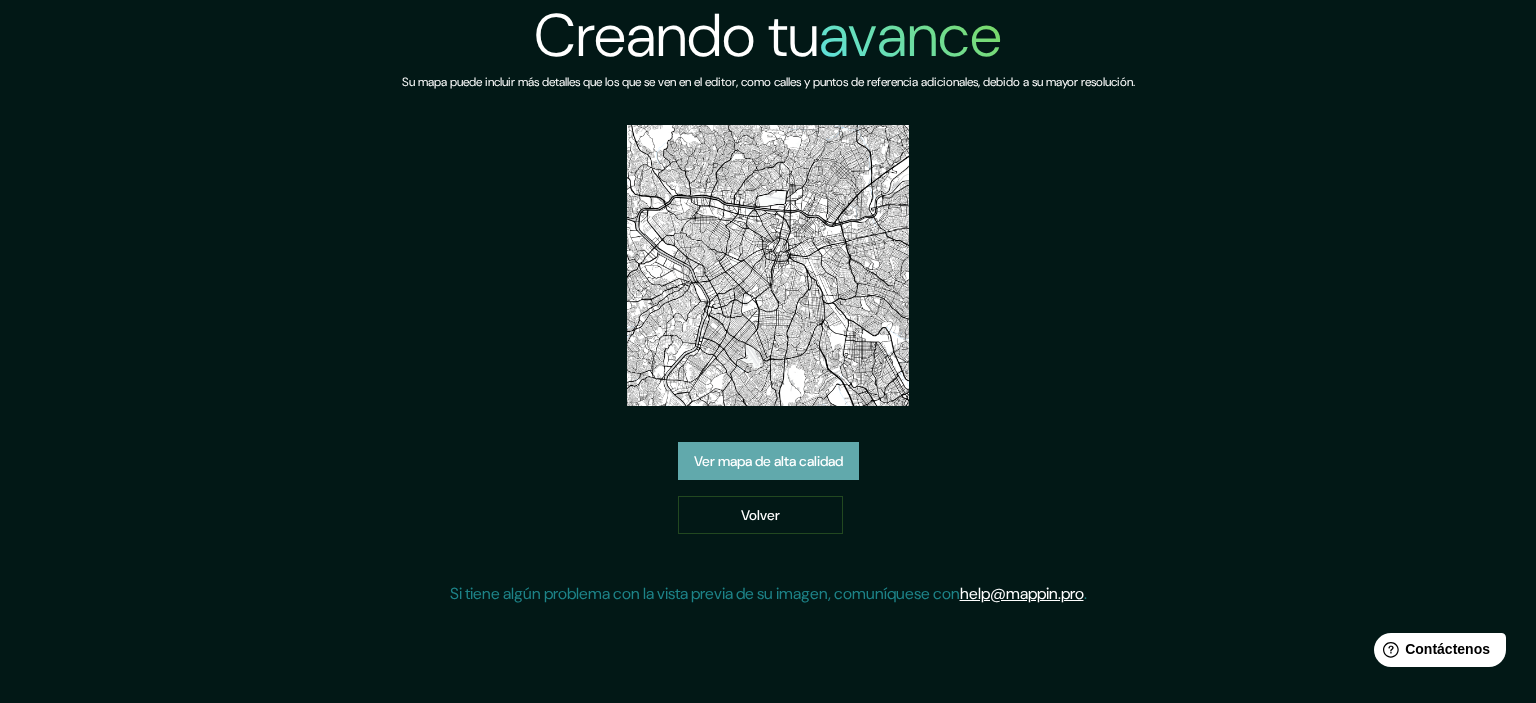 click on "Ver mapa de alta calidad" at bounding box center (768, 461) 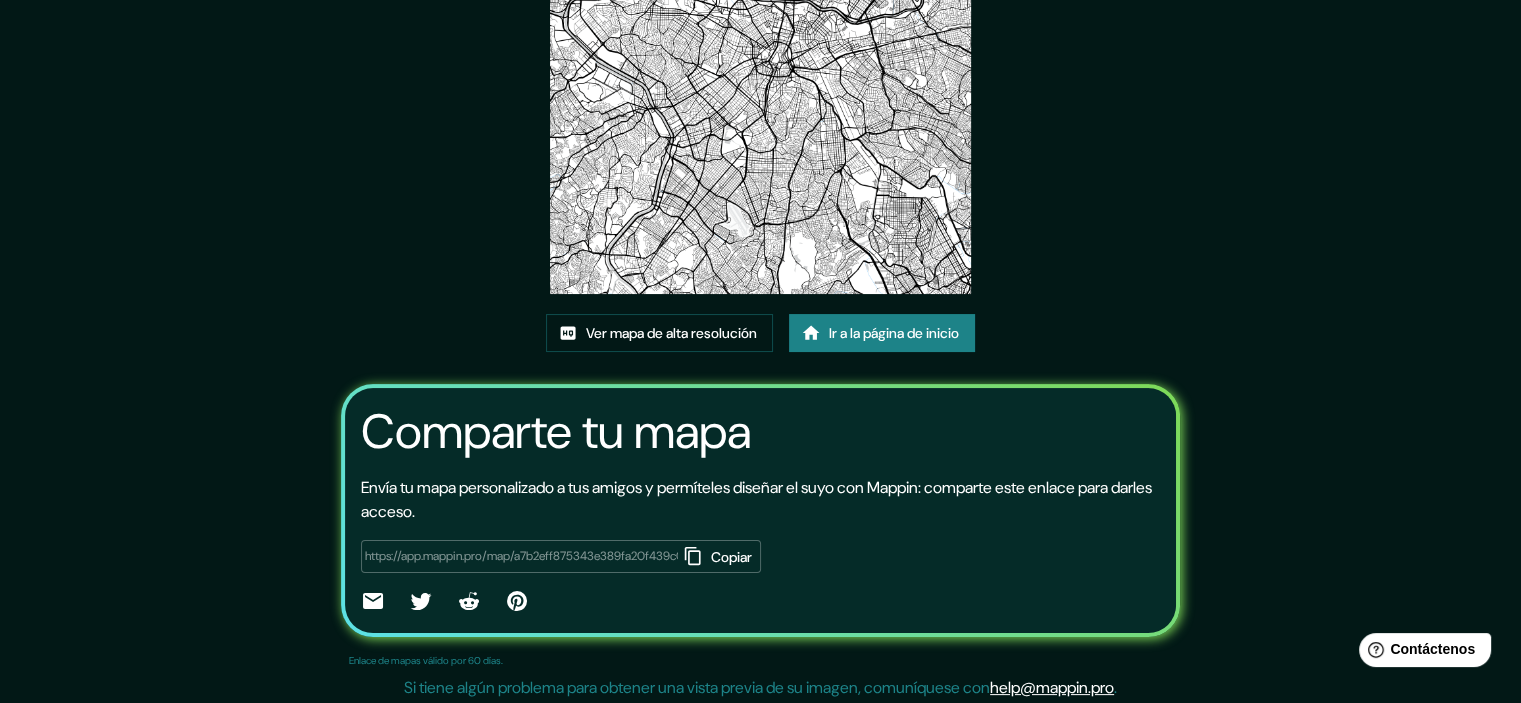 scroll, scrollTop: 220, scrollLeft: 0, axis: vertical 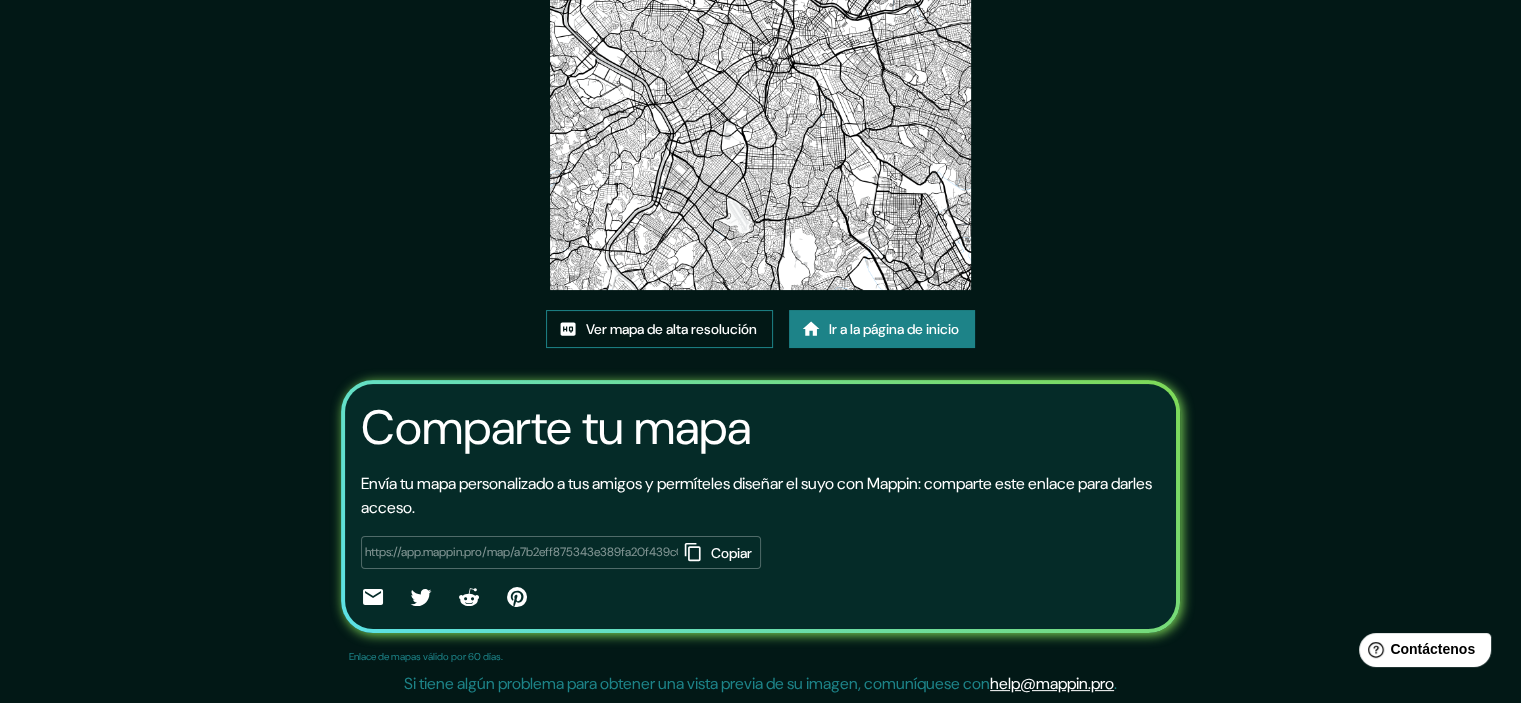 click on "Ver mapa de alta resolución" at bounding box center [671, 329] 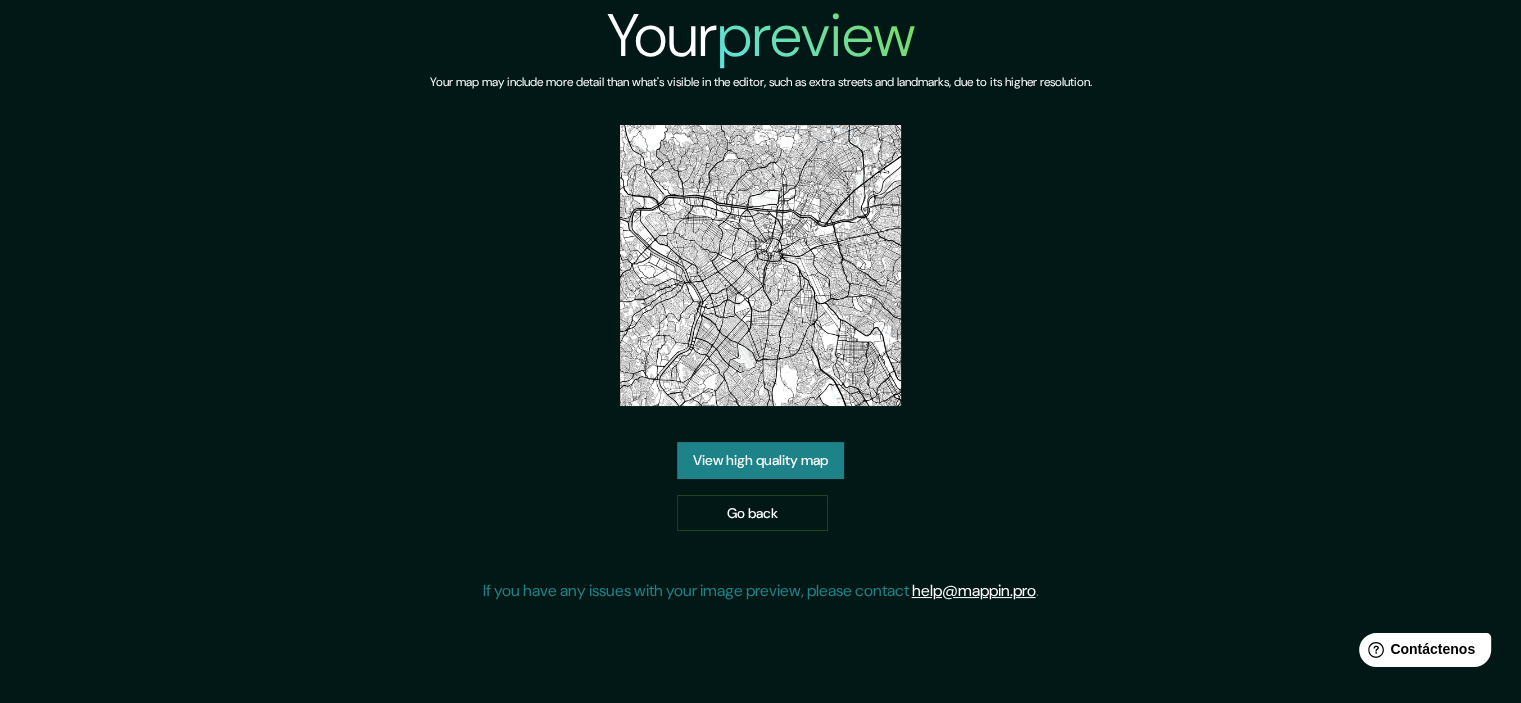 scroll, scrollTop: 0, scrollLeft: 0, axis: both 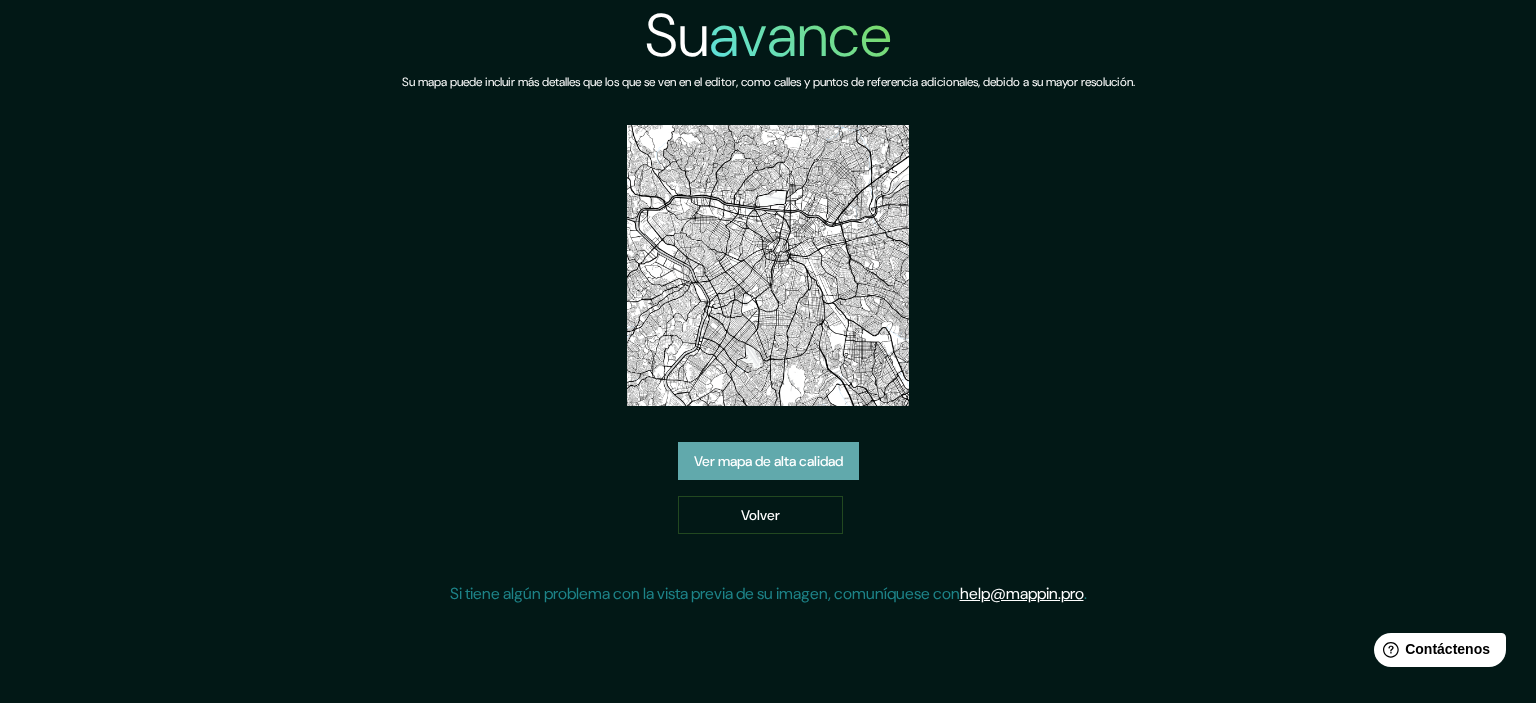 click on "Ver mapa de alta calidad" at bounding box center [768, 461] 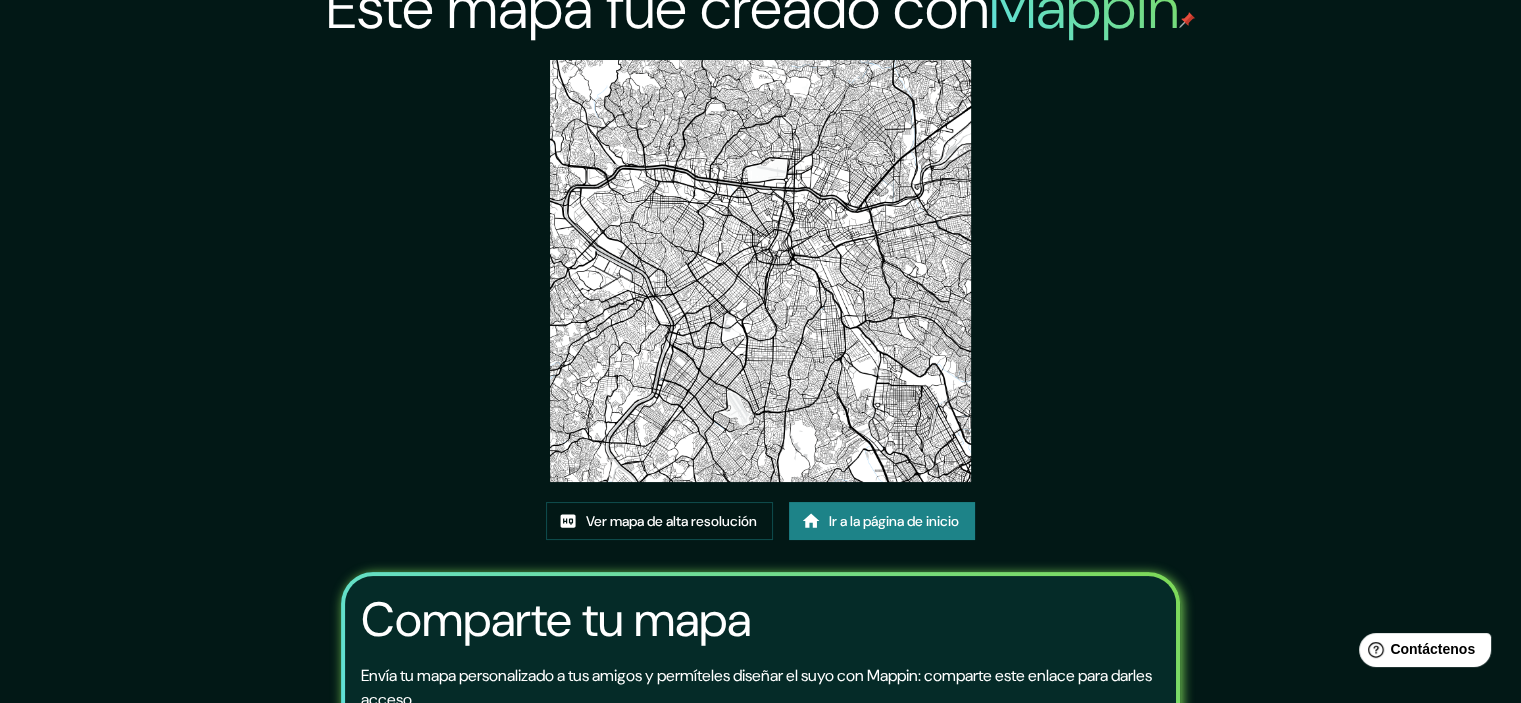 scroll, scrollTop: 20, scrollLeft: 0, axis: vertical 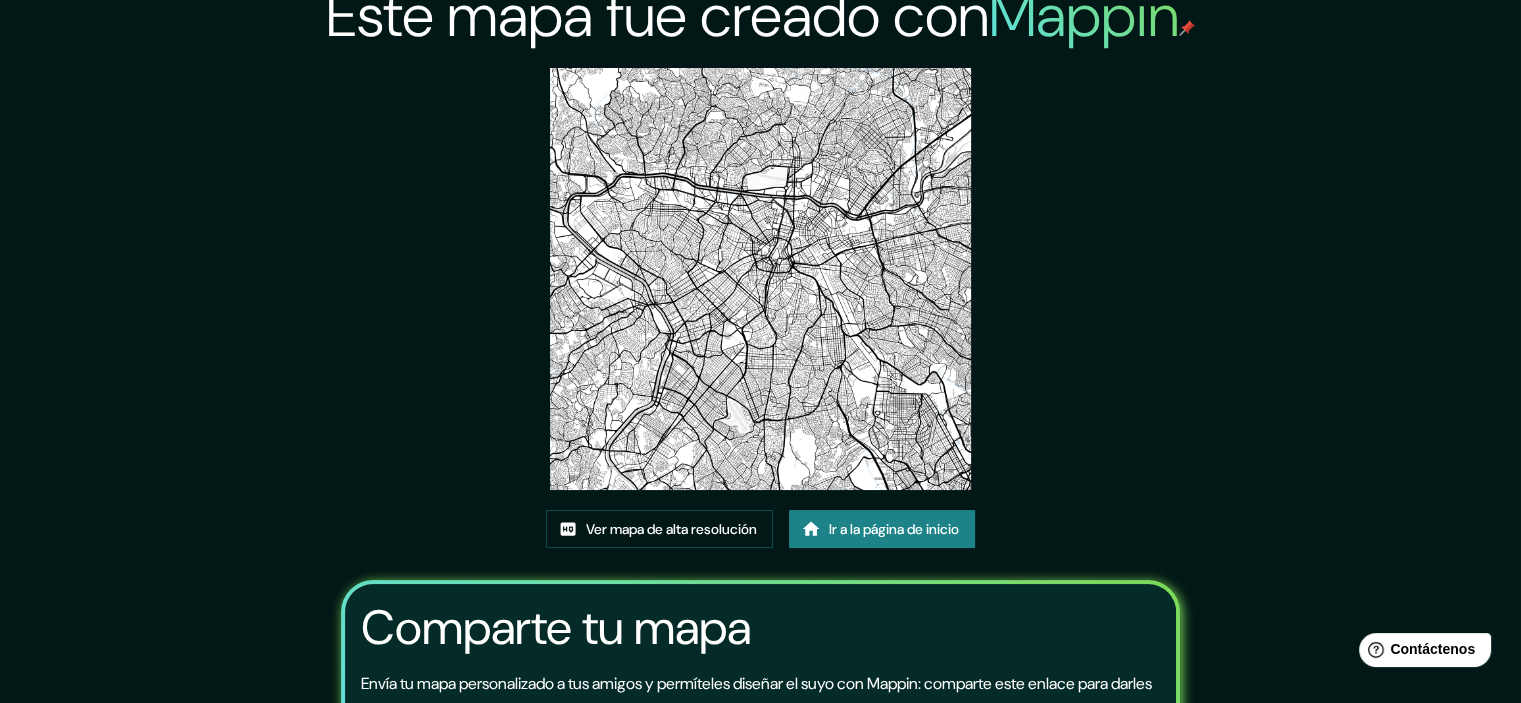 click on "Ver mapa de alta resolución Ir a la página de inicio" at bounding box center (760, 537) 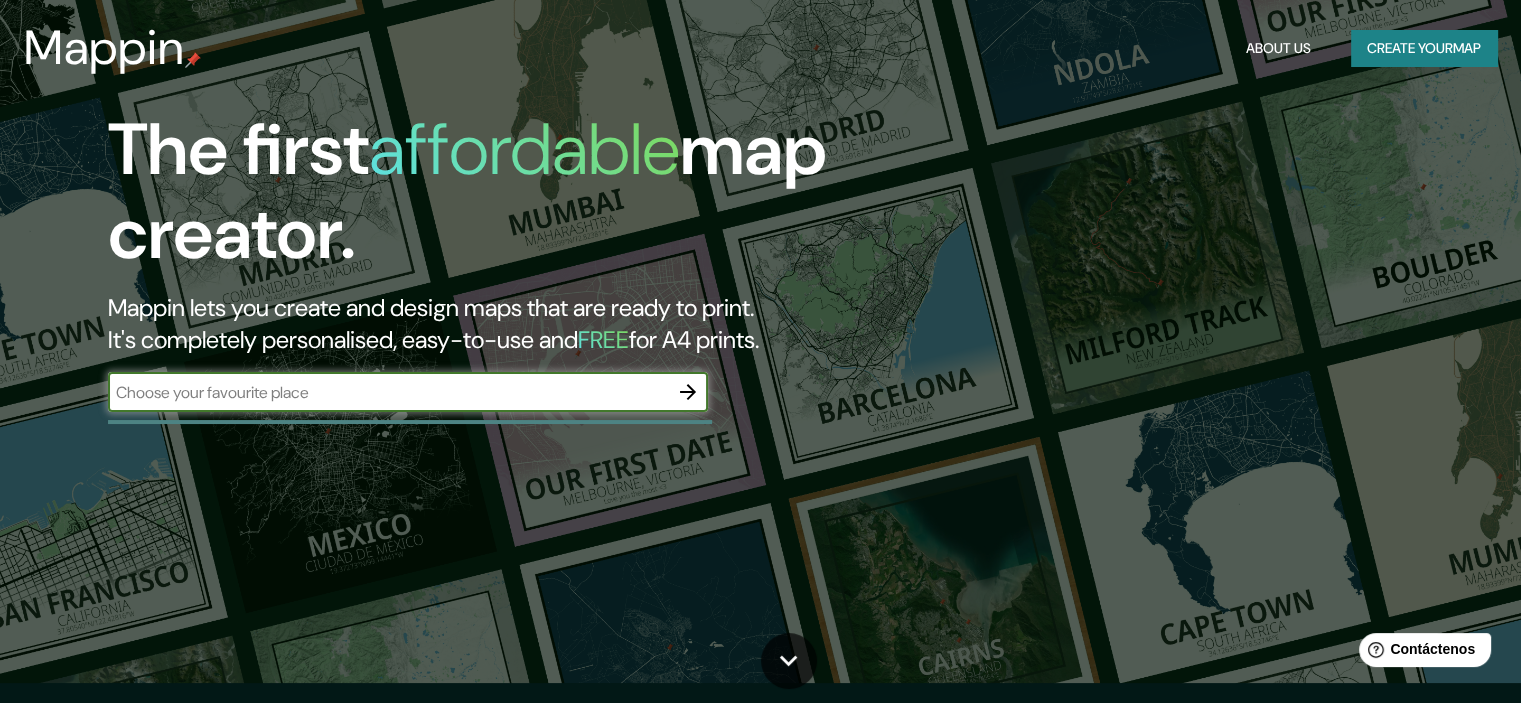 scroll, scrollTop: 0, scrollLeft: 0, axis: both 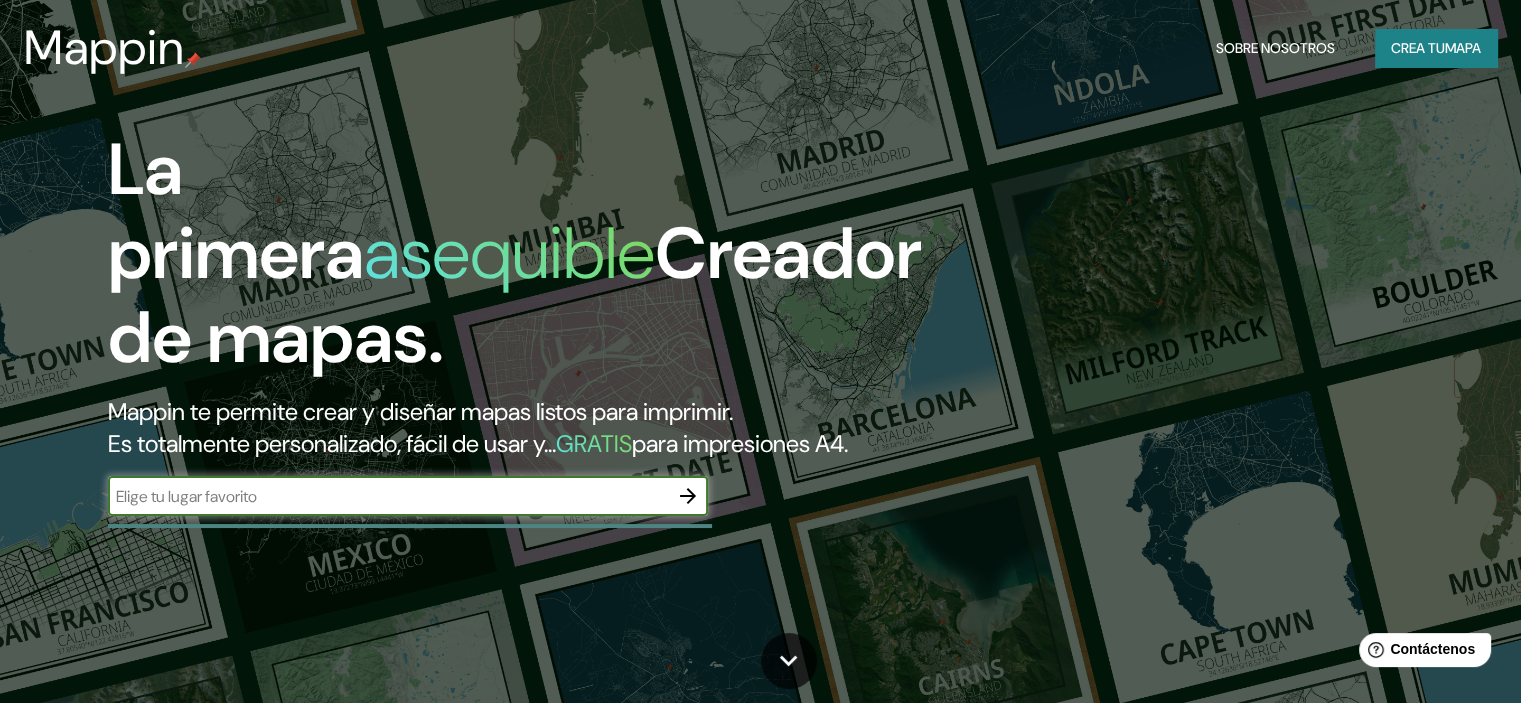 click on "Mappin te permite crear y diseñar mapas listos para imprimir.  Es totalmente personalizado, fácil de usar y... GRATIS para impresiones A4." at bounding box center [488, 428] 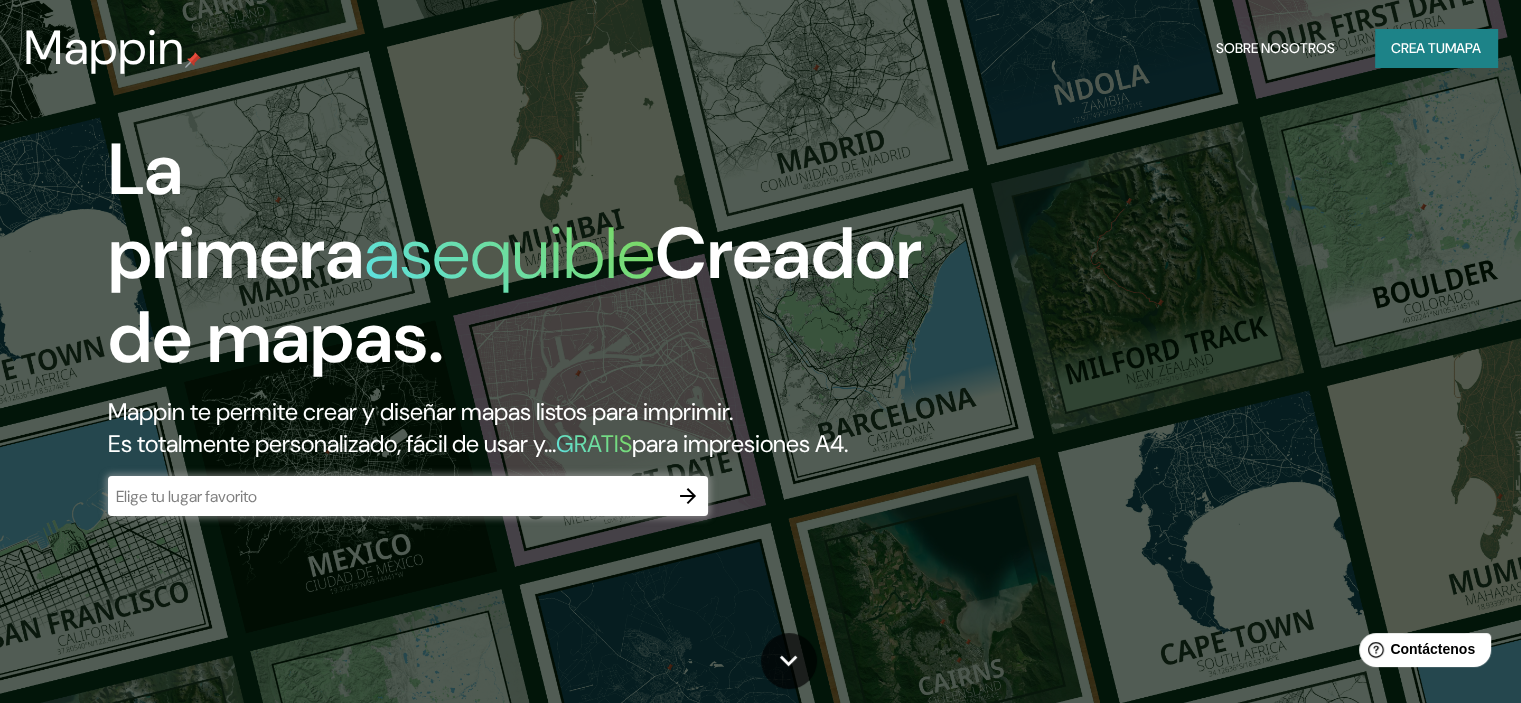 click on "​" at bounding box center (408, 496) 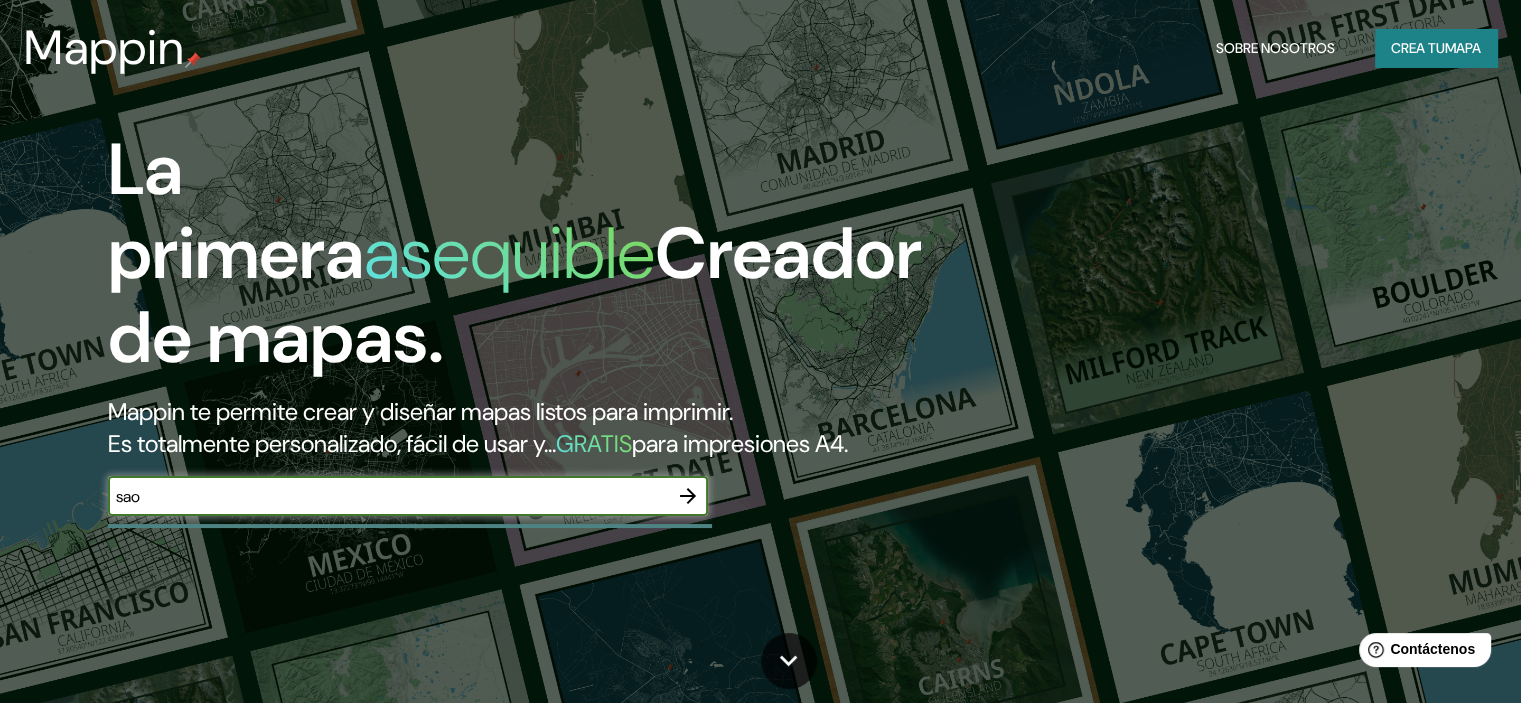 type on "sao" 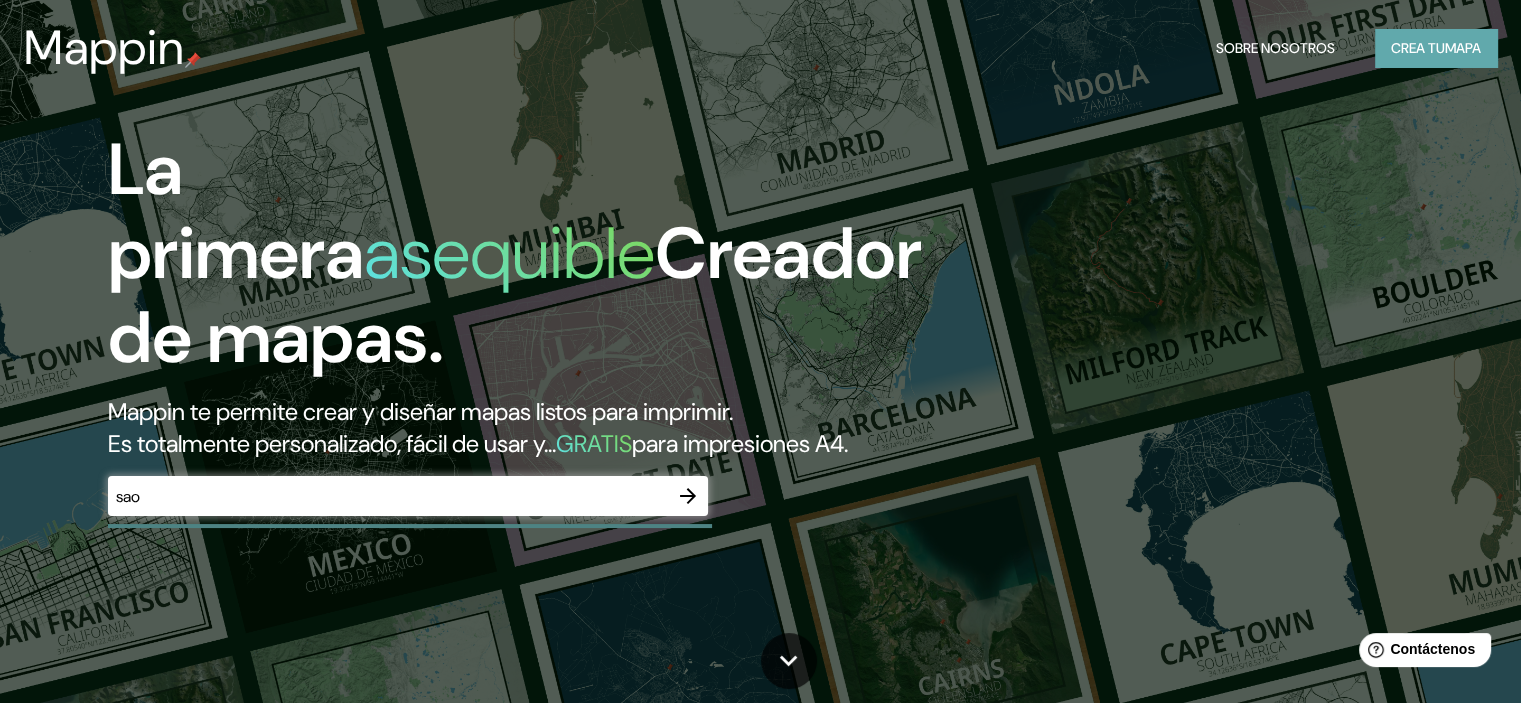 click on "Crea tu  mapa" at bounding box center [1436, 48] 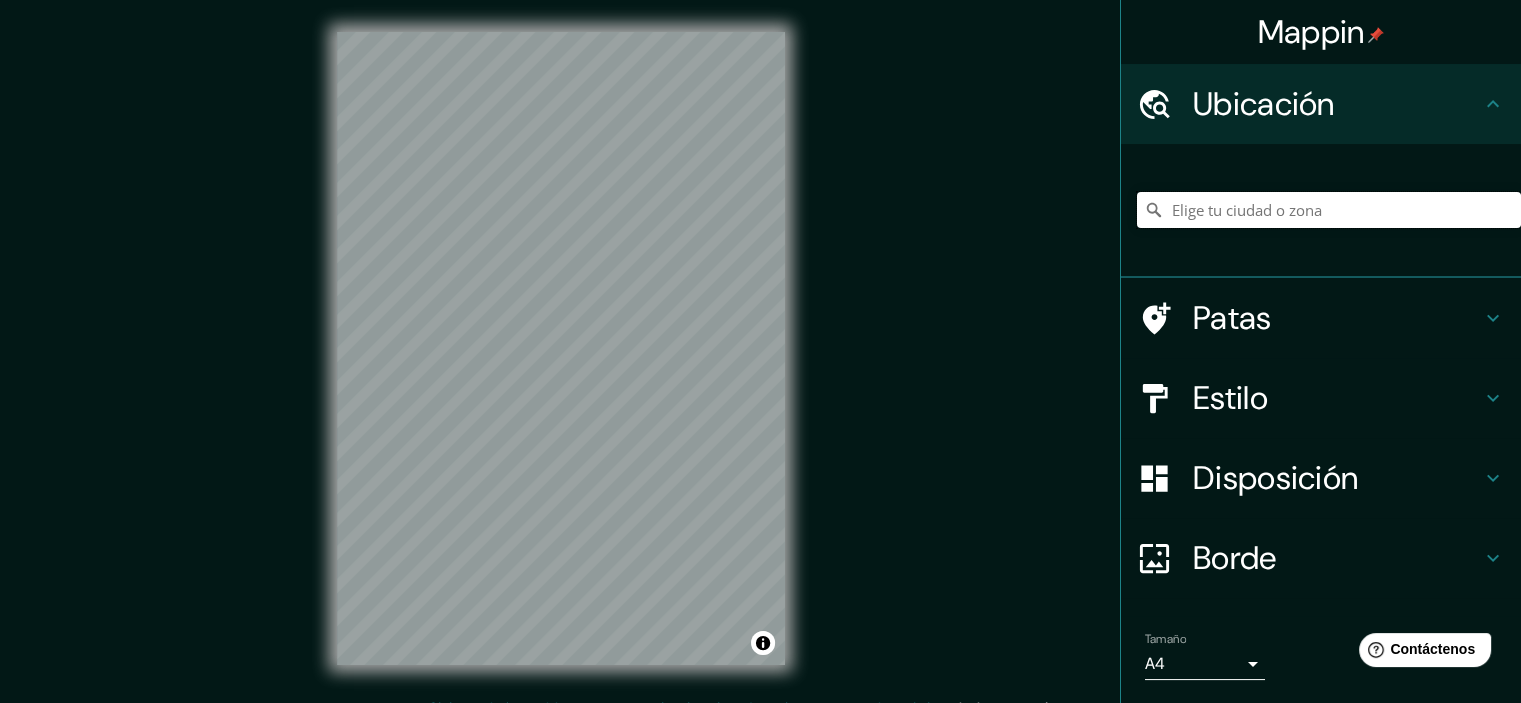 click at bounding box center (1329, 210) 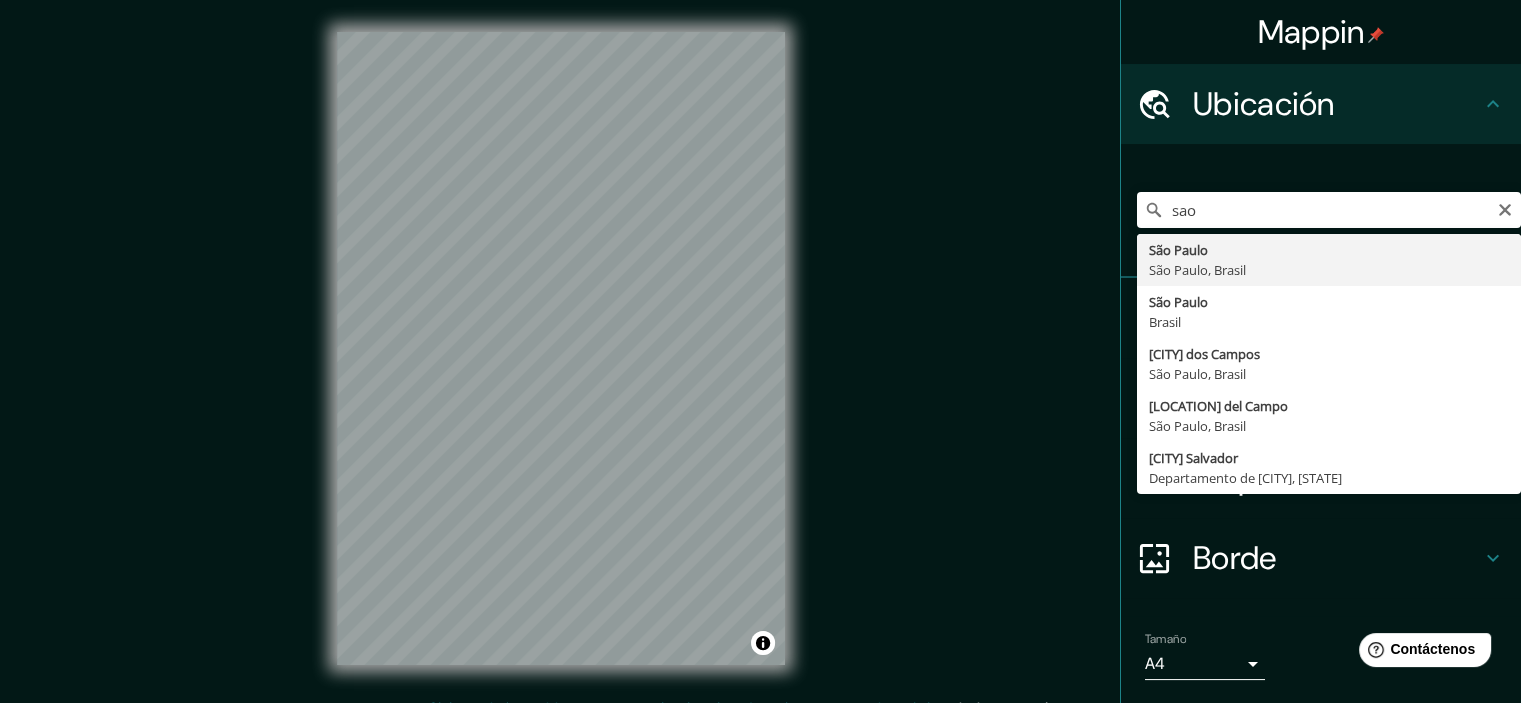 type on "São Paulo, São Paulo, Brasil" 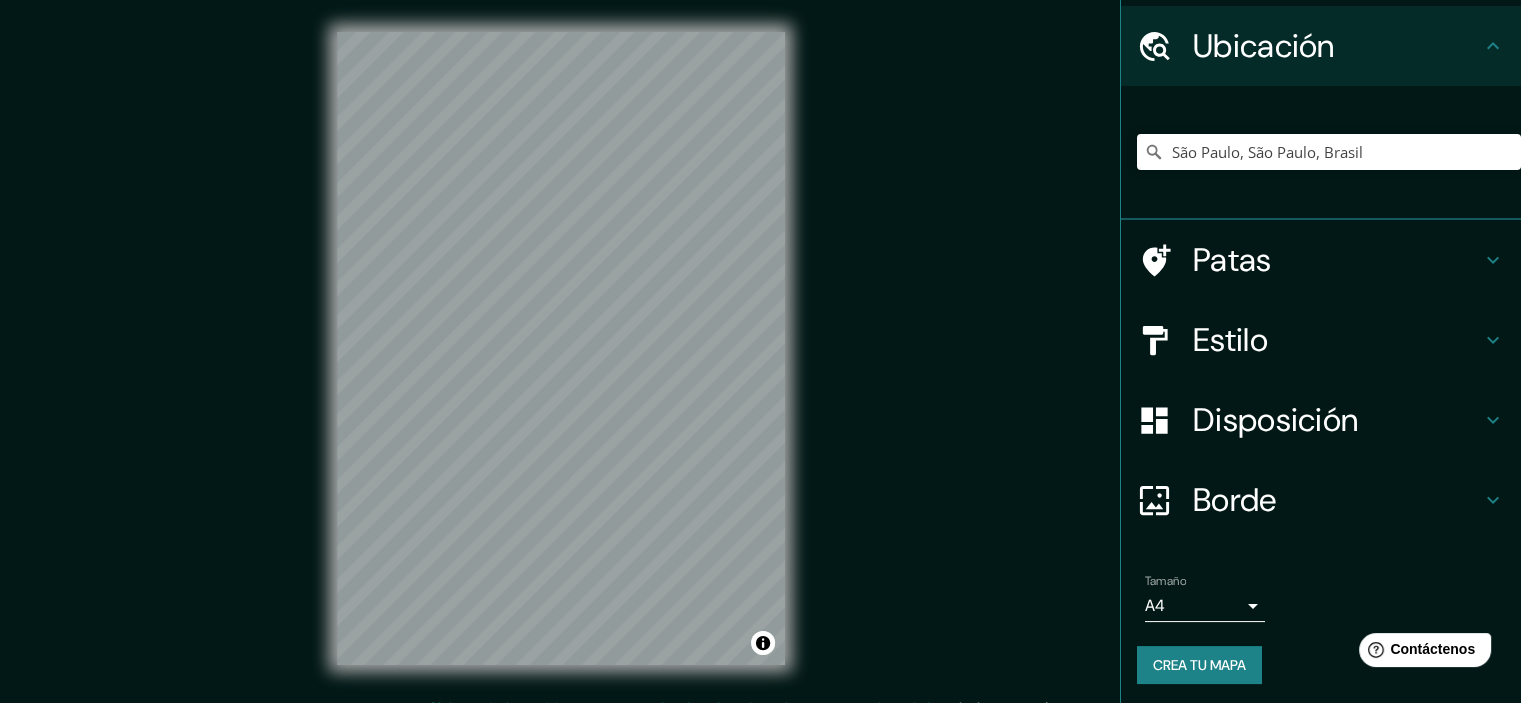 scroll, scrollTop: 61, scrollLeft: 0, axis: vertical 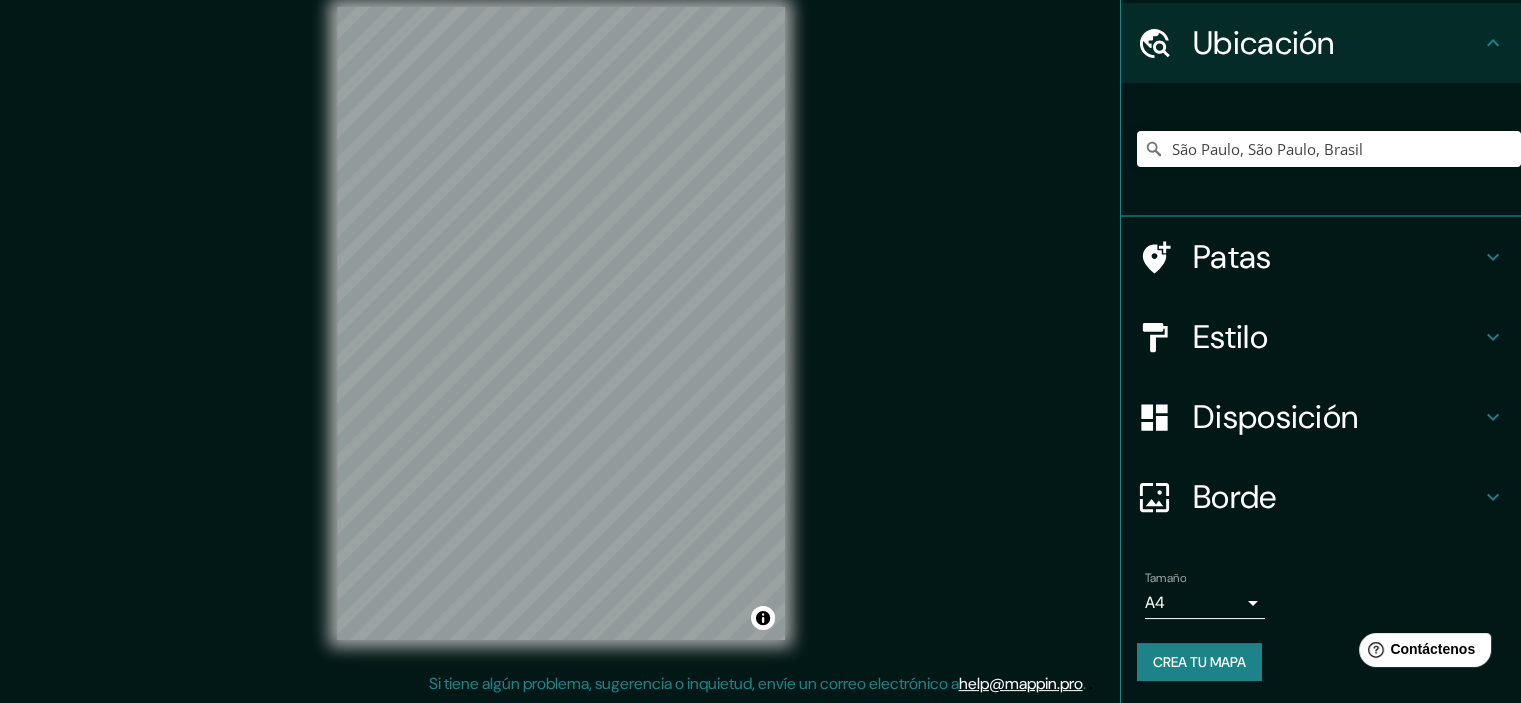 click on "Borde" at bounding box center [1235, 497] 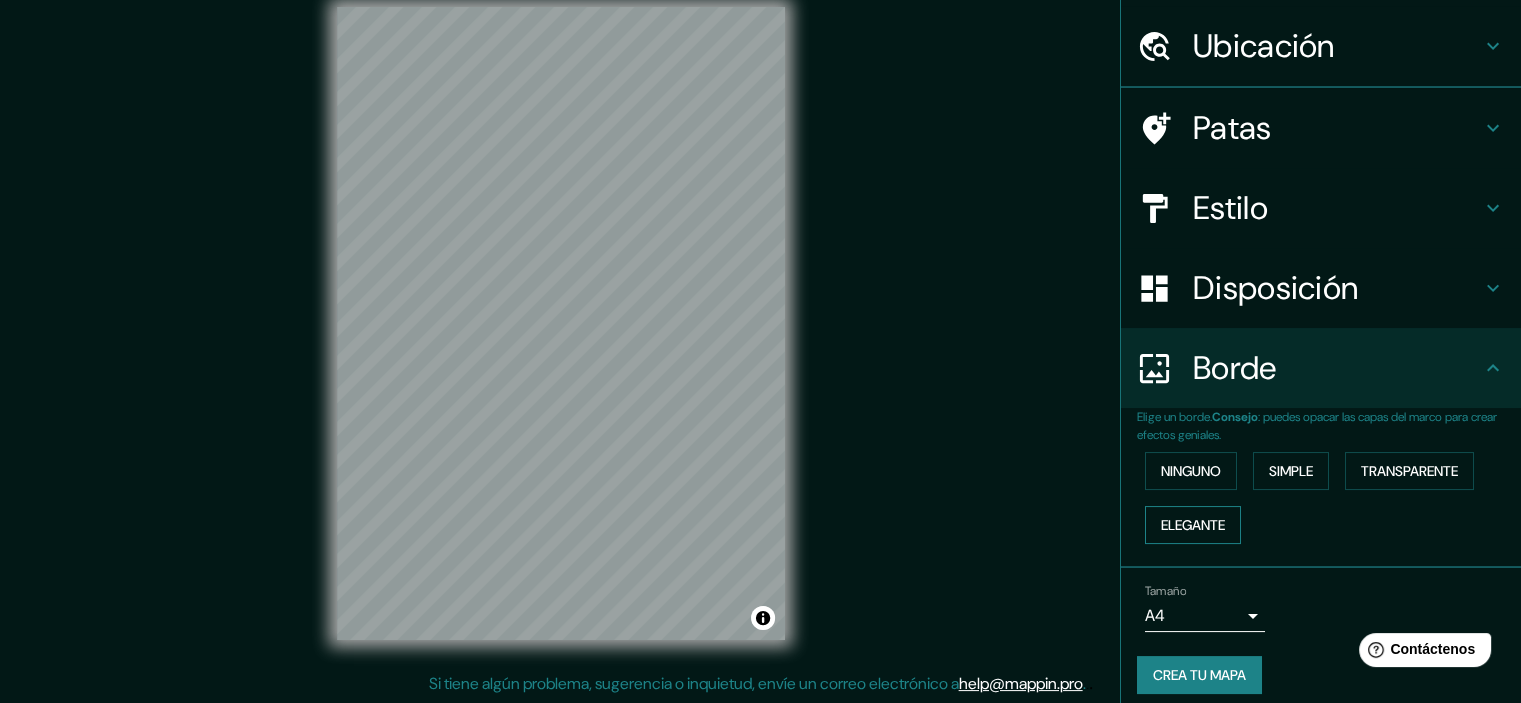 scroll, scrollTop: 61, scrollLeft: 0, axis: vertical 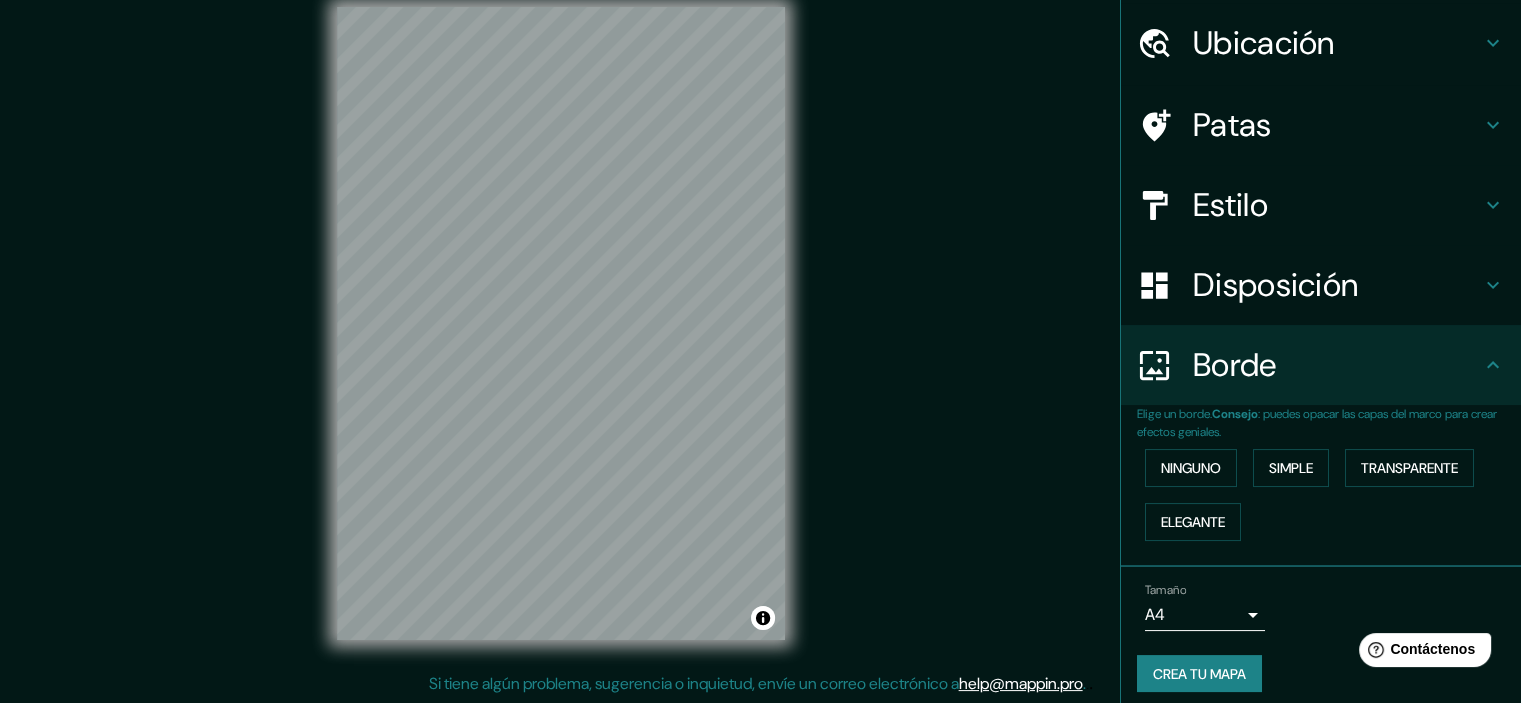 click on "Disposición" at bounding box center (1275, 285) 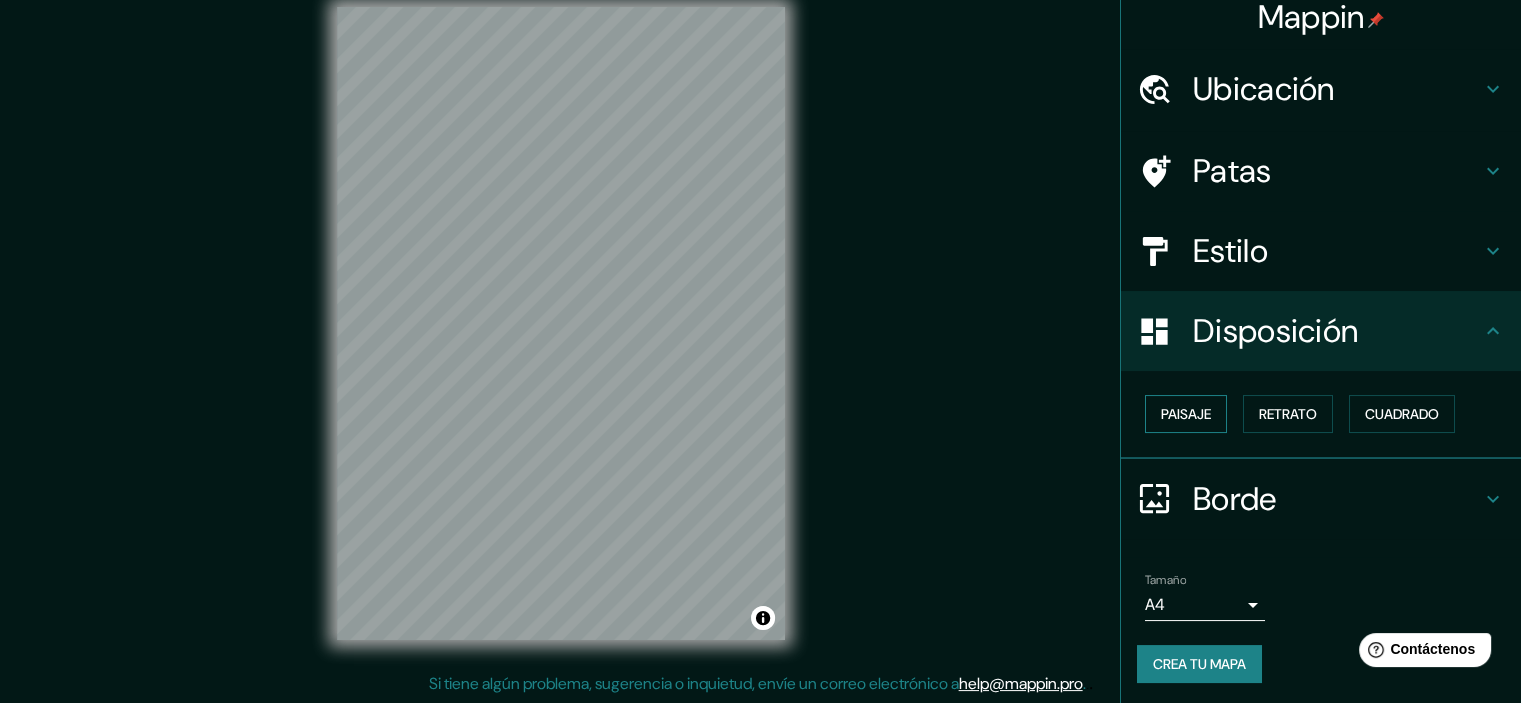 scroll, scrollTop: 16, scrollLeft: 0, axis: vertical 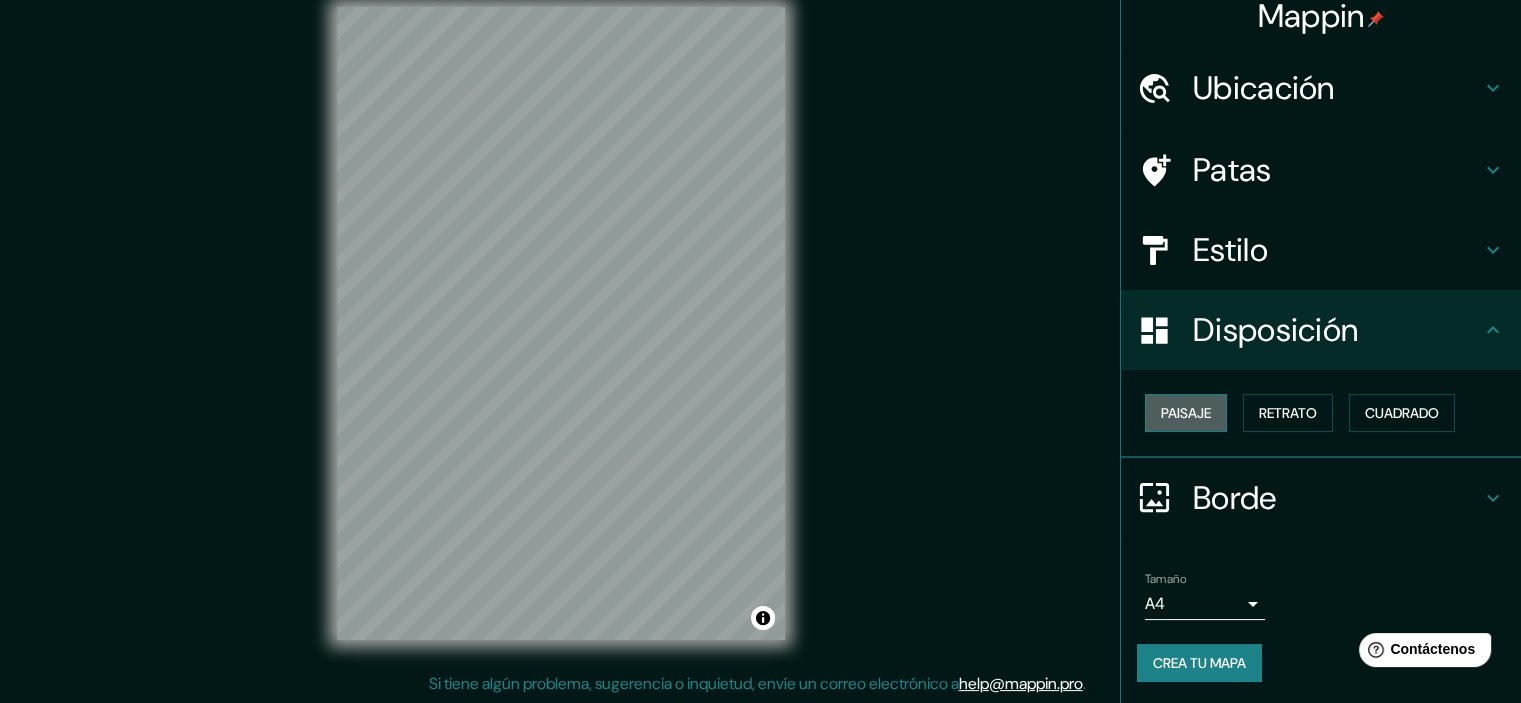 click on "Paisaje" at bounding box center (1186, 413) 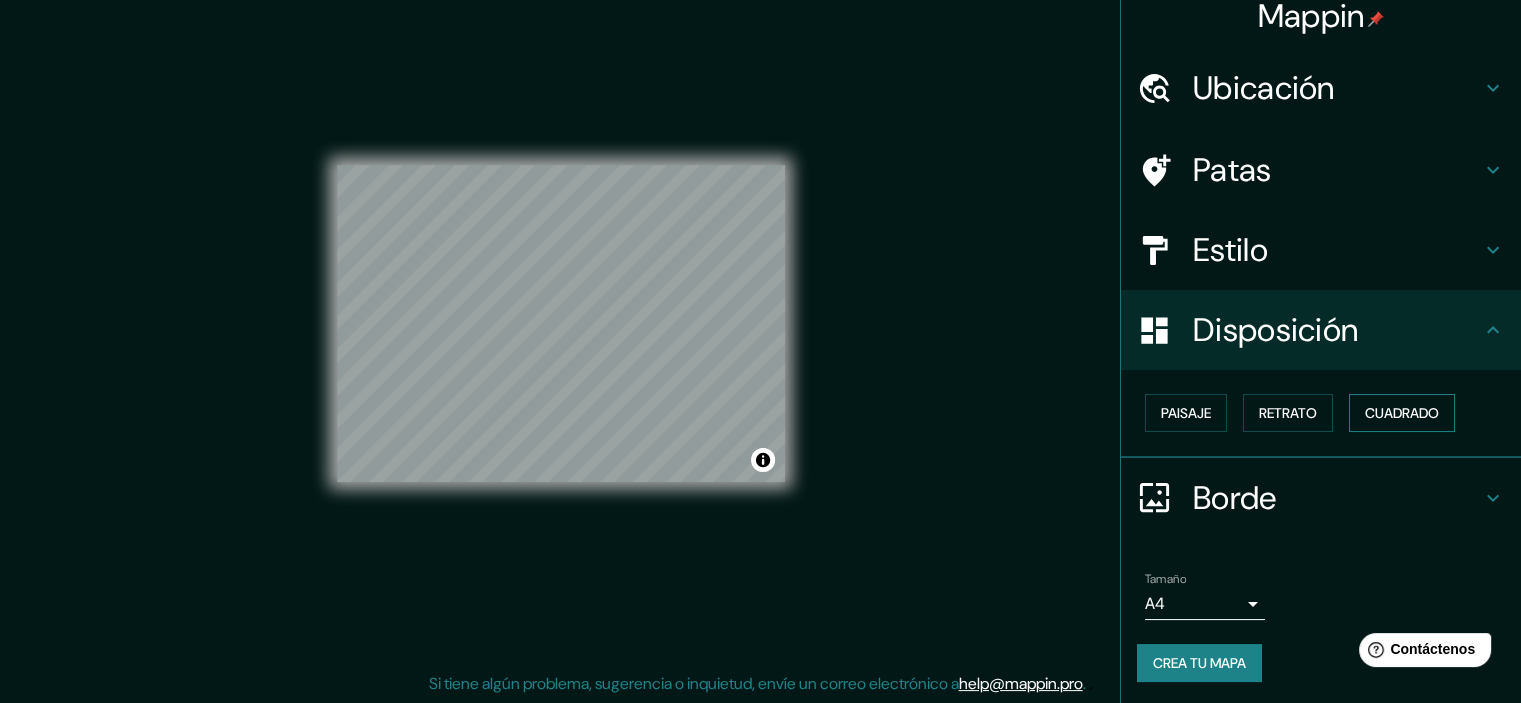 click on "Cuadrado" at bounding box center [1402, 413] 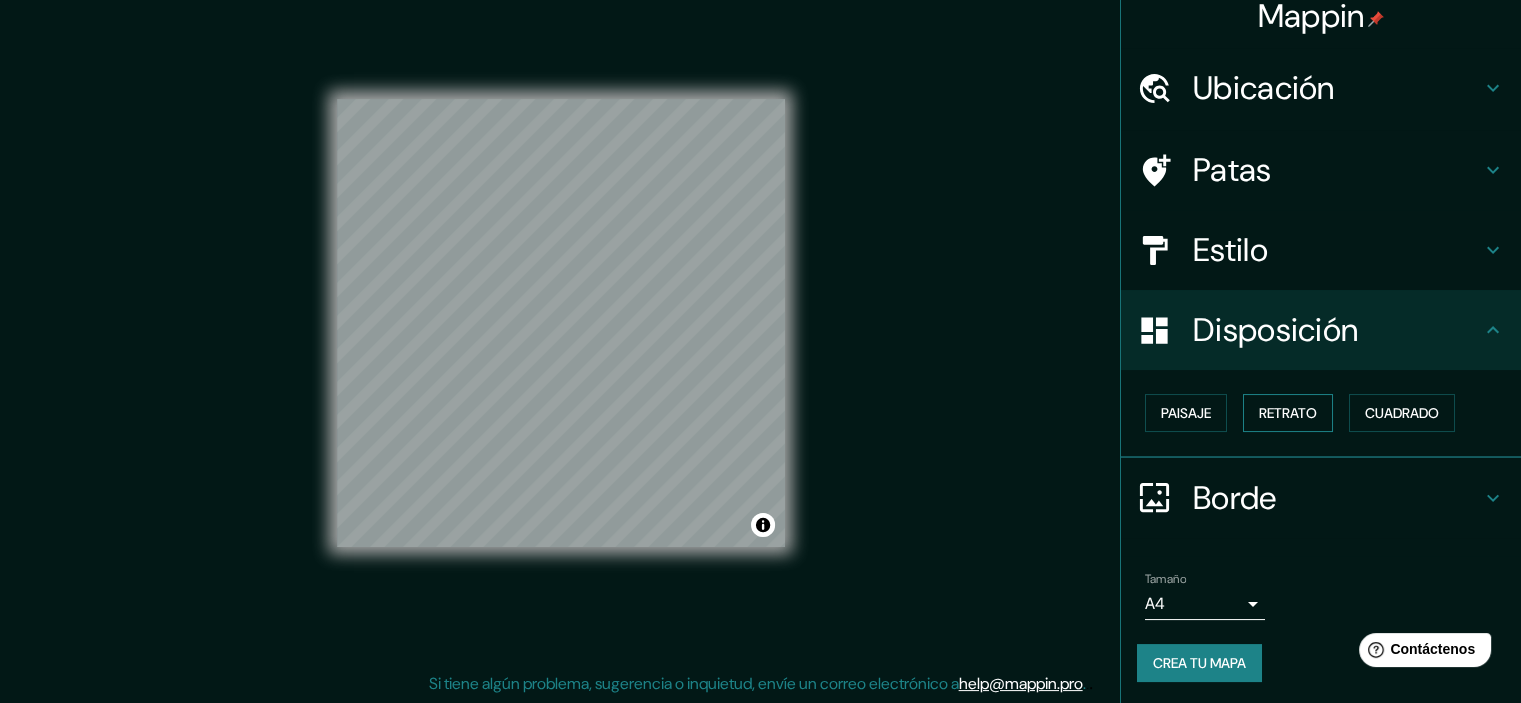 click on "Retrato" at bounding box center (1288, 413) 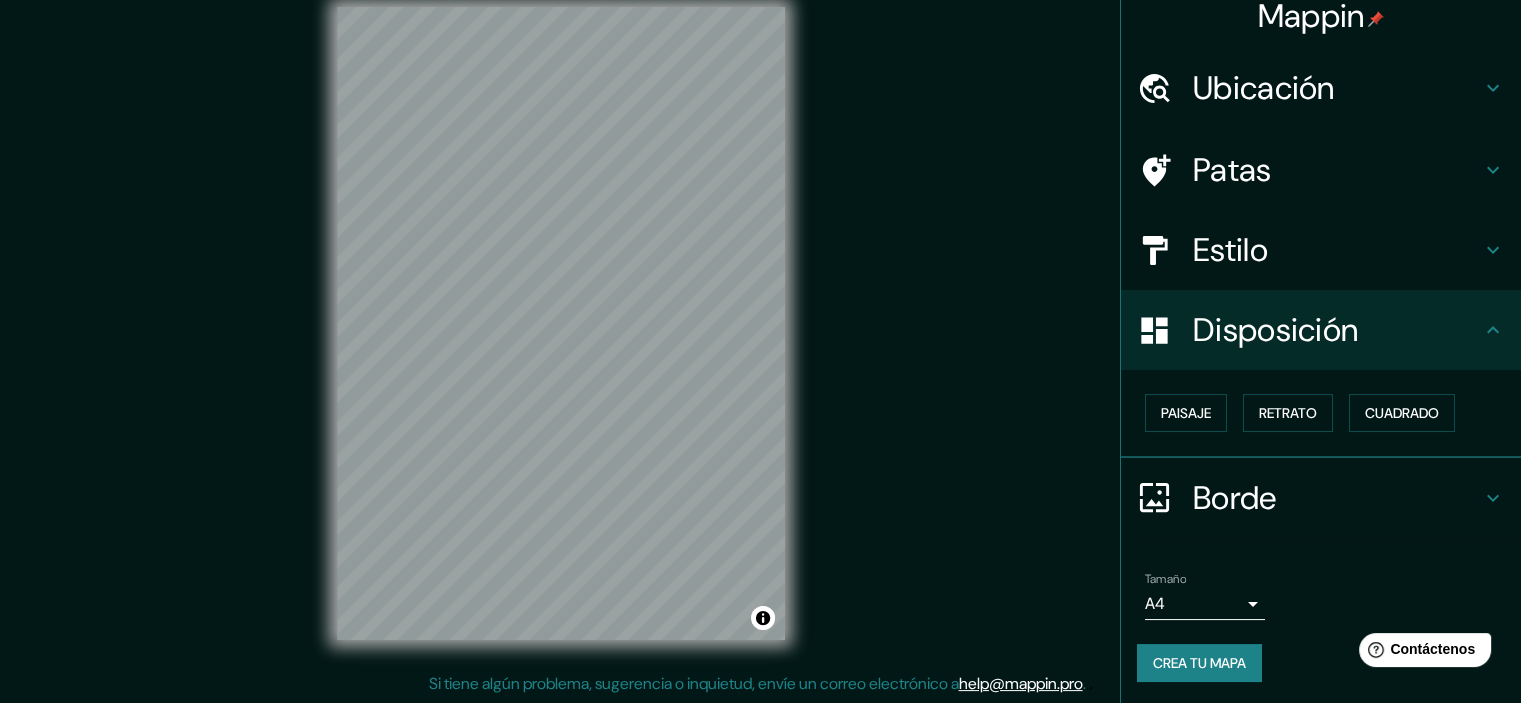 click on "Crea tu mapa" at bounding box center [1199, 663] 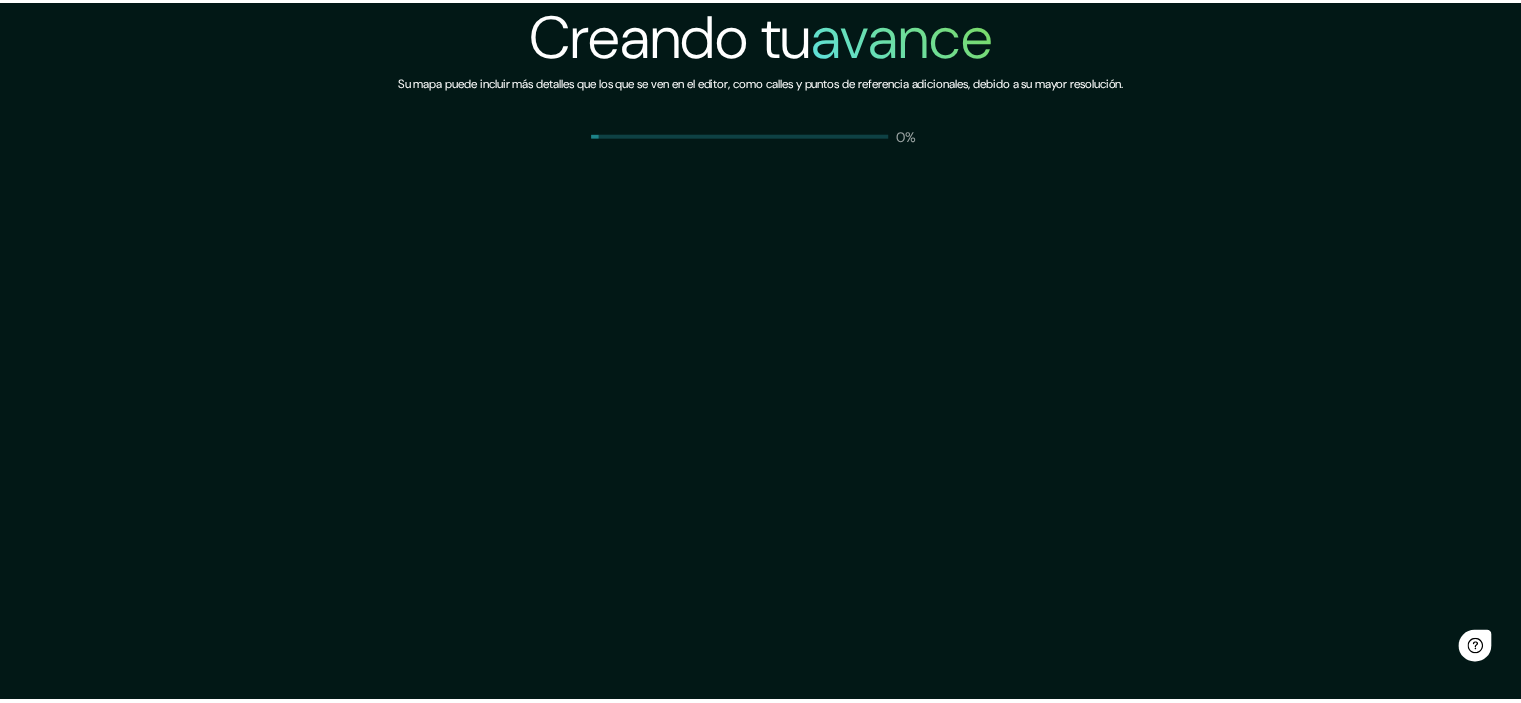scroll, scrollTop: 0, scrollLeft: 0, axis: both 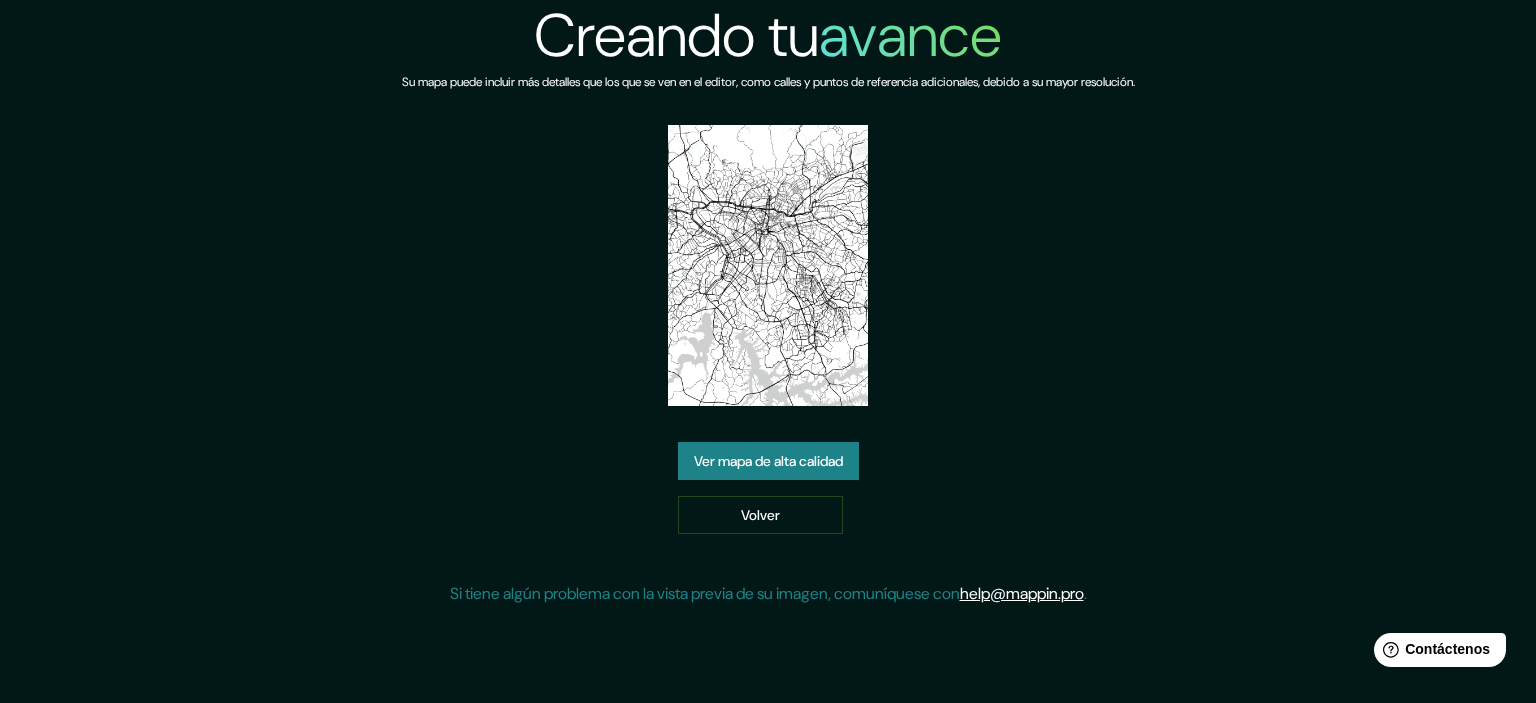 click on "Ver mapa de alta calidad" at bounding box center [768, 461] 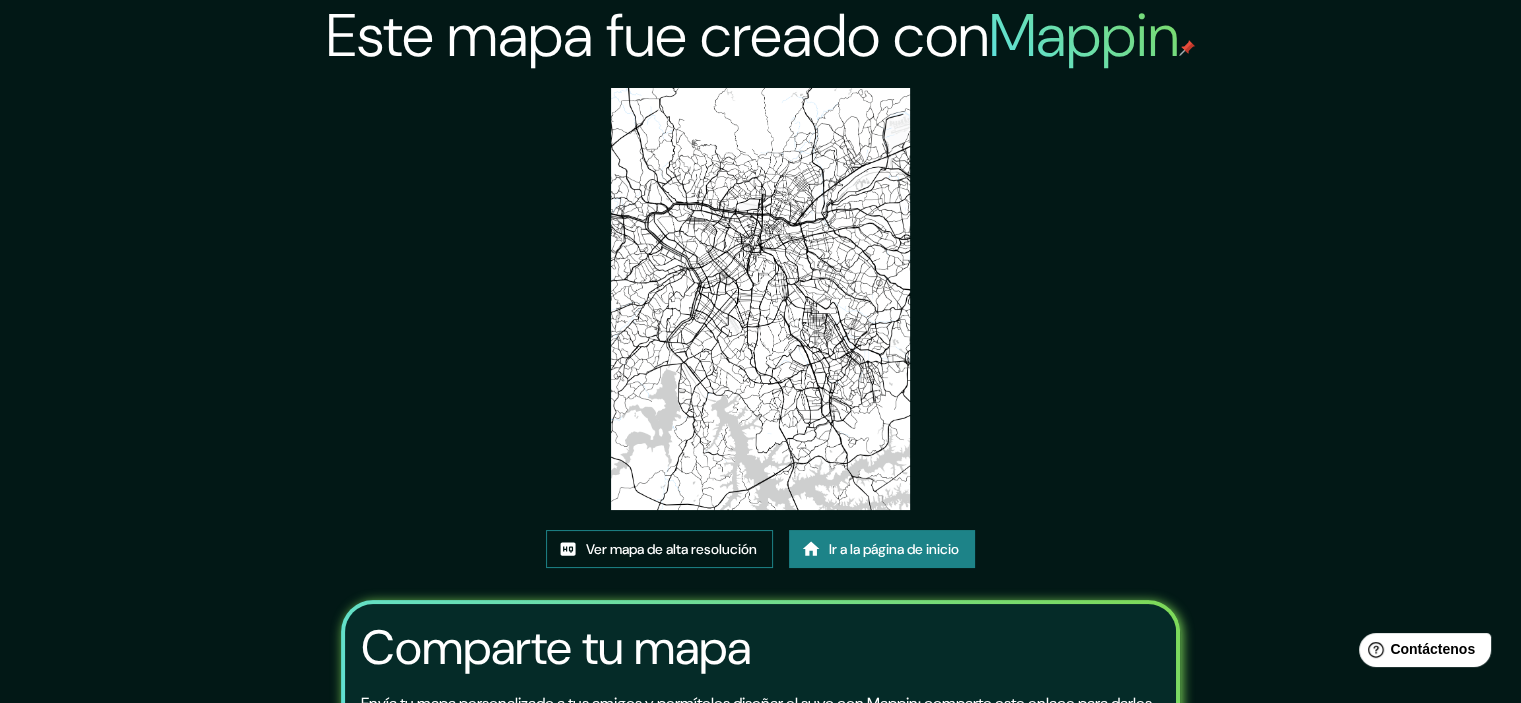 click on "Ver mapa de alta resolución" at bounding box center (671, 549) 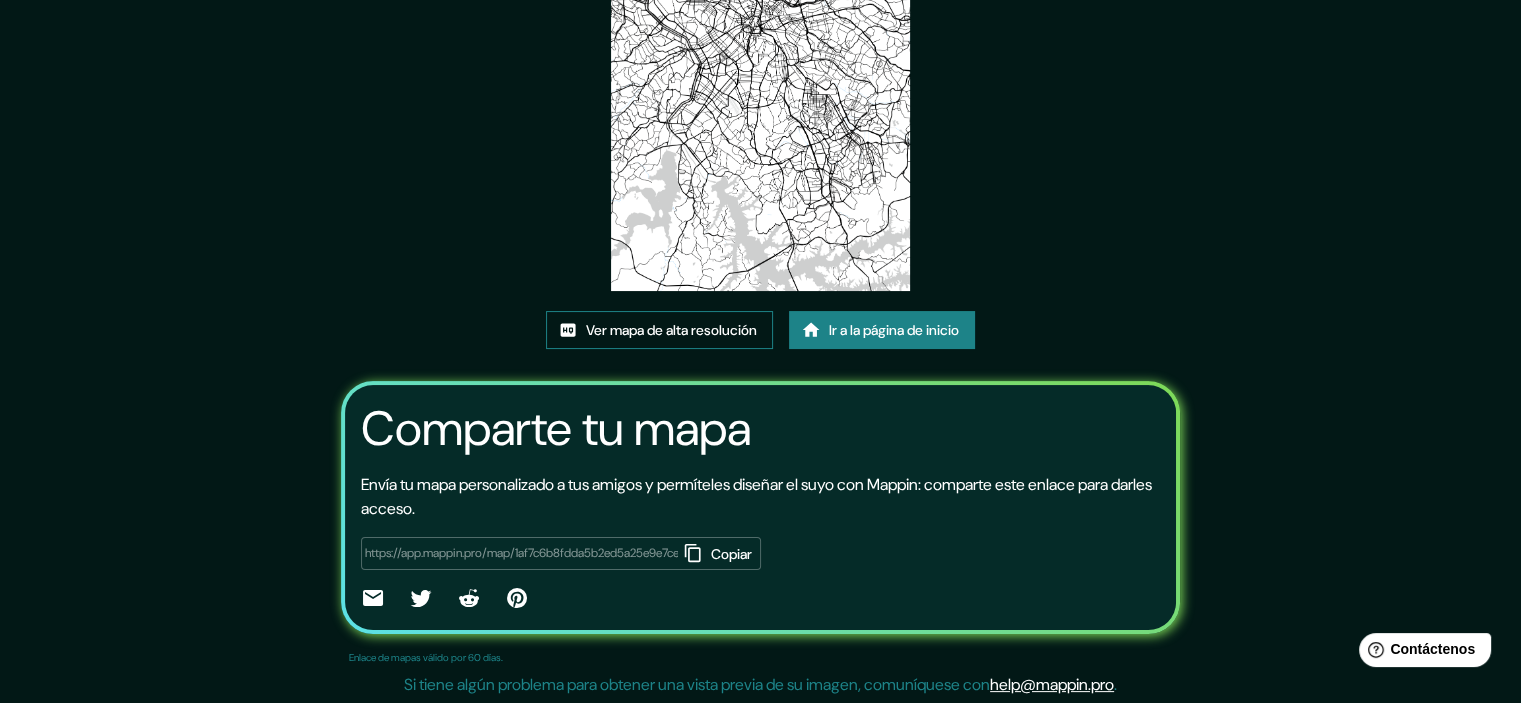 scroll, scrollTop: 220, scrollLeft: 0, axis: vertical 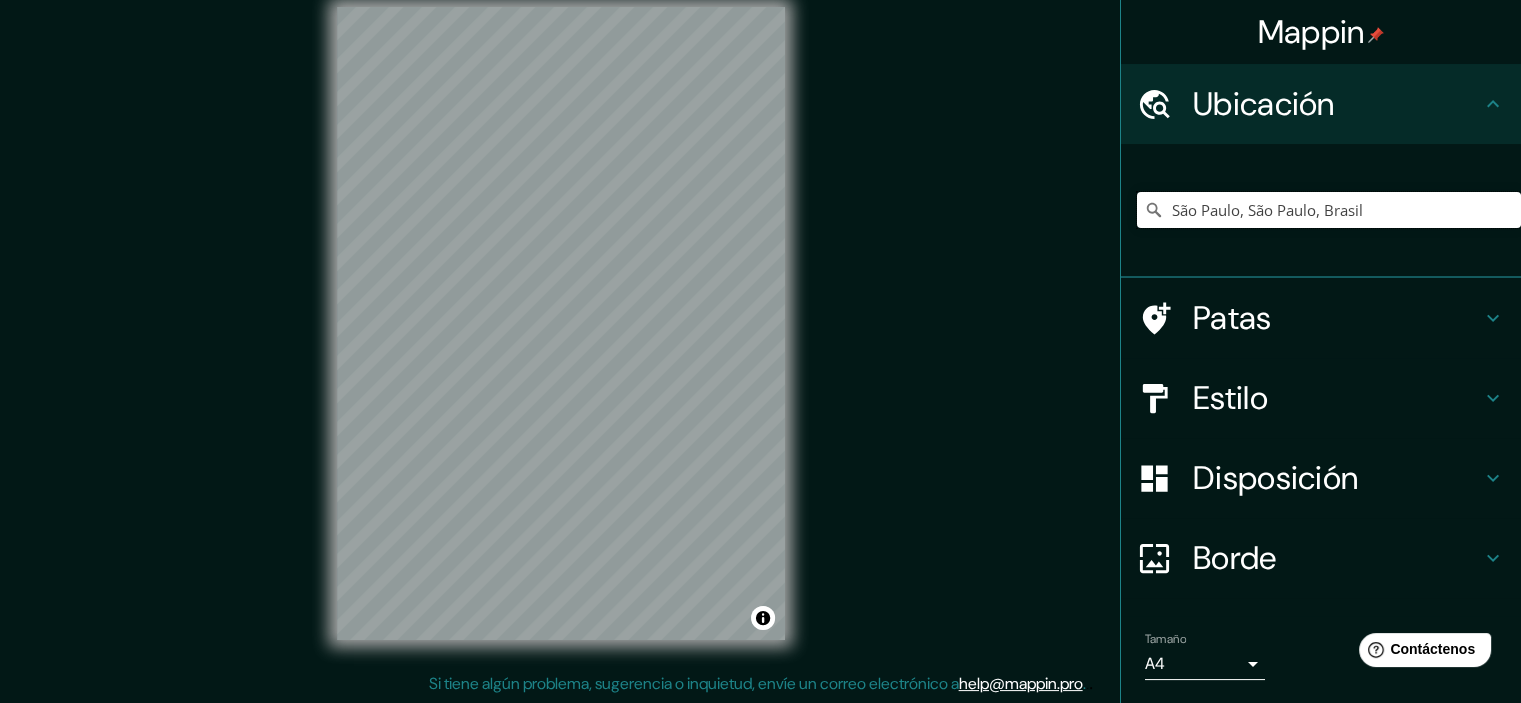 click on "São Paulo, São Paulo, Brasil" at bounding box center [1329, 210] 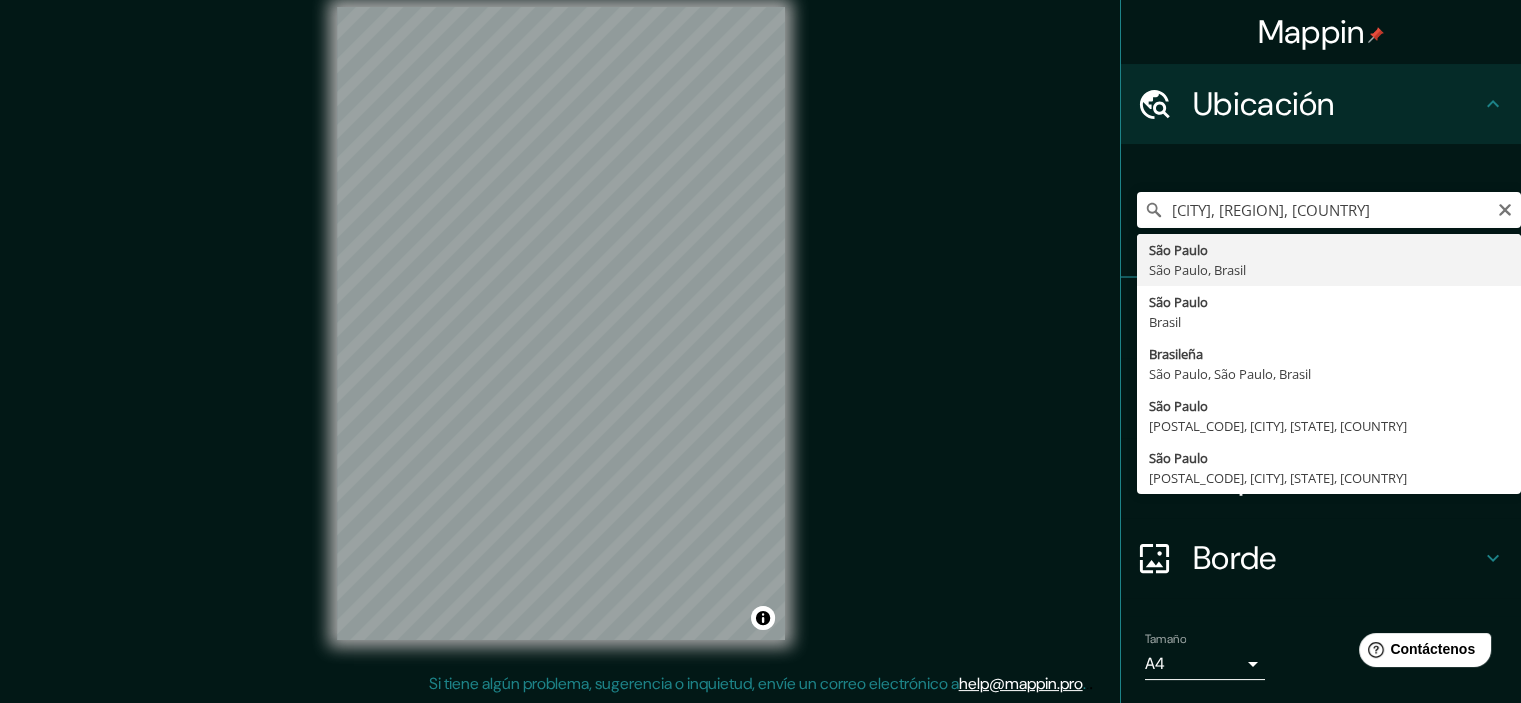 type on "São Paulo, São Paulo, Brasil" 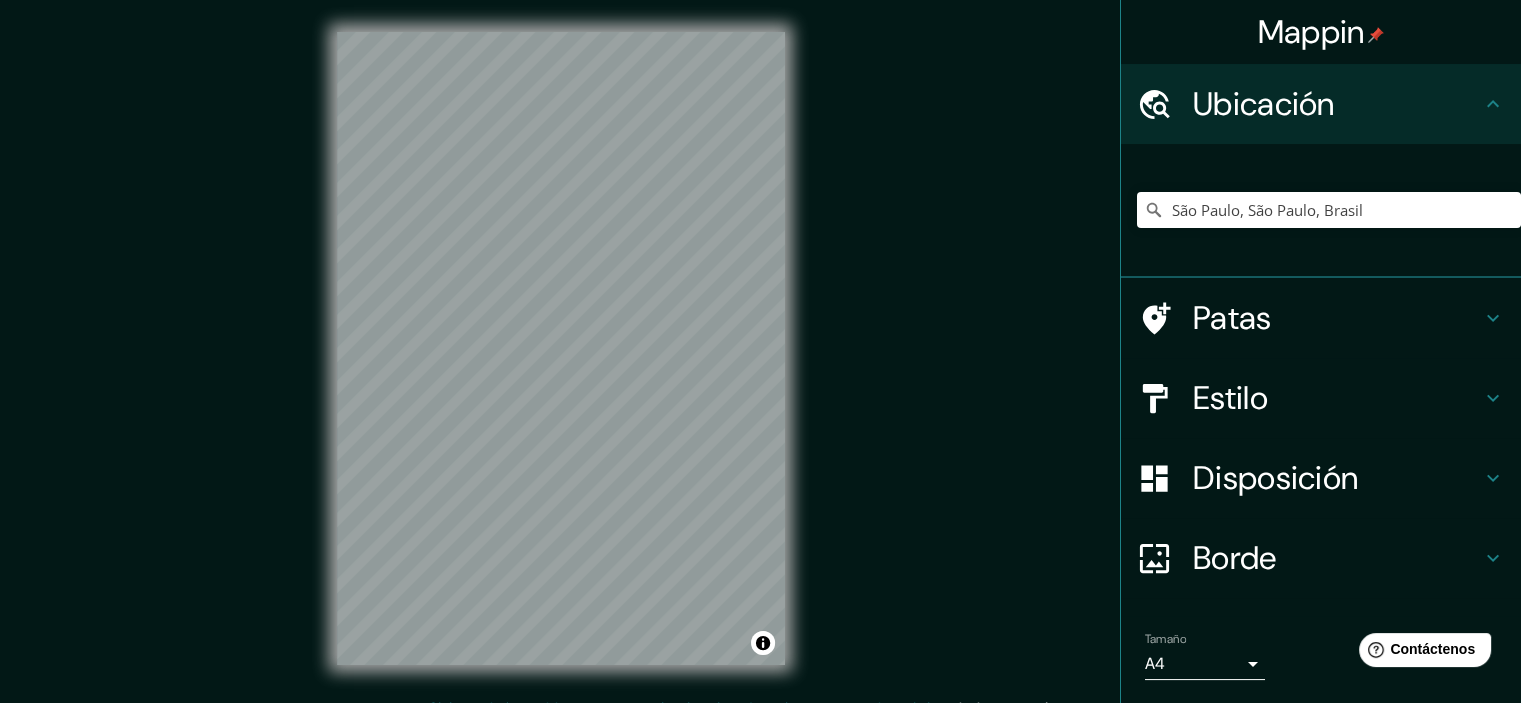 scroll, scrollTop: 0, scrollLeft: 0, axis: both 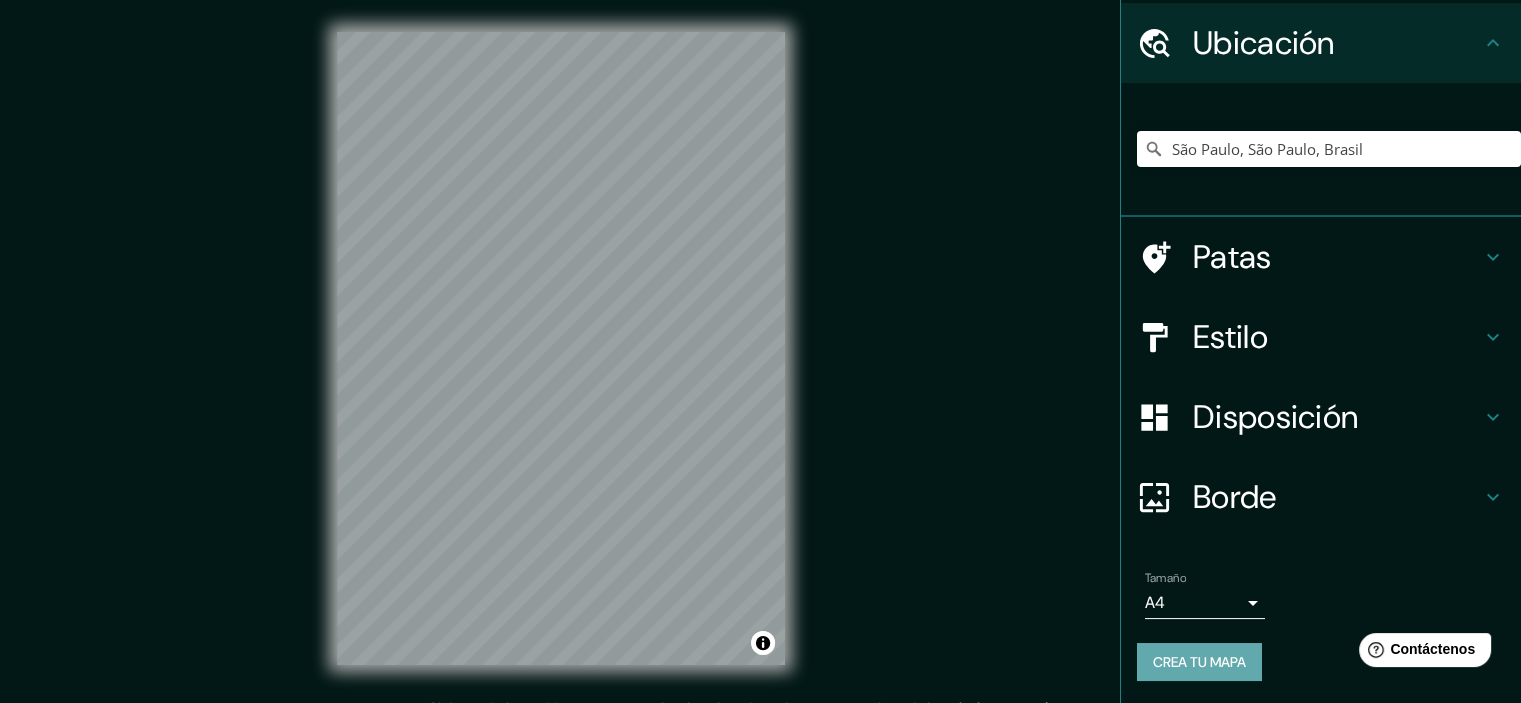 click on "Crea tu mapa" at bounding box center [1199, 662] 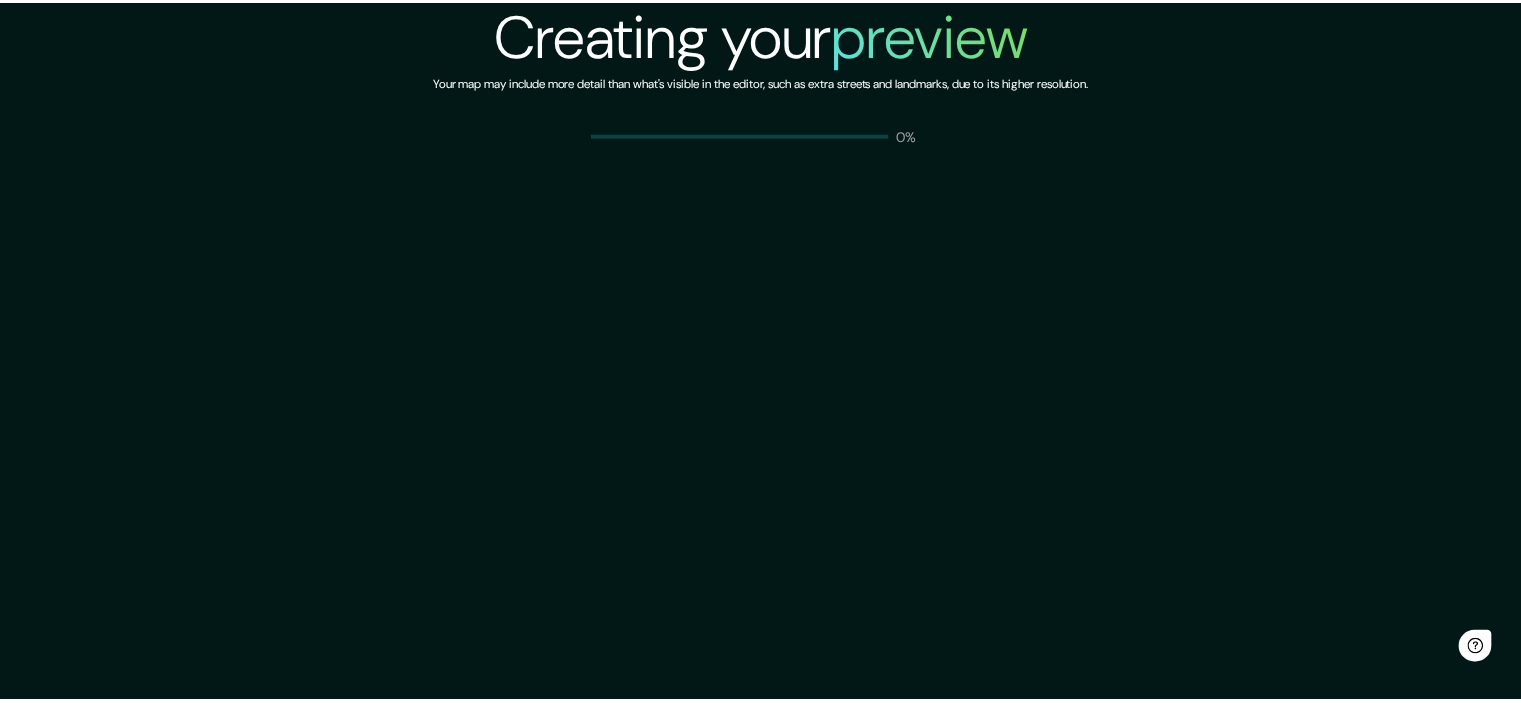 scroll, scrollTop: 0, scrollLeft: 0, axis: both 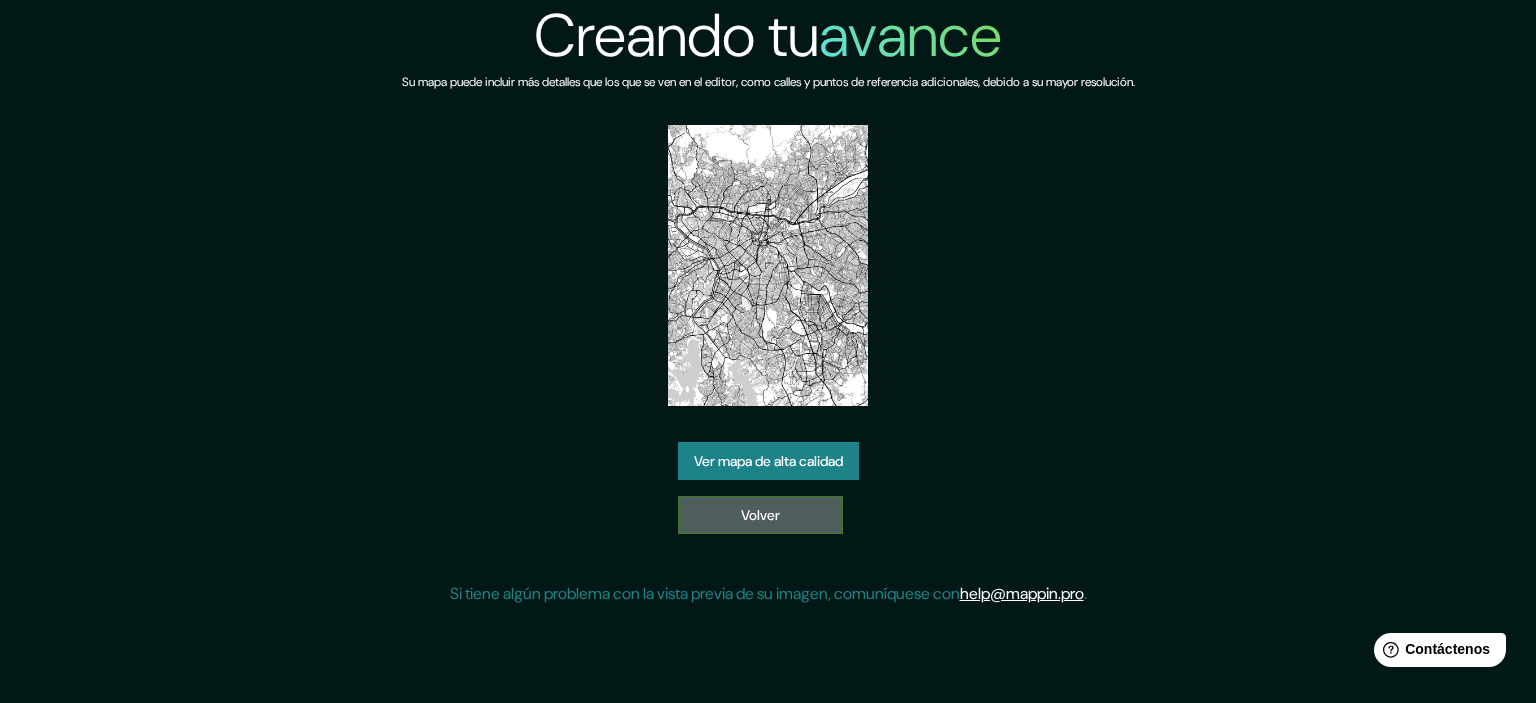 click on "Volver" at bounding box center [760, 515] 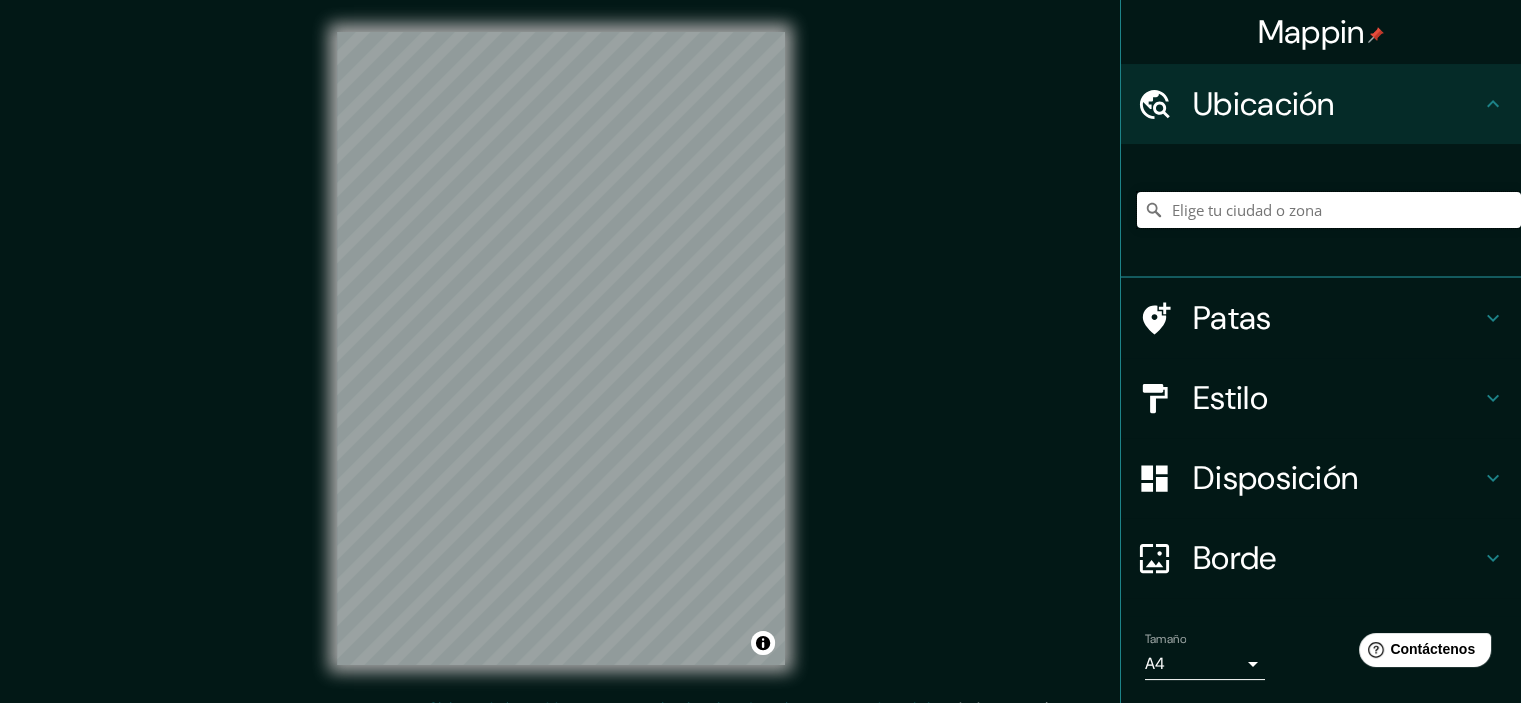 click at bounding box center (1329, 210) 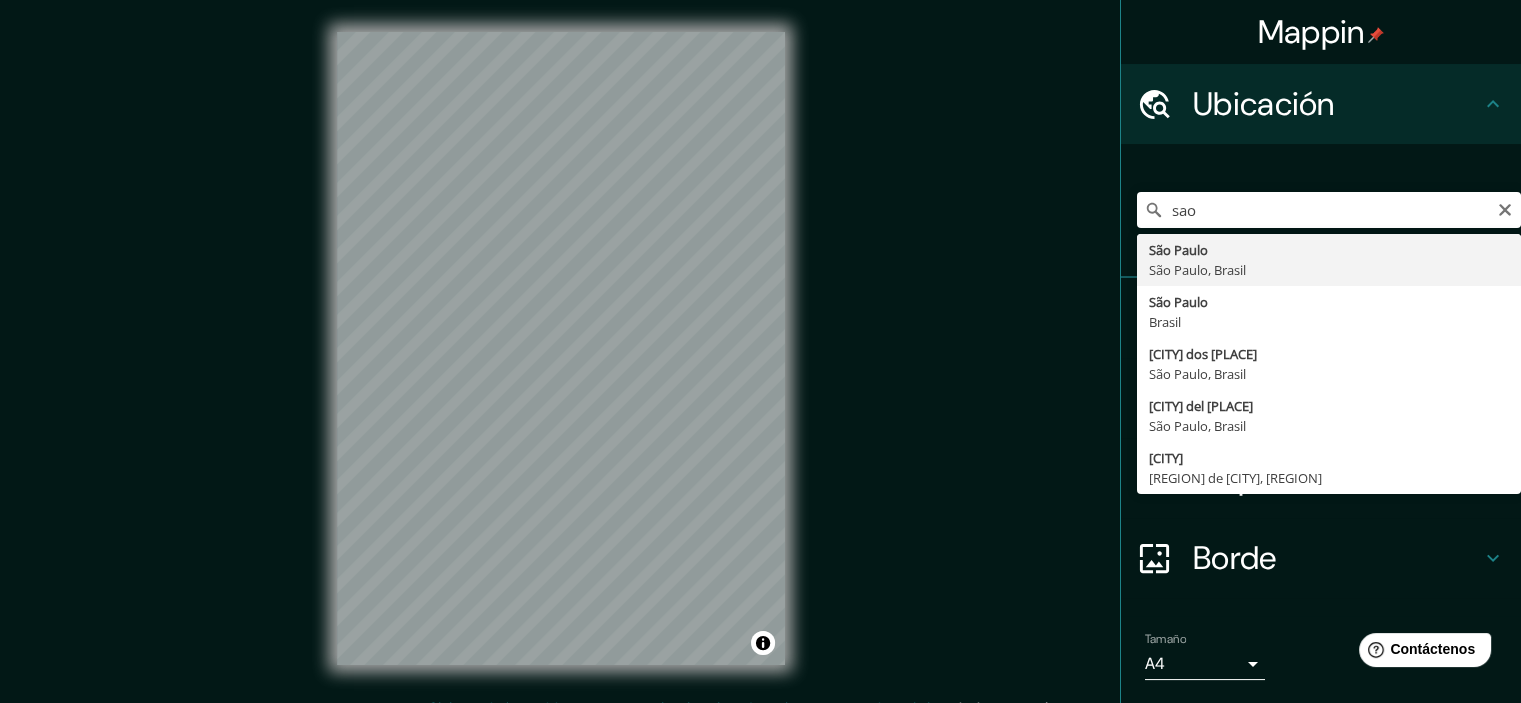 type on "São Paulo, São Paulo, Brasil" 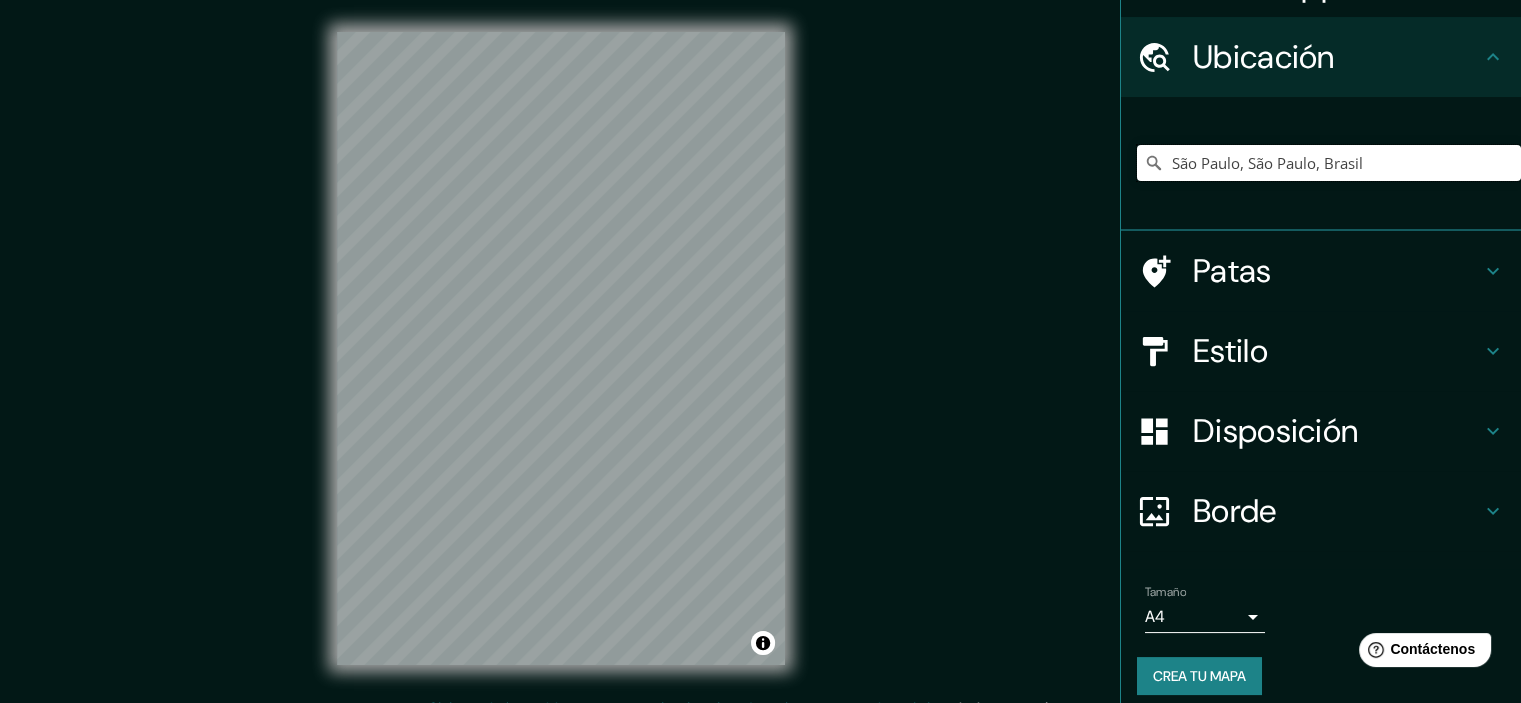 scroll, scrollTop: 61, scrollLeft: 0, axis: vertical 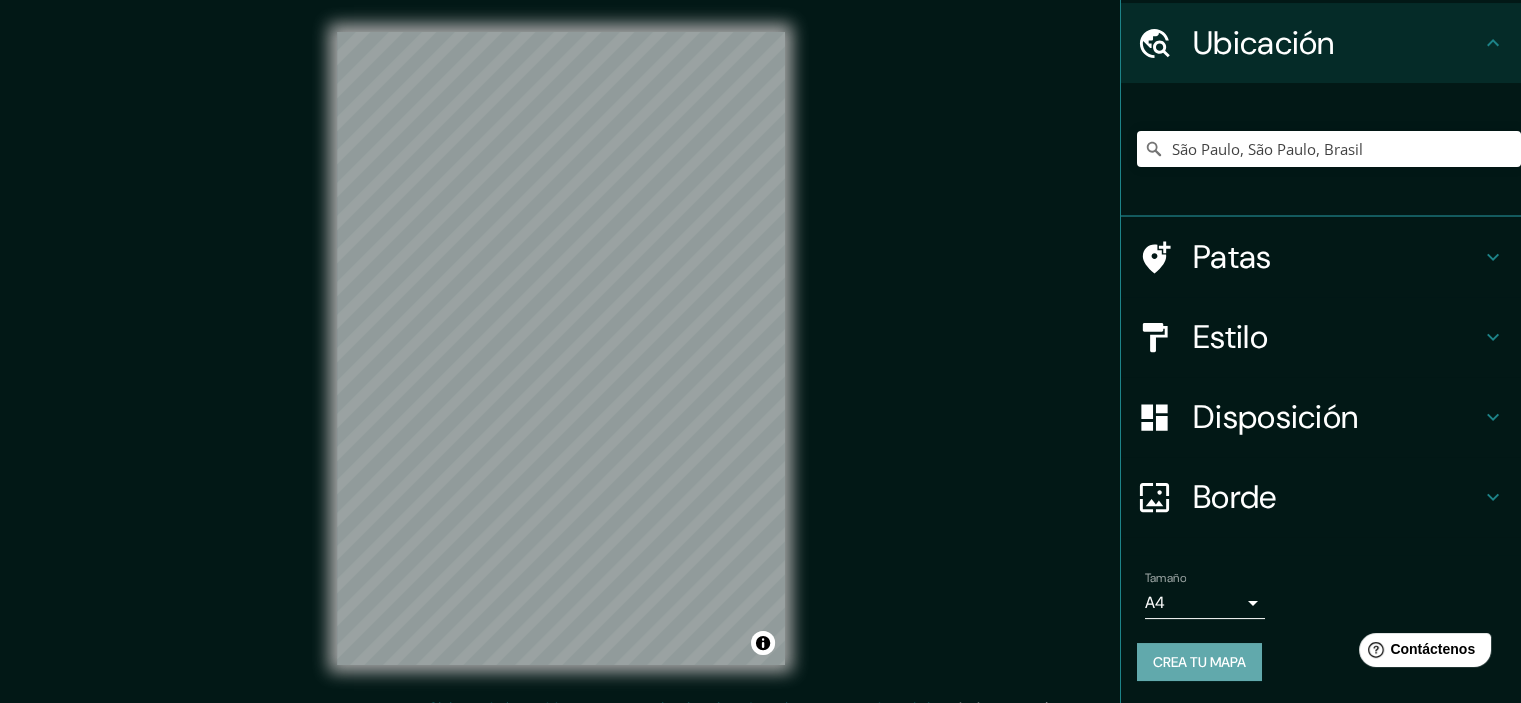 click on "Crea tu mapa" at bounding box center [1199, 662] 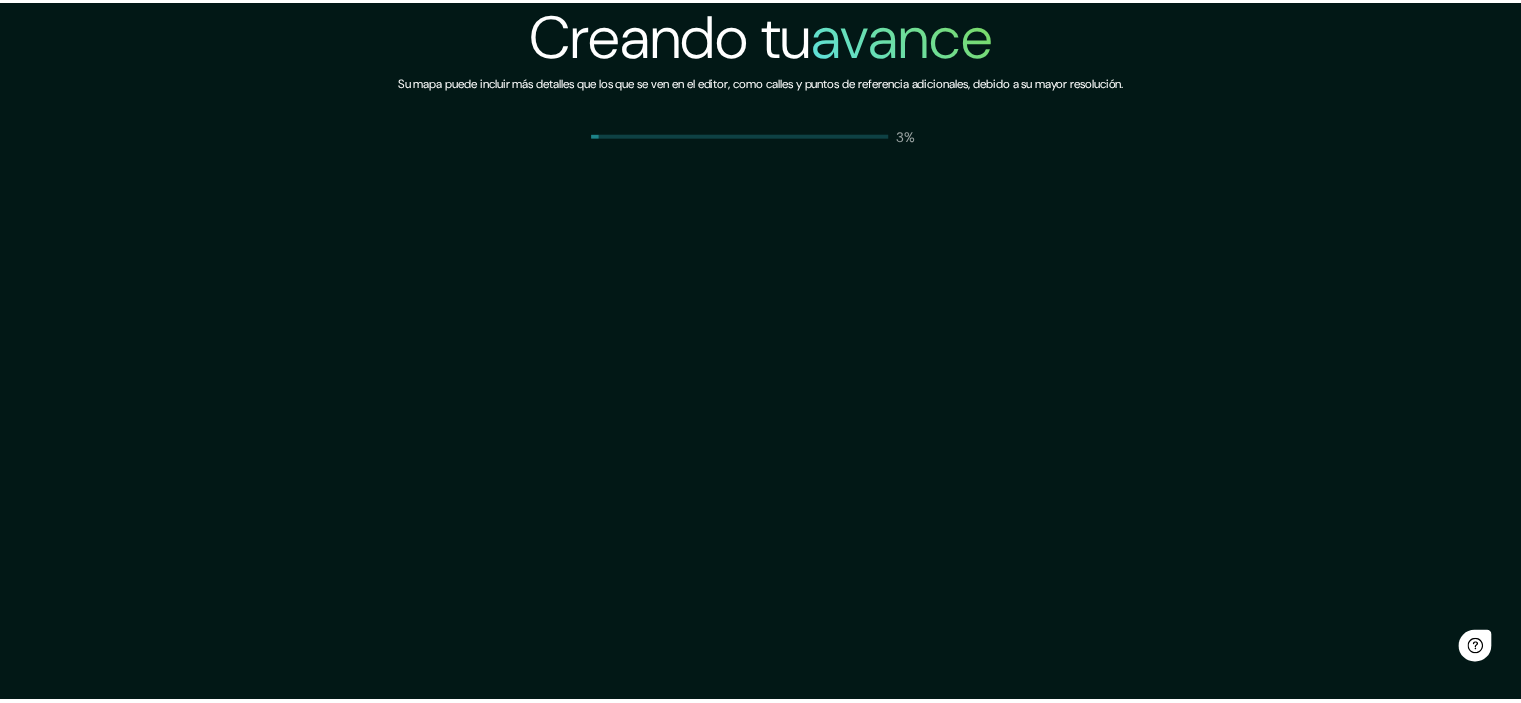 scroll, scrollTop: 0, scrollLeft: 0, axis: both 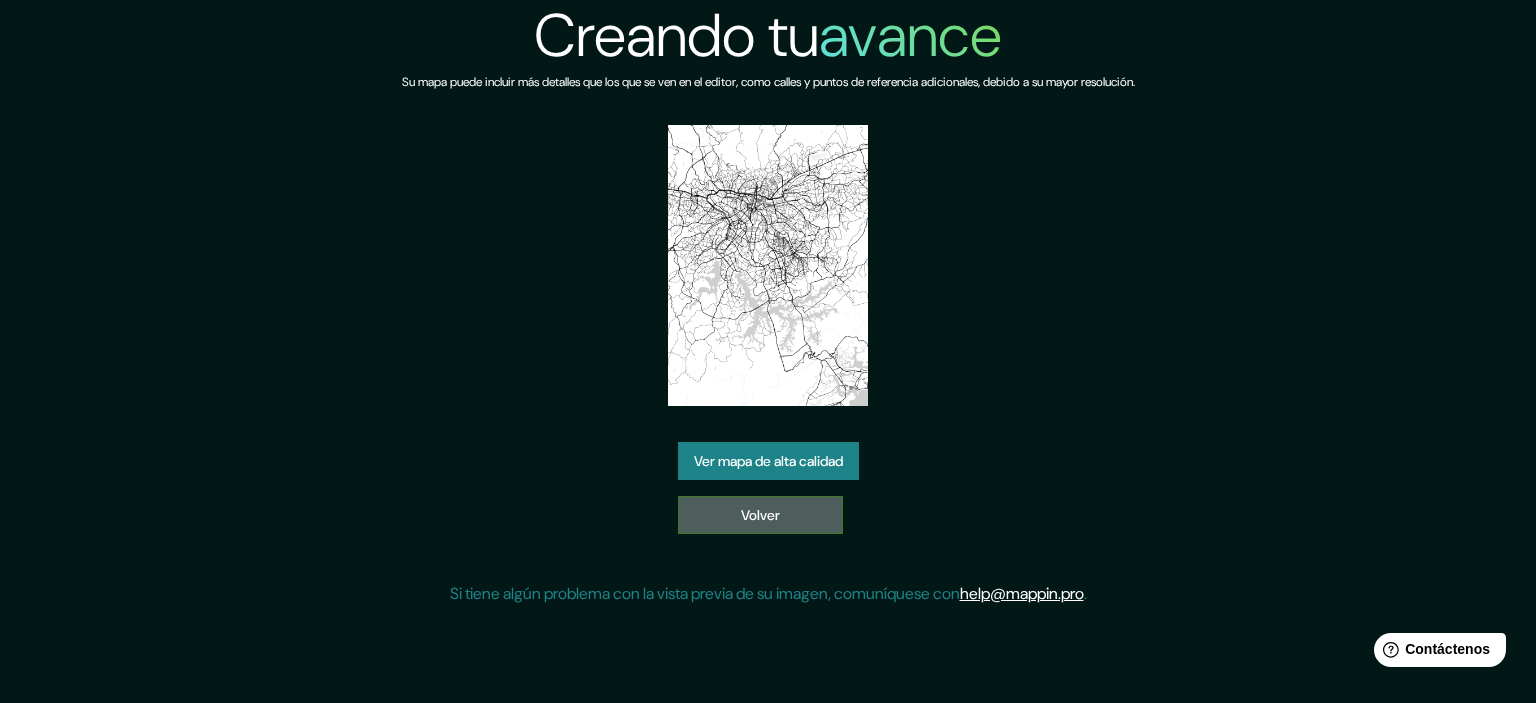 click on "Volver" at bounding box center [760, 515] 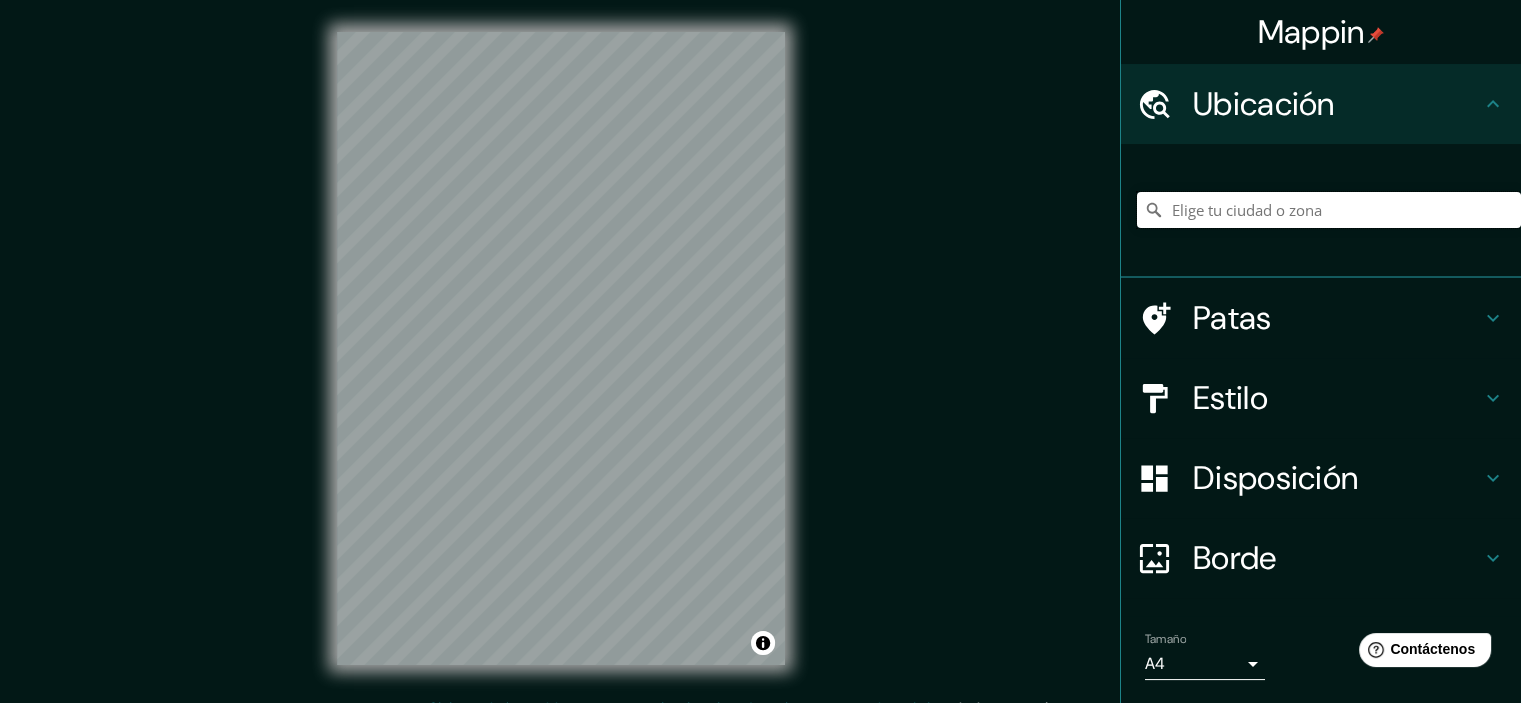 click at bounding box center (1329, 210) 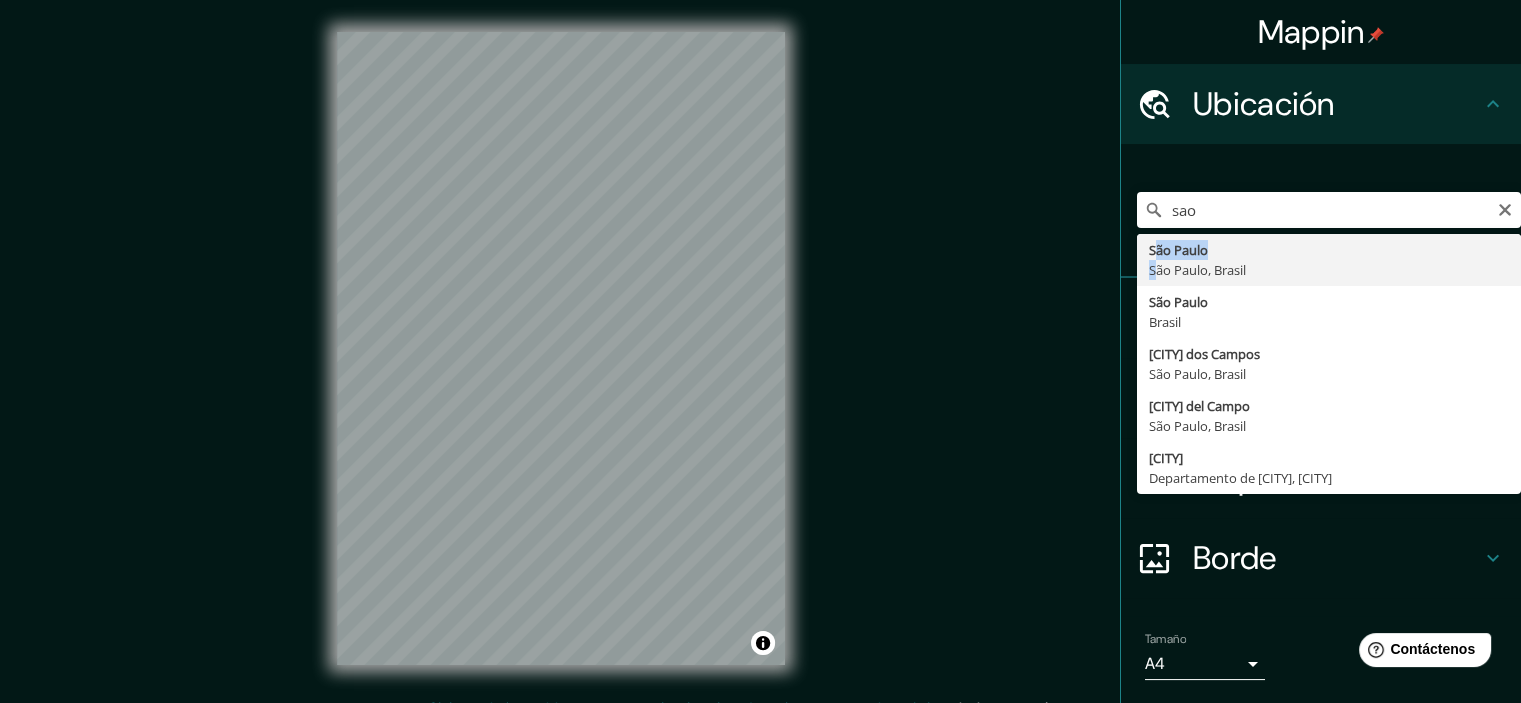 type on "São Paulo, São Paulo, Brasil" 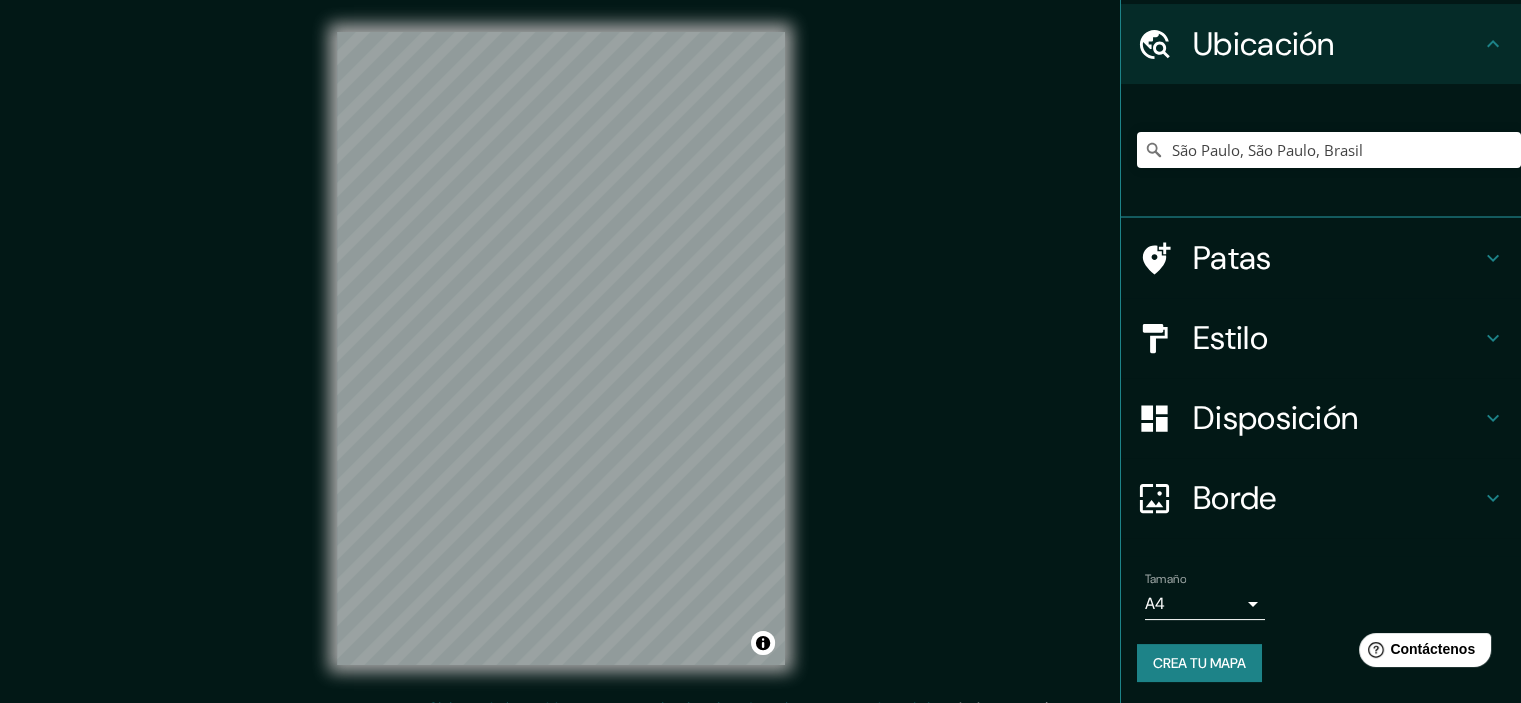 scroll, scrollTop: 61, scrollLeft: 0, axis: vertical 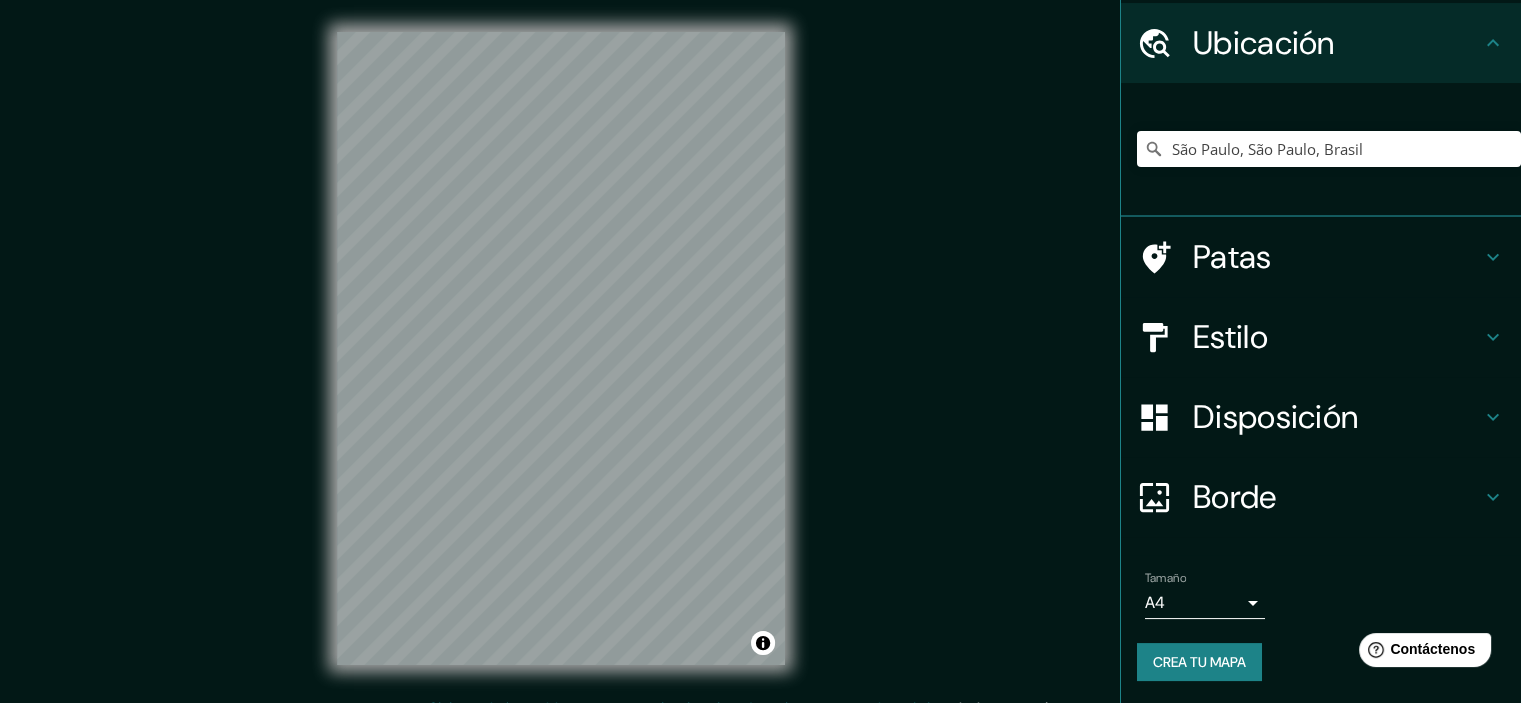 click on "Crea tu mapa" at bounding box center (1199, 662) 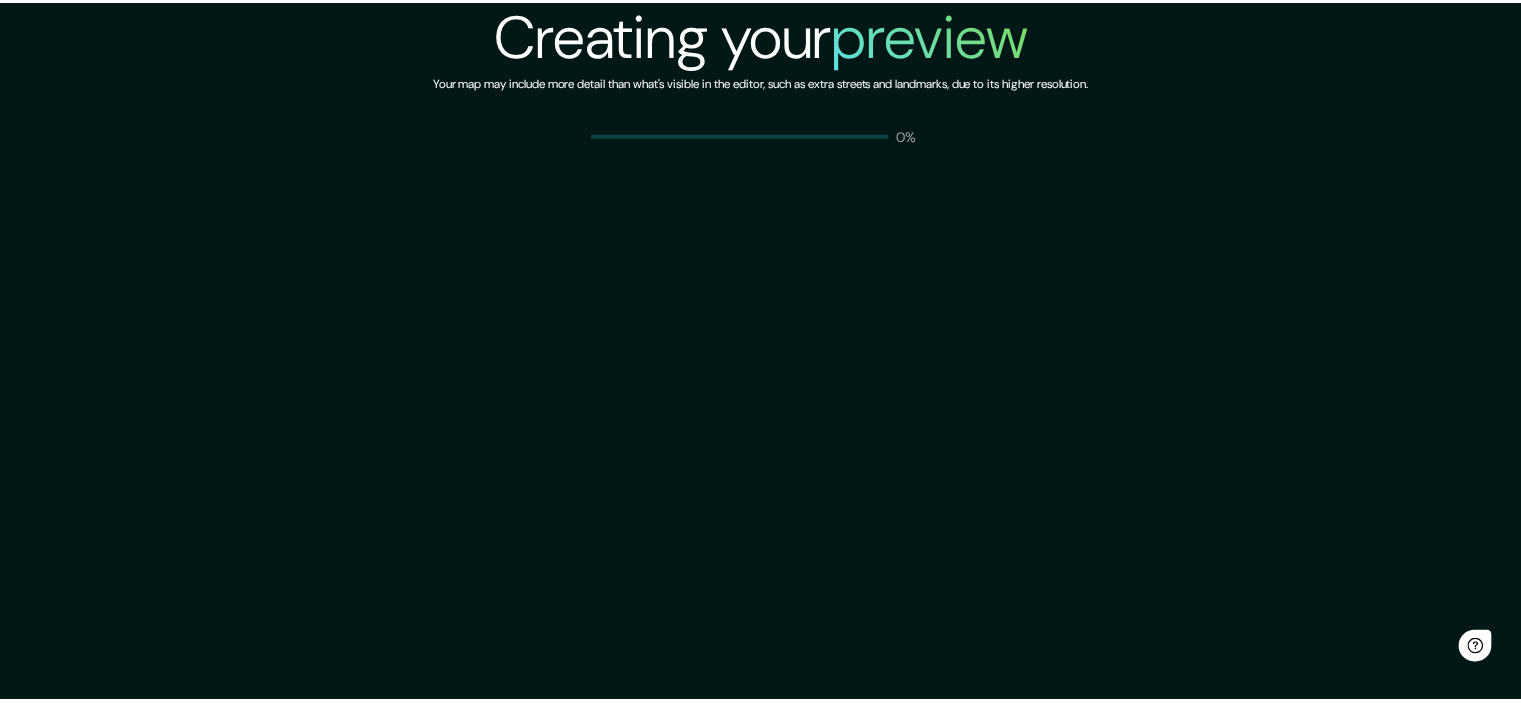 scroll, scrollTop: 0, scrollLeft: 0, axis: both 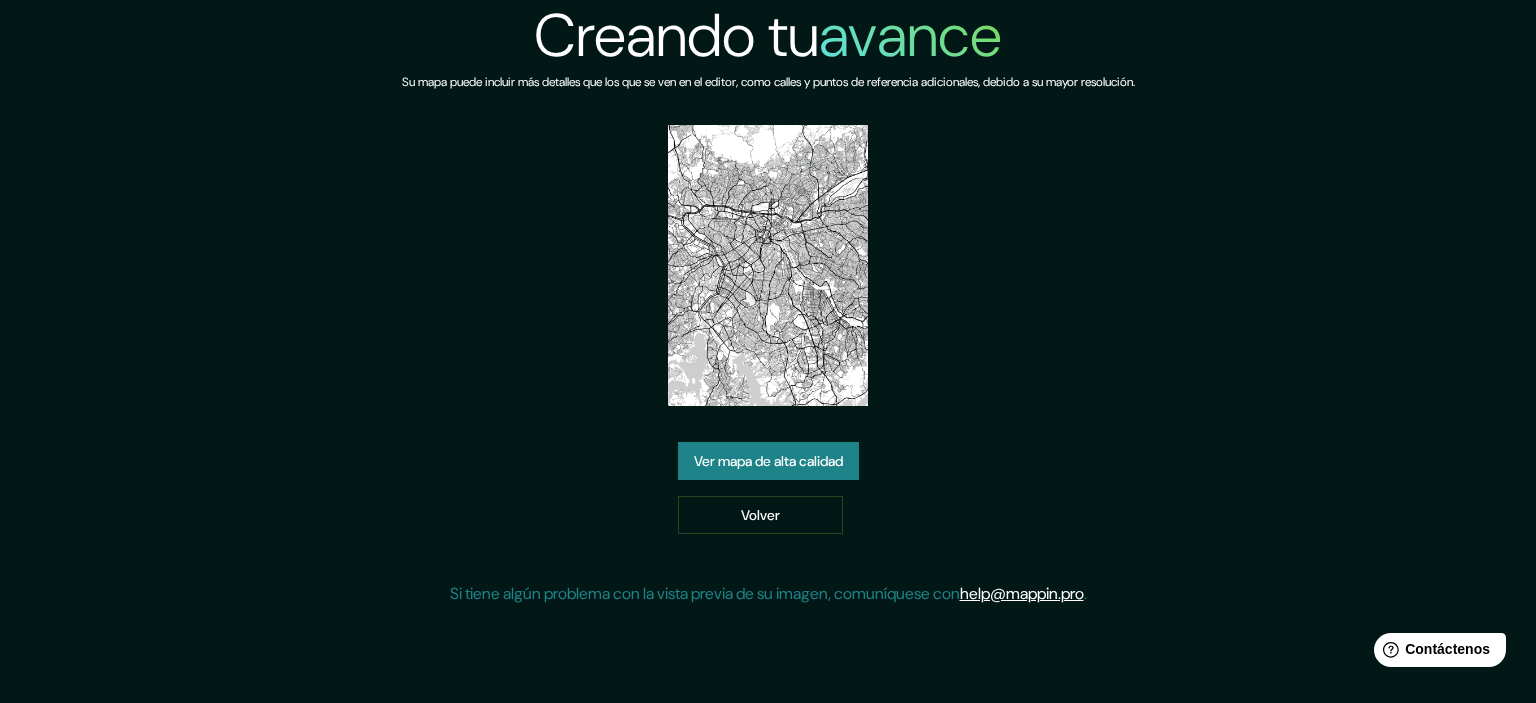 click on "Ver mapa de alta calidad" at bounding box center [768, 461] 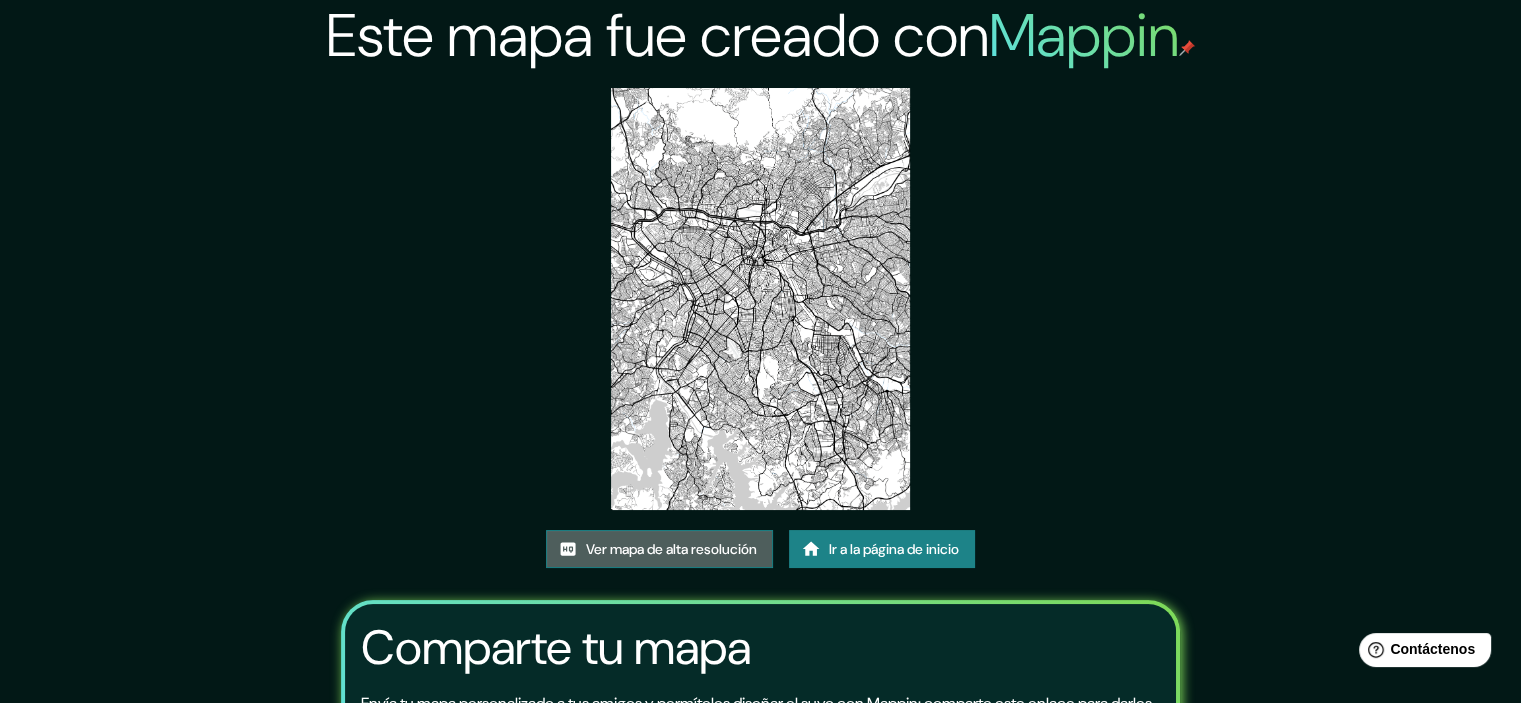 click on "Ver mapa de alta resolución" at bounding box center [659, 549] 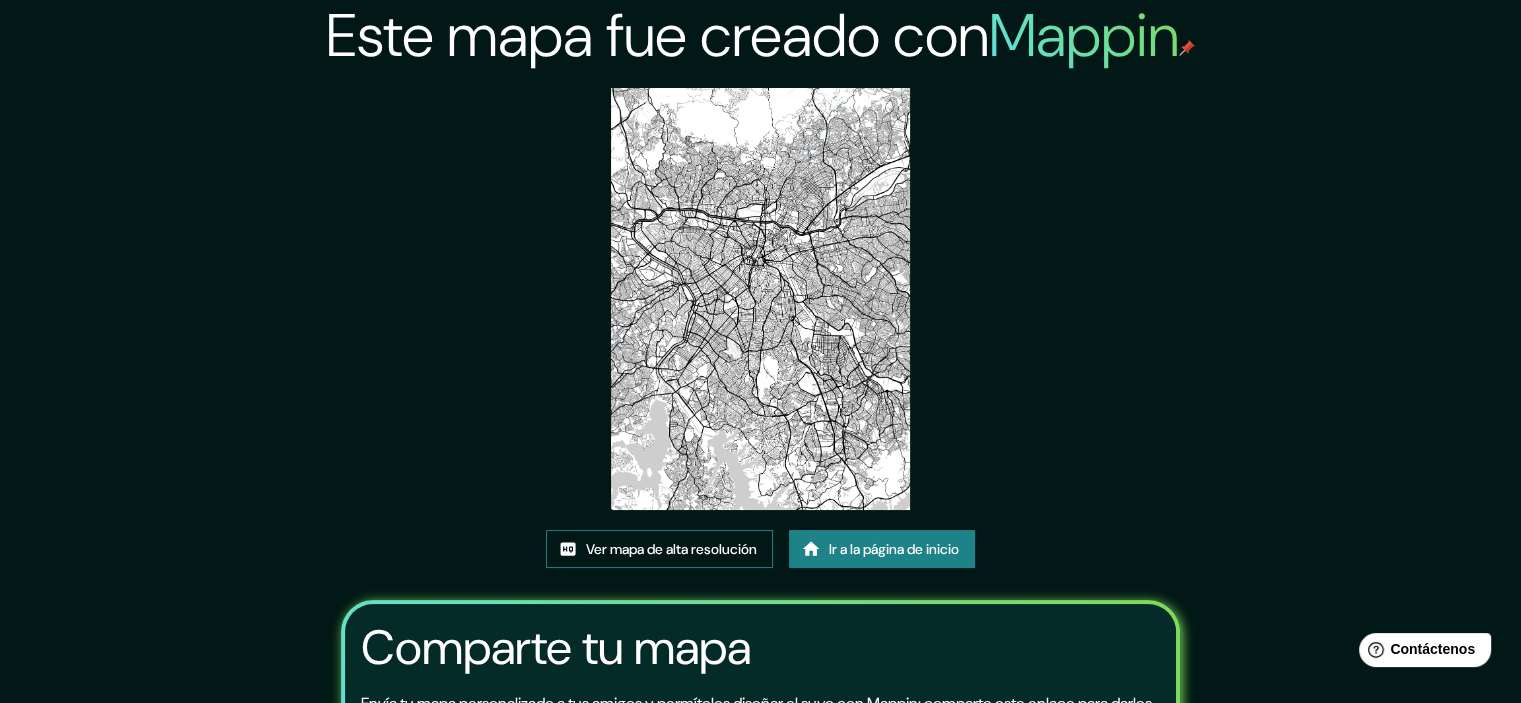 click on "Ver mapa de alta resolución" at bounding box center [671, 549] 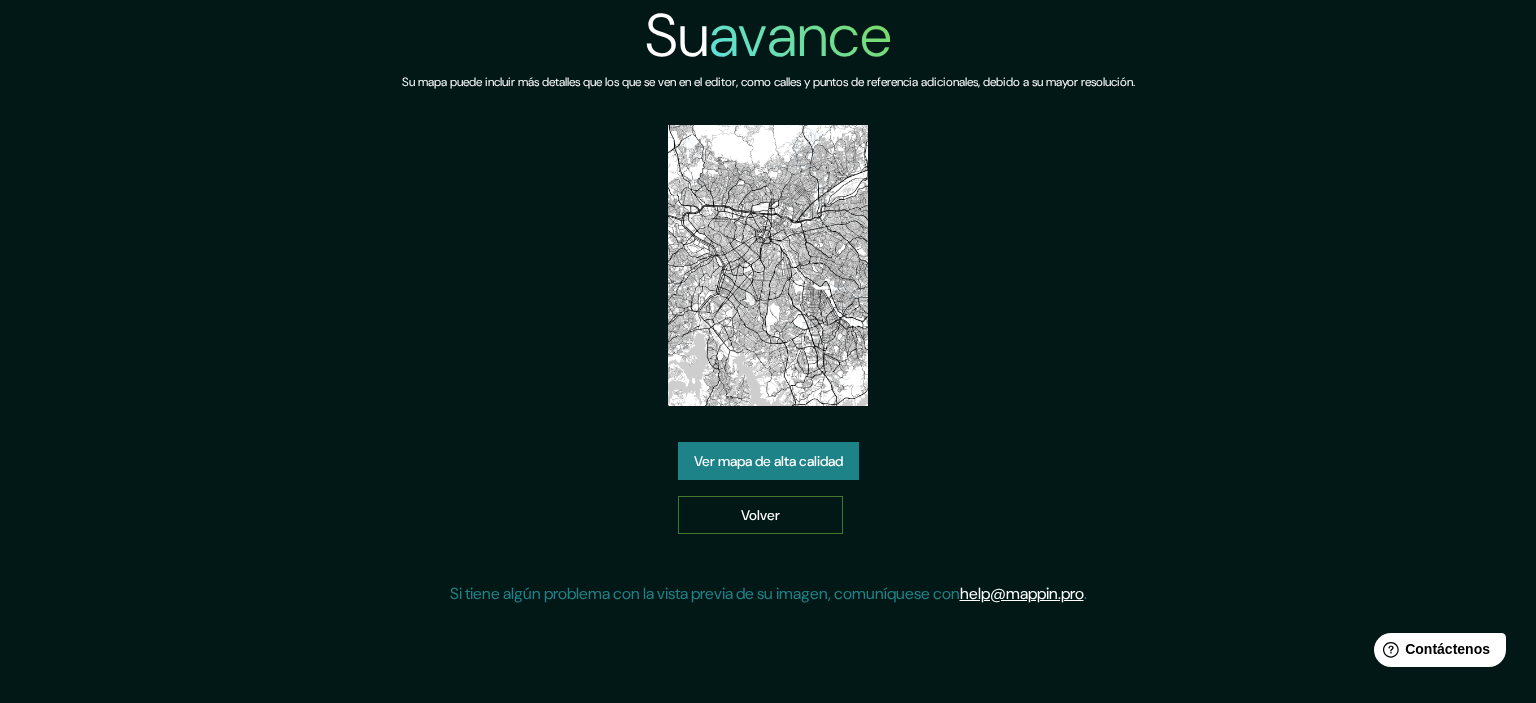 click on "Volver" at bounding box center (760, 515) 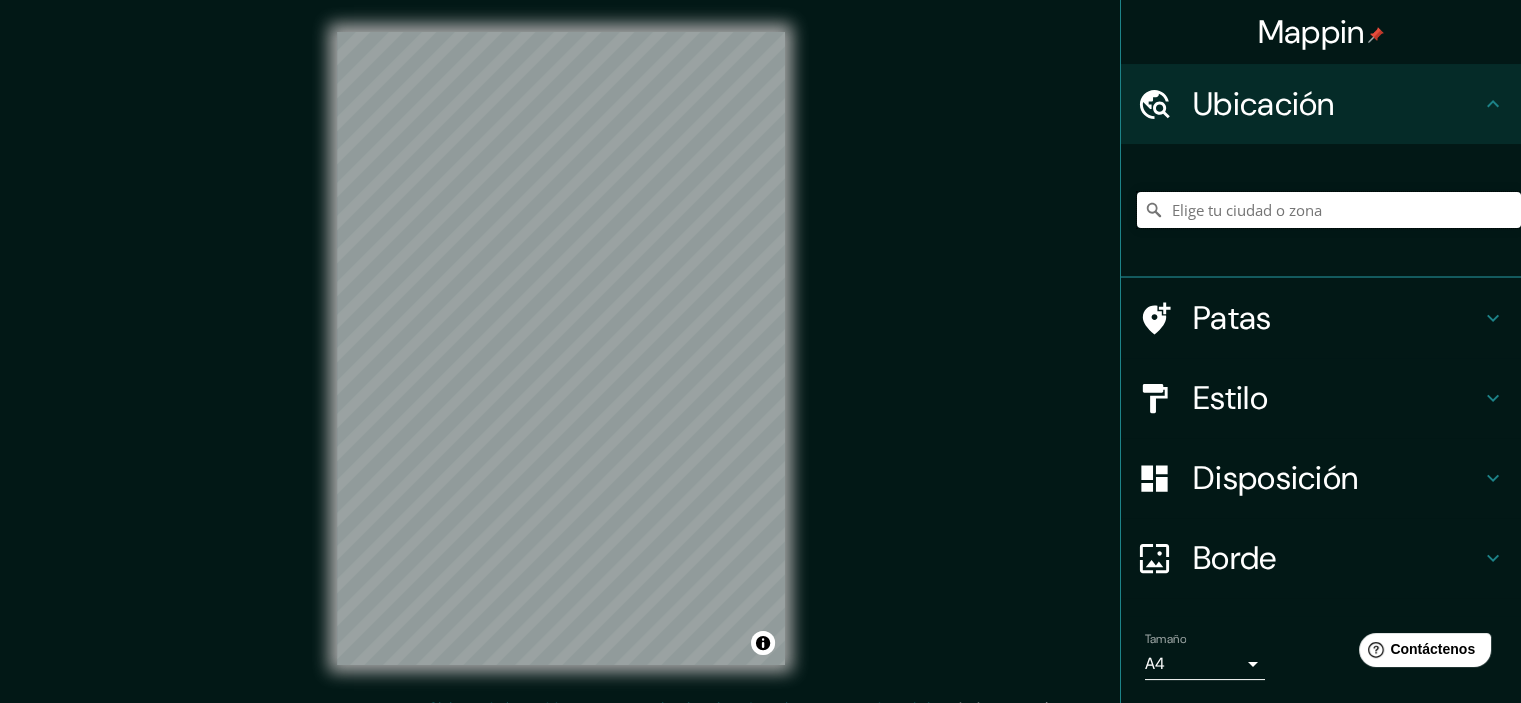 click at bounding box center [1329, 210] 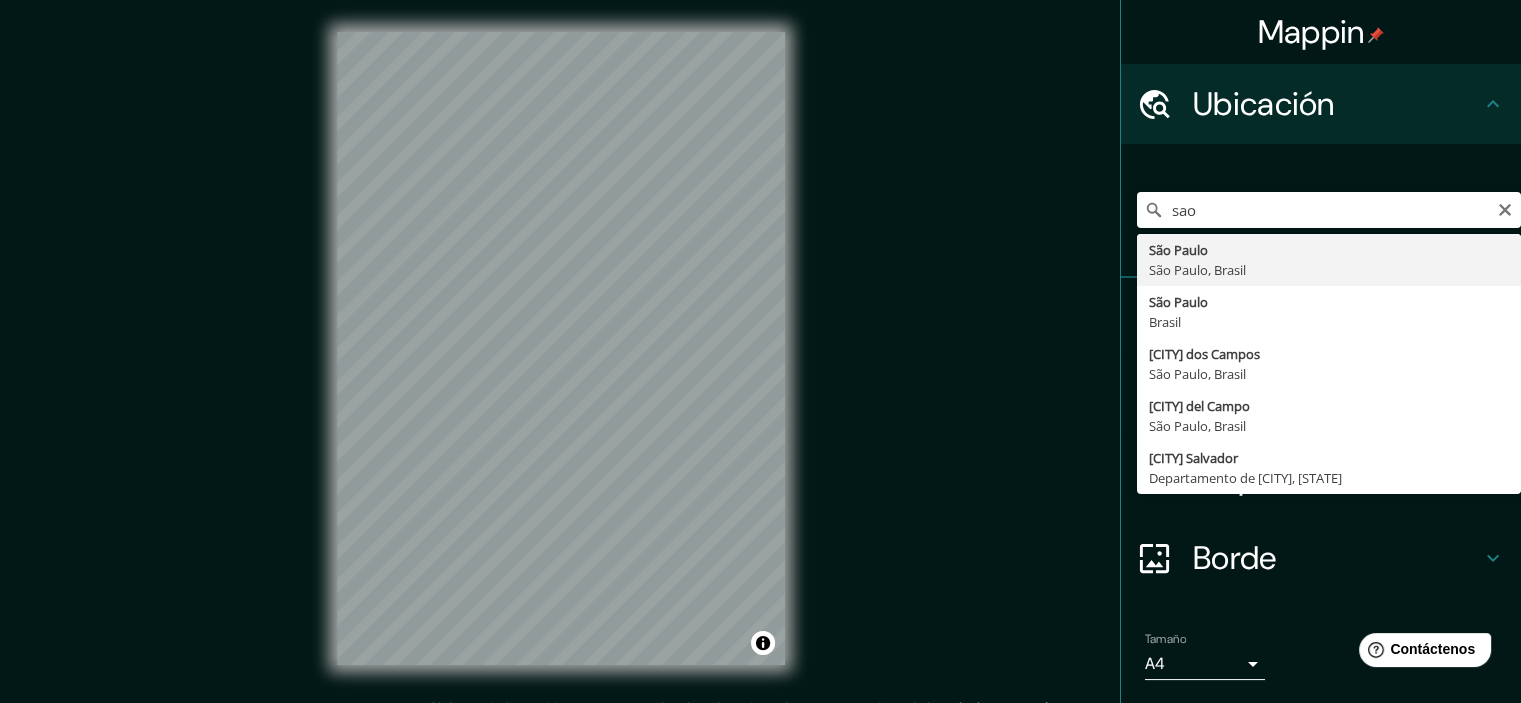 type on "São Paulo, São Paulo, Brasil" 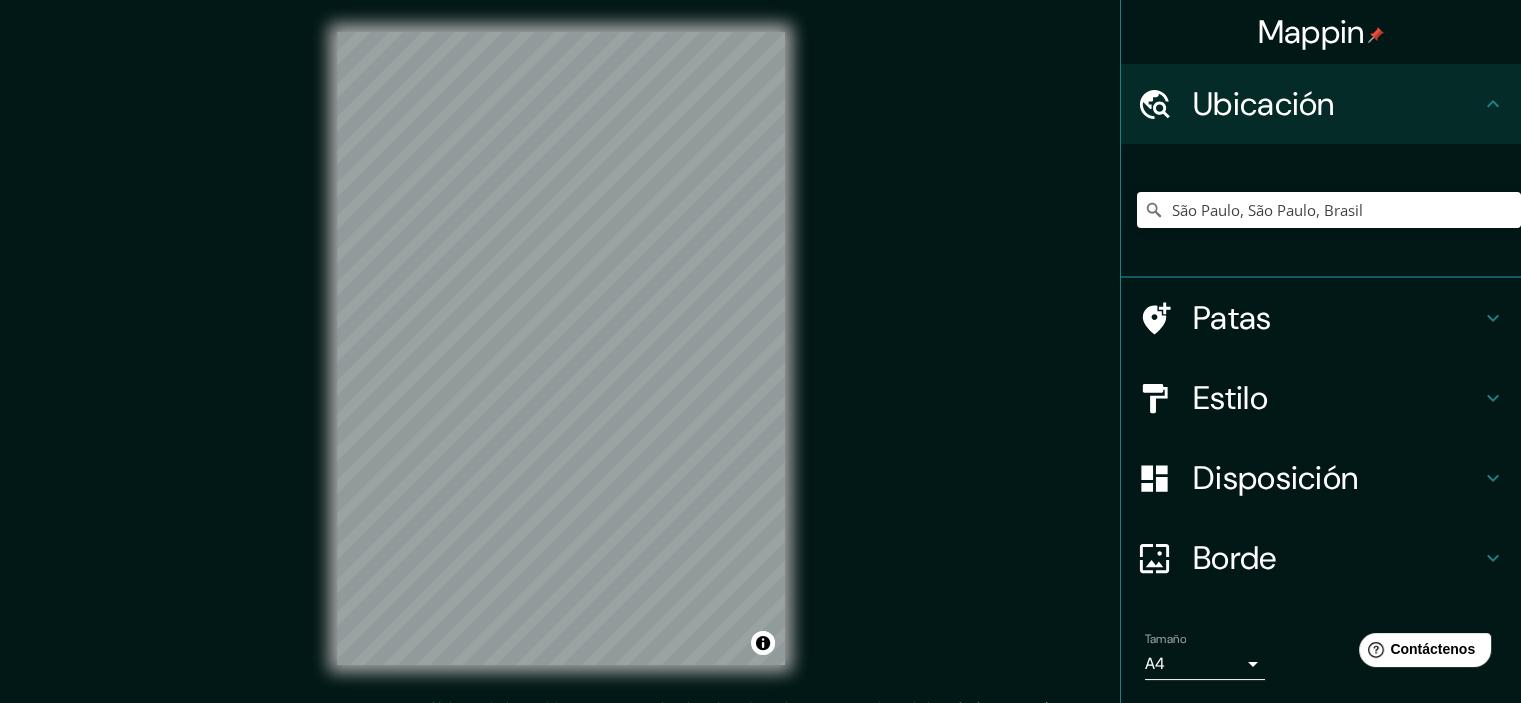 click on "Borde" at bounding box center [1235, 558] 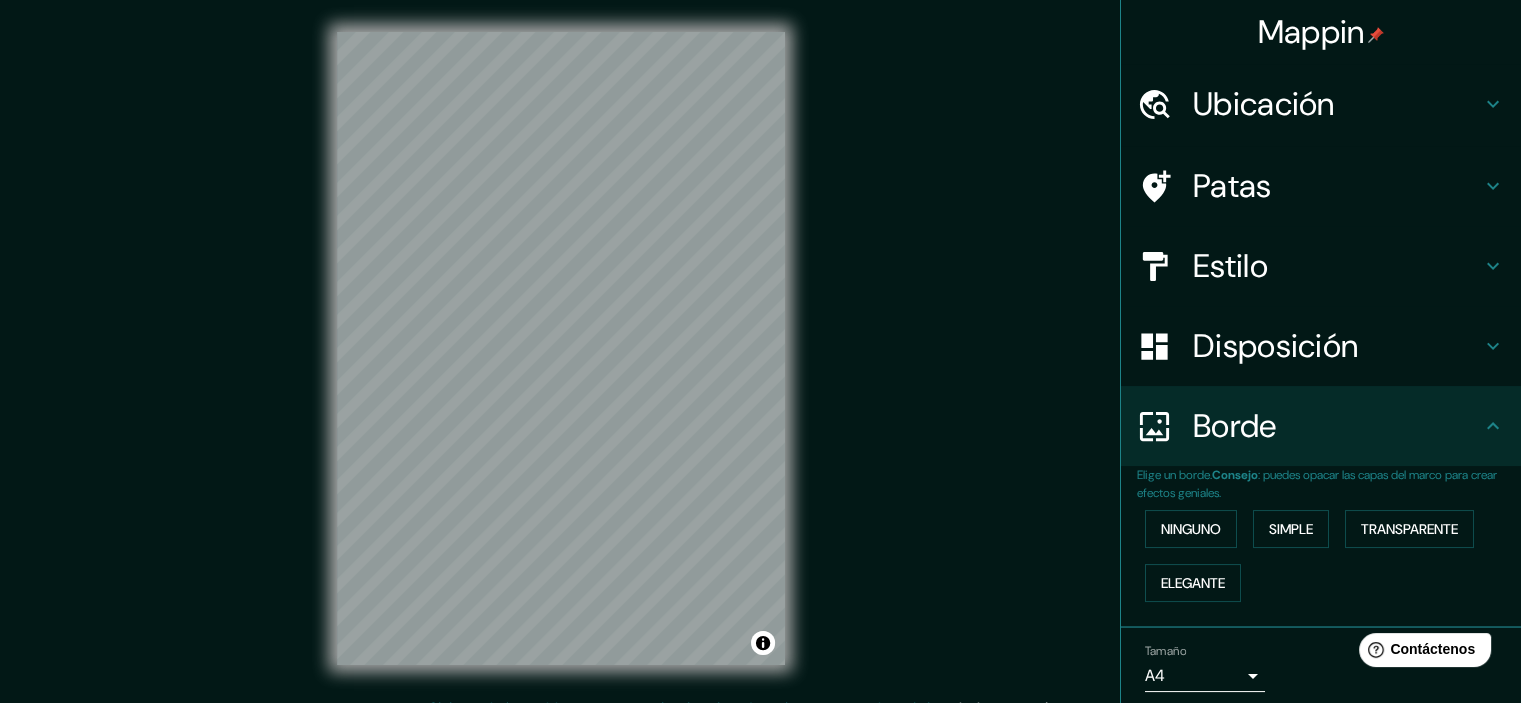click on "Disposición" at bounding box center [1321, 346] 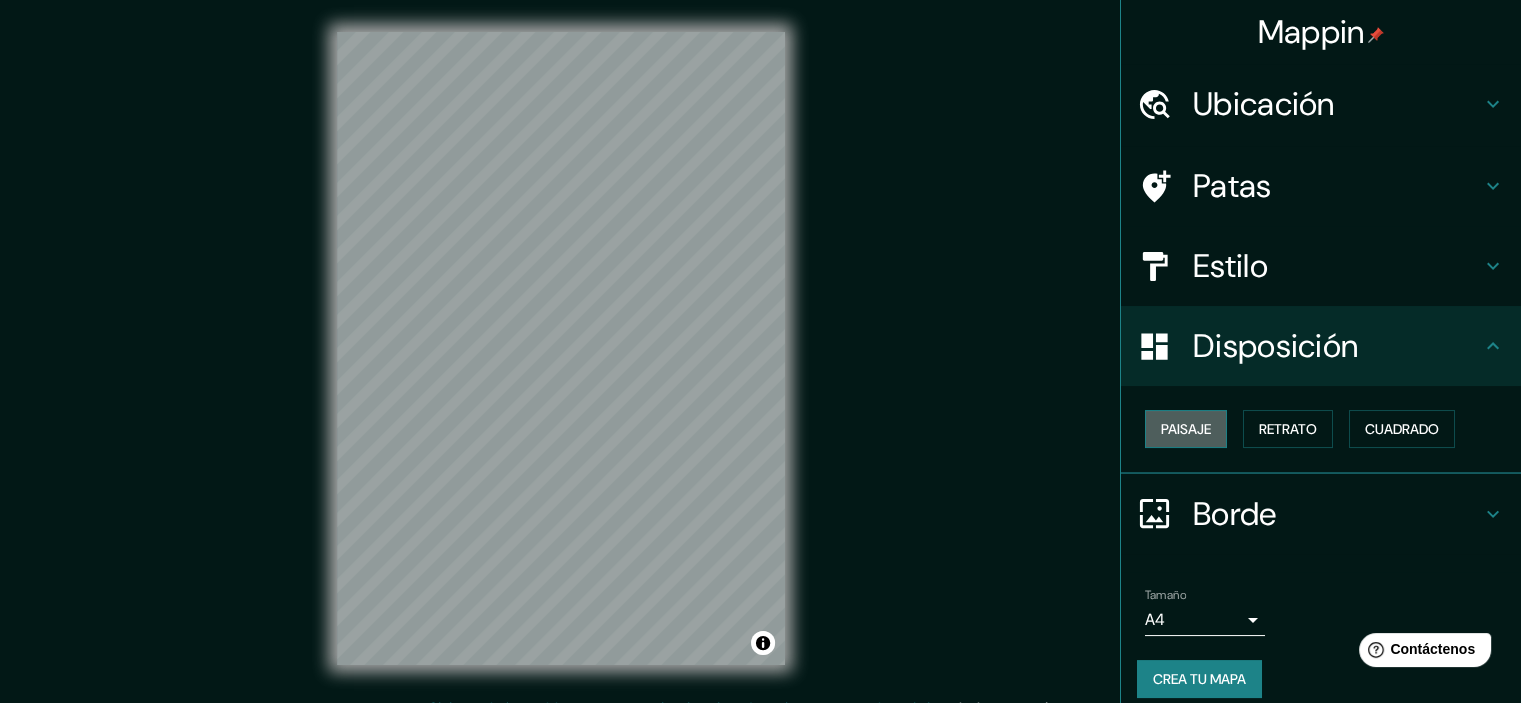 click on "Paisaje" at bounding box center (1186, 429) 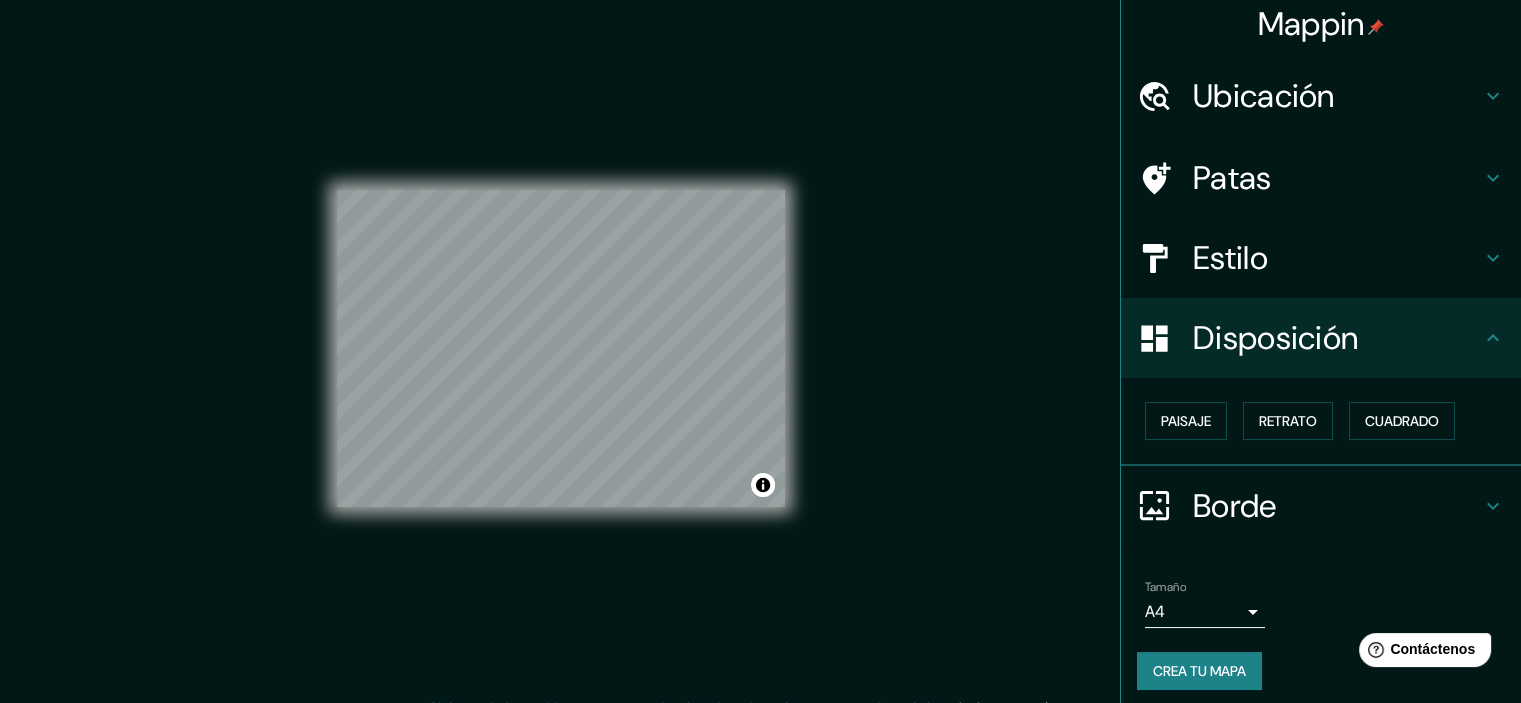 scroll, scrollTop: 16, scrollLeft: 0, axis: vertical 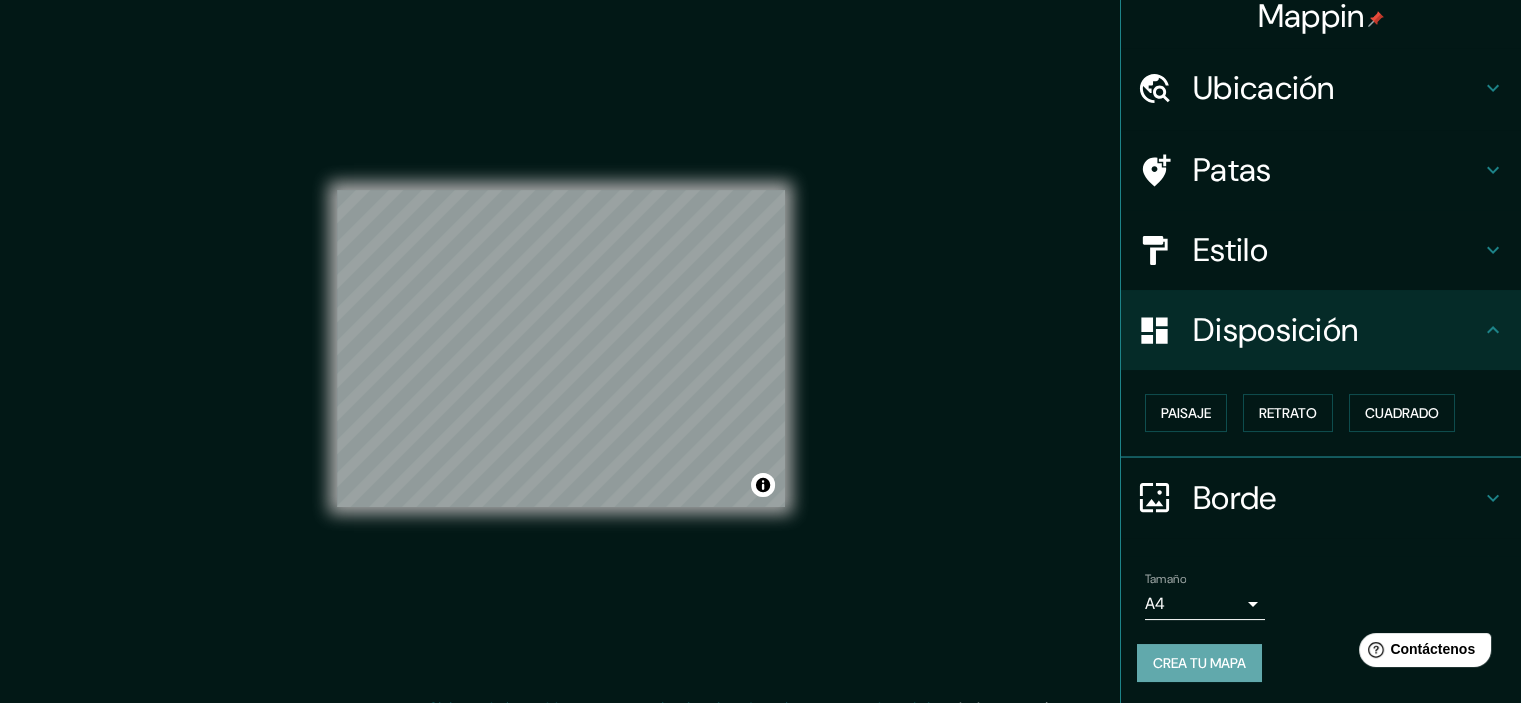 click on "Crea tu mapa" at bounding box center [1199, 663] 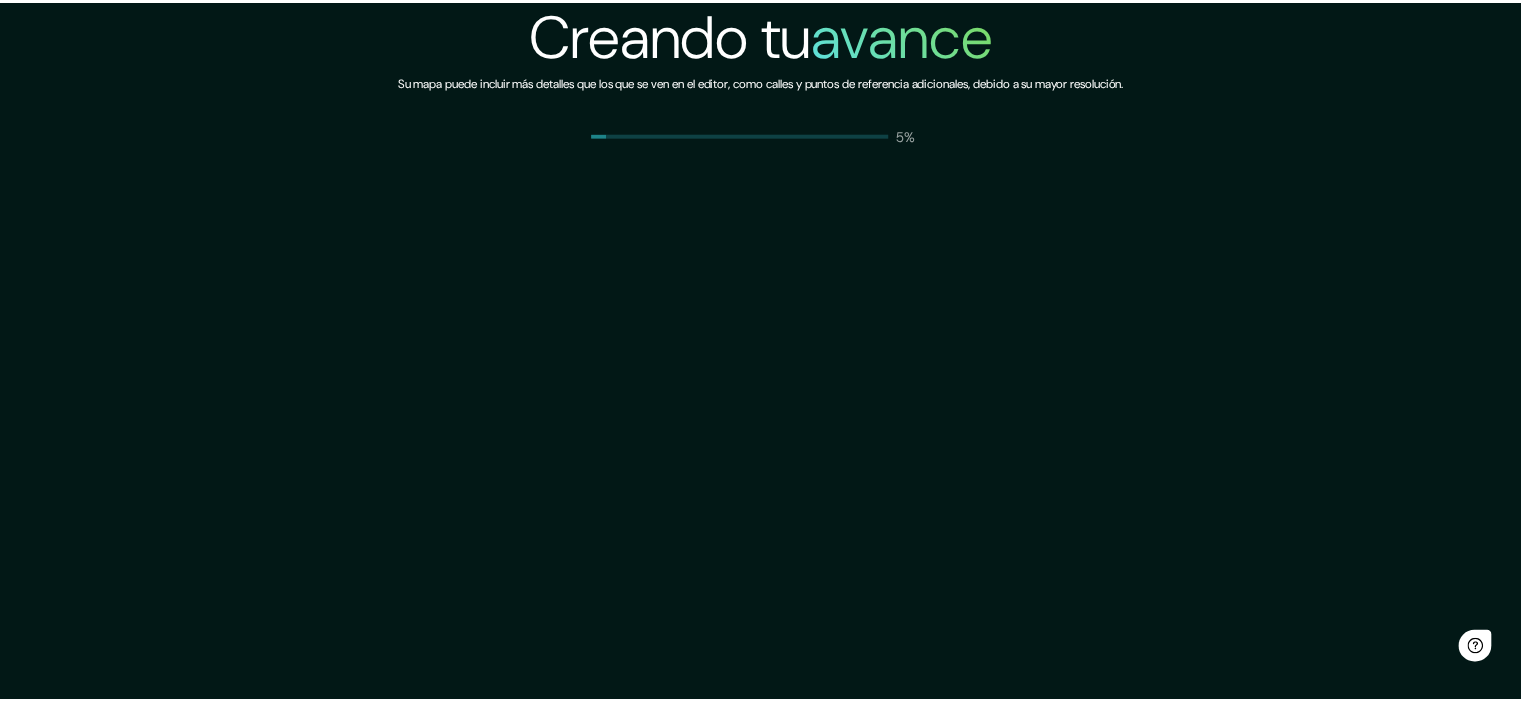 scroll, scrollTop: 0, scrollLeft: 0, axis: both 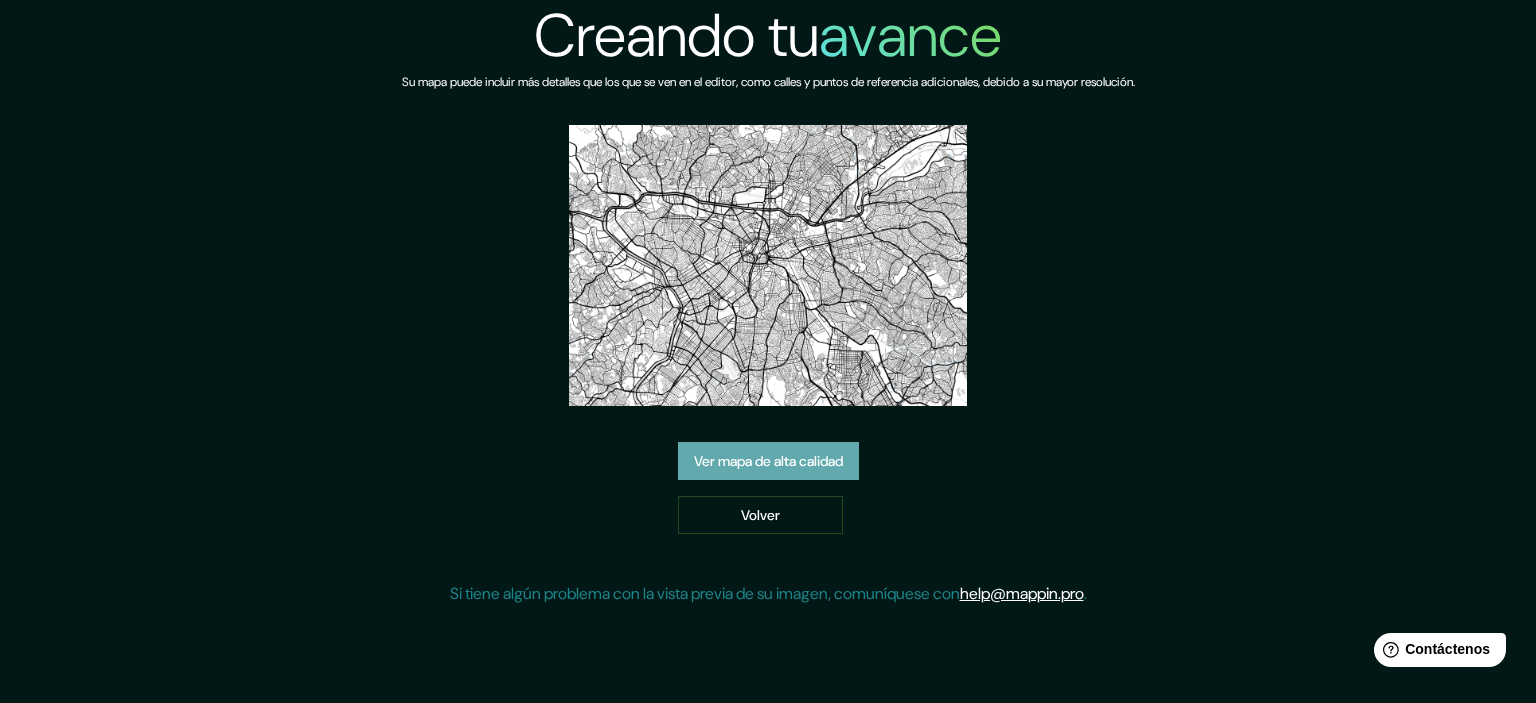 click on "Ver mapa de alta calidad" at bounding box center [768, 461] 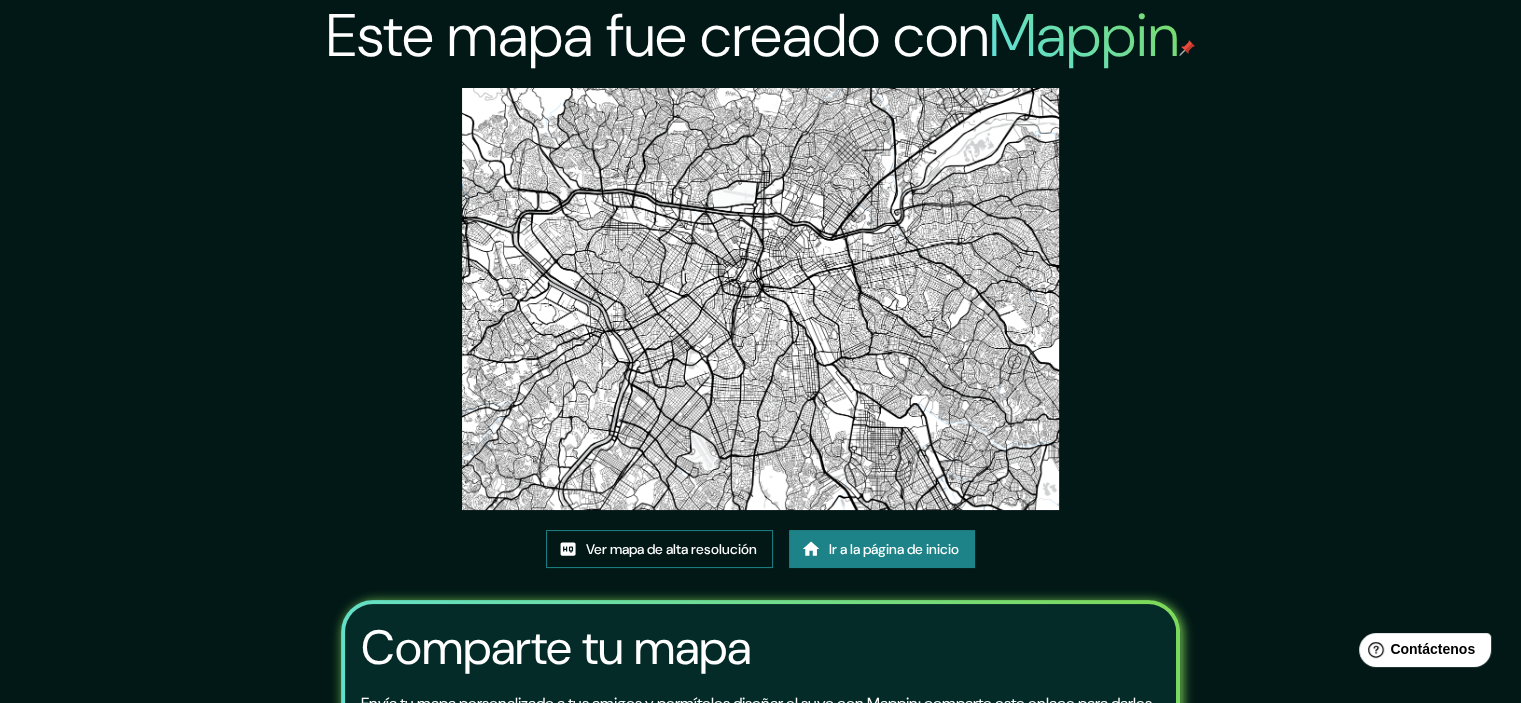 click on "Ver mapa de alta resolución" at bounding box center [671, 549] 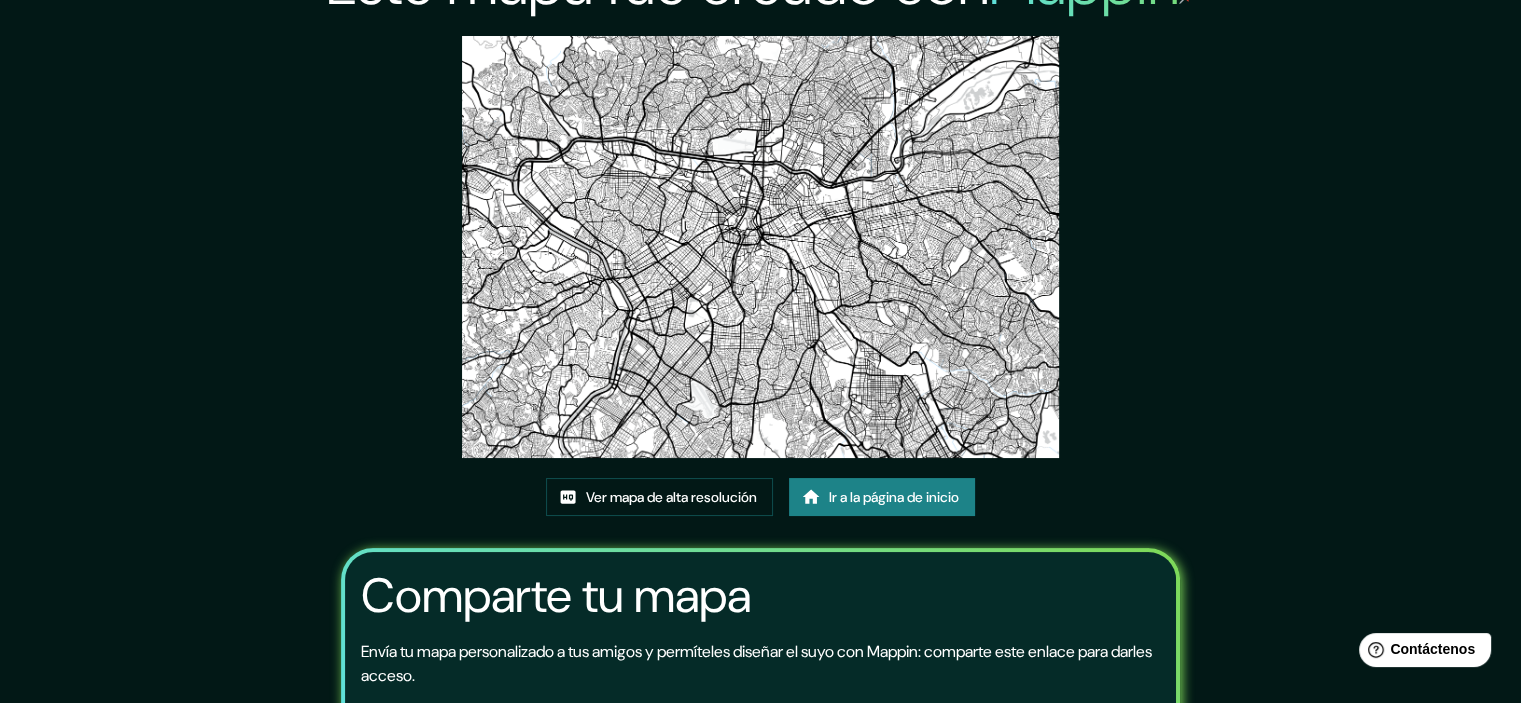 scroll, scrollTop: 20, scrollLeft: 0, axis: vertical 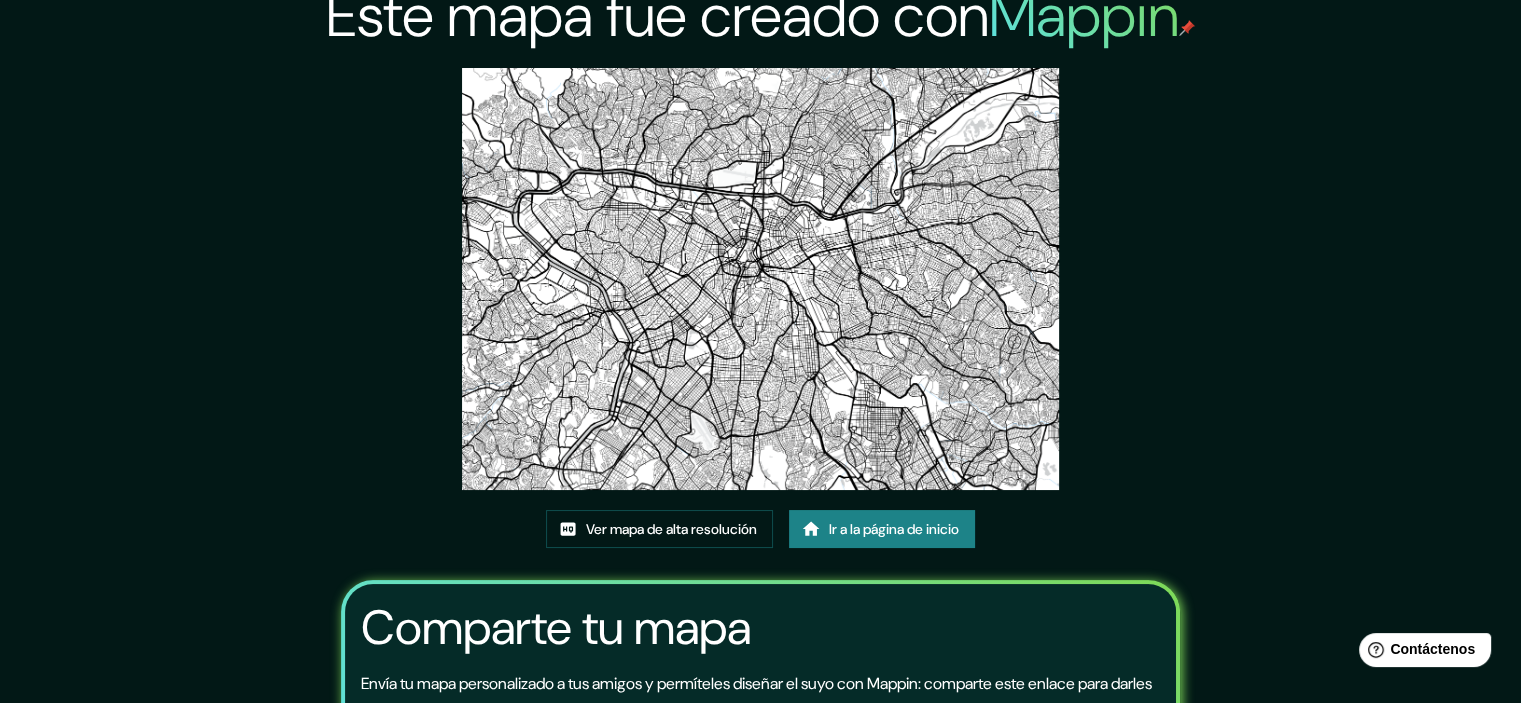 click on "Ir a la página de inicio" at bounding box center (894, 529) 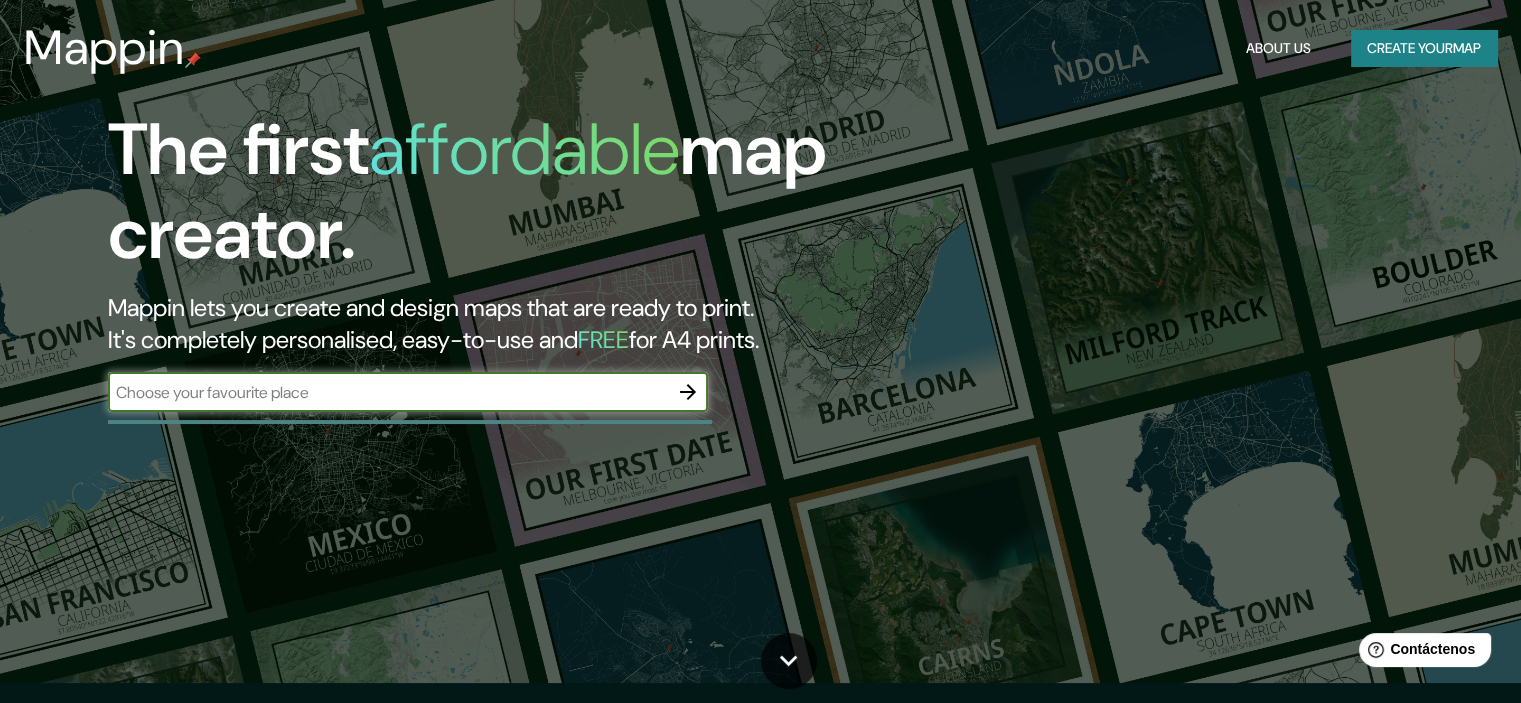scroll, scrollTop: 0, scrollLeft: 0, axis: both 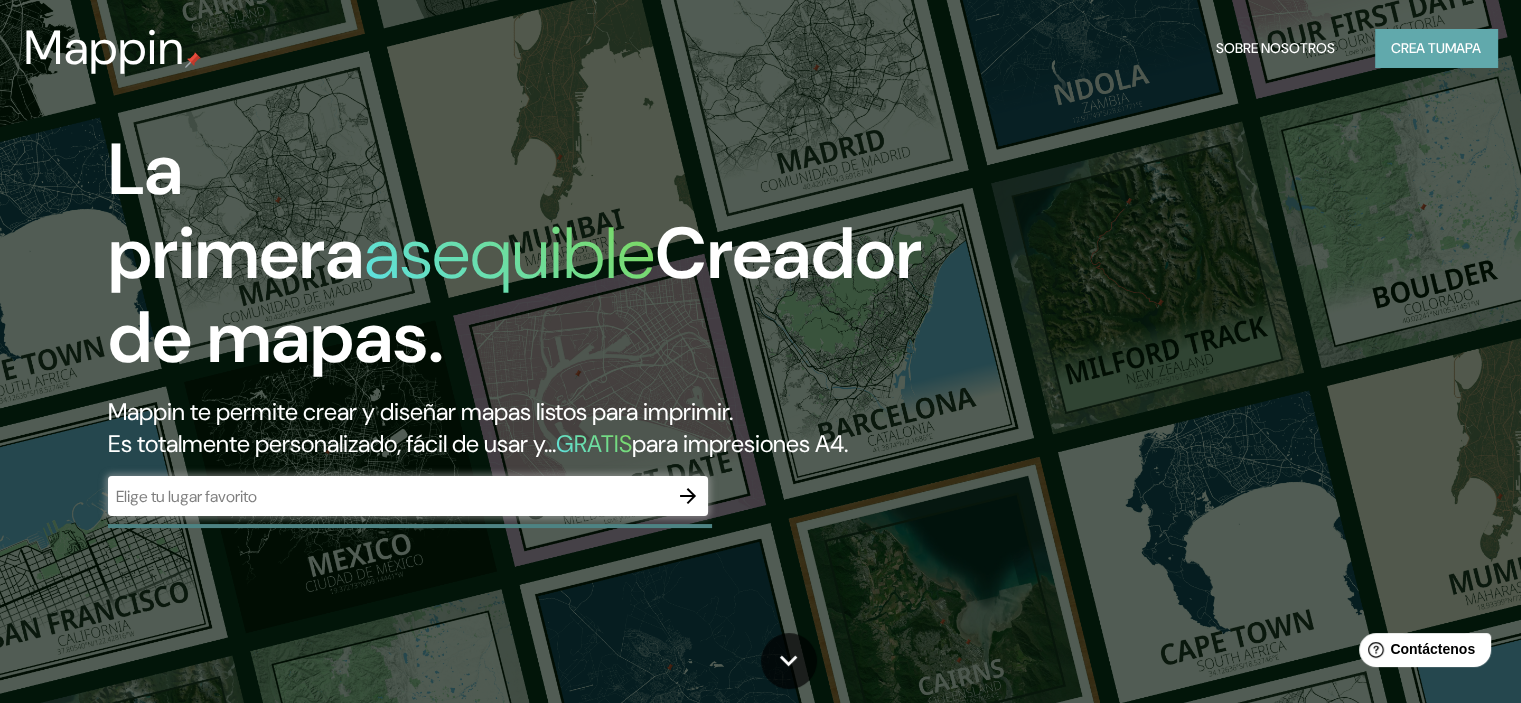 click on "mapa" at bounding box center [1463, 48] 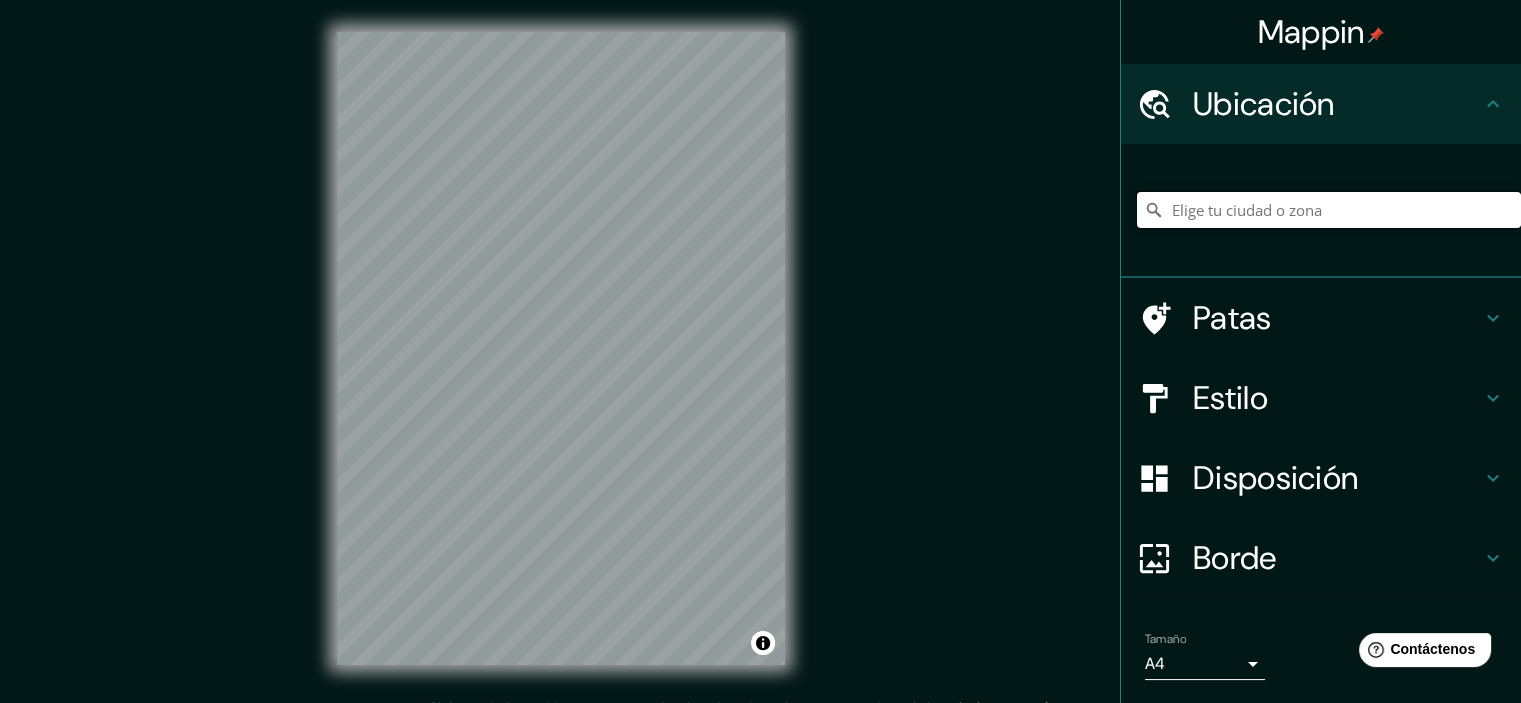 click at bounding box center (1329, 210) 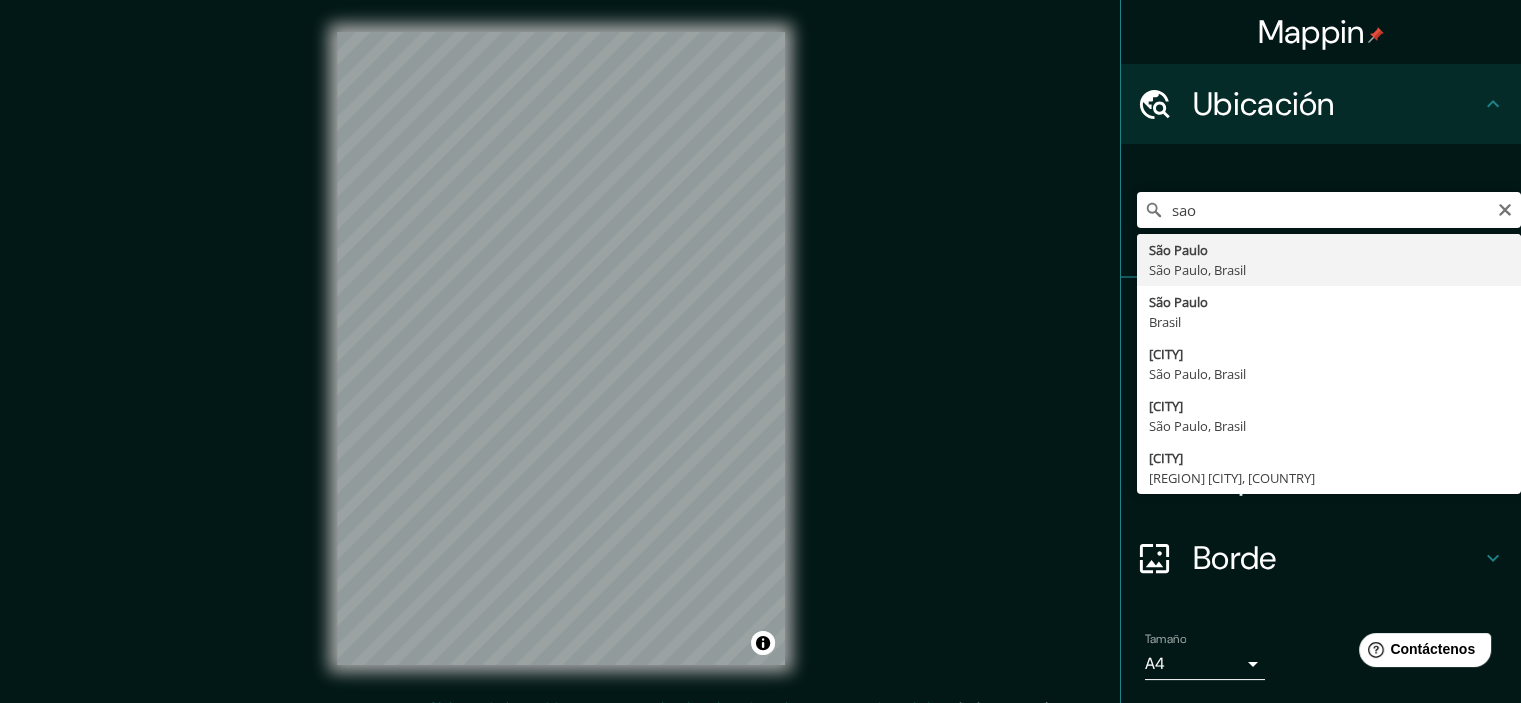type on "São Paulo, São Paulo, Brasil" 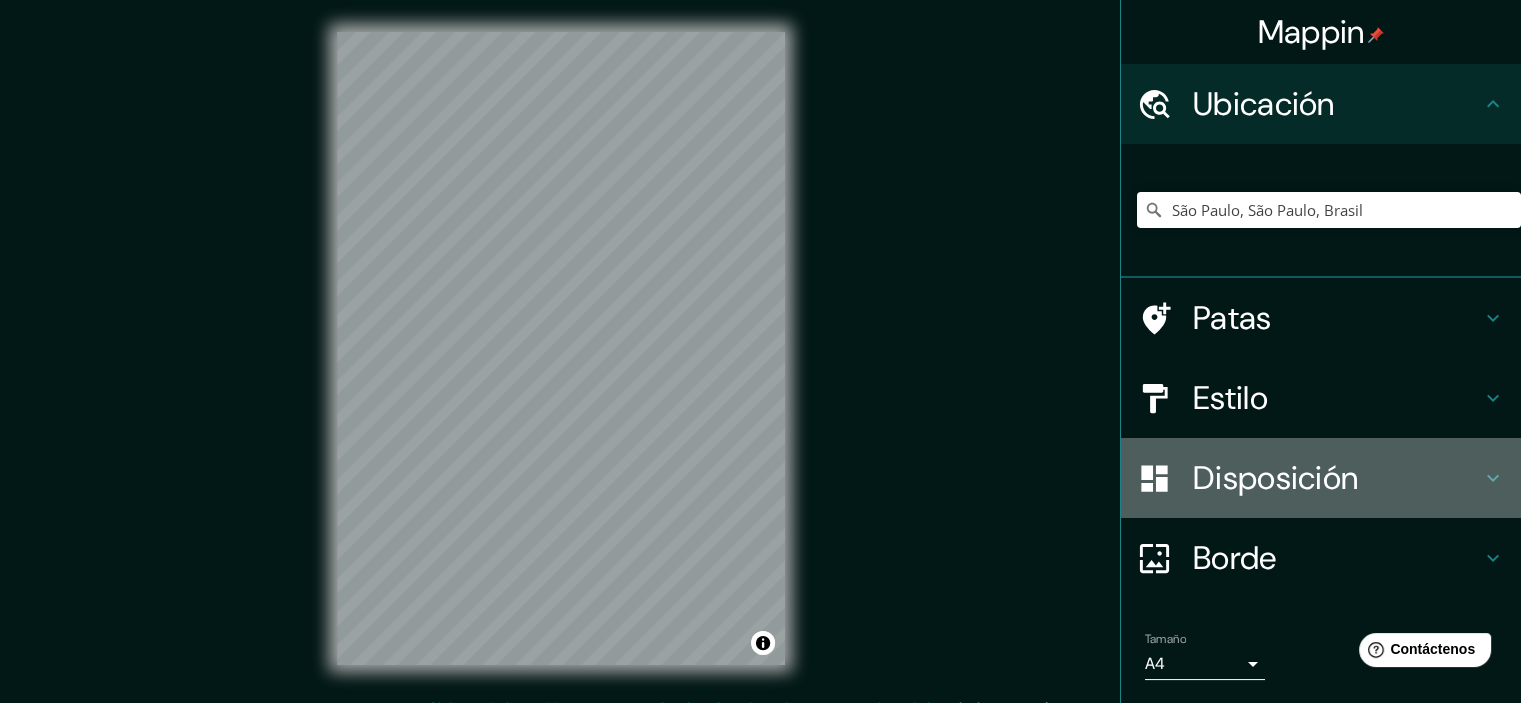 click on "Disposición" at bounding box center (1275, 478) 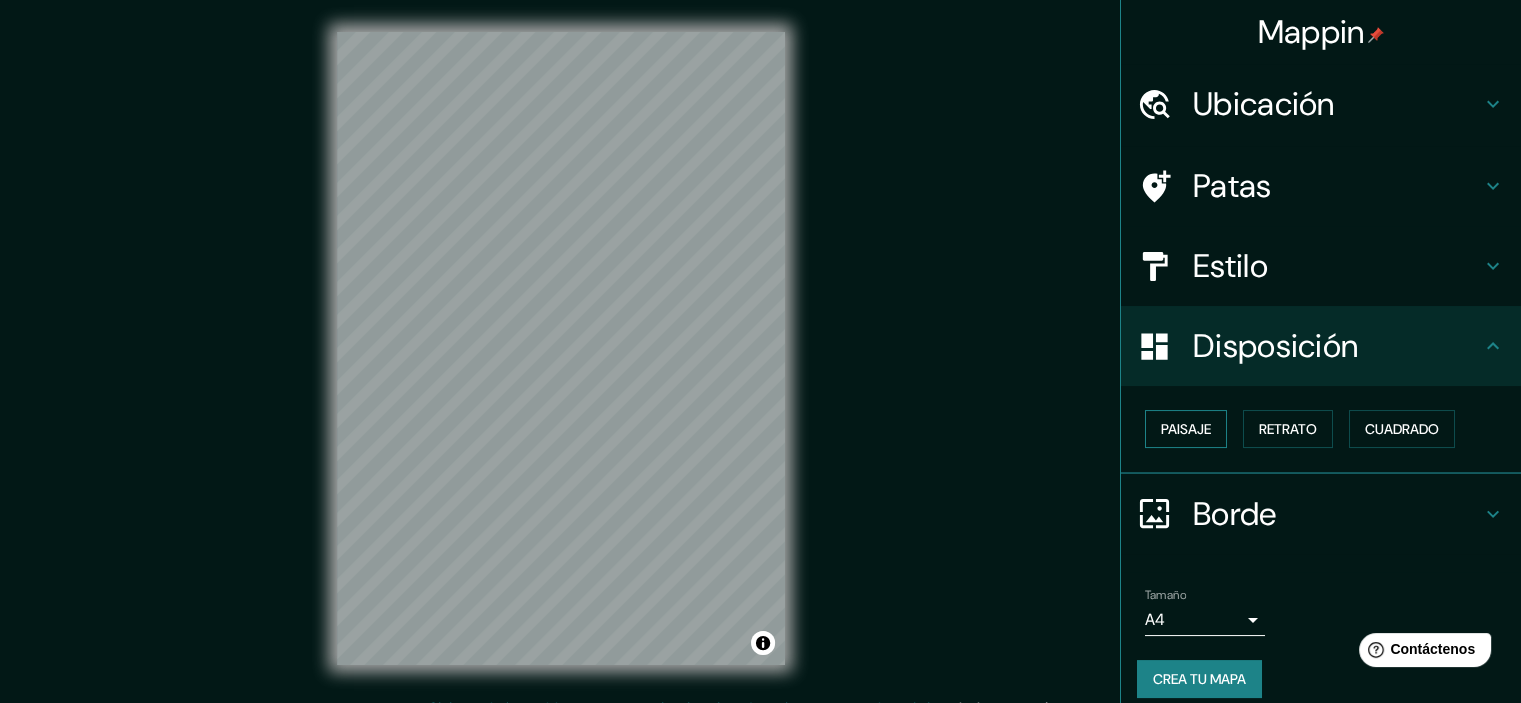 click on "Paisaje" at bounding box center [1186, 429] 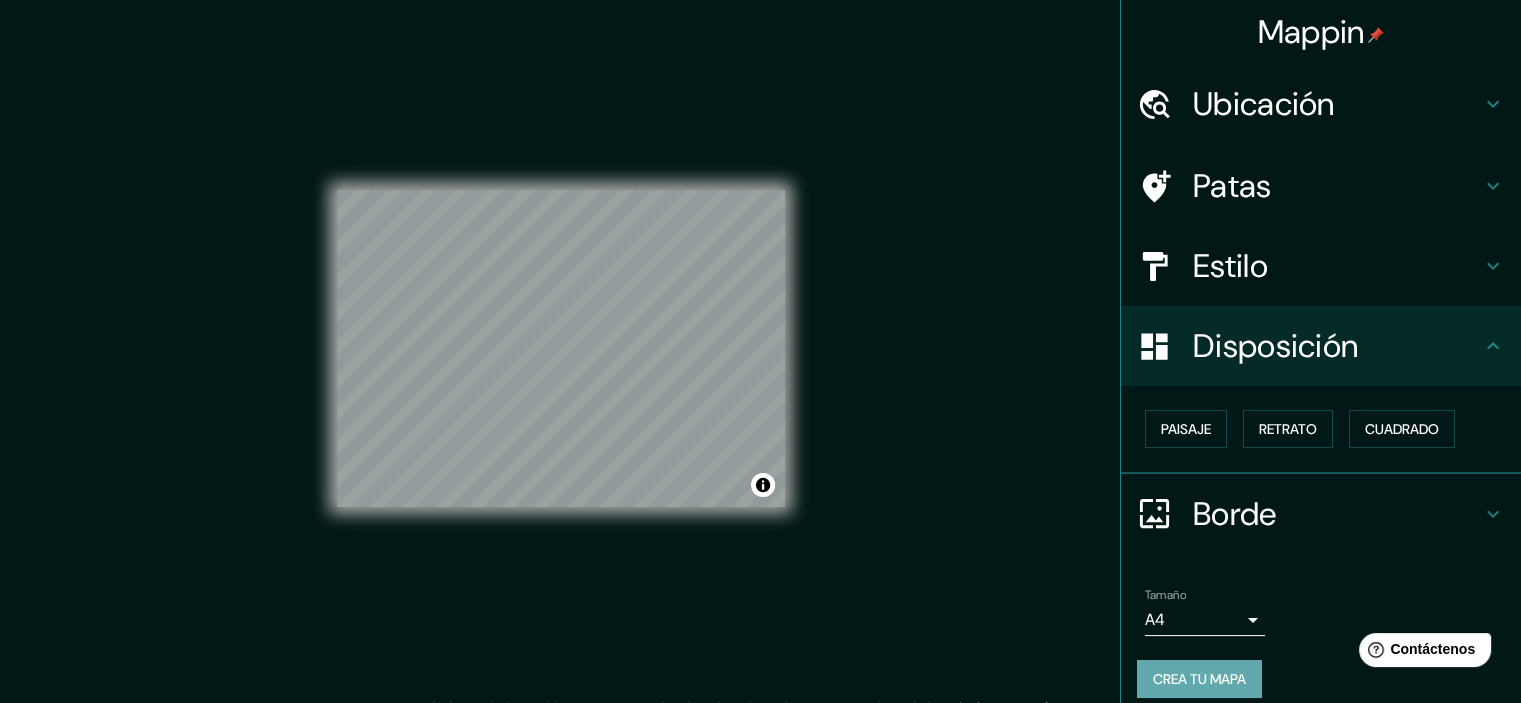 click on "Crea tu mapa" at bounding box center [1199, 679] 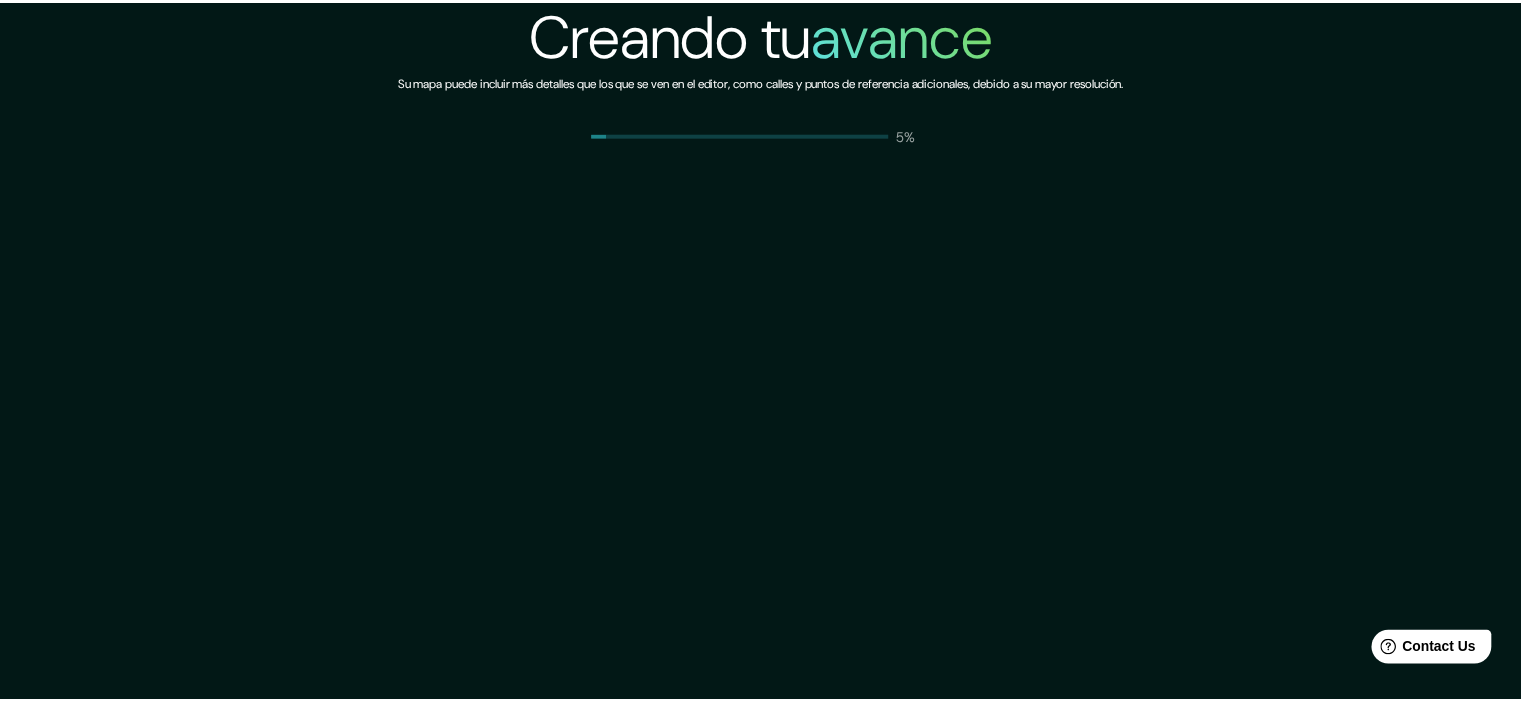 scroll, scrollTop: 0, scrollLeft: 0, axis: both 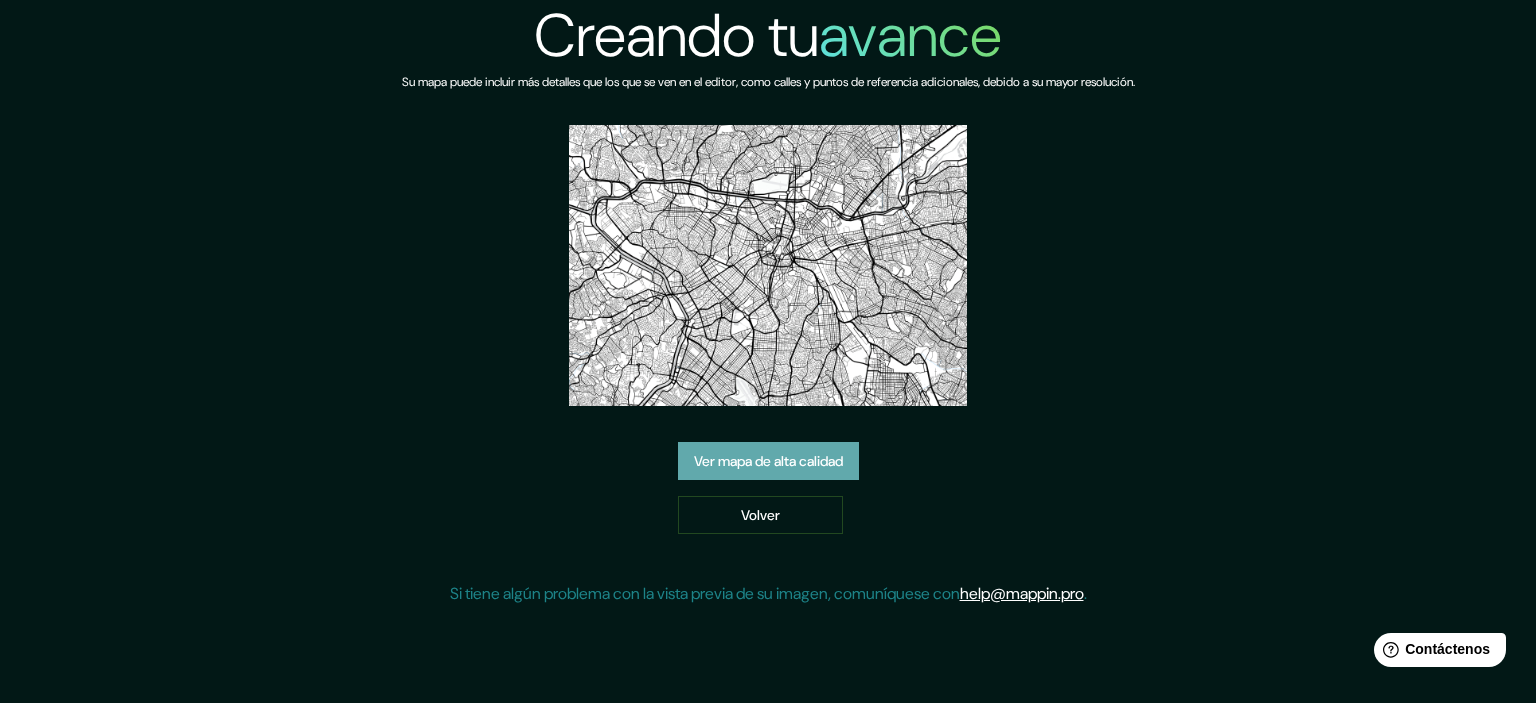 click on "Ver mapa de alta calidad" at bounding box center (768, 461) 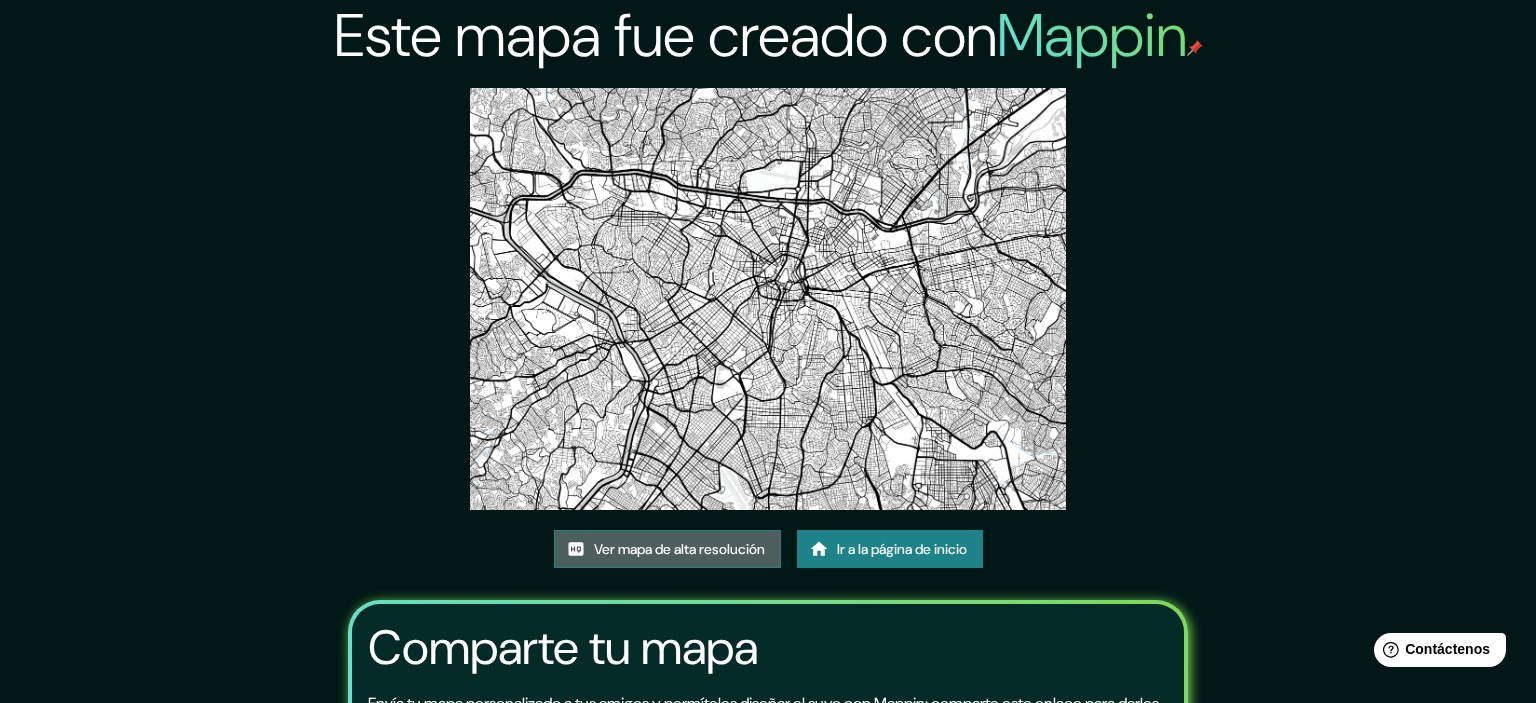 click on "Ver mapa de alta resolución" at bounding box center [679, 549] 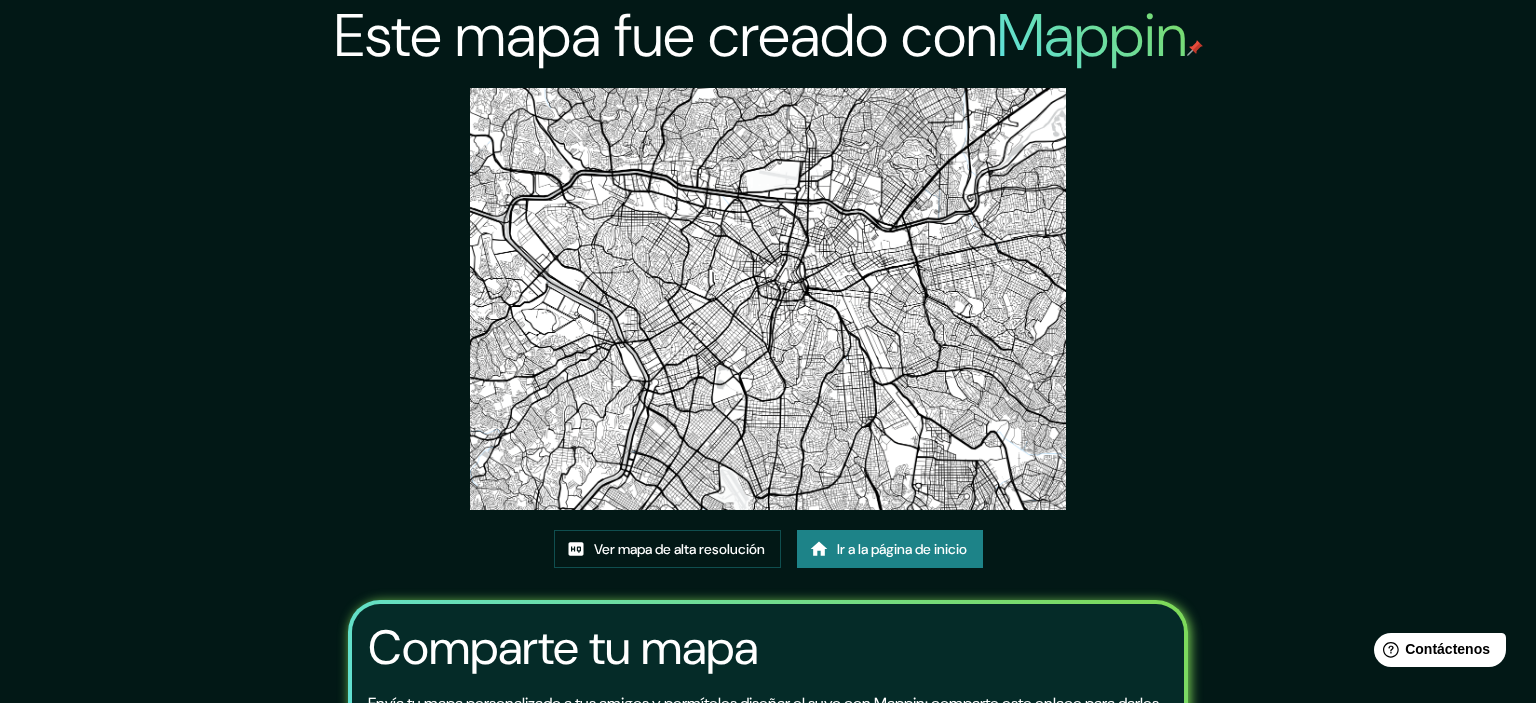 click on "Ir a la página de inicio" at bounding box center (890, 549) 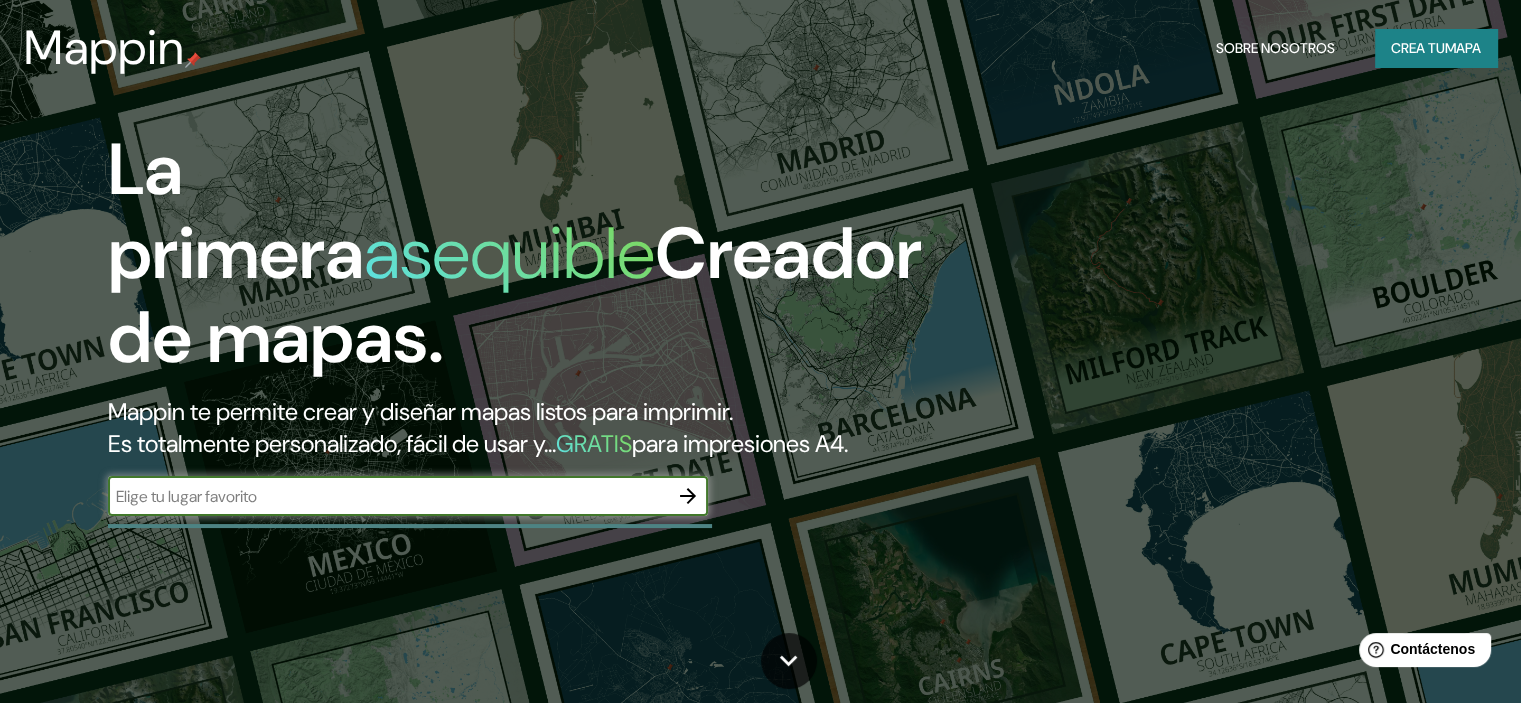 click on "mapa" 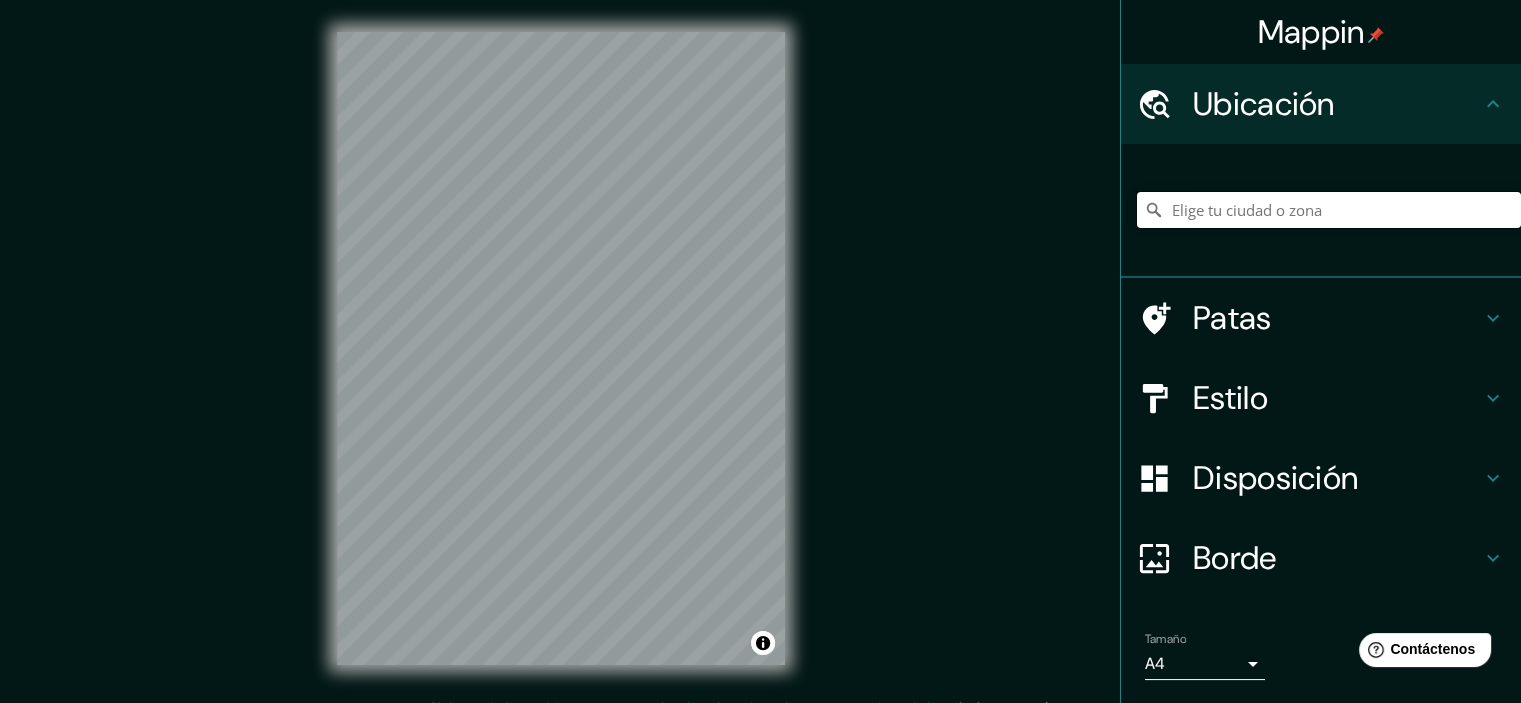 click at bounding box center [1329, 210] 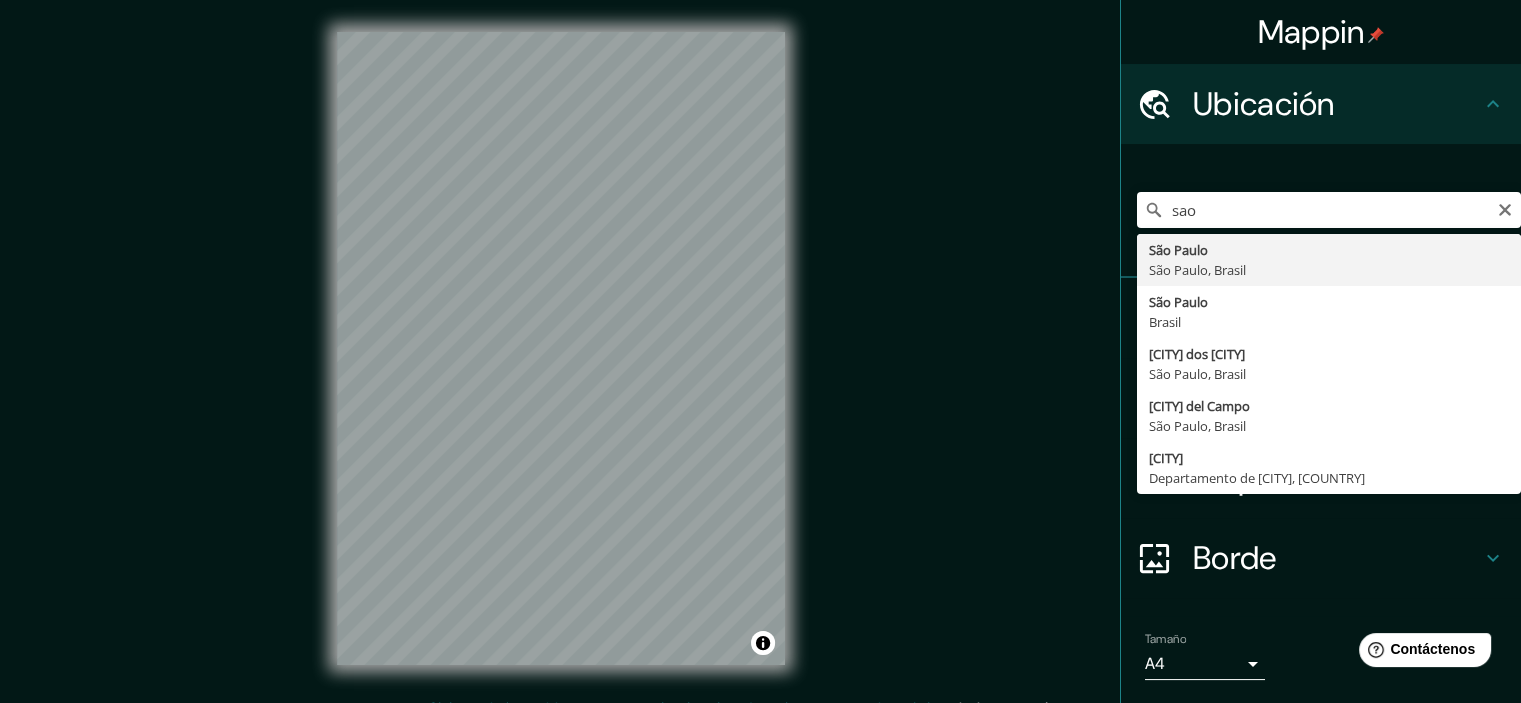 type on "São Paulo, São Paulo, Brasil" 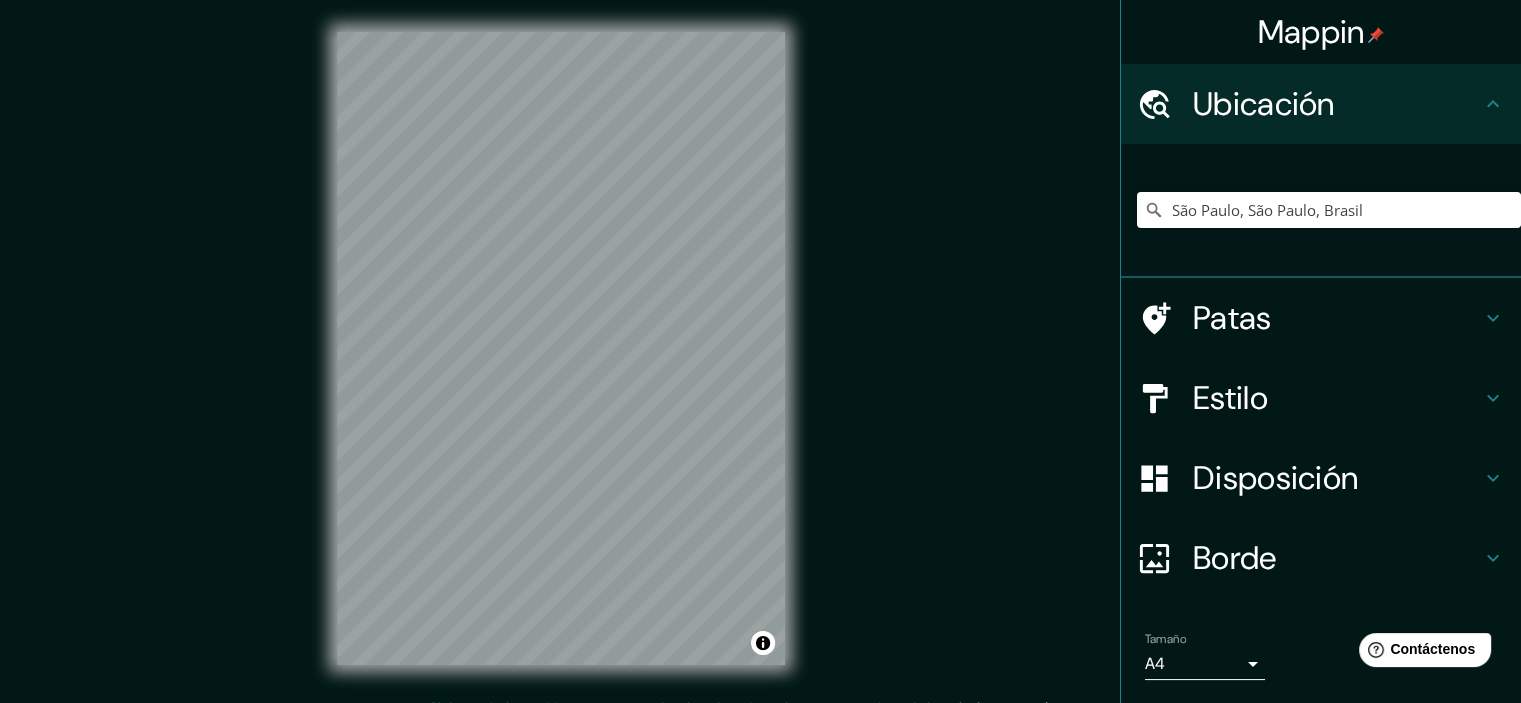 click on "Disposición" at bounding box center [1275, 478] 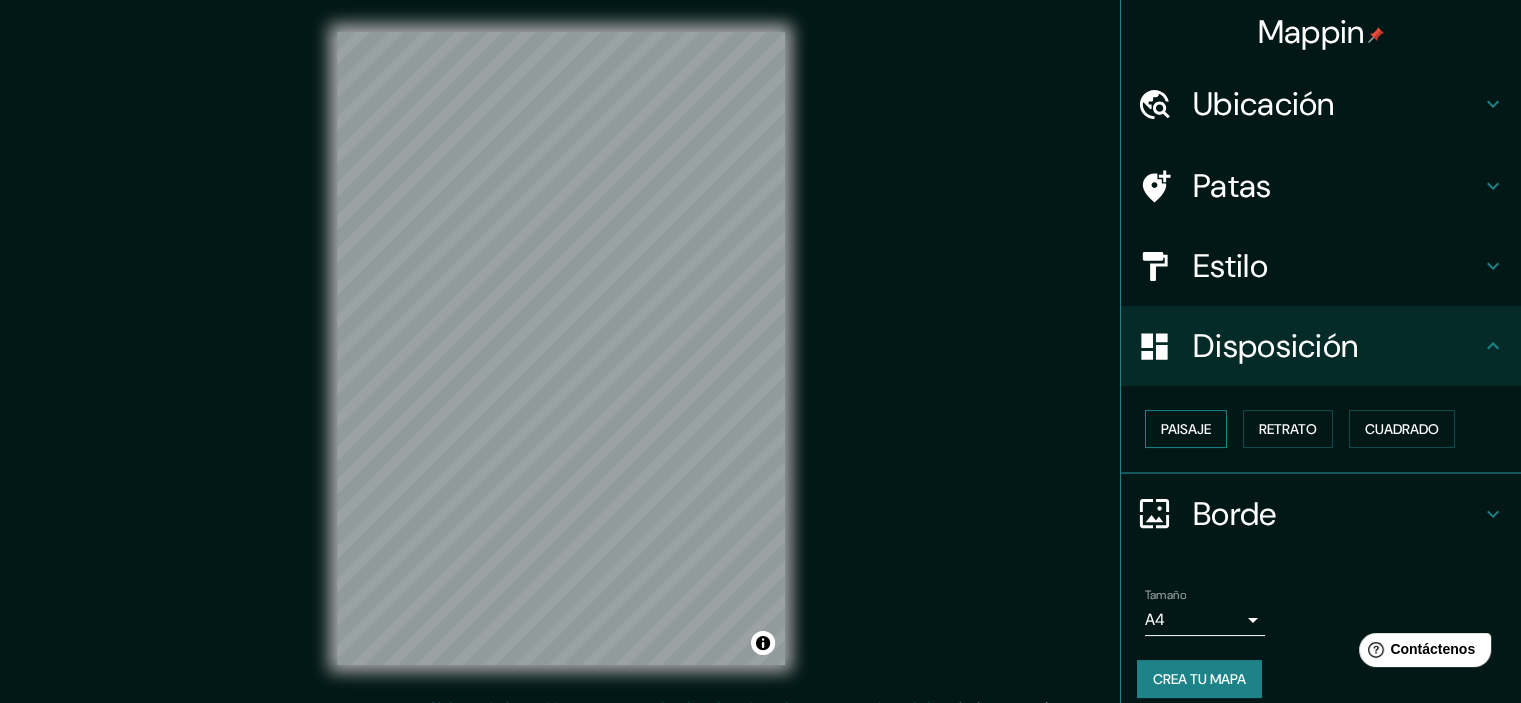 click on "Paisaje" at bounding box center [1186, 429] 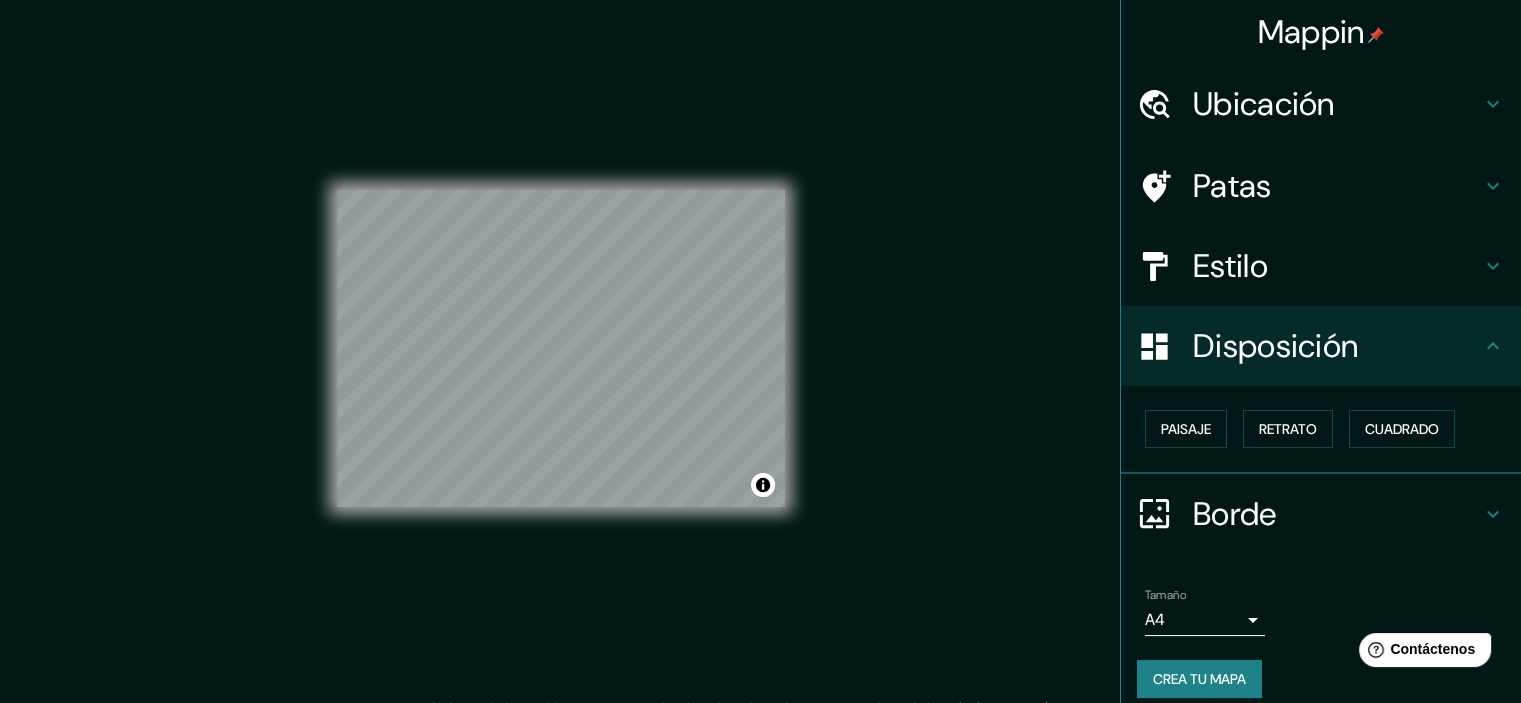 click on "Crea tu mapa" at bounding box center (1199, 679) 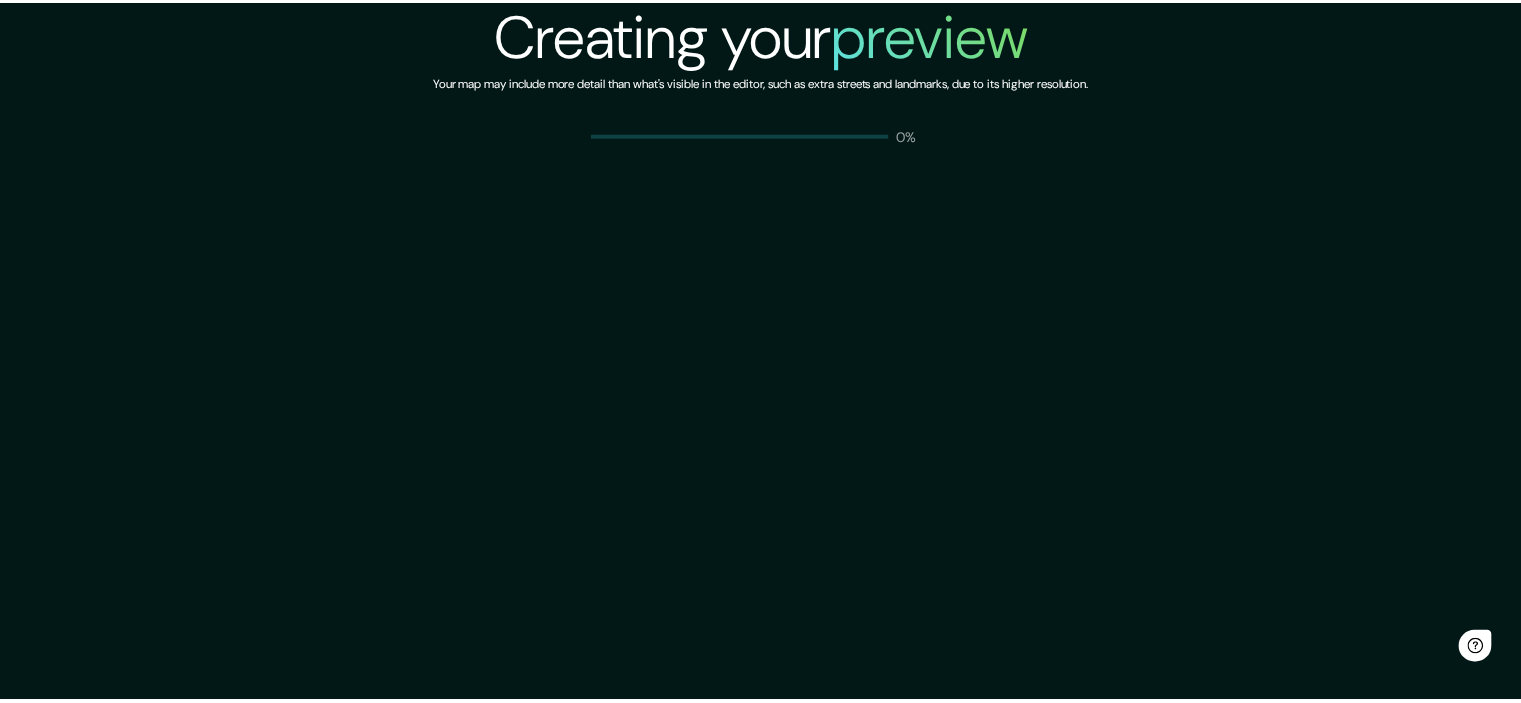 scroll, scrollTop: 0, scrollLeft: 0, axis: both 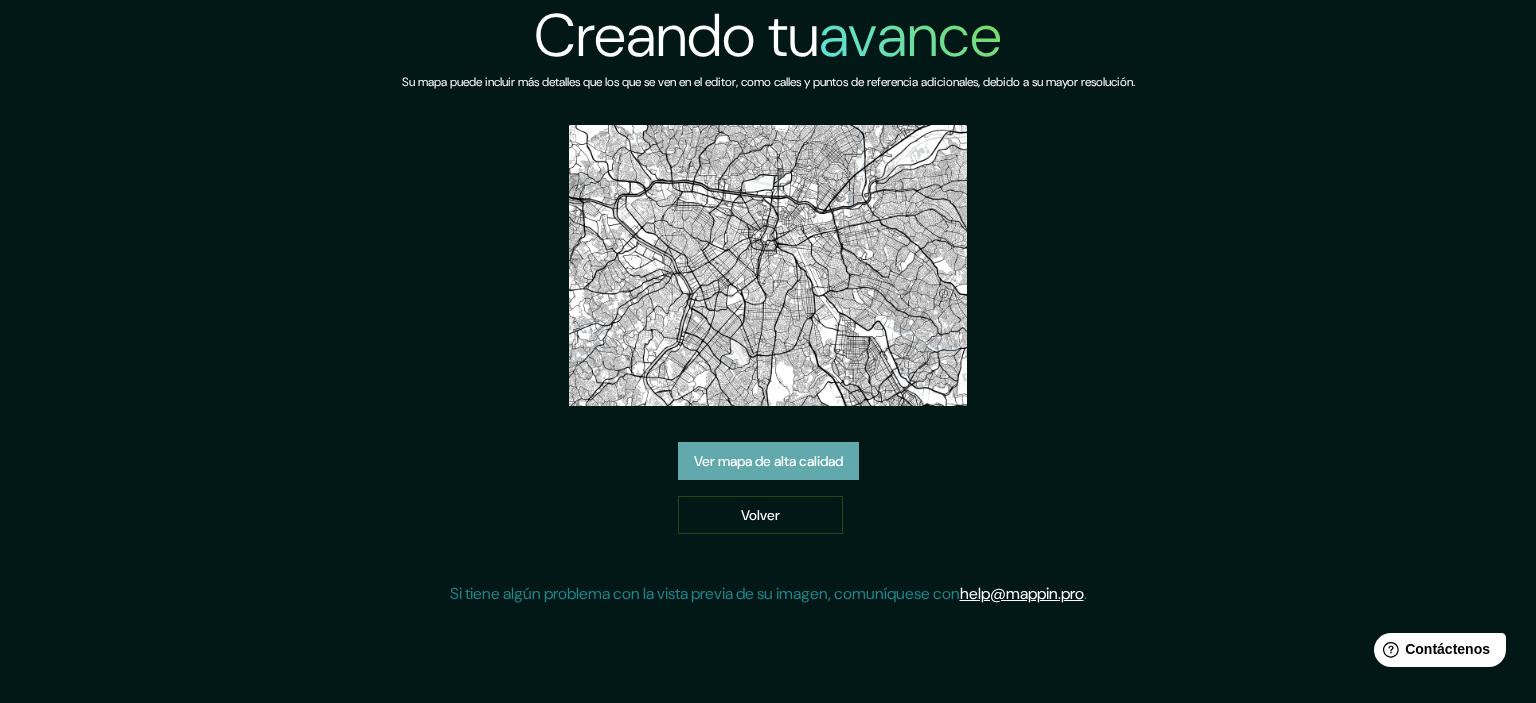 click on "Ver mapa de alta calidad" at bounding box center (768, 461) 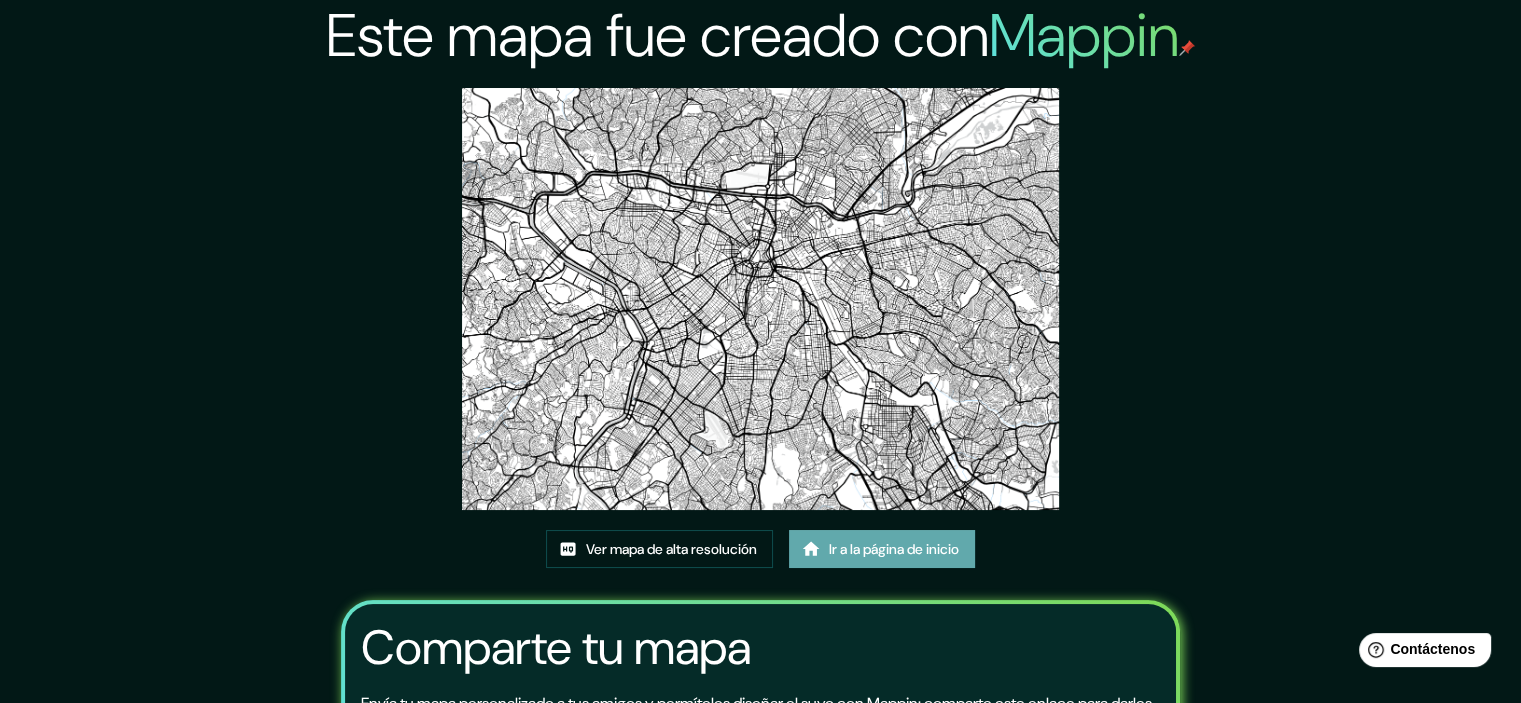 click on "Ir a la página de inicio" at bounding box center [894, 549] 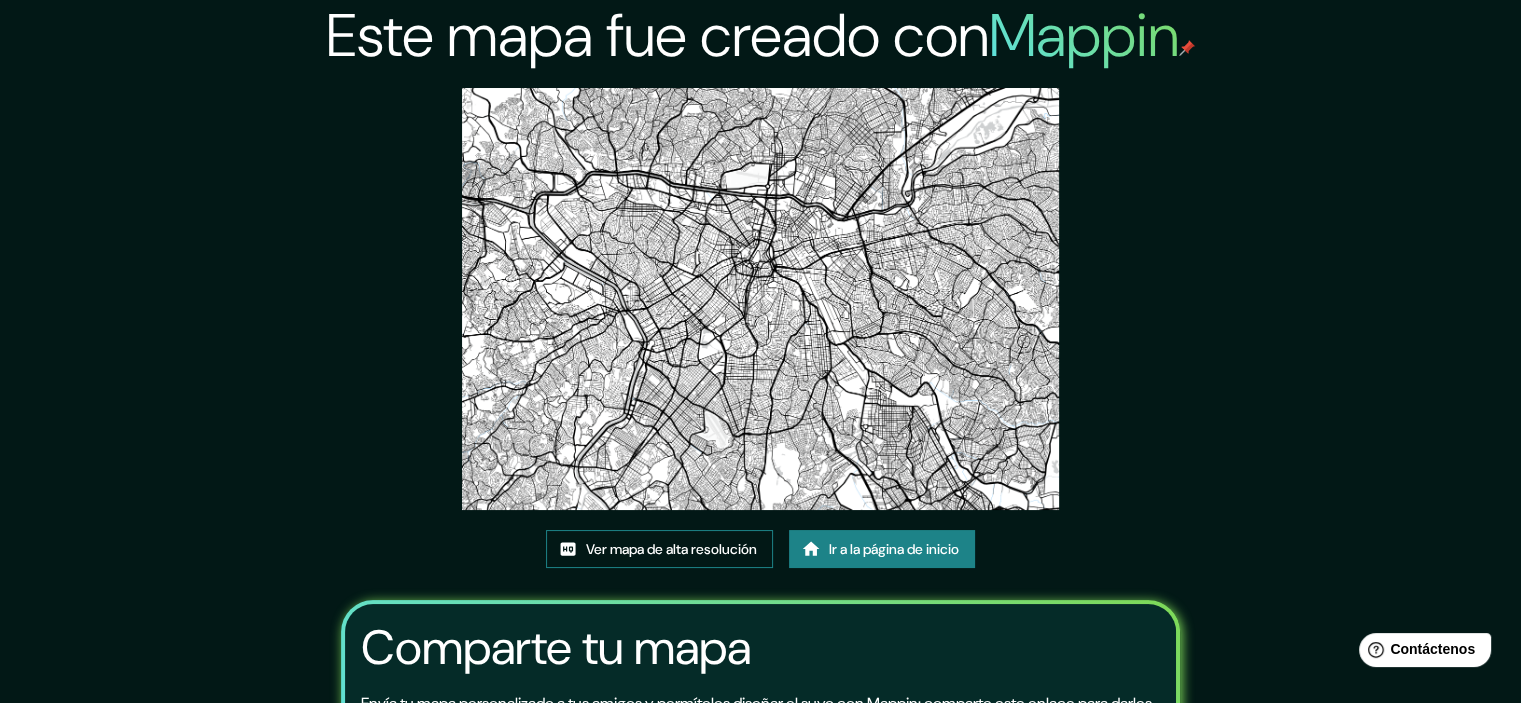 click on "Ver mapa de alta resolución" at bounding box center (671, 549) 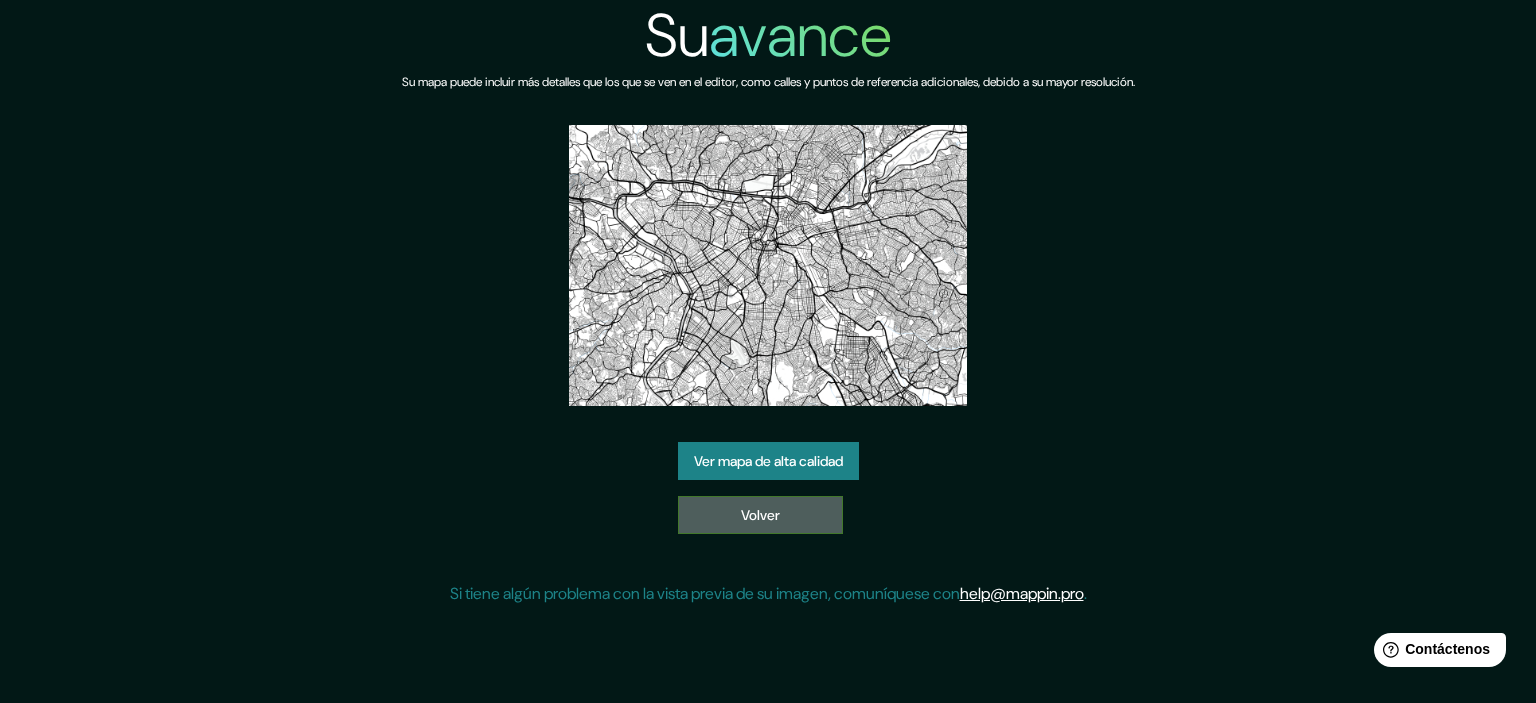 click on "Volver" at bounding box center [760, 515] 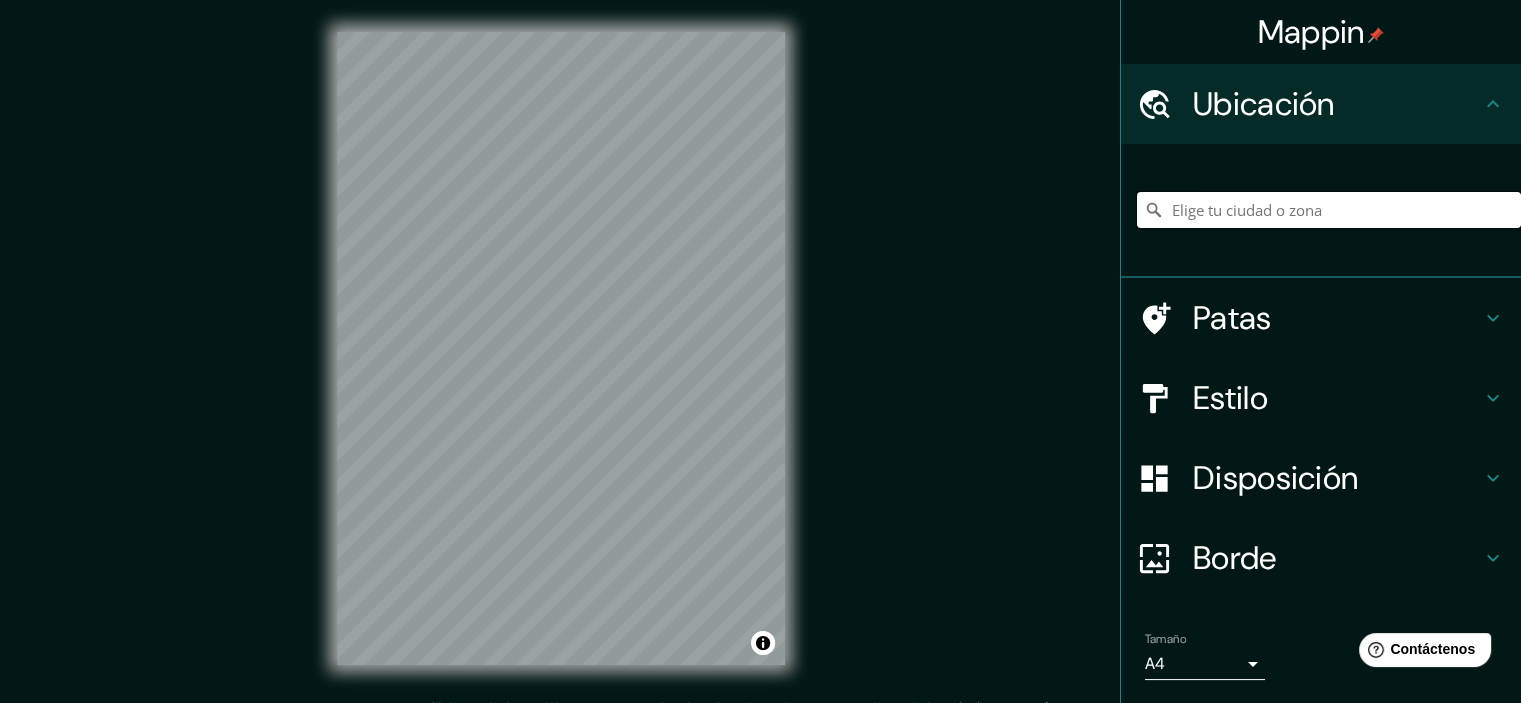 click at bounding box center [1329, 210] 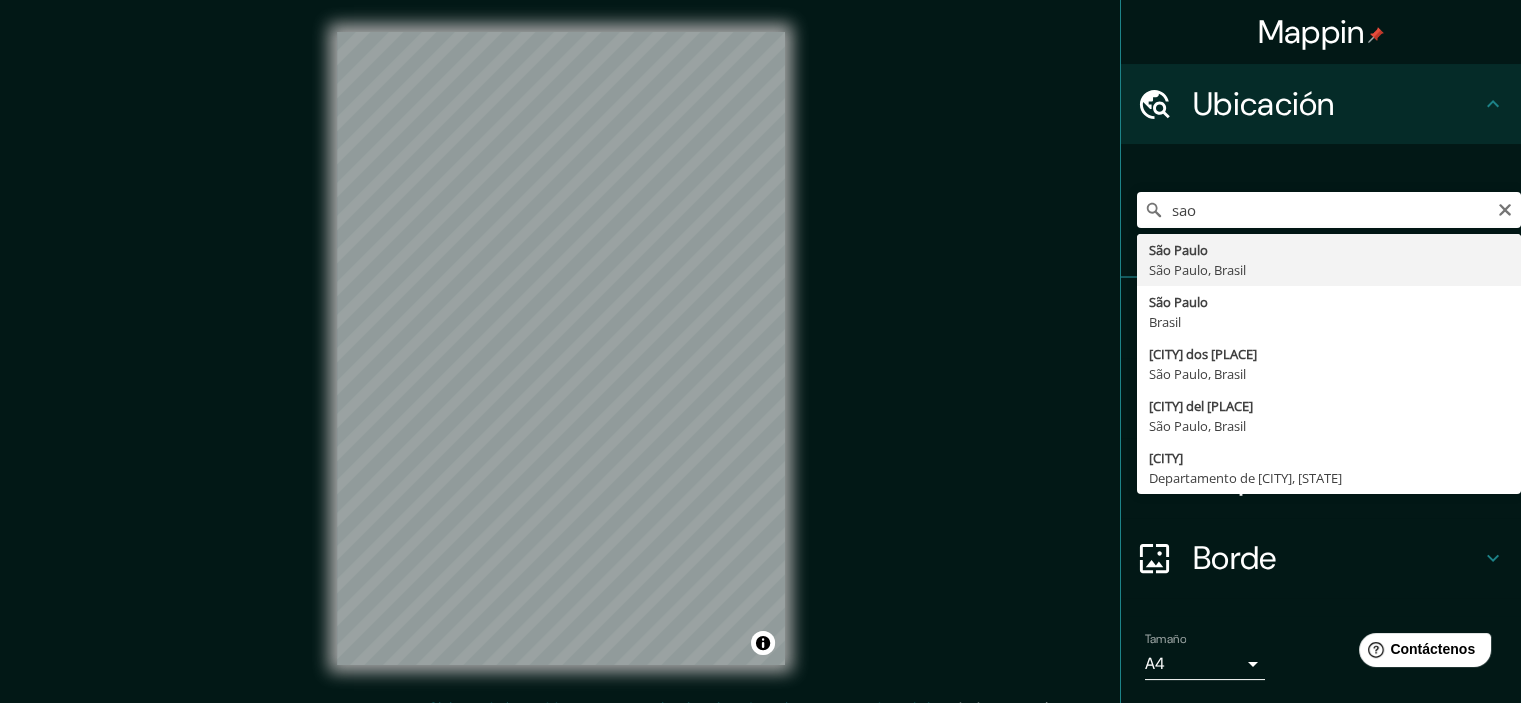 type on "São Paulo, São Paulo, Brasil" 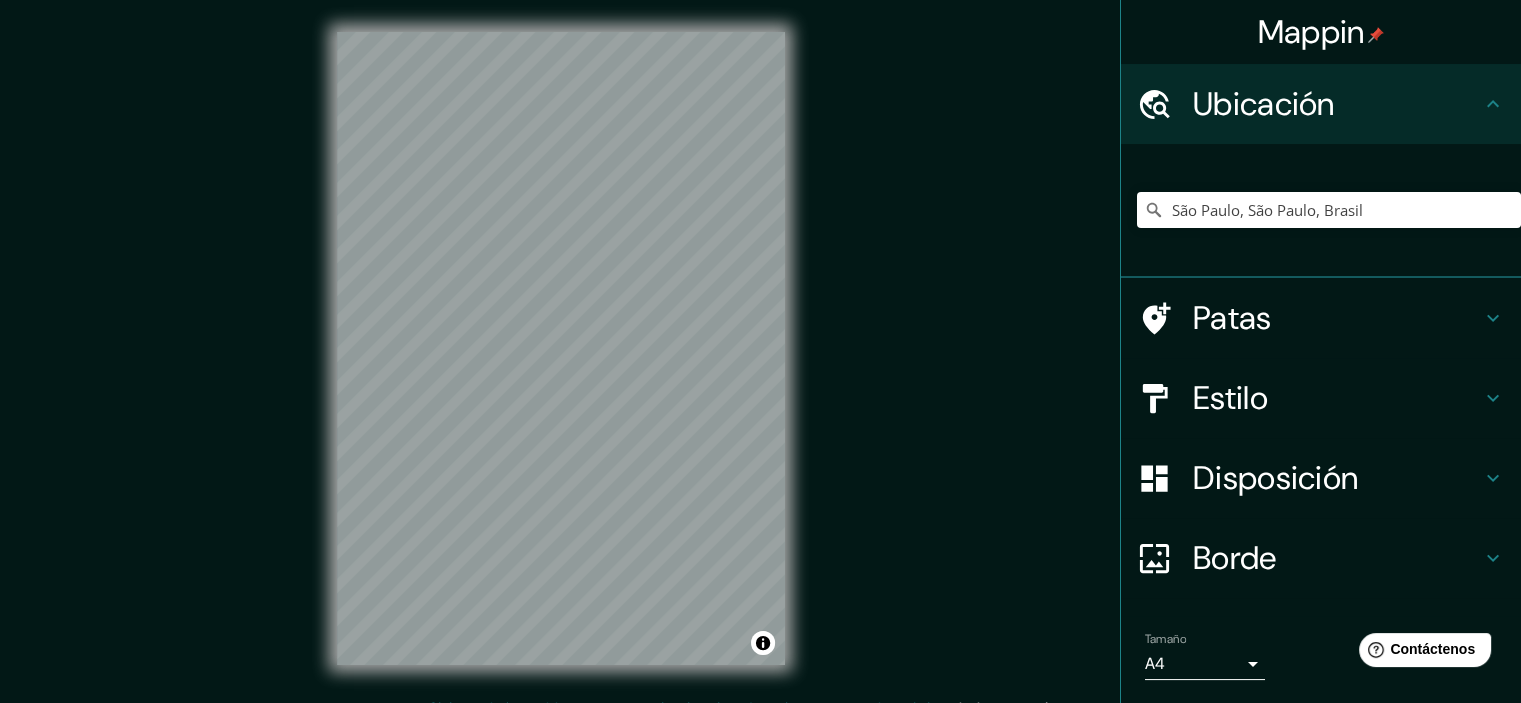 click on "Disposición" at bounding box center (1321, 478) 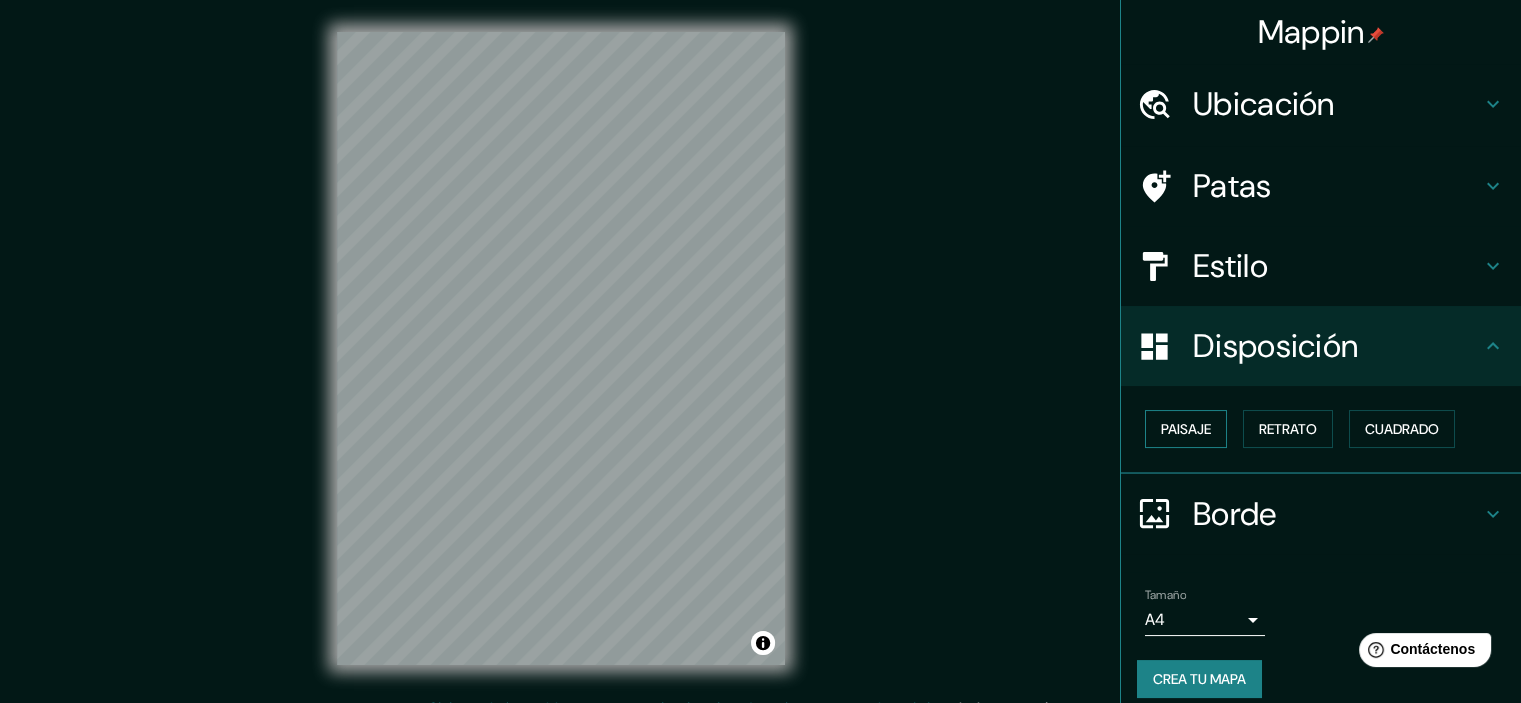 click on "Paisaje" at bounding box center (1186, 429) 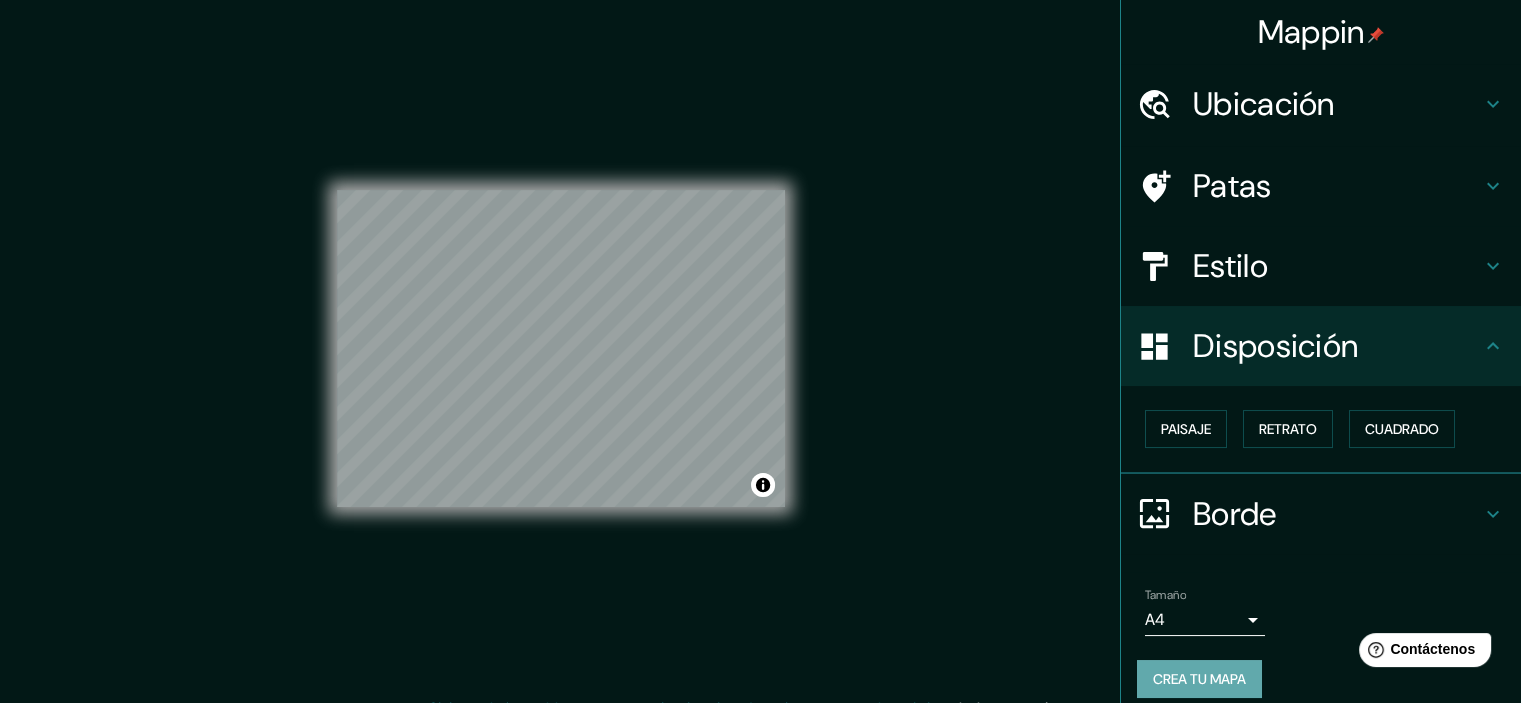 click on "Crea tu mapa" at bounding box center (1199, 679) 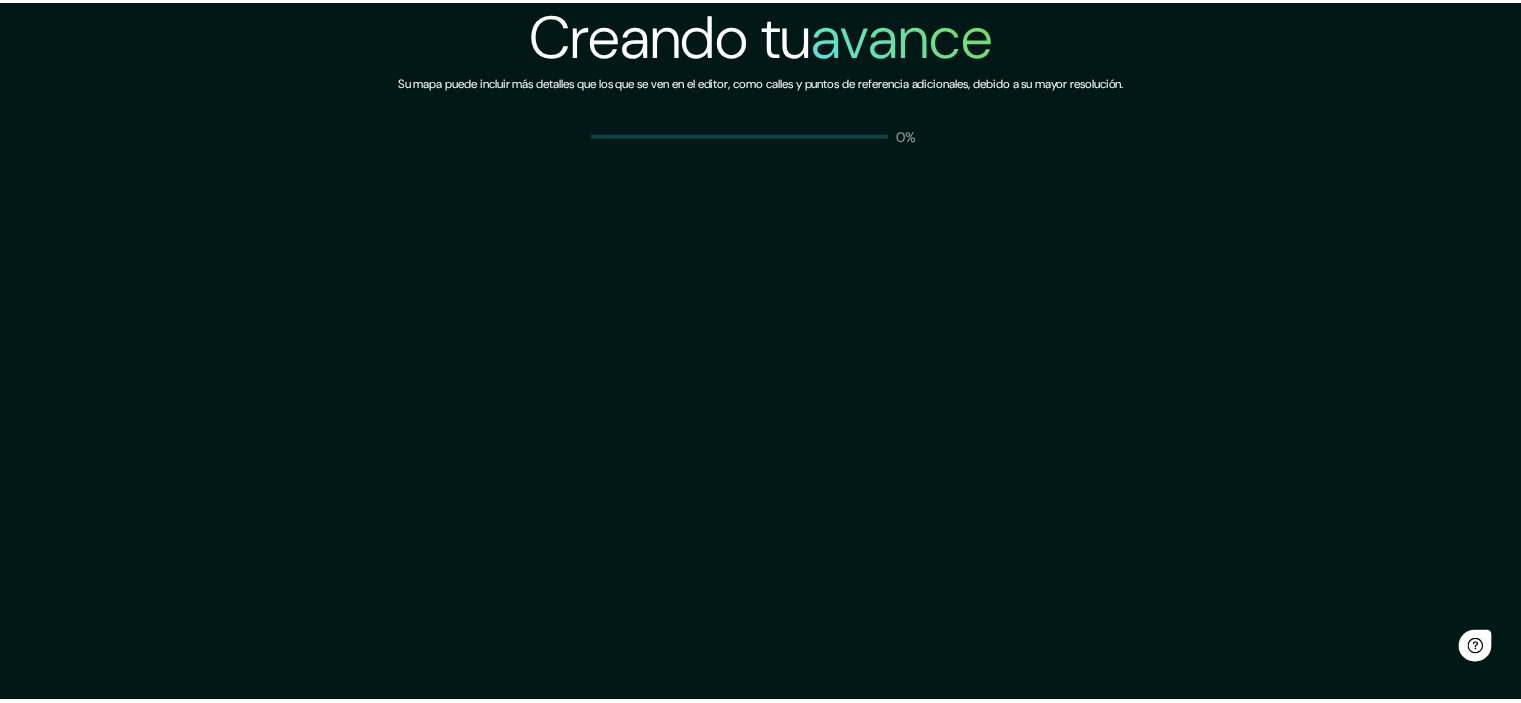 scroll, scrollTop: 0, scrollLeft: 0, axis: both 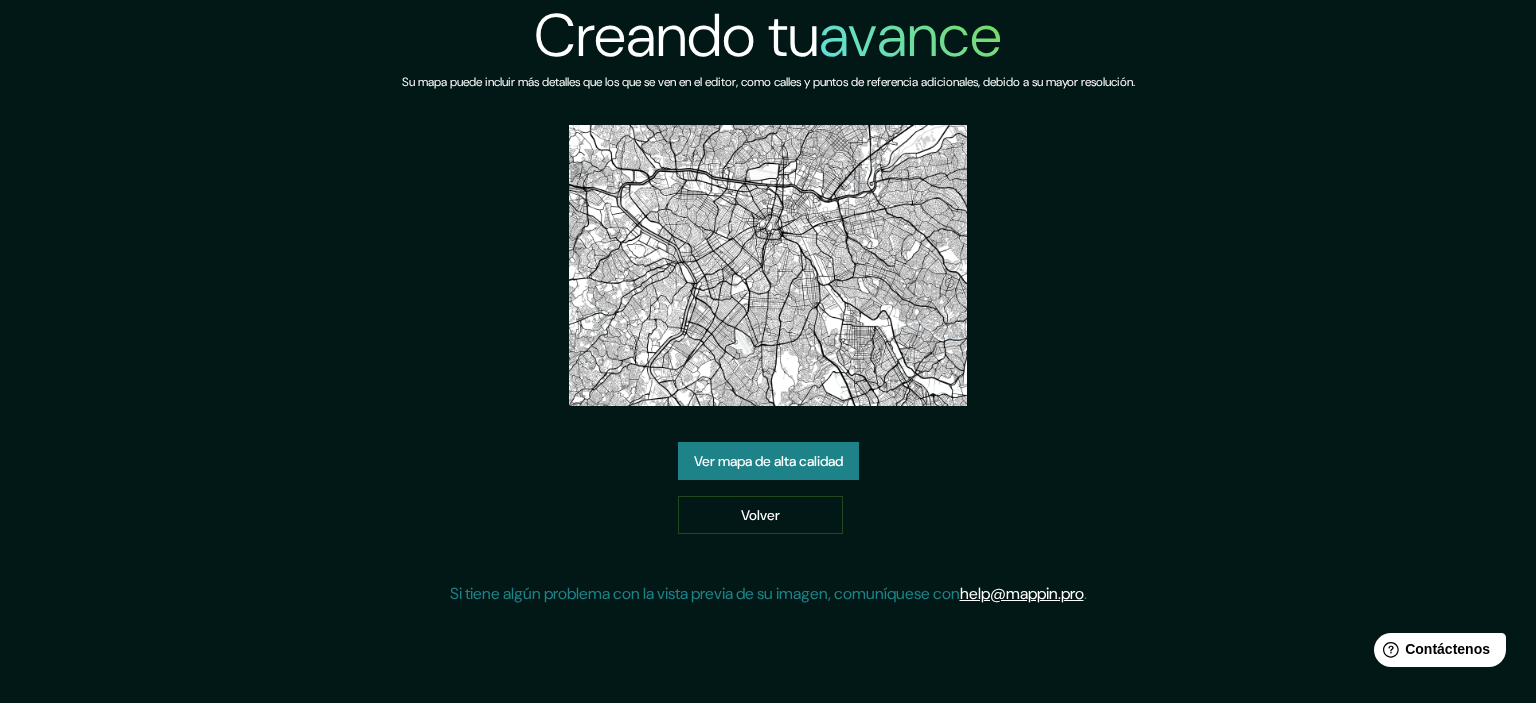 click on "Ver mapa de alta calidad" at bounding box center [768, 461] 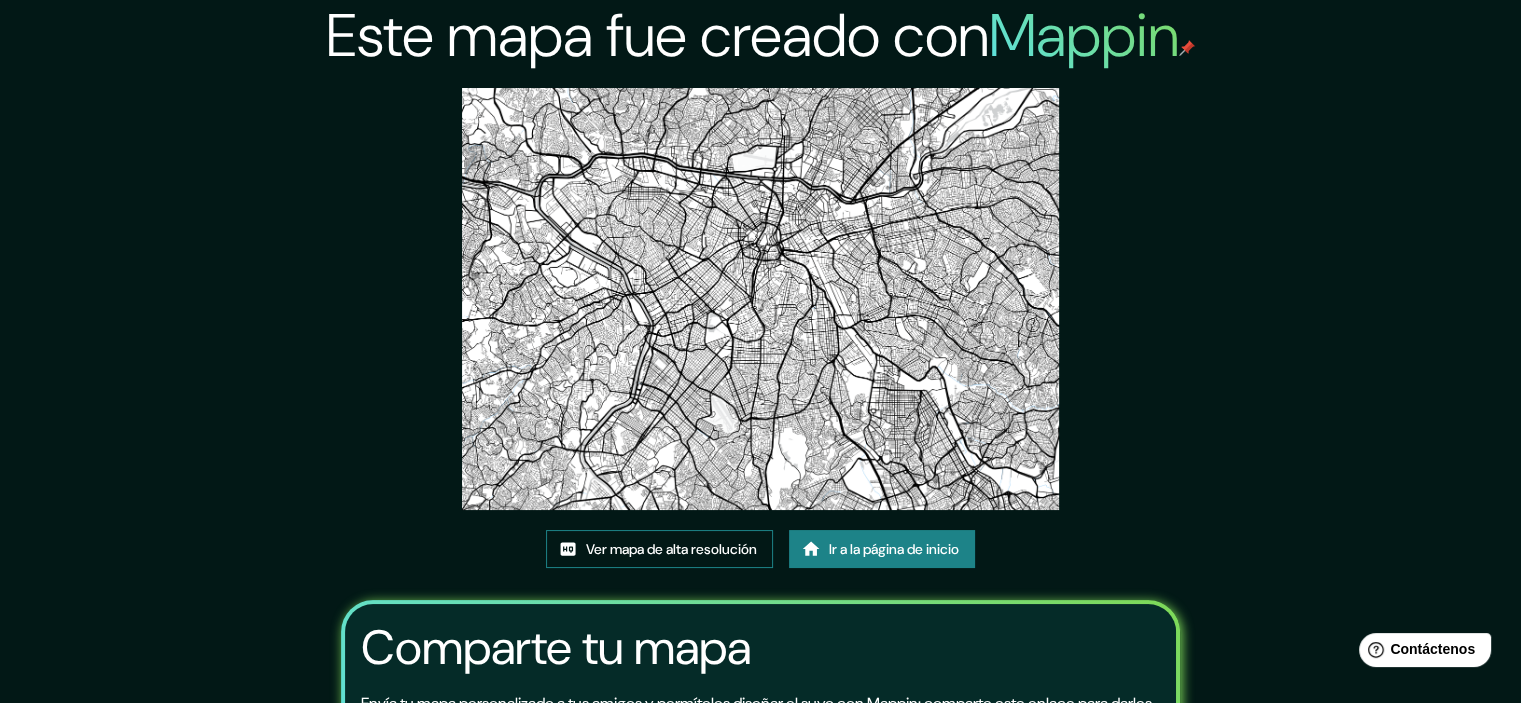 click on "Ver mapa de alta resolución" at bounding box center (671, 549) 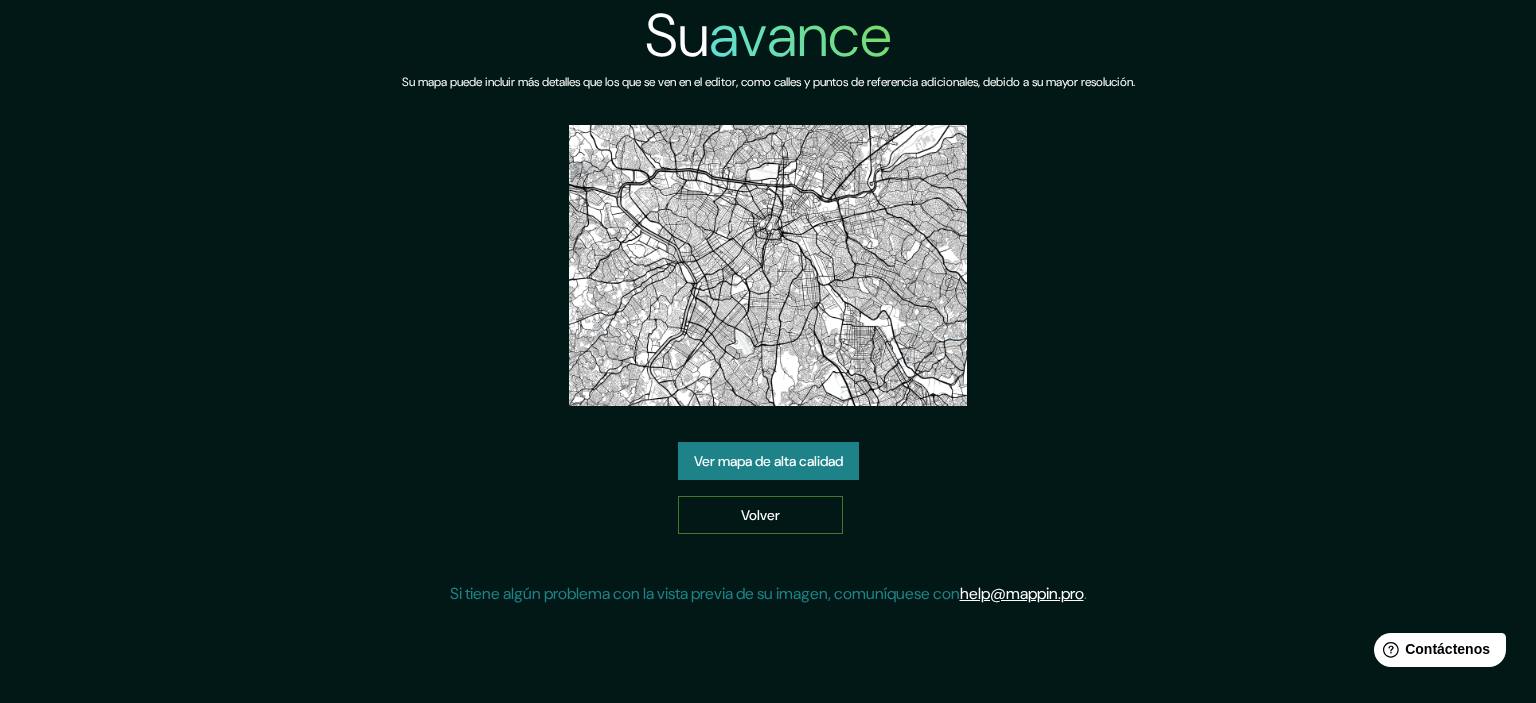 click on "Volver" at bounding box center (760, 515) 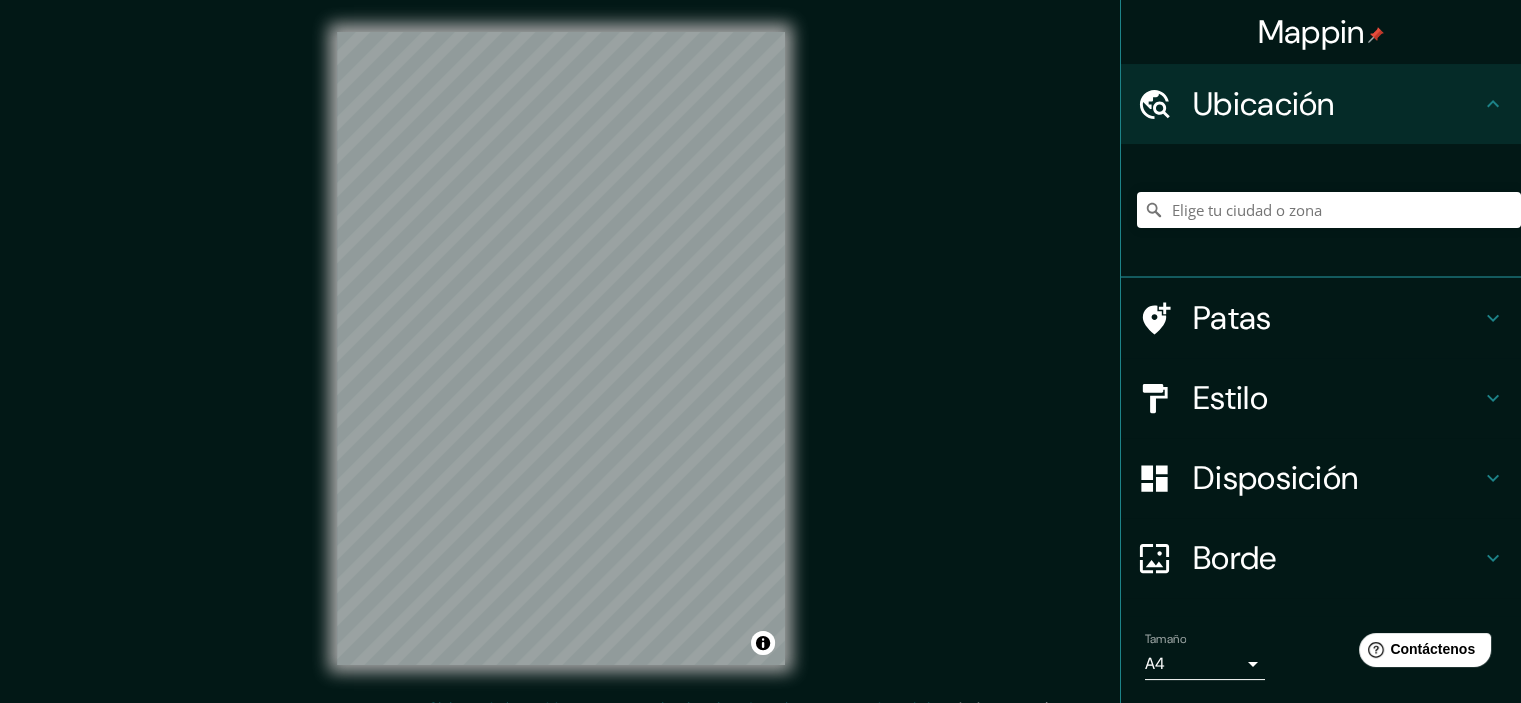 click on "Disposición" at bounding box center [1321, 478] 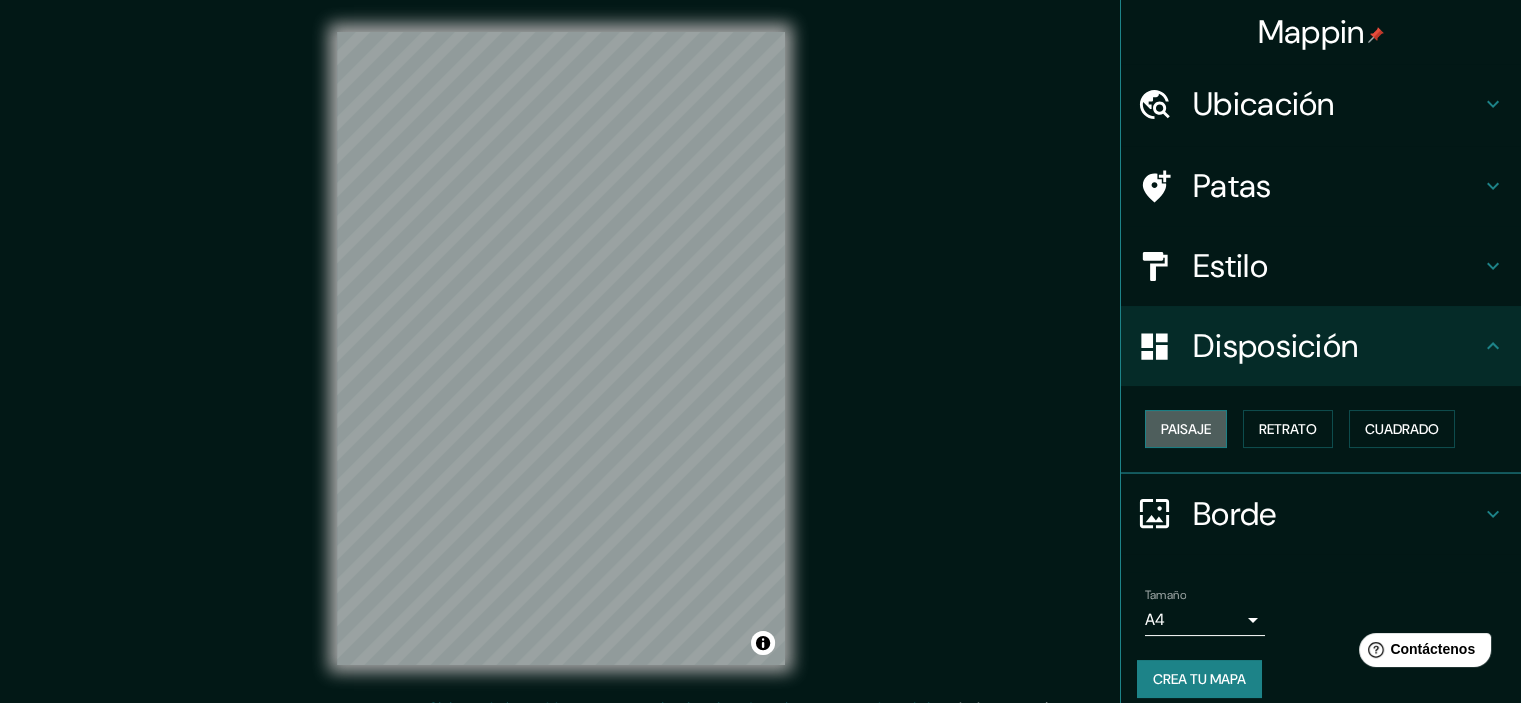 click on "Paisaje" at bounding box center (1186, 429) 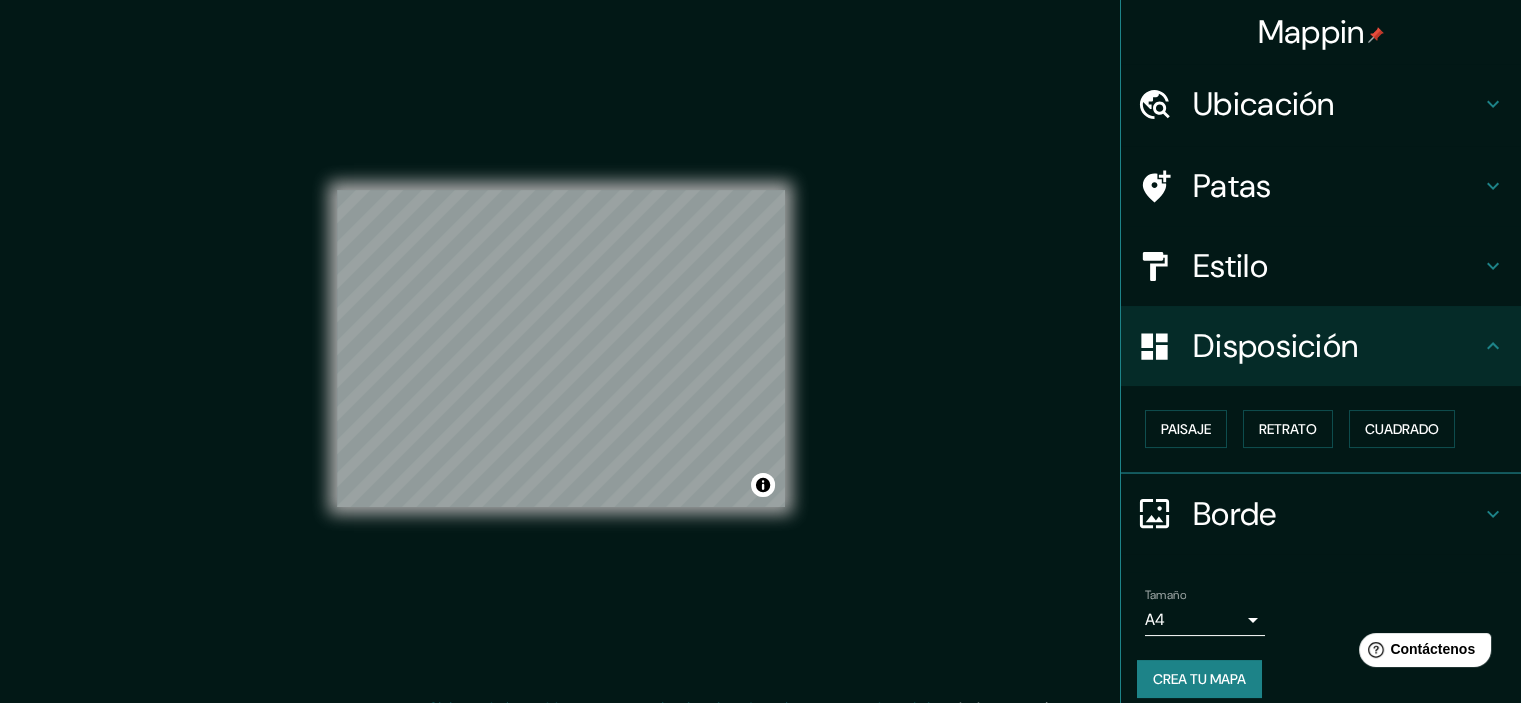 click on "Patas" at bounding box center (1232, 186) 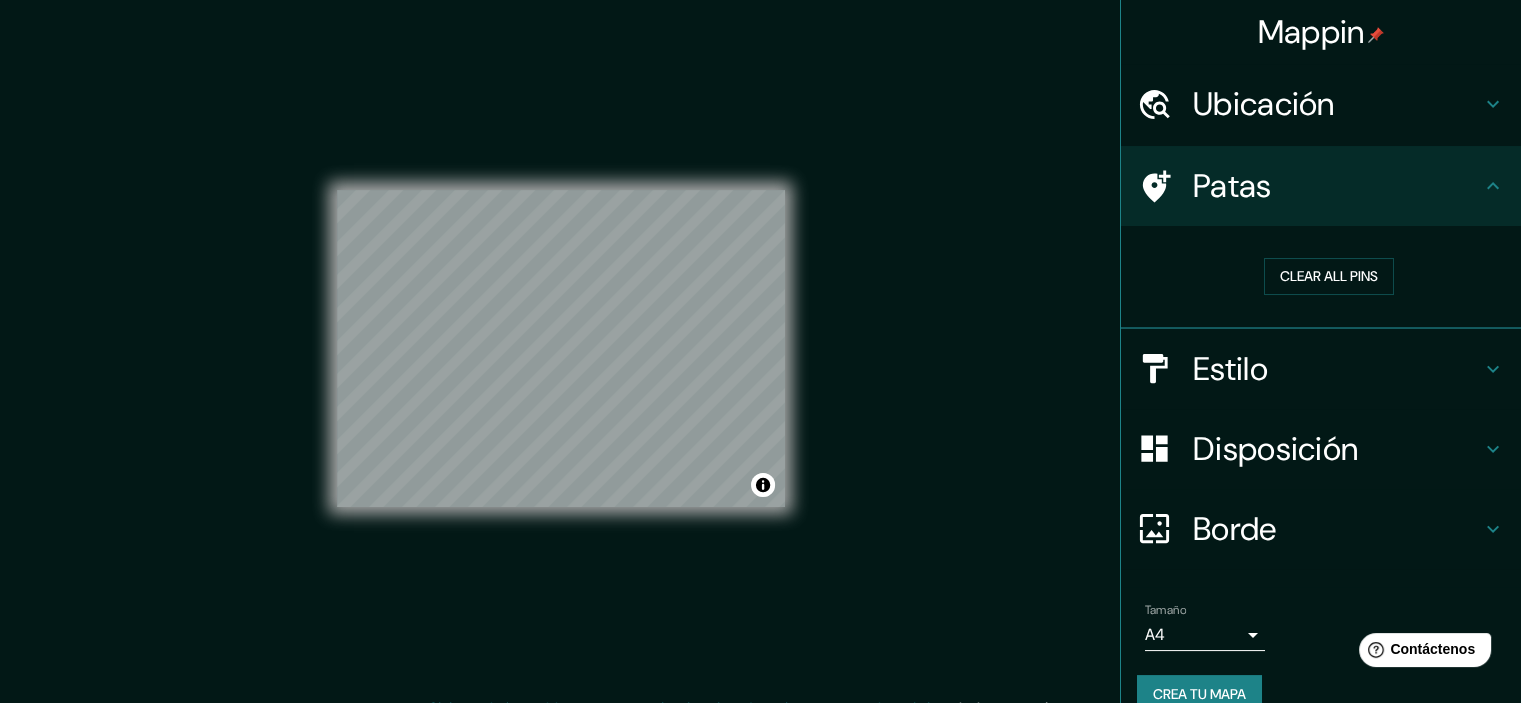 click on "Ubicación" at bounding box center (1264, 104) 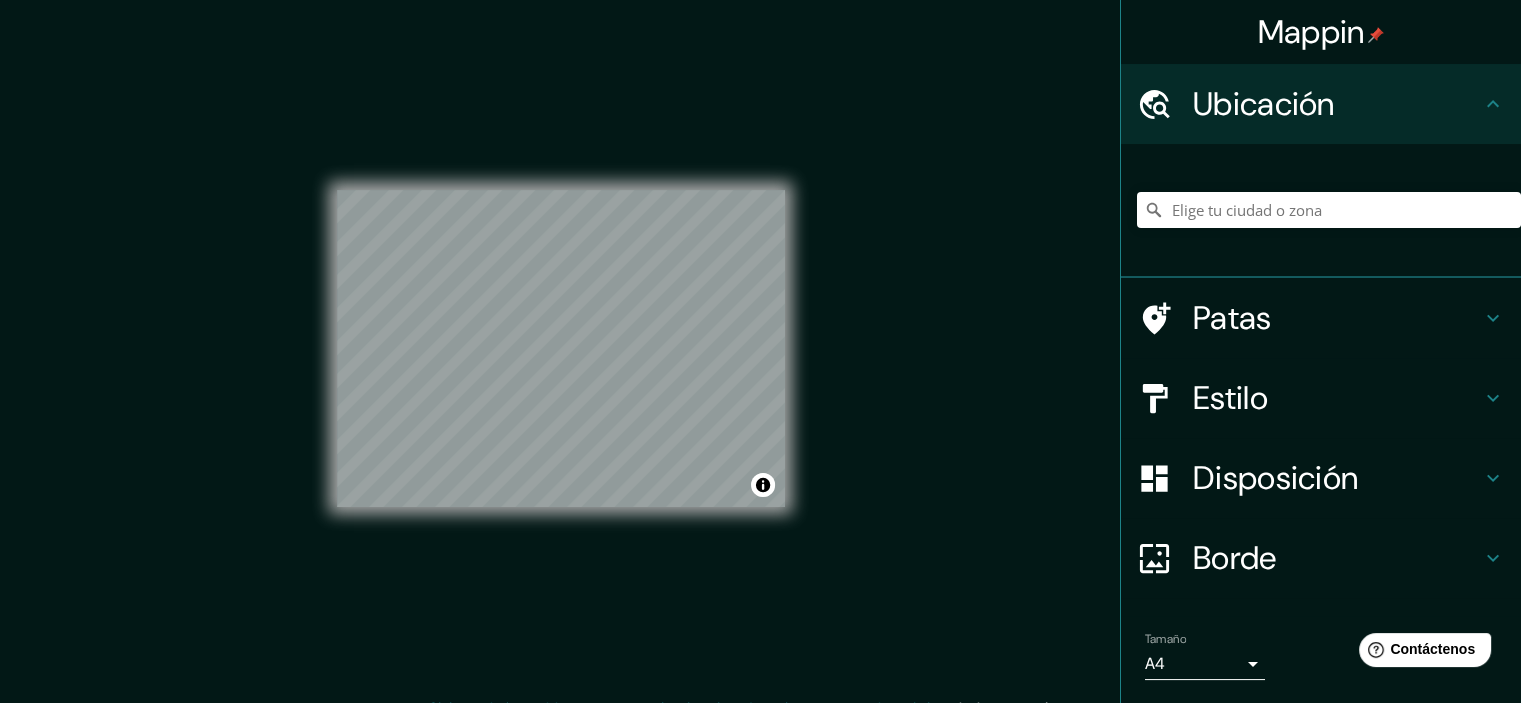 click at bounding box center (1329, 210) 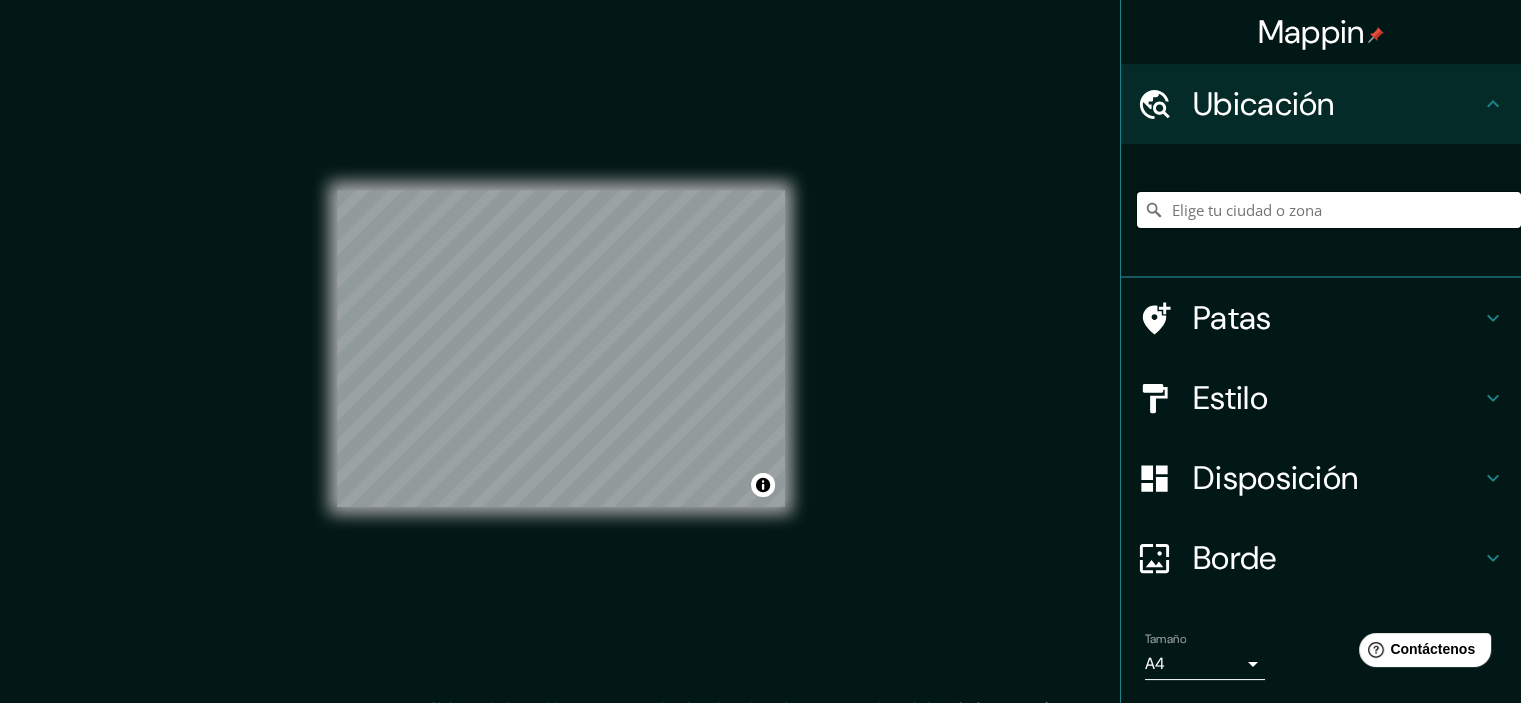 click at bounding box center (1329, 210) 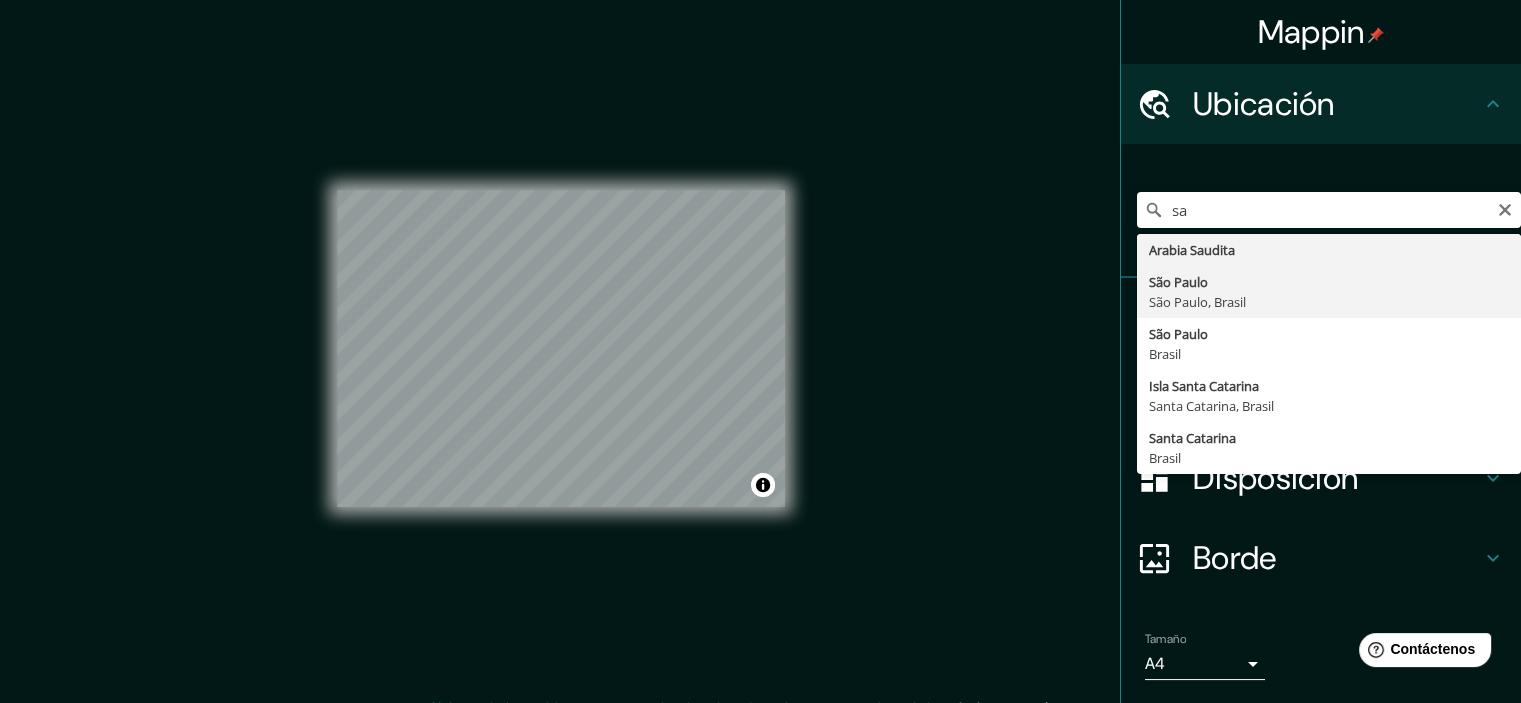 type on "São Paulo, São Paulo, Brasil" 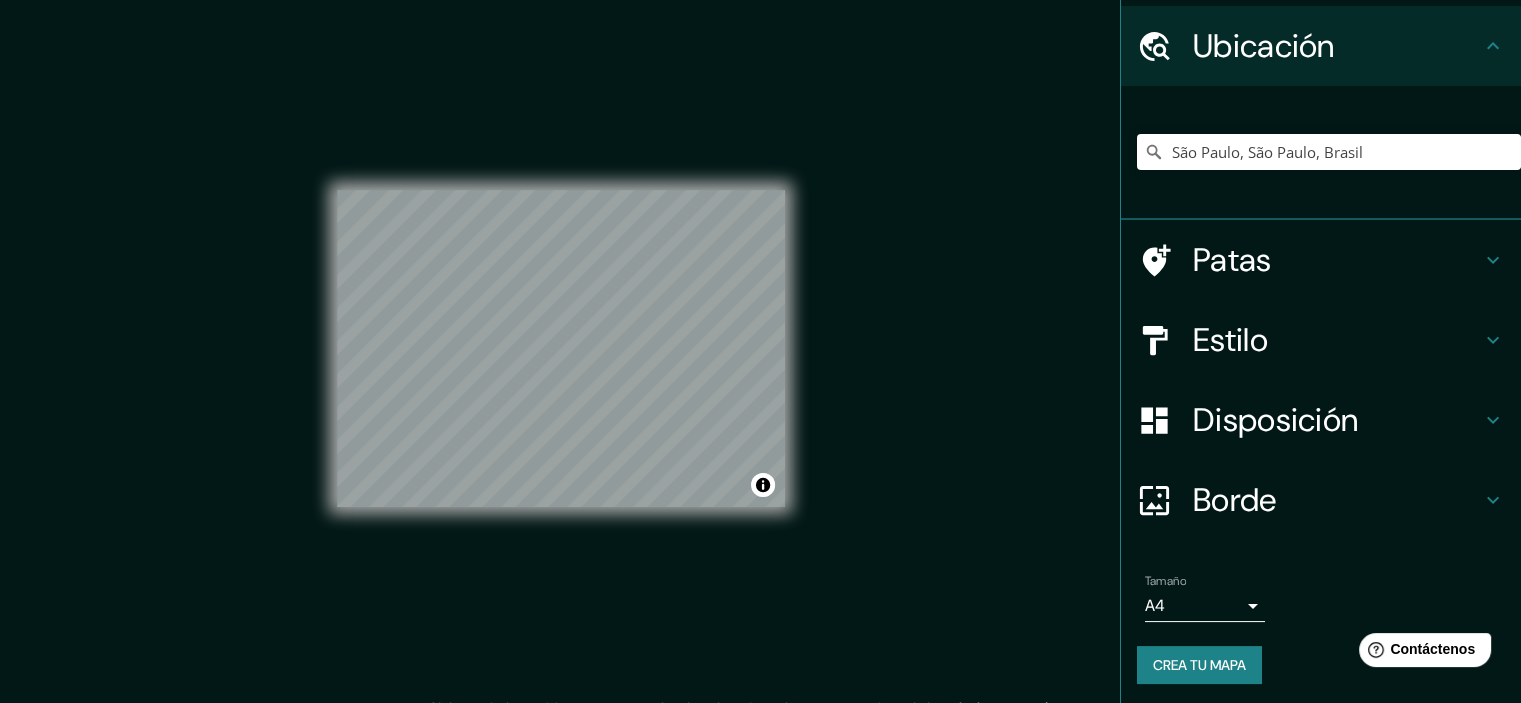 scroll, scrollTop: 61, scrollLeft: 0, axis: vertical 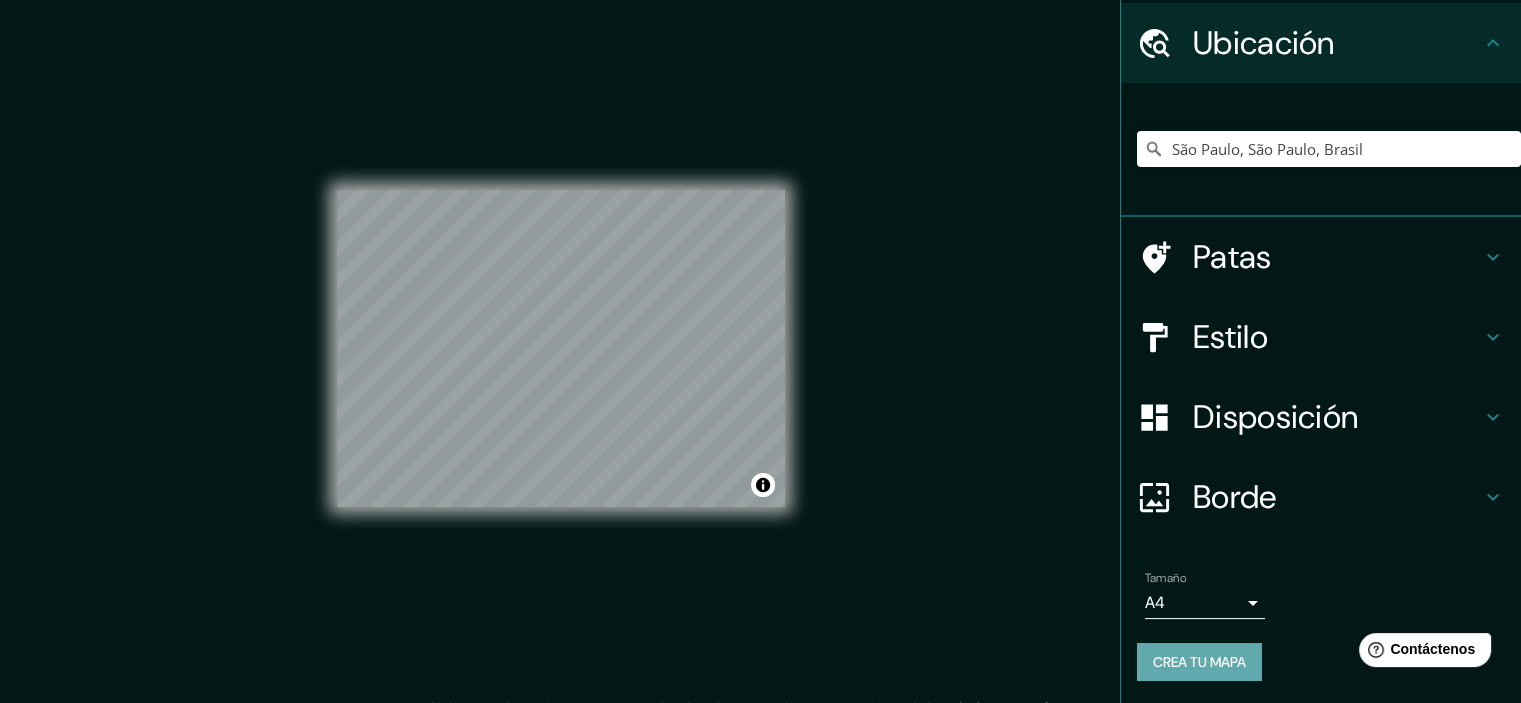 click on "Crea tu mapa" at bounding box center (1199, 662) 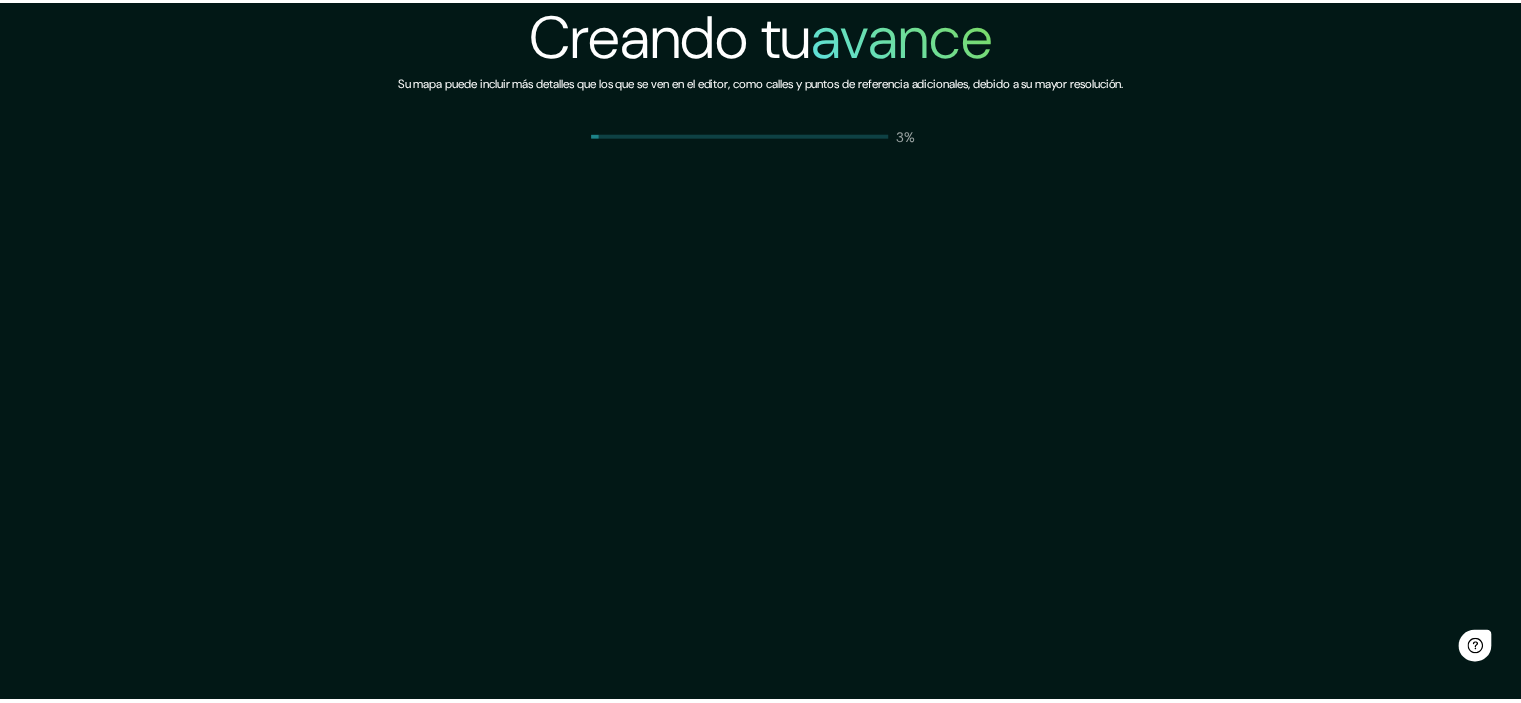 scroll, scrollTop: 0, scrollLeft: 0, axis: both 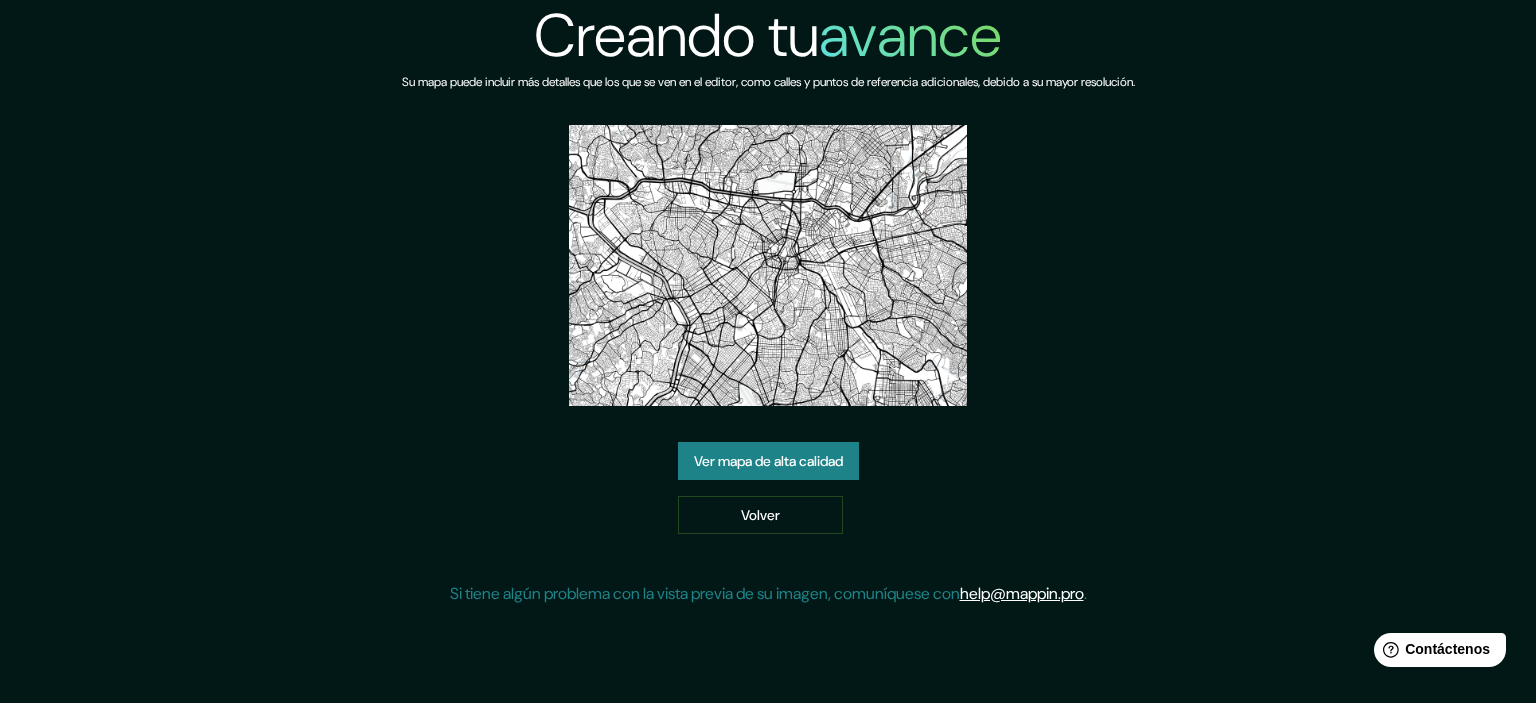 click on "Ver mapa de alta calidad" at bounding box center [768, 461] 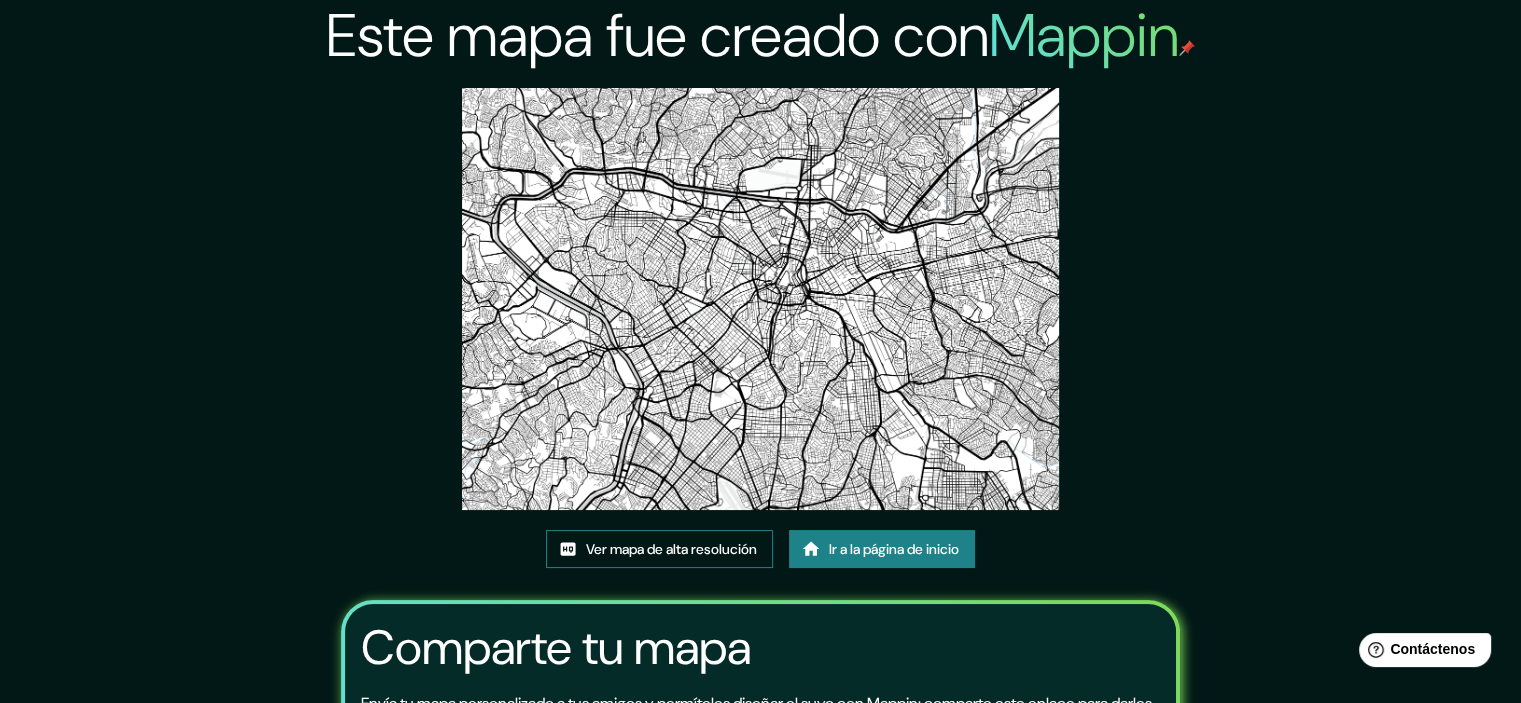 click on "Ver mapa de alta resolución" at bounding box center (671, 549) 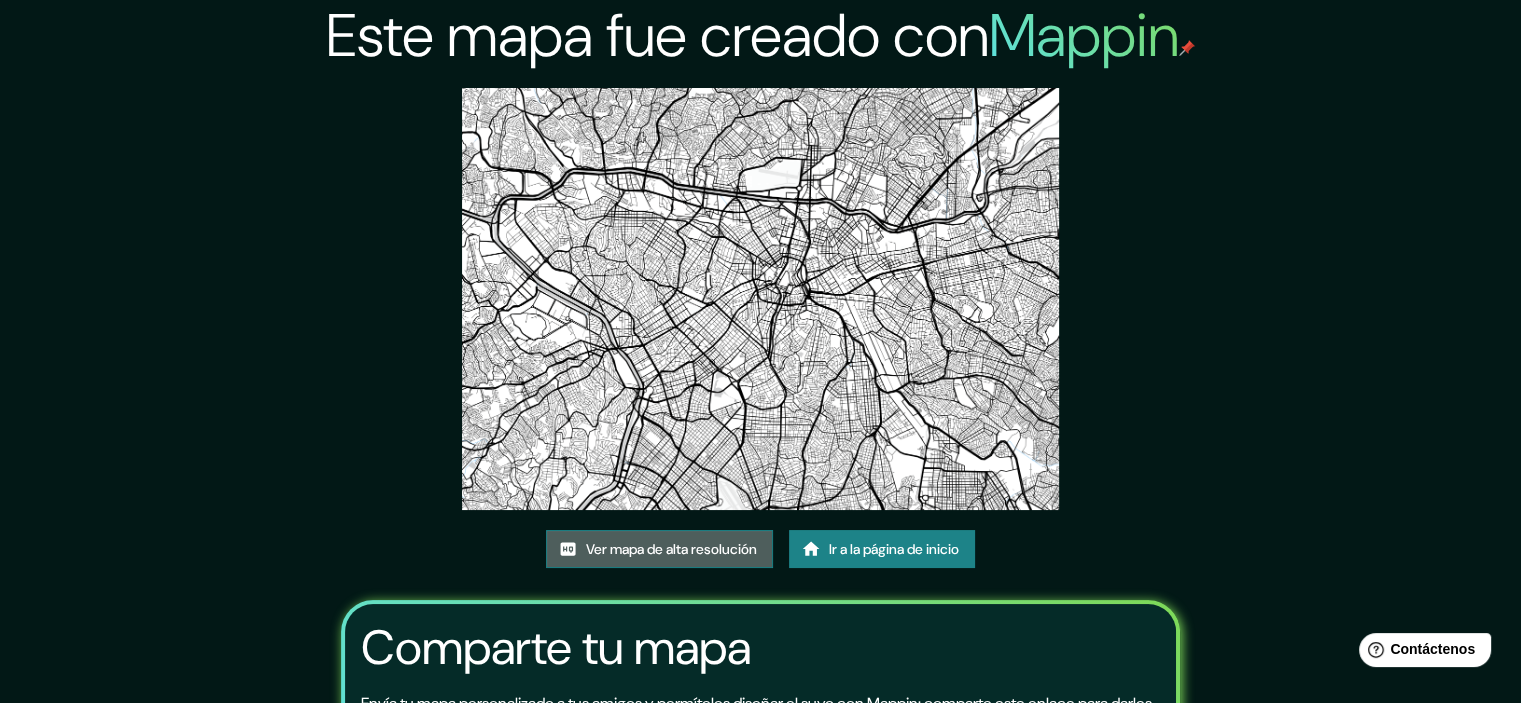 click on "Ver mapa de alta resolución" at bounding box center [671, 549] 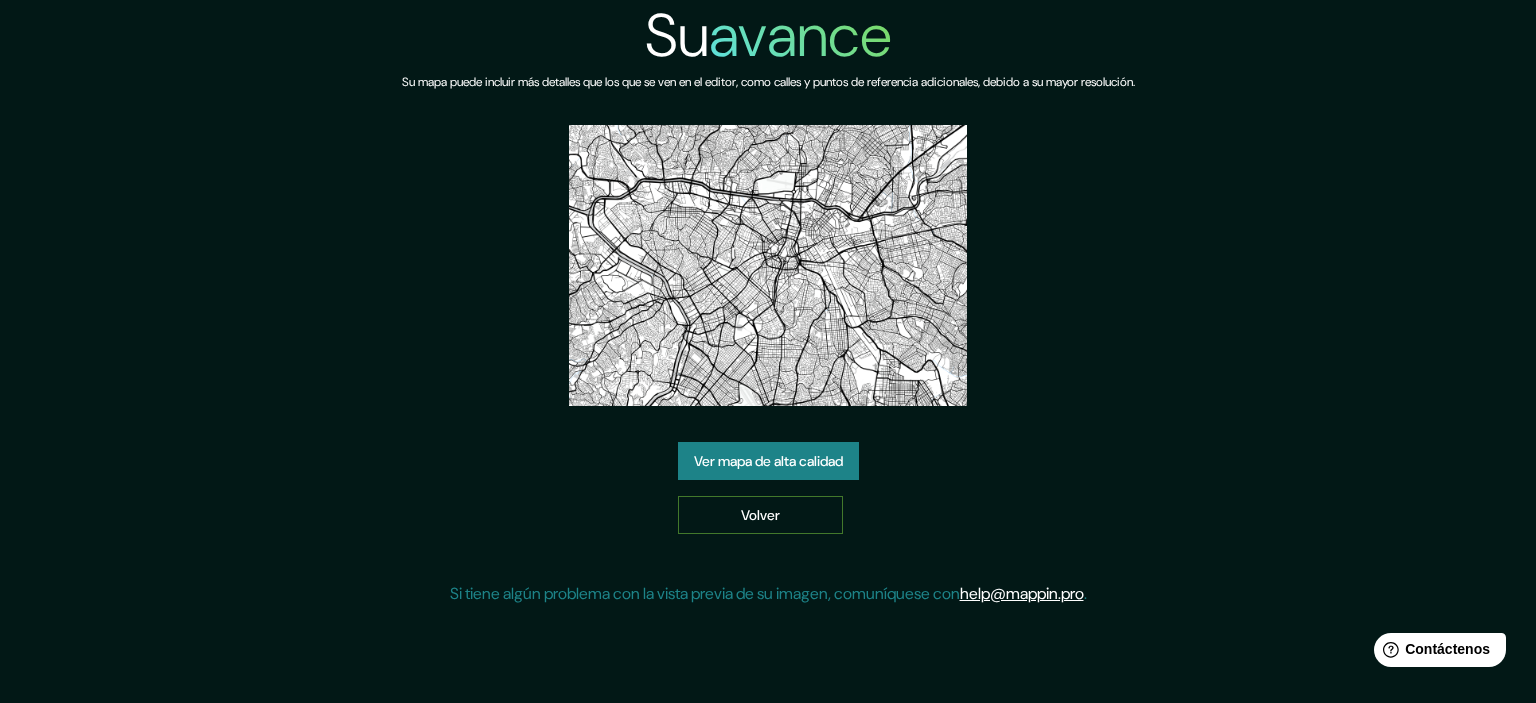 click on "Volver" at bounding box center [760, 515] 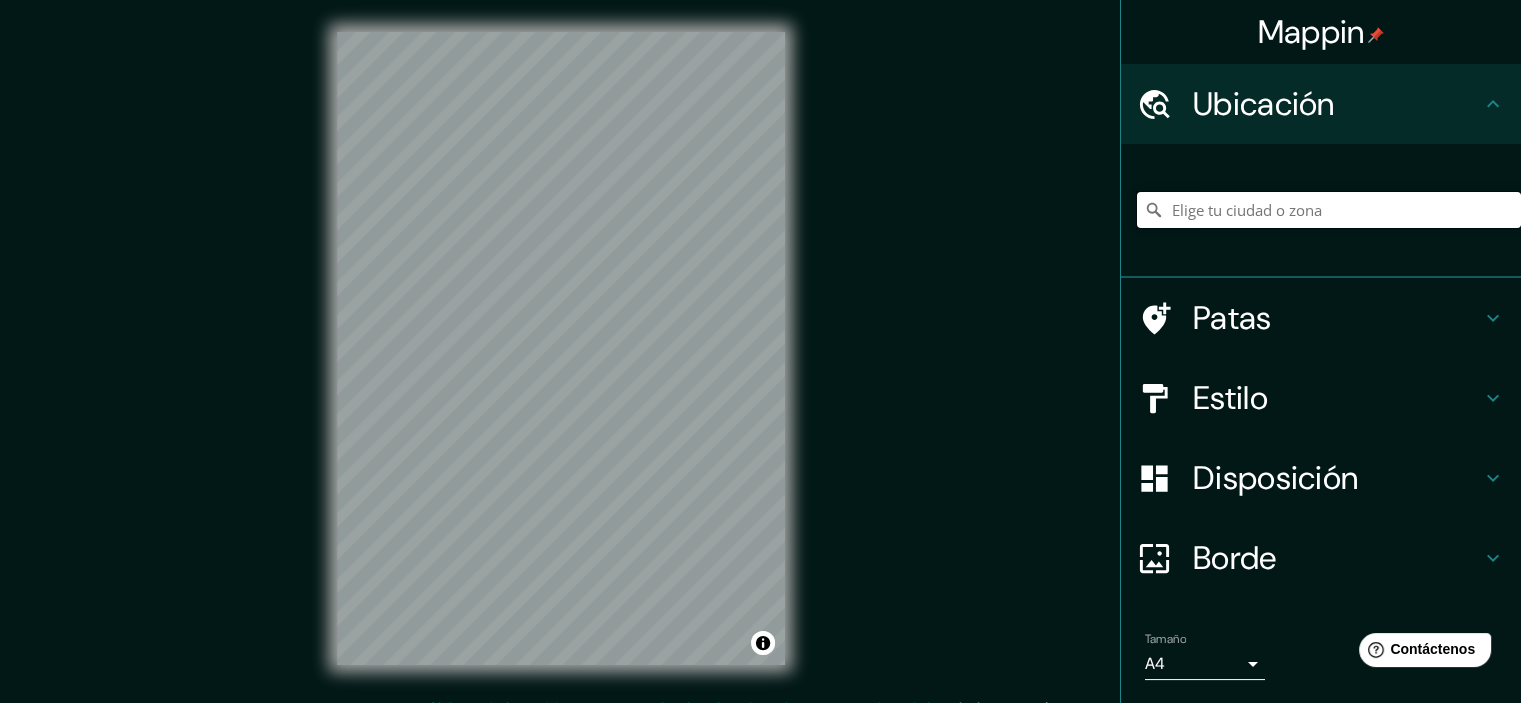 click at bounding box center (1329, 210) 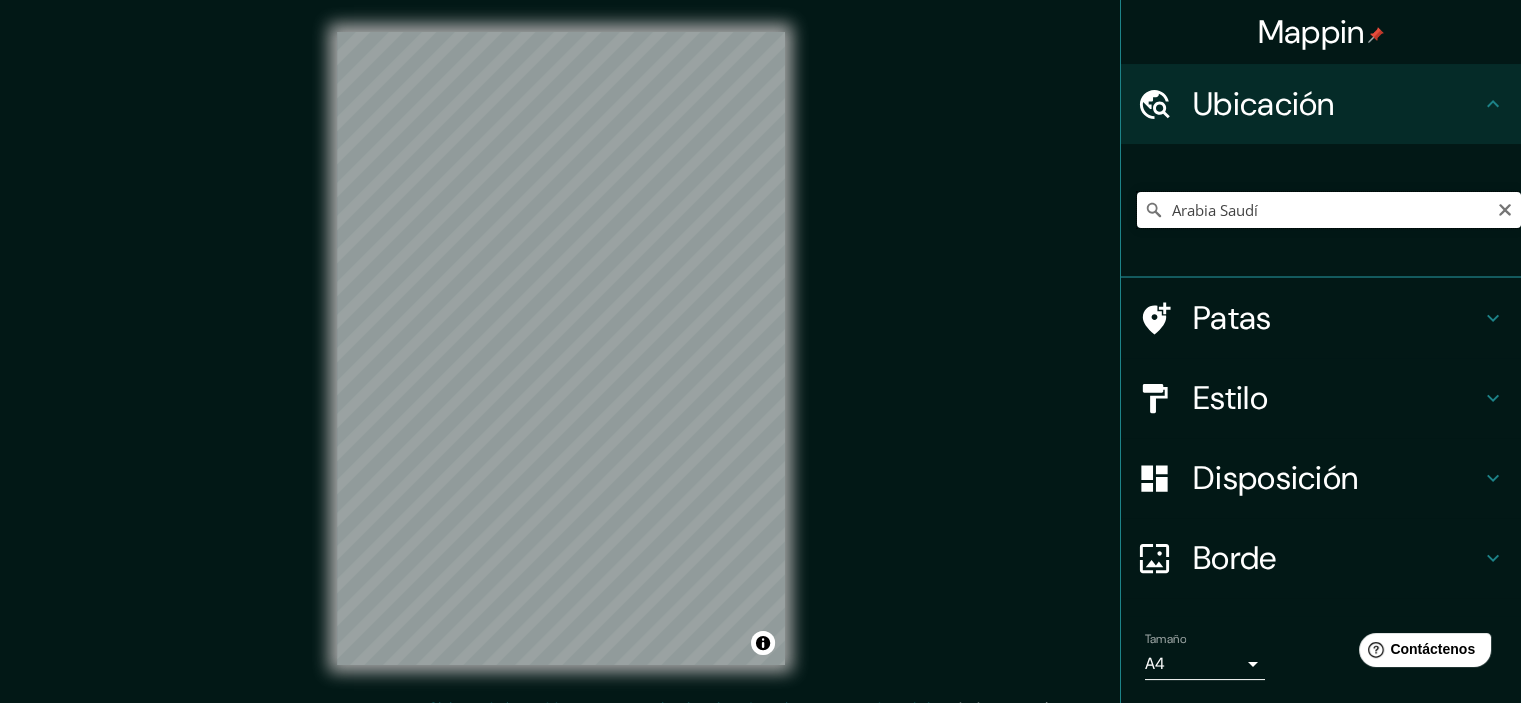 click on "Arabia Saudí" at bounding box center (1329, 210) 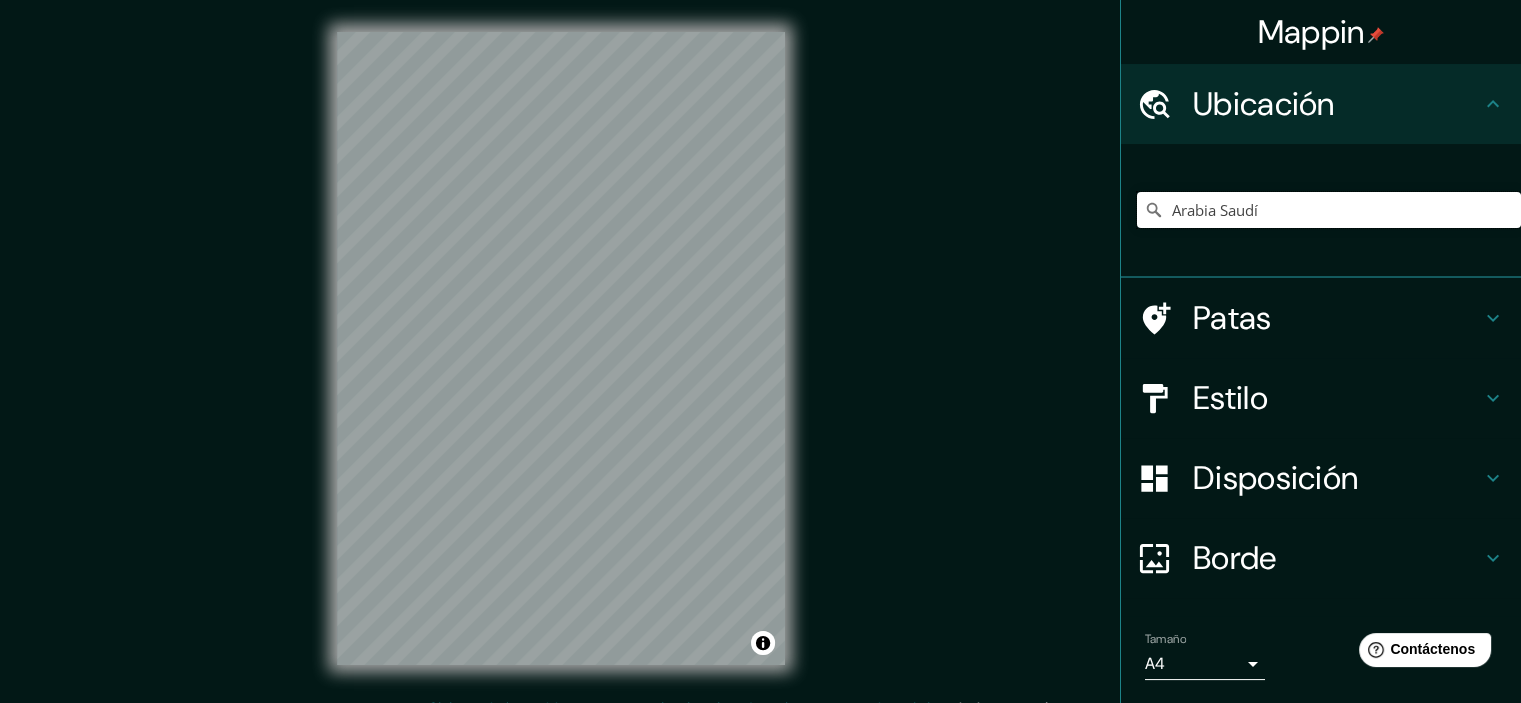 drag, startPoint x: 1265, startPoint y: 219, endPoint x: 1106, endPoint y: 236, distance: 159.90622 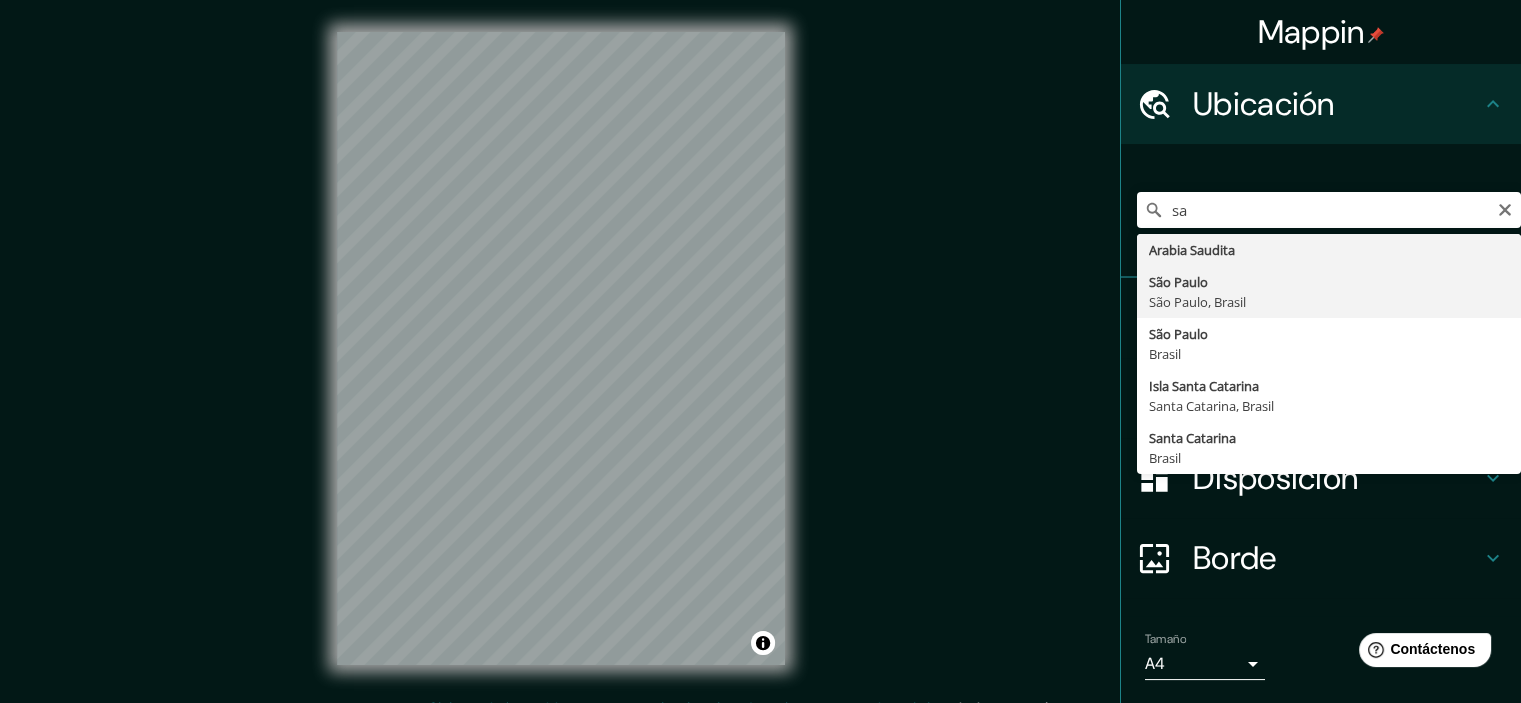 type on "São Paulo, São Paulo, Brasil" 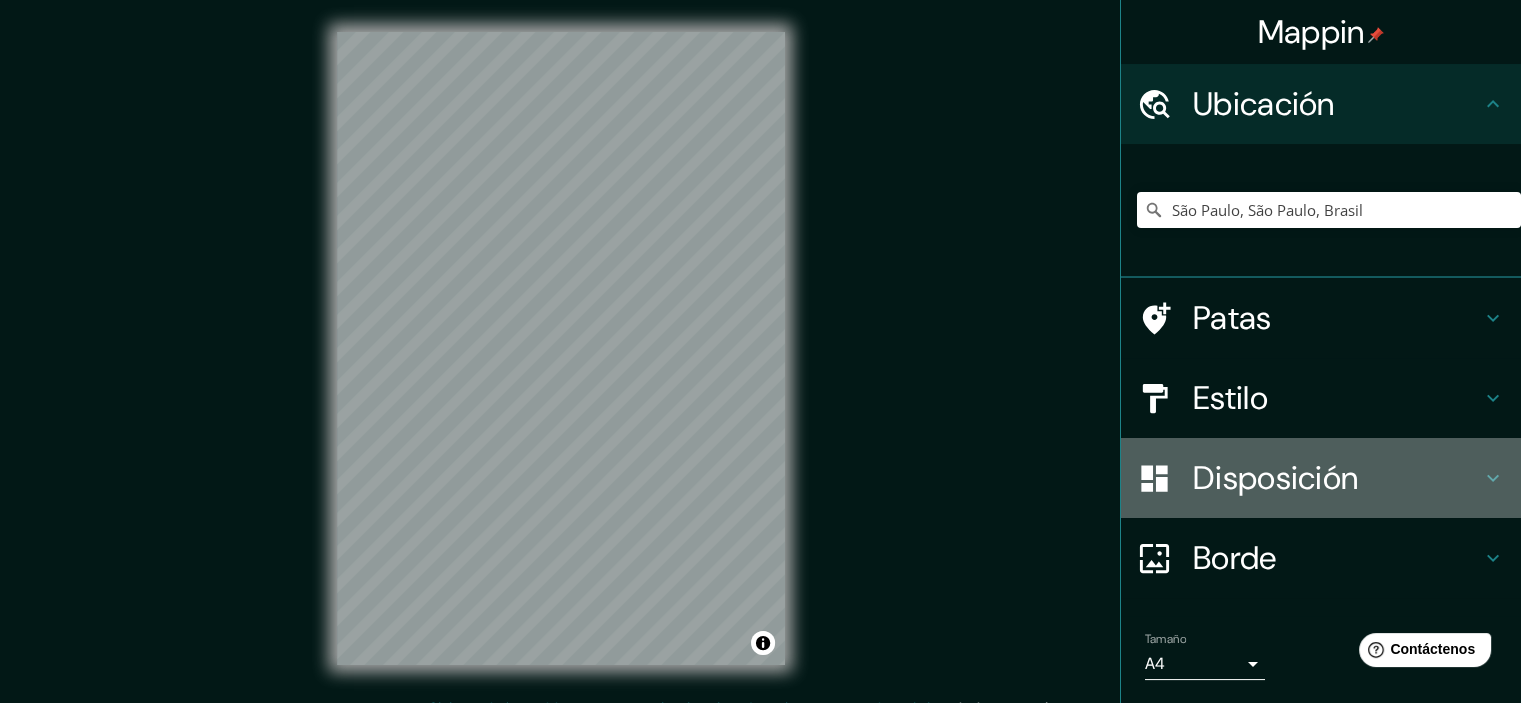 click on "Disposición" at bounding box center [1275, 478] 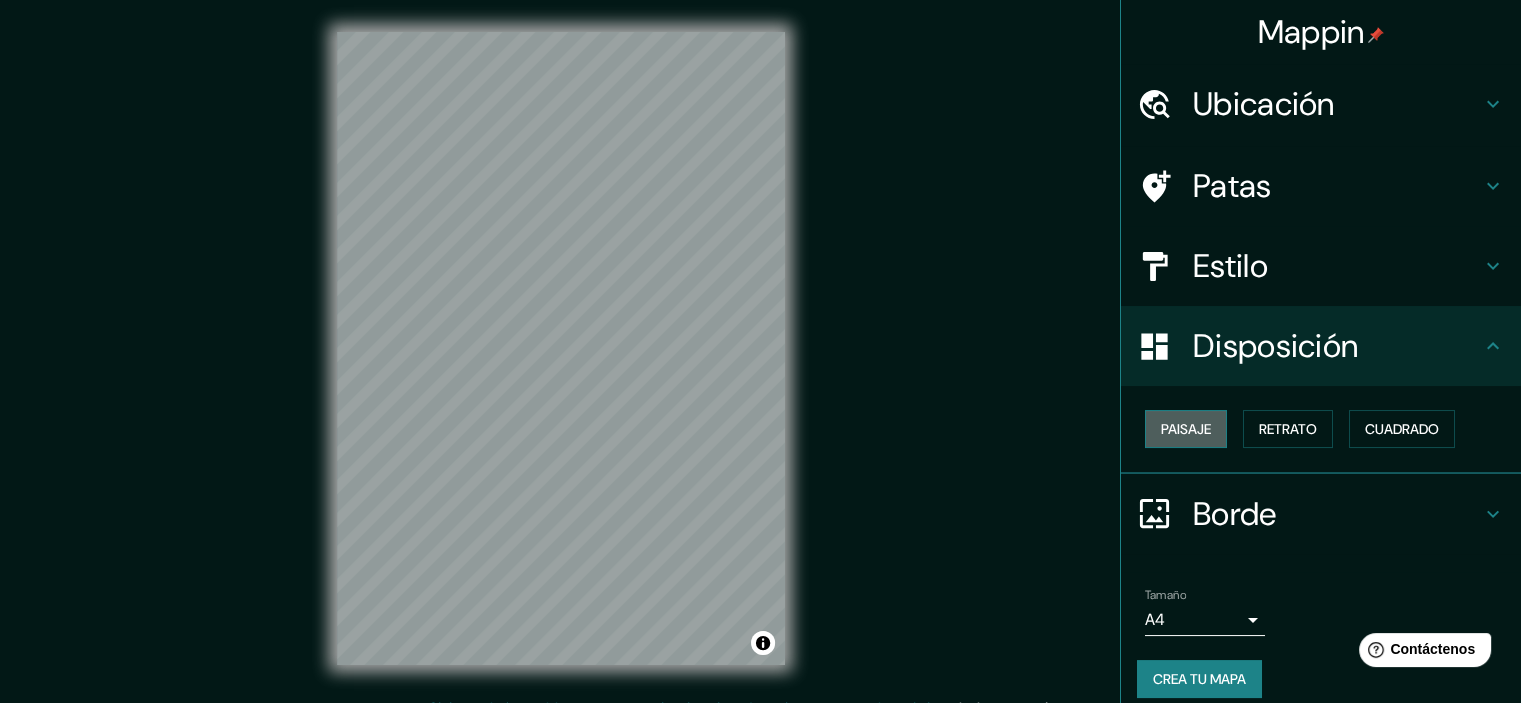 click on "Paisaje" at bounding box center (1186, 429) 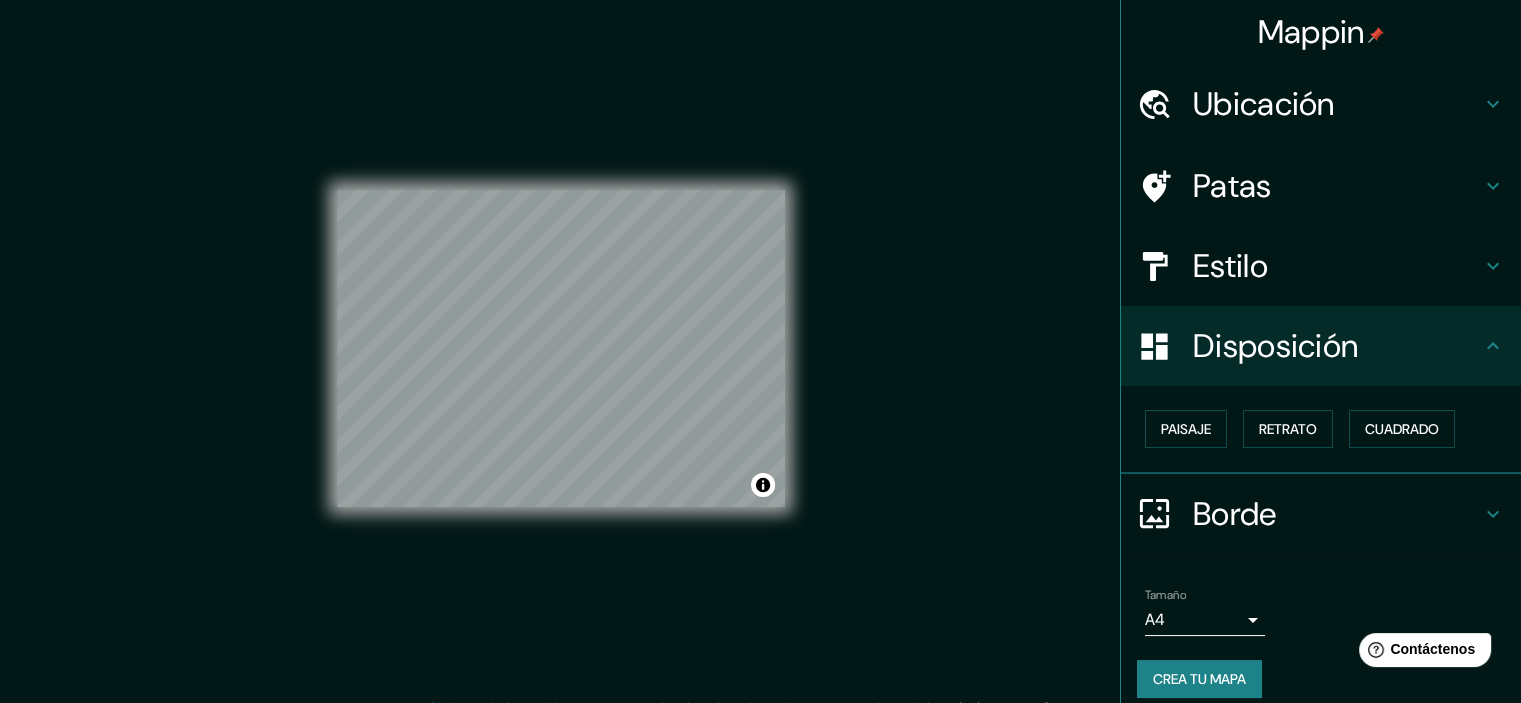 click on "Crea tu mapa" at bounding box center [1199, 679] 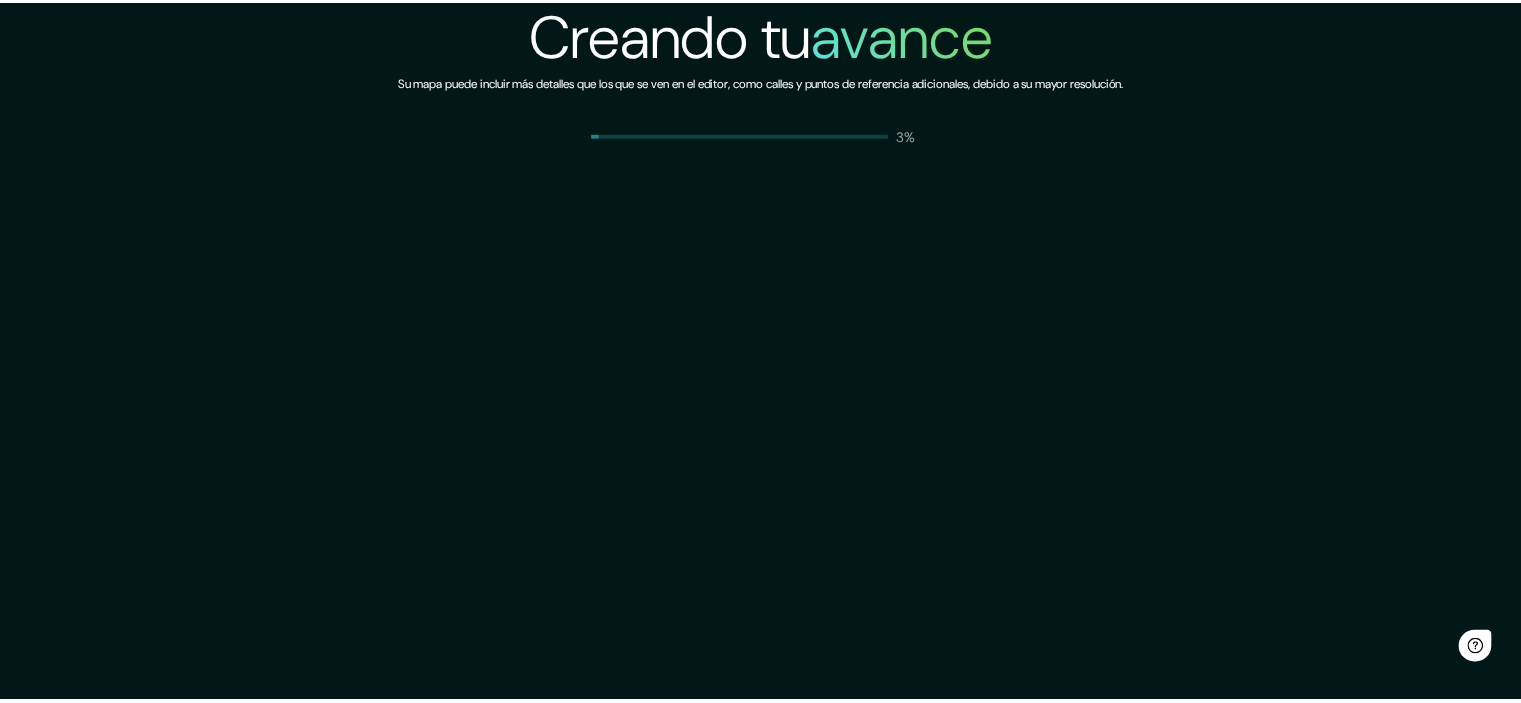 scroll, scrollTop: 0, scrollLeft: 0, axis: both 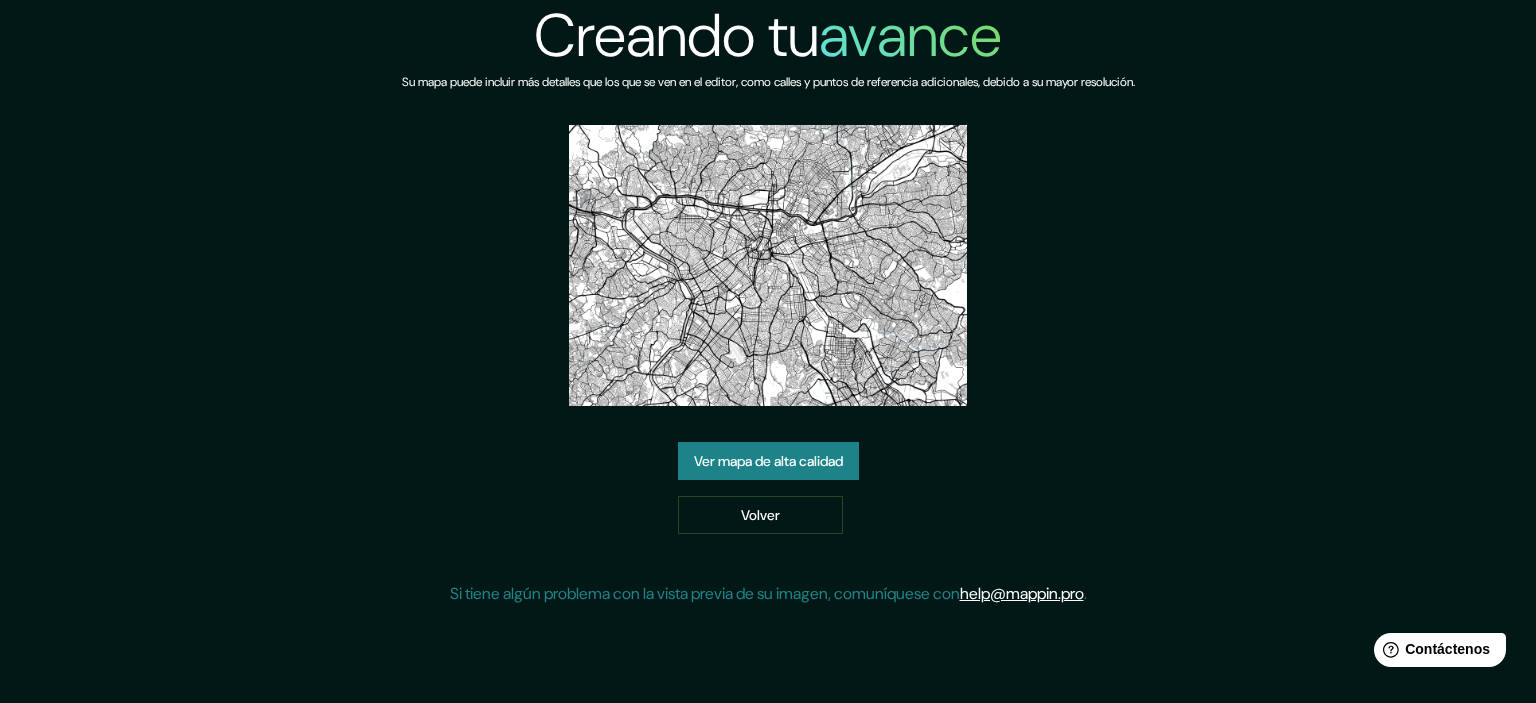 click on "Ver mapa de alta calidad" at bounding box center [768, 461] 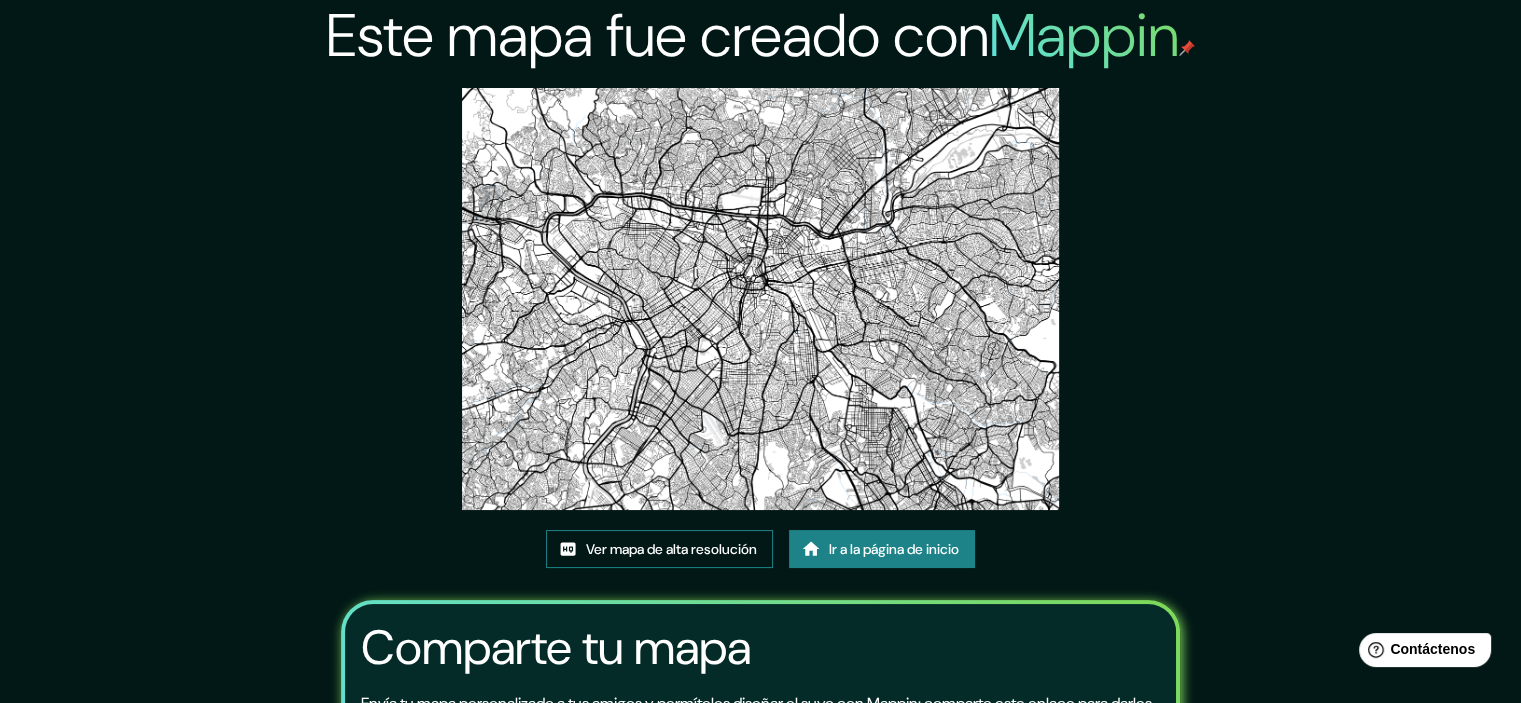 click on "Ver mapa de alta resolución" at bounding box center (671, 549) 